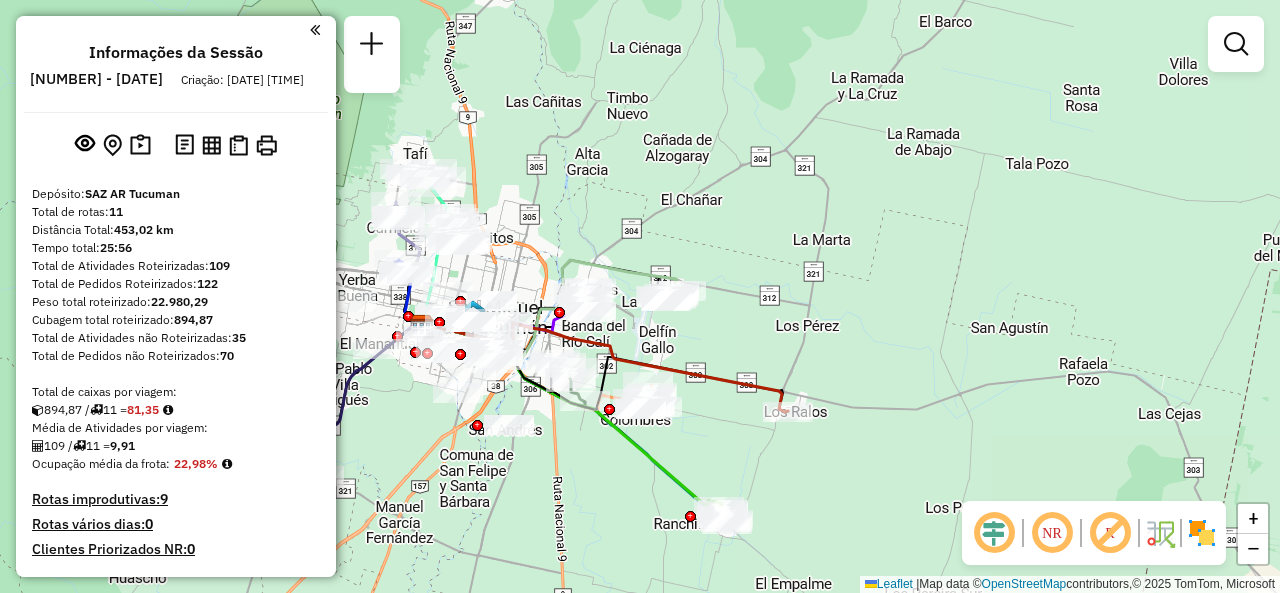 scroll, scrollTop: 0, scrollLeft: 0, axis: both 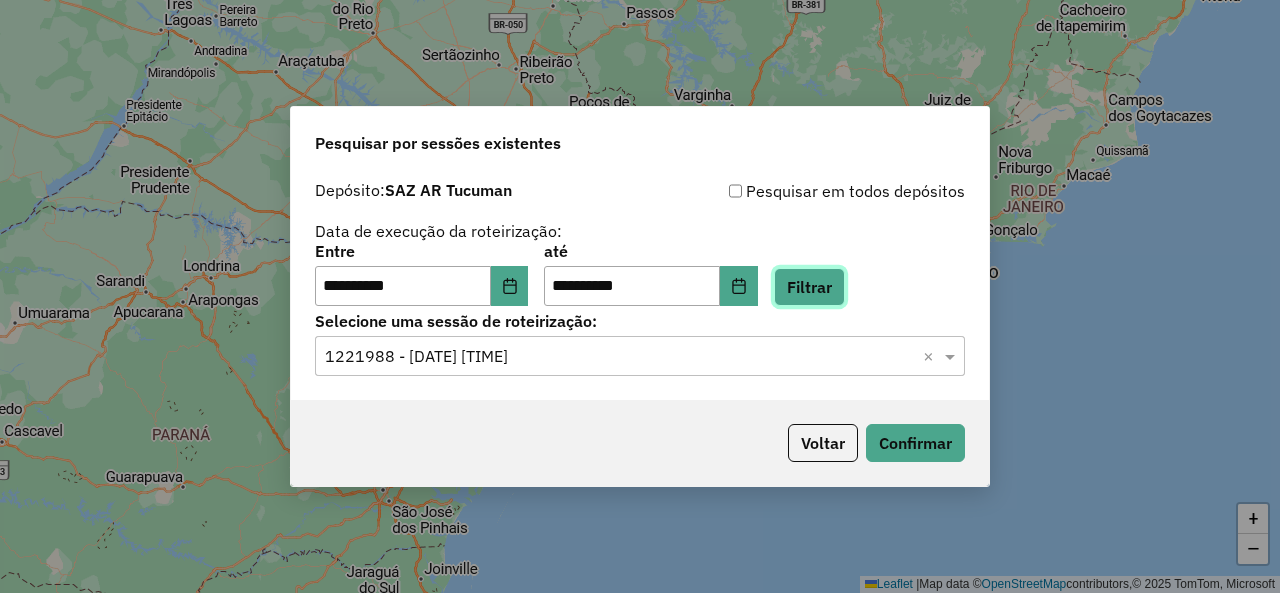 click on "Filtrar" 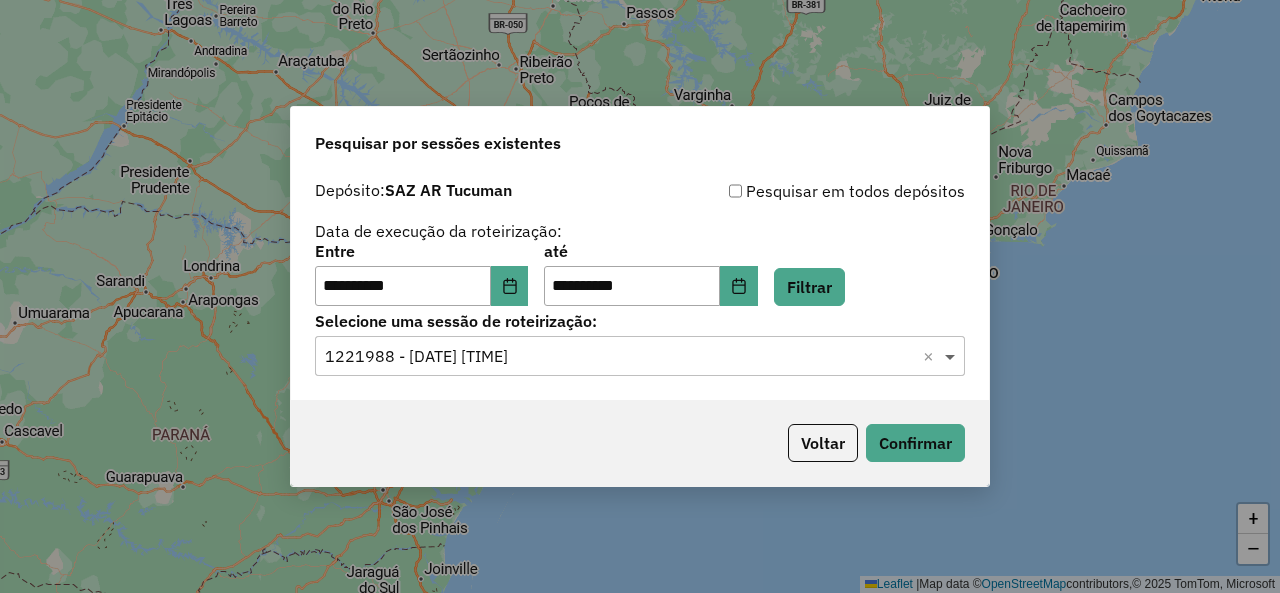 click 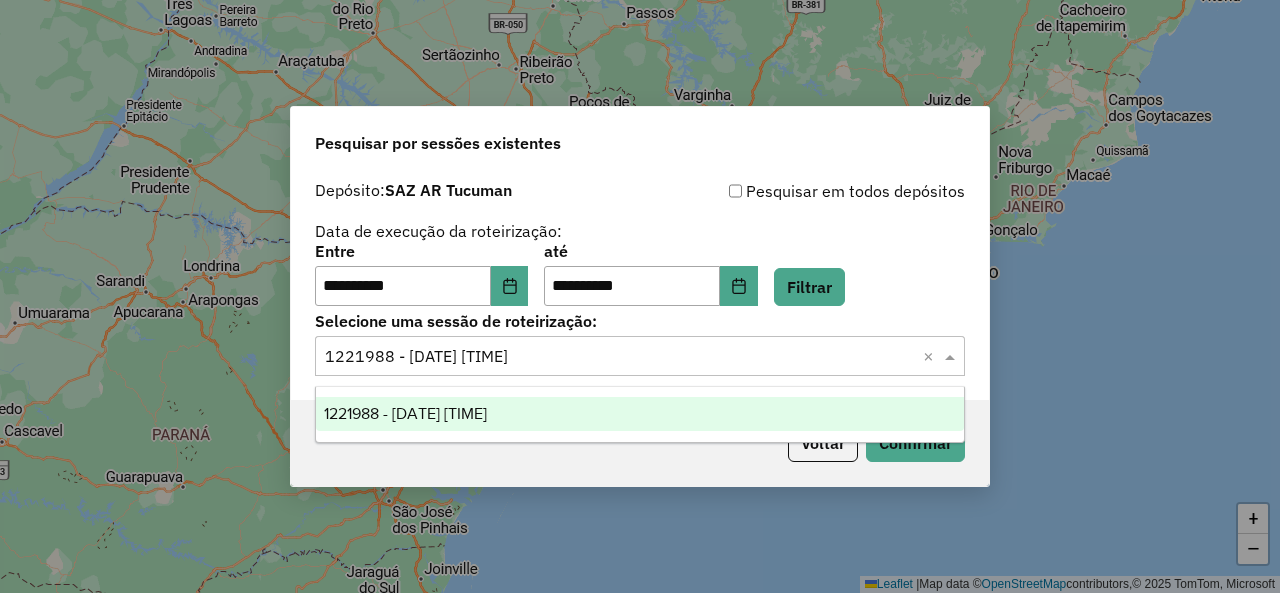 click 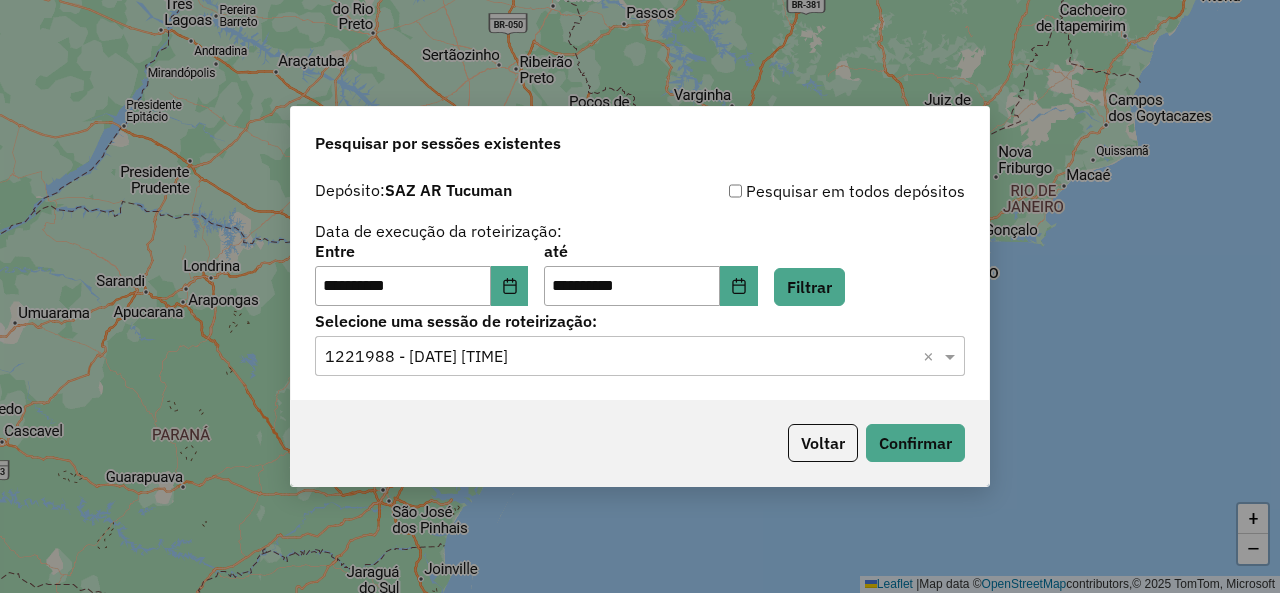 click on "**********" 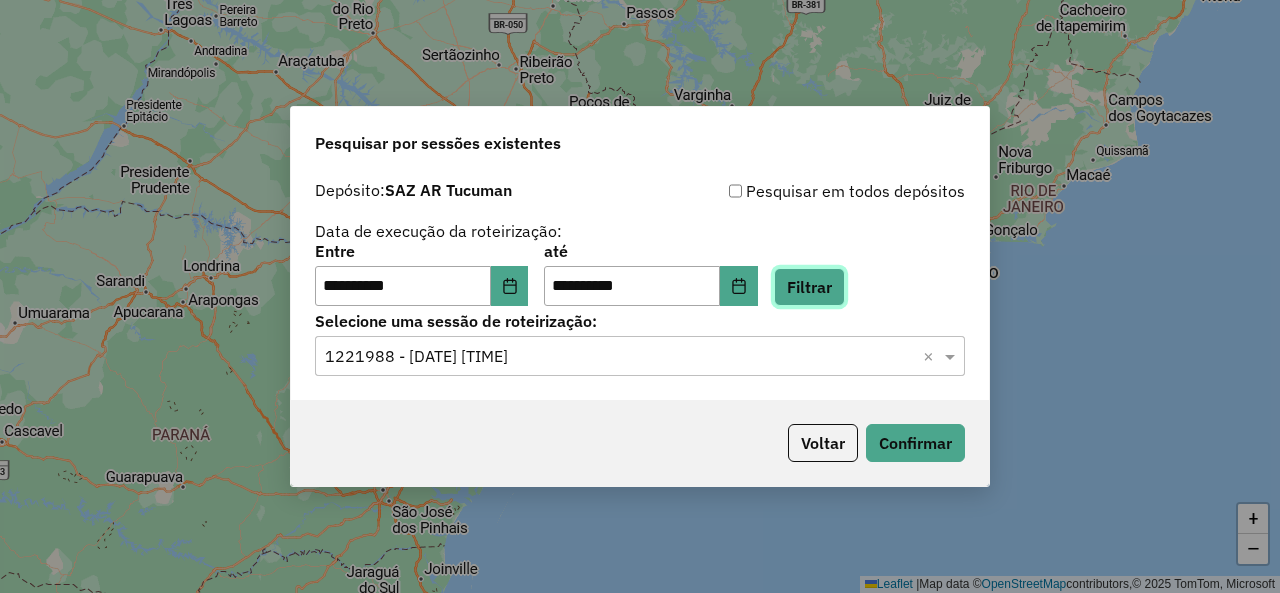 click on "Filtrar" 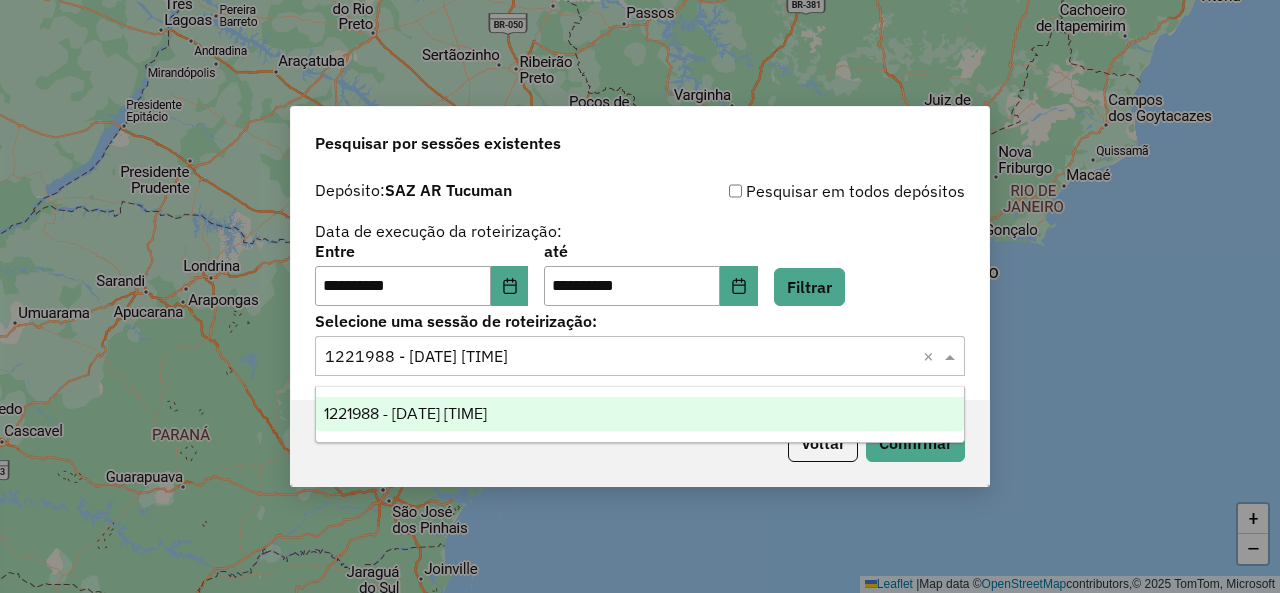 click 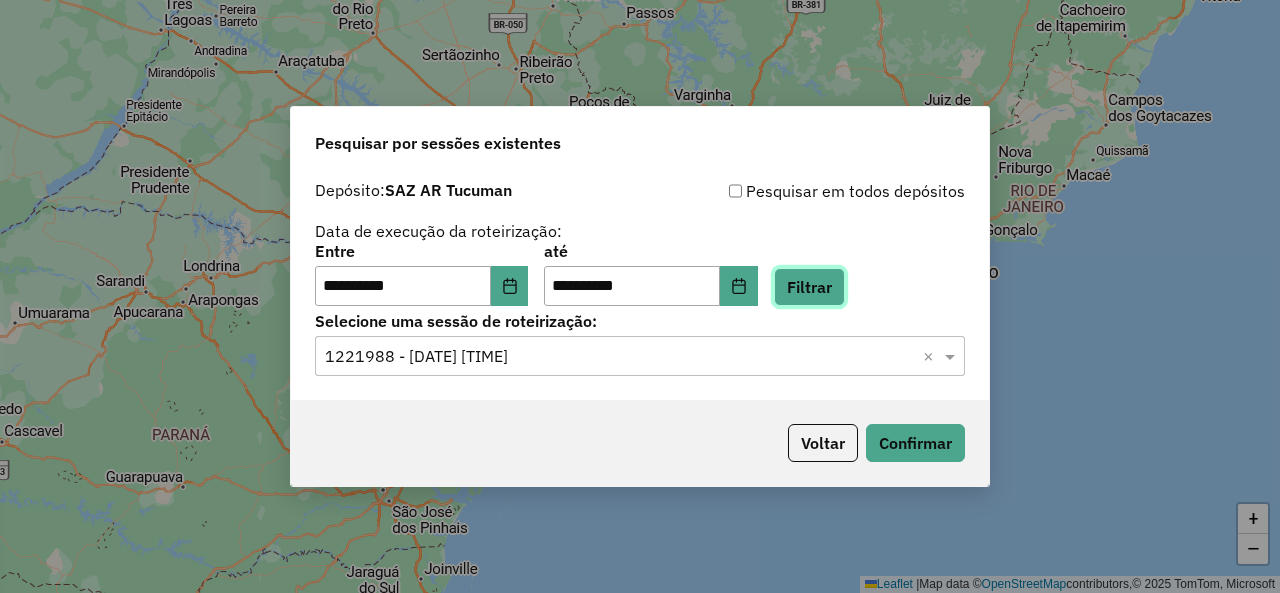 click on "Filtrar" 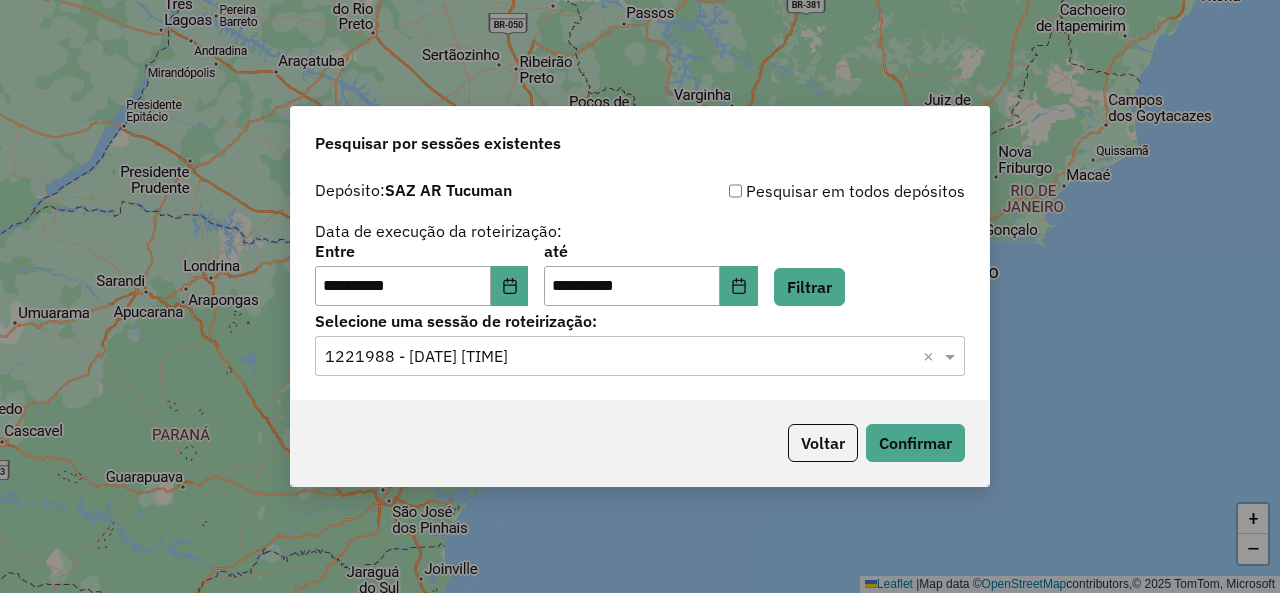 click on "**********" 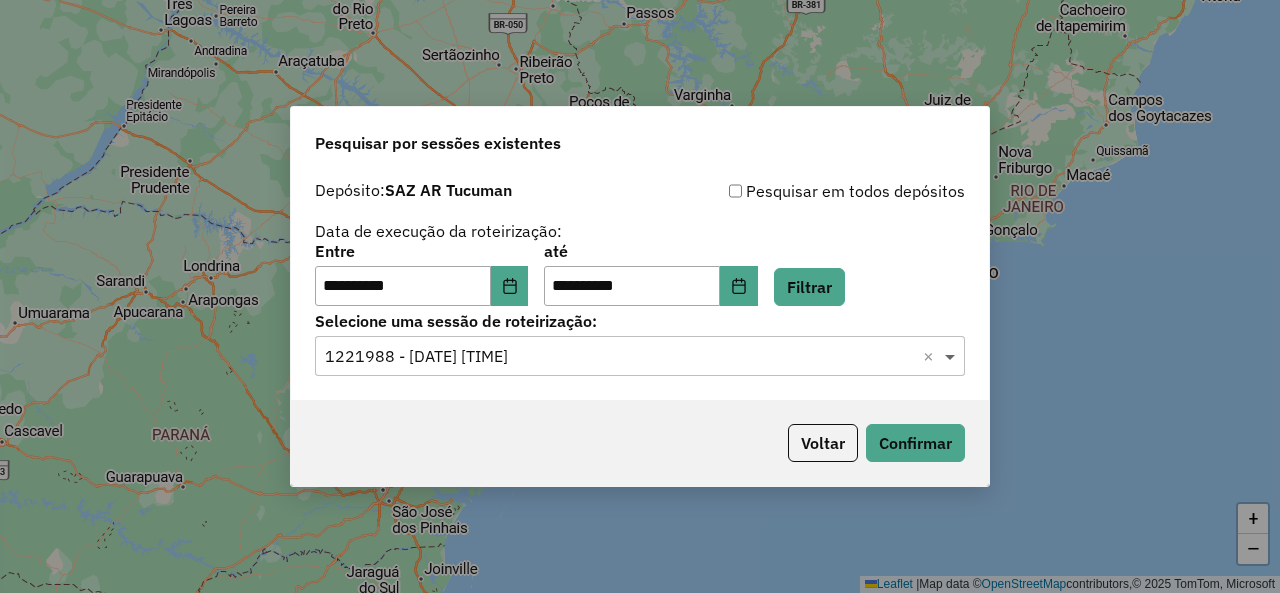 click 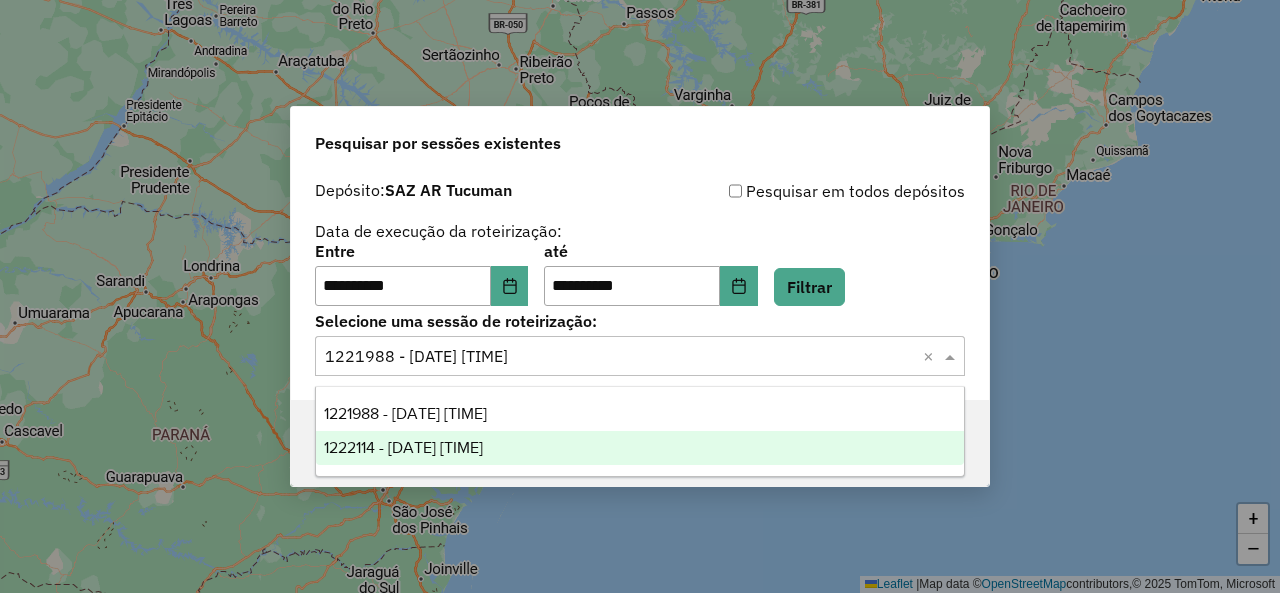 click on "1222114 - 02/08/2025 17:34" at bounding box center [639, 448] 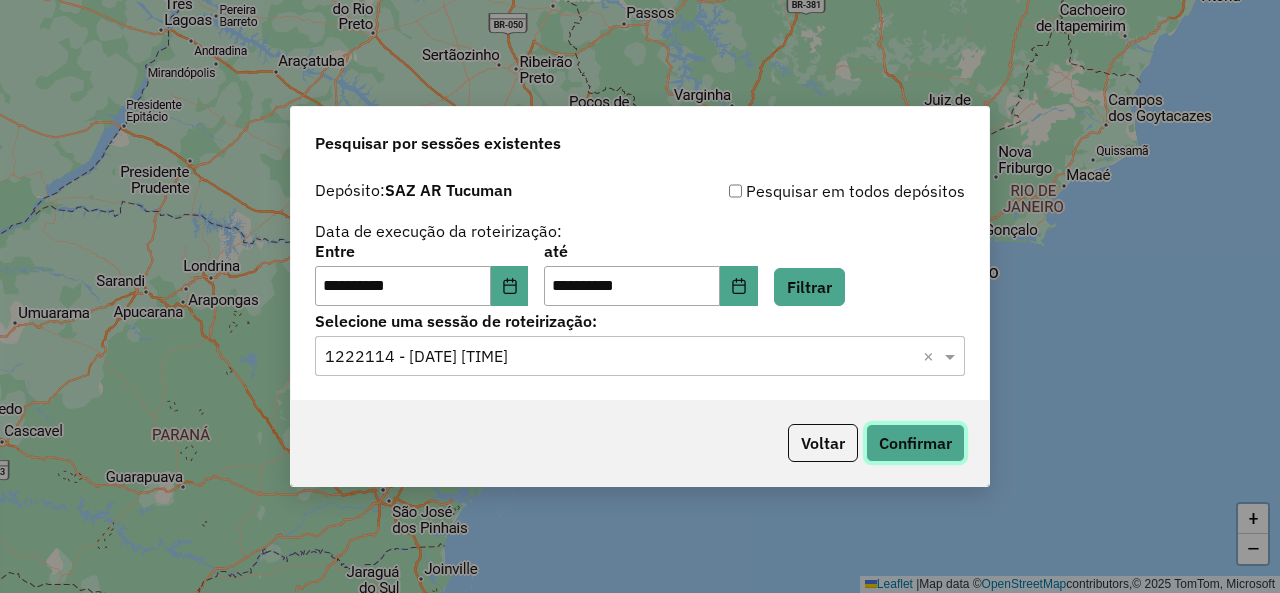 click on "Confirmar" 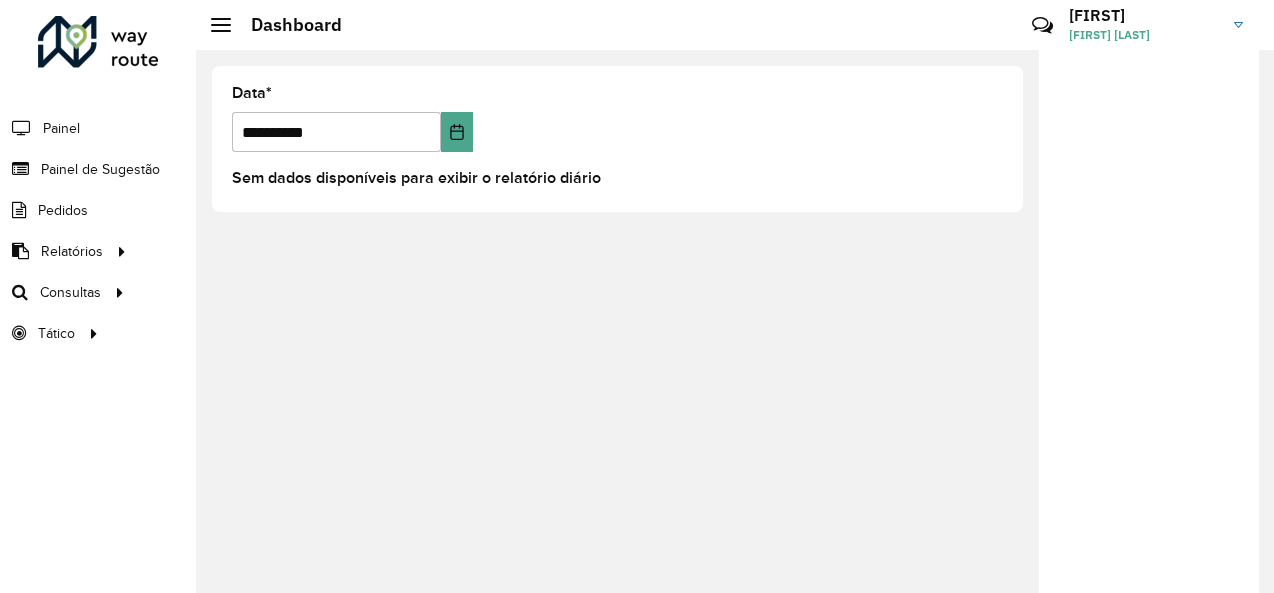 scroll, scrollTop: 0, scrollLeft: 0, axis: both 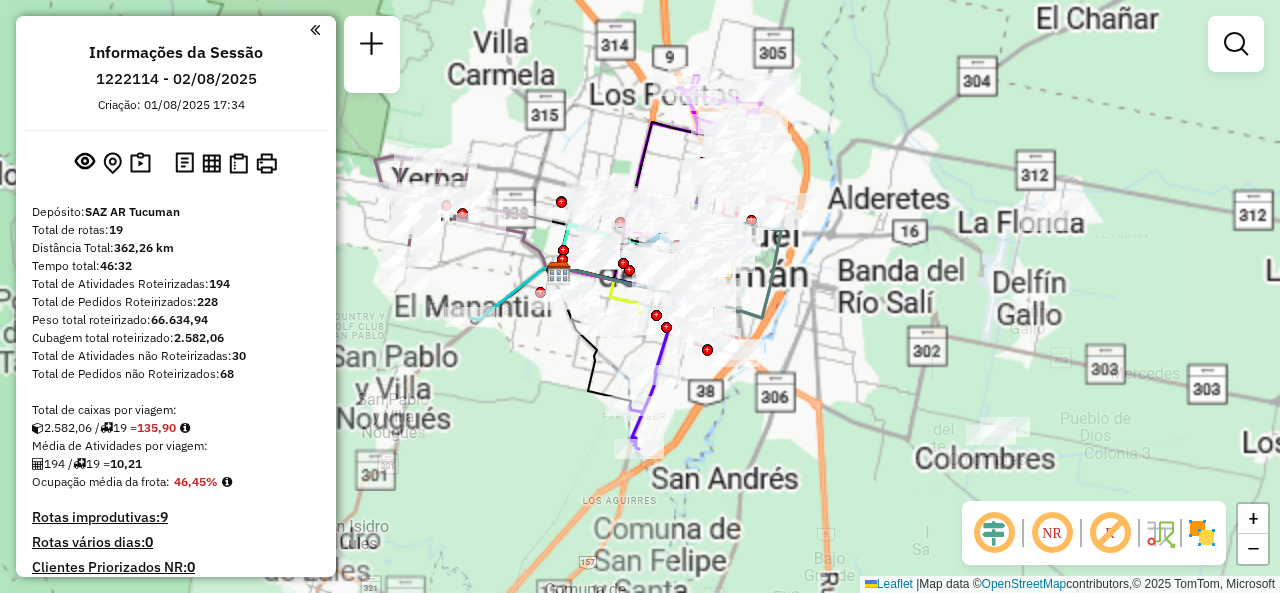 drag, startPoint x: 638, startPoint y: 179, endPoint x: 675, endPoint y: 200, distance: 42.544094 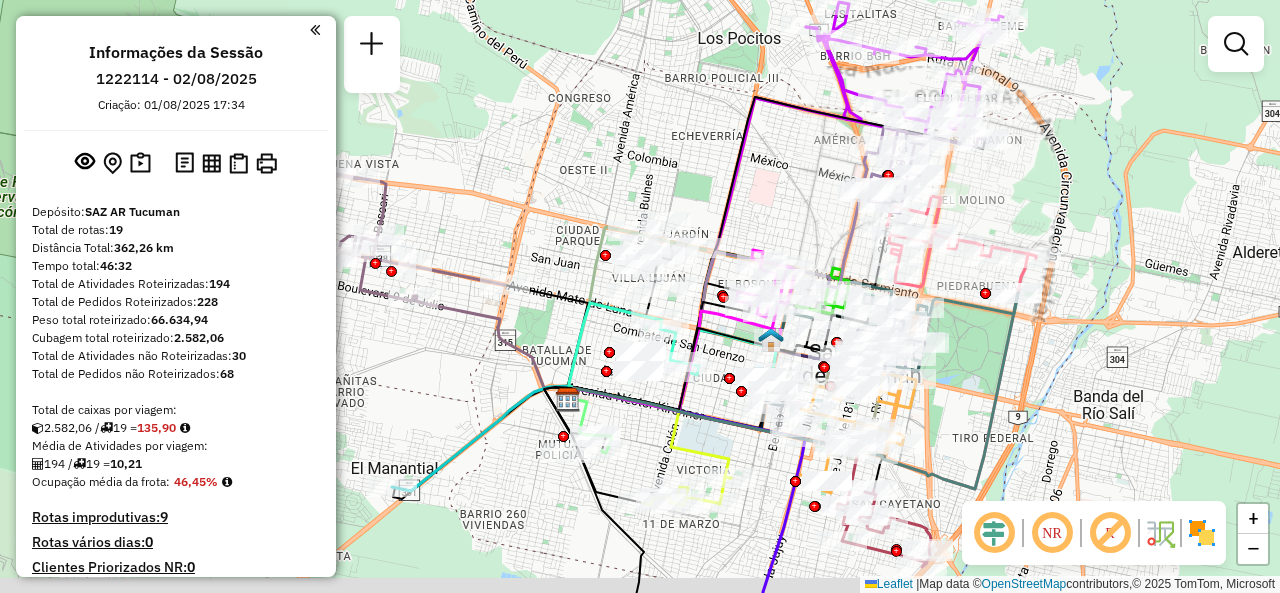 drag, startPoint x: 667, startPoint y: 205, endPoint x: 624, endPoint y: 174, distance: 53.009434 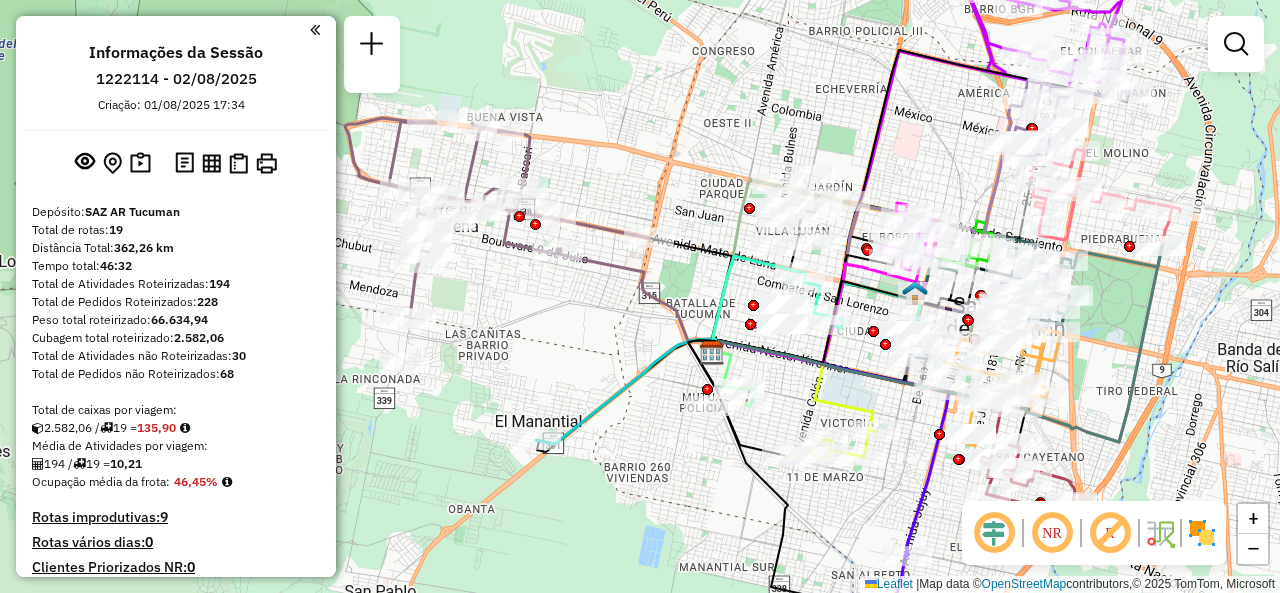drag, startPoint x: 636, startPoint y: 161, endPoint x: 801, endPoint y: 91, distance: 179.23448 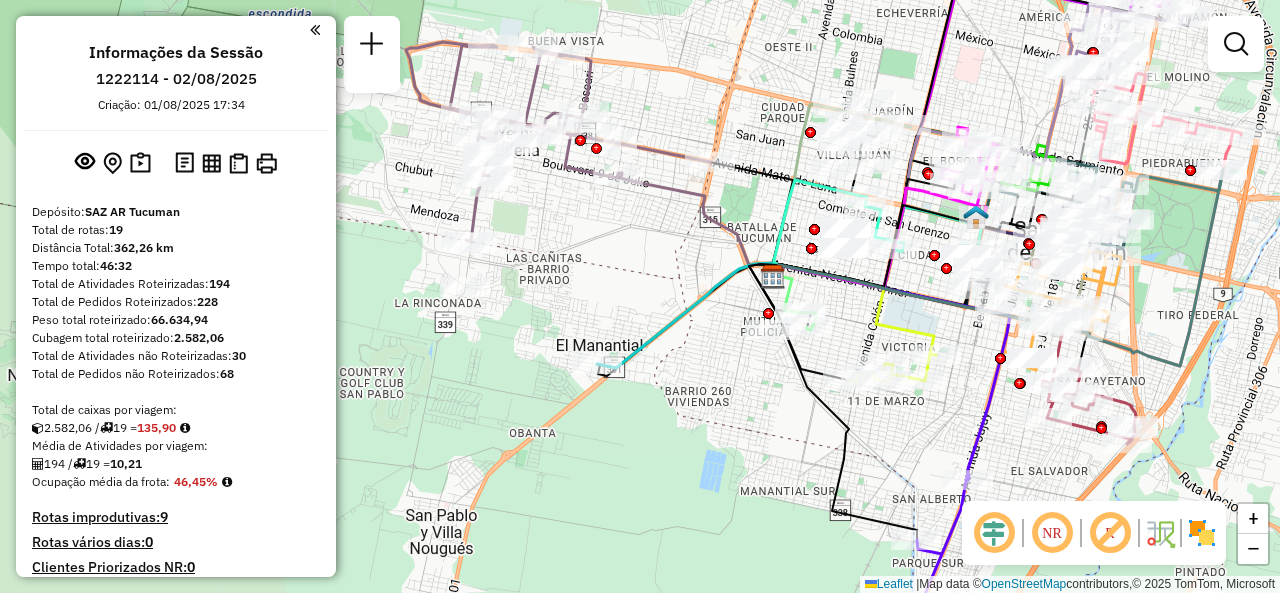 drag, startPoint x: 634, startPoint y: 354, endPoint x: 674, endPoint y: 302, distance: 65.60488 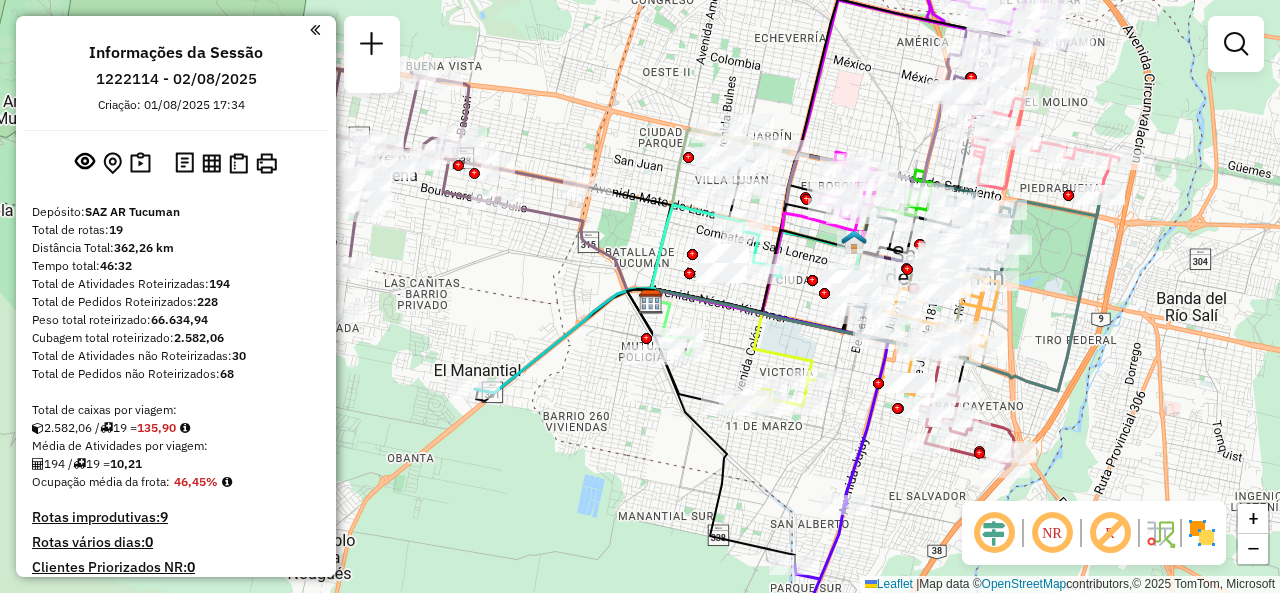 drag, startPoint x: 860, startPoint y: 313, endPoint x: 738, endPoint y: 338, distance: 124.53513 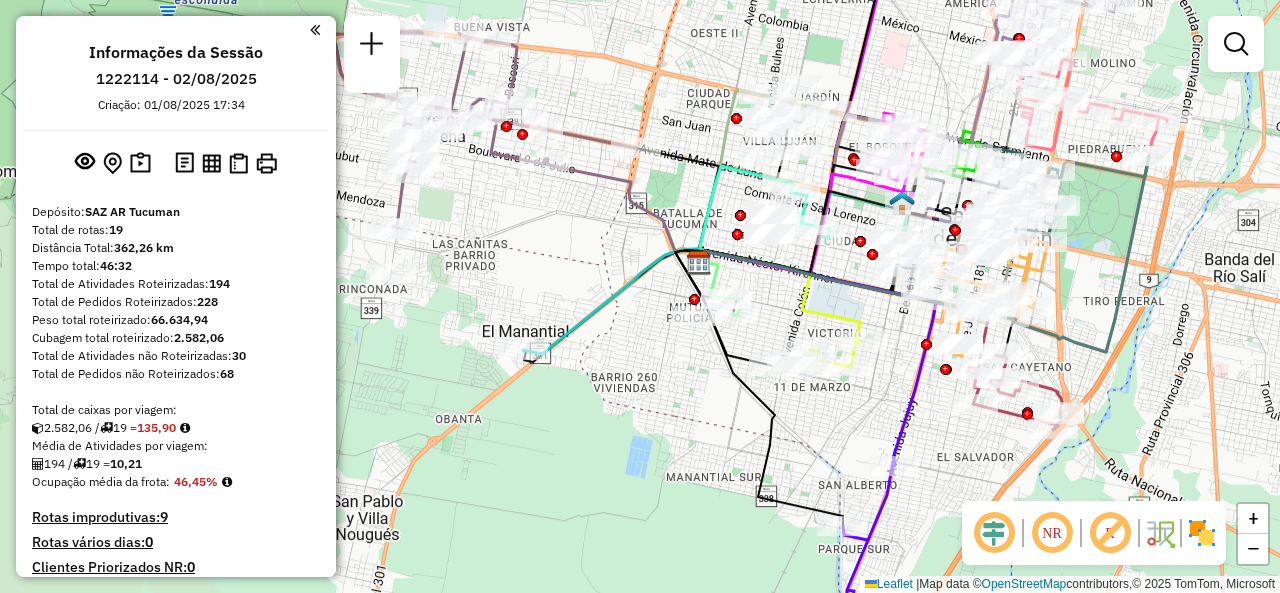 drag, startPoint x: 824, startPoint y: 429, endPoint x: 905, endPoint y: 451, distance: 83.9345 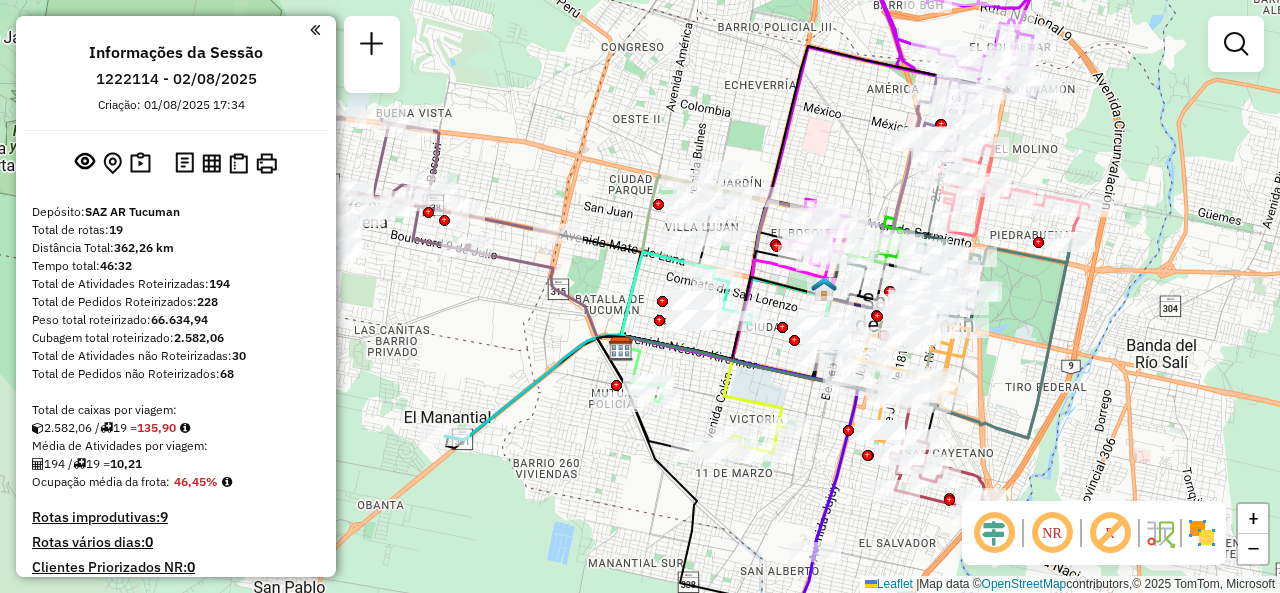 drag, startPoint x: 805, startPoint y: 345, endPoint x: 700, endPoint y: 391, distance: 114.6342 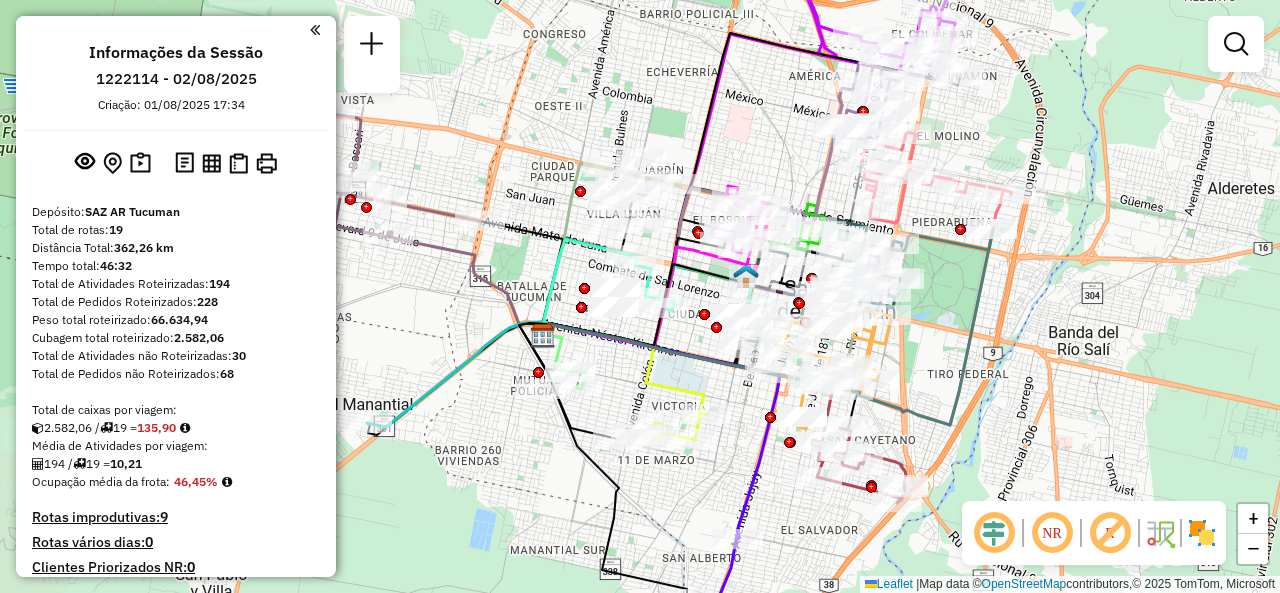 drag, startPoint x: 874, startPoint y: 179, endPoint x: 800, endPoint y: 165, distance: 75.31268 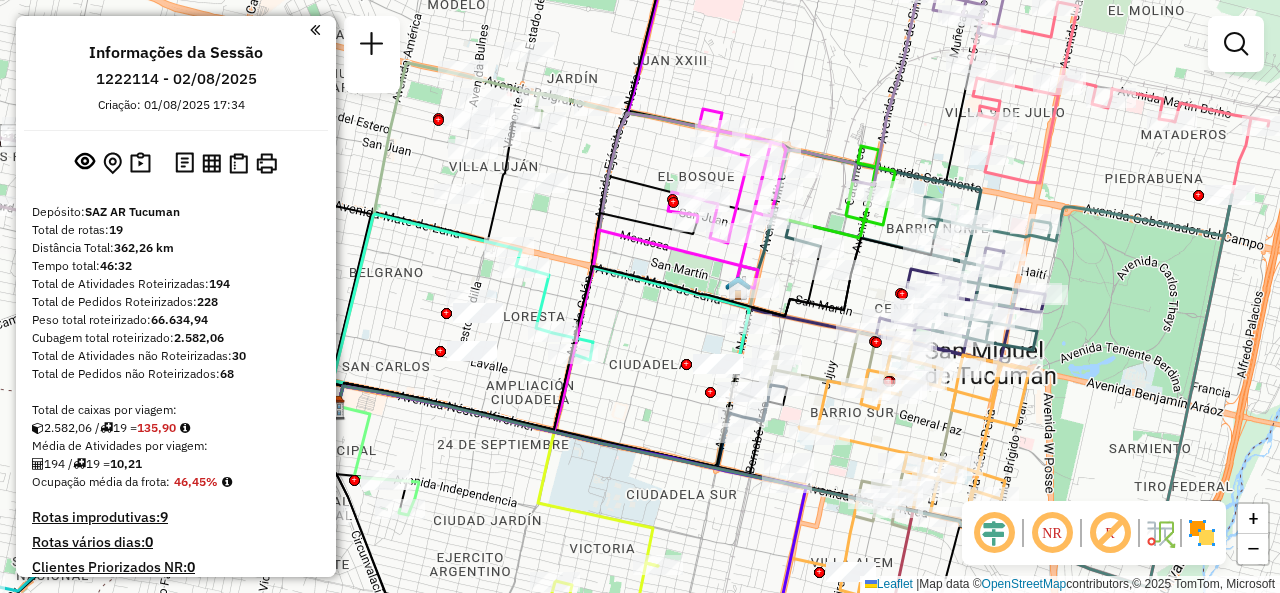 drag, startPoint x: 736, startPoint y: 233, endPoint x: 673, endPoint y: 245, distance: 64.132675 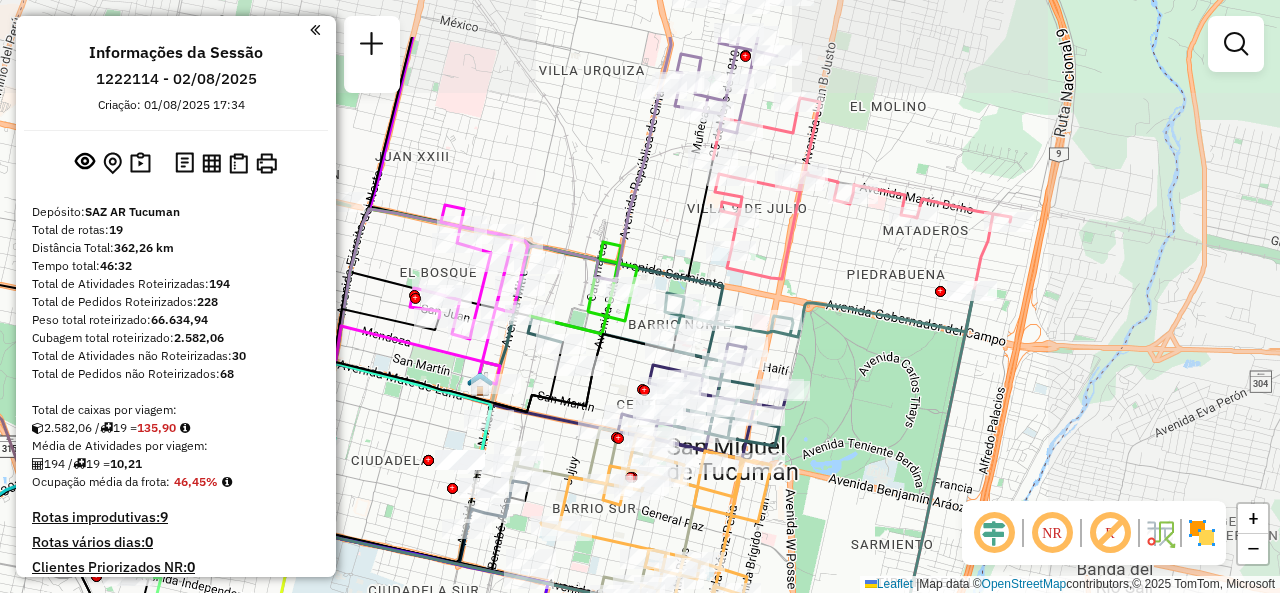 drag, startPoint x: 926, startPoint y: 123, endPoint x: 660, endPoint y: 225, distance: 284.88596 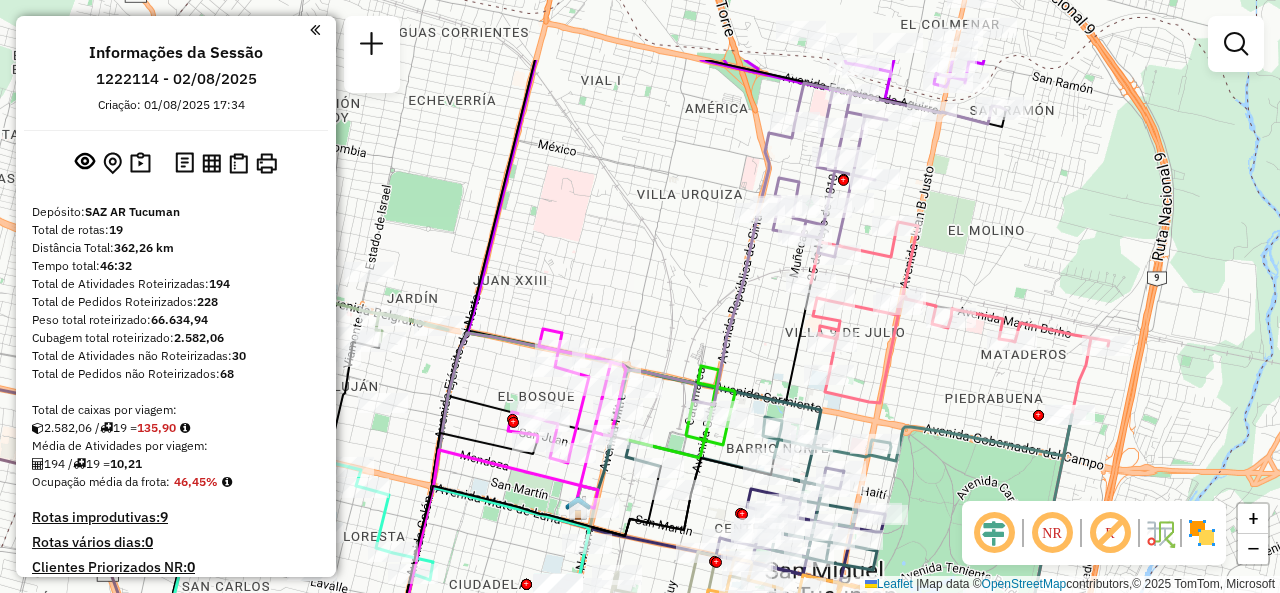 drag, startPoint x: 863, startPoint y: 272, endPoint x: 972, endPoint y: 391, distance: 161.37534 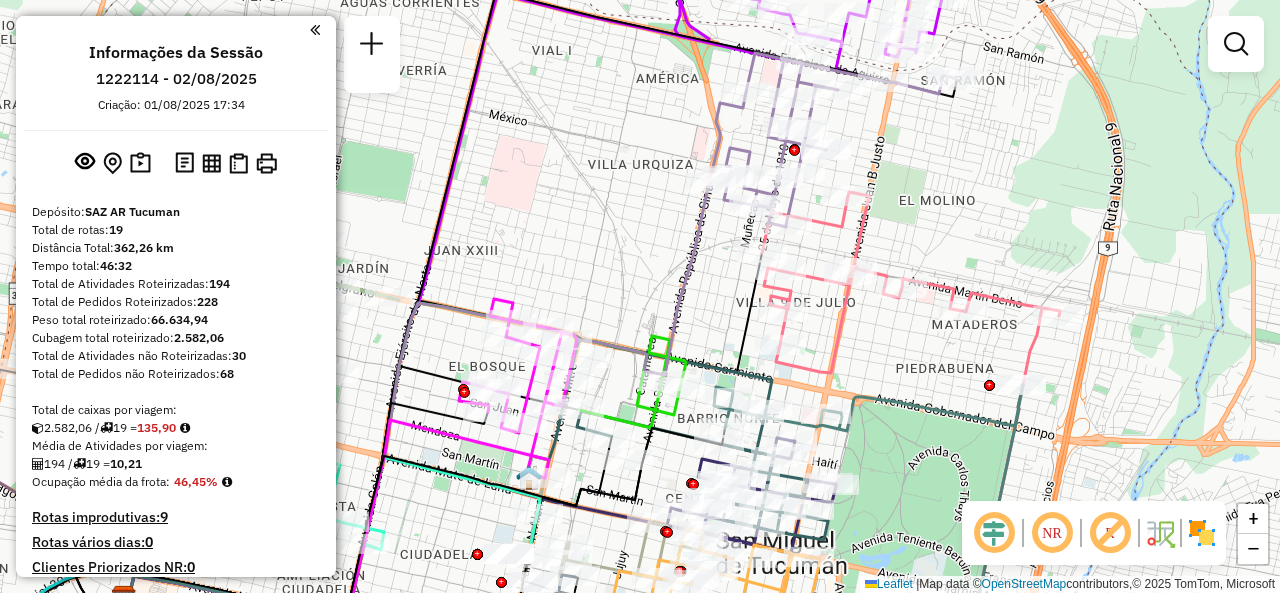drag, startPoint x: 654, startPoint y: 267, endPoint x: 530, endPoint y: 175, distance: 154.40207 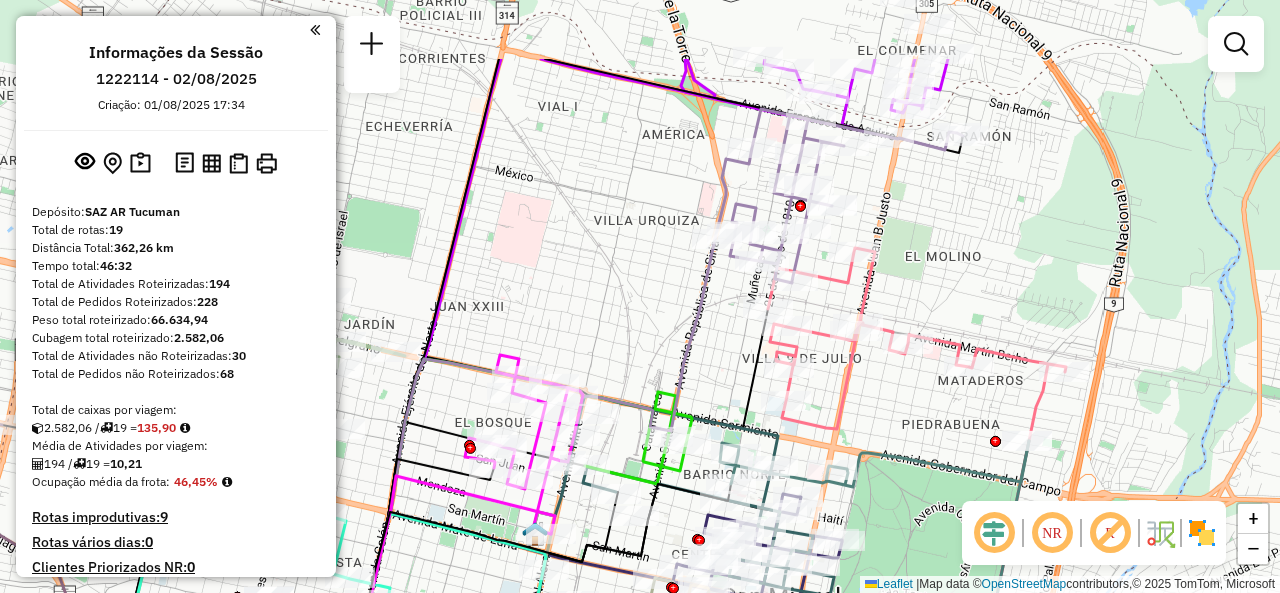 drag, startPoint x: 840, startPoint y: 133, endPoint x: 948, endPoint y: 290, distance: 190.55971 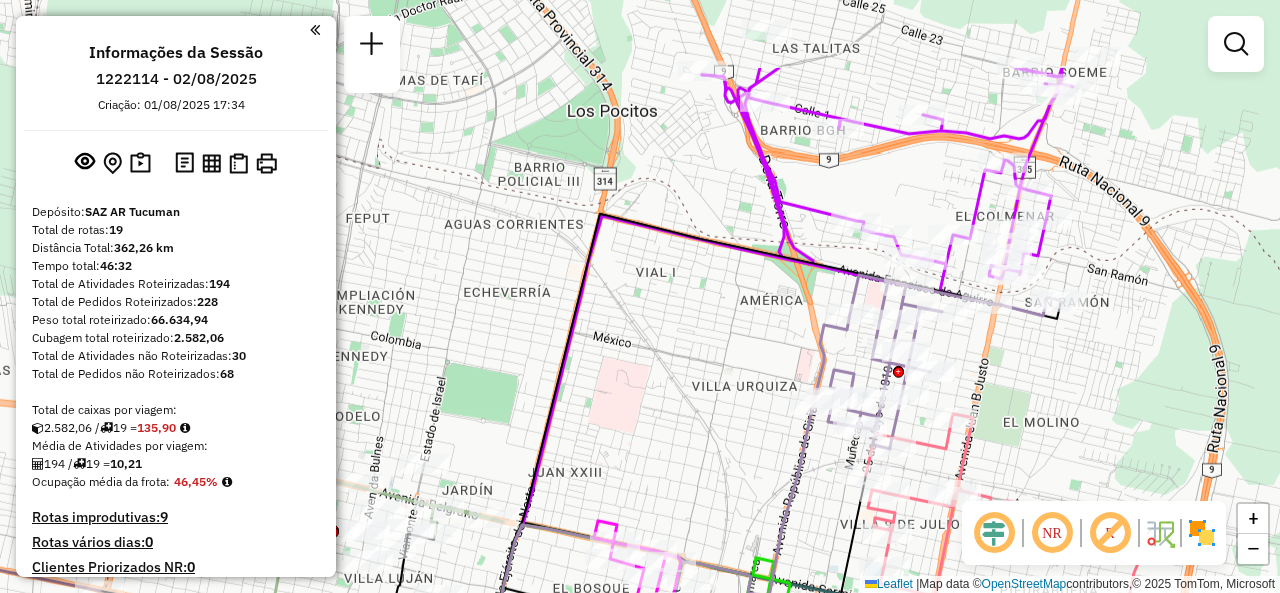 drag, startPoint x: 729, startPoint y: 231, endPoint x: 776, endPoint y: 337, distance: 115.952576 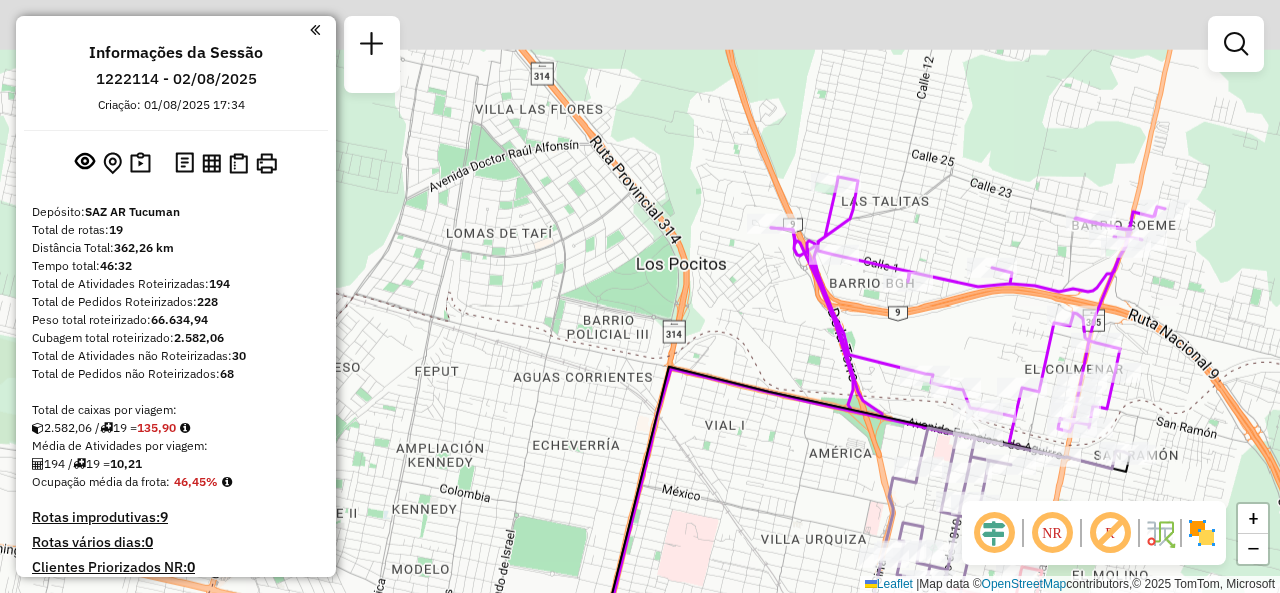 drag, startPoint x: 716, startPoint y: 176, endPoint x: 768, endPoint y: 315, distance: 148.40822 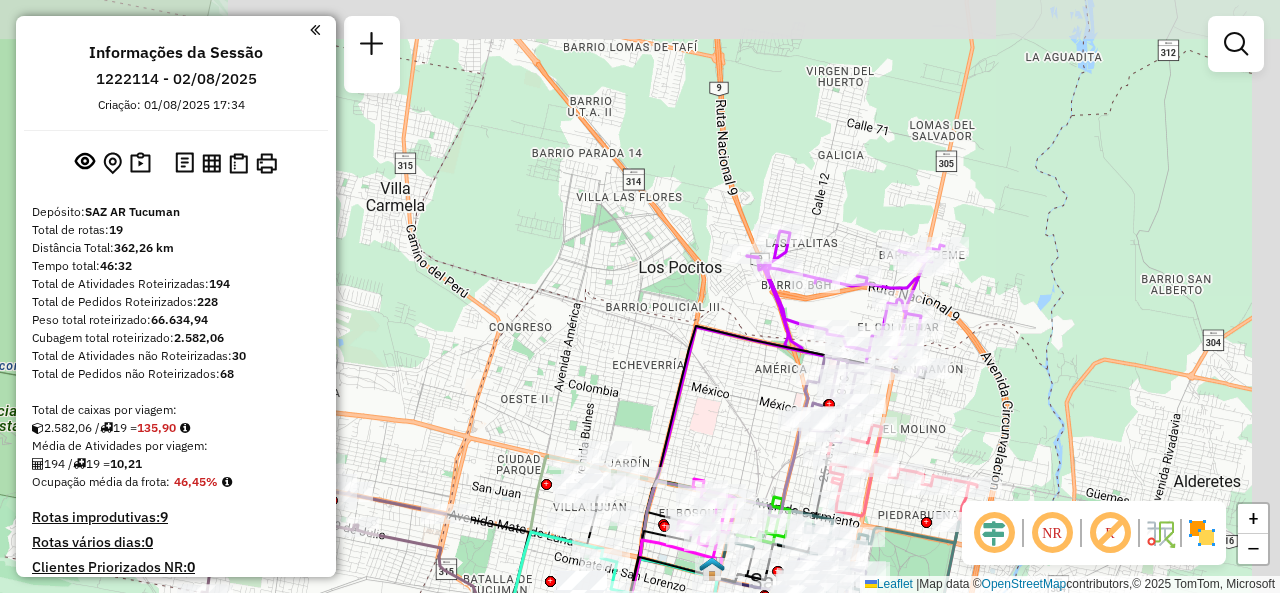 drag, startPoint x: 760, startPoint y: 317, endPoint x: 732, endPoint y: 295, distance: 35.608986 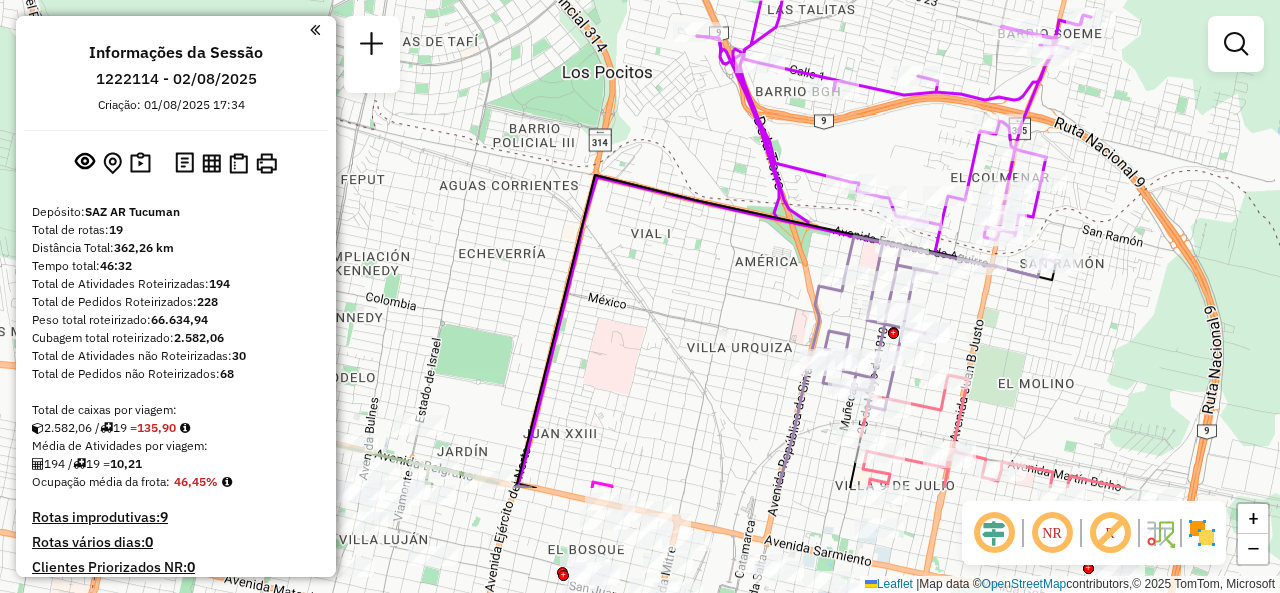 drag, startPoint x: 744, startPoint y: 355, endPoint x: 705, endPoint y: 161, distance: 197.88127 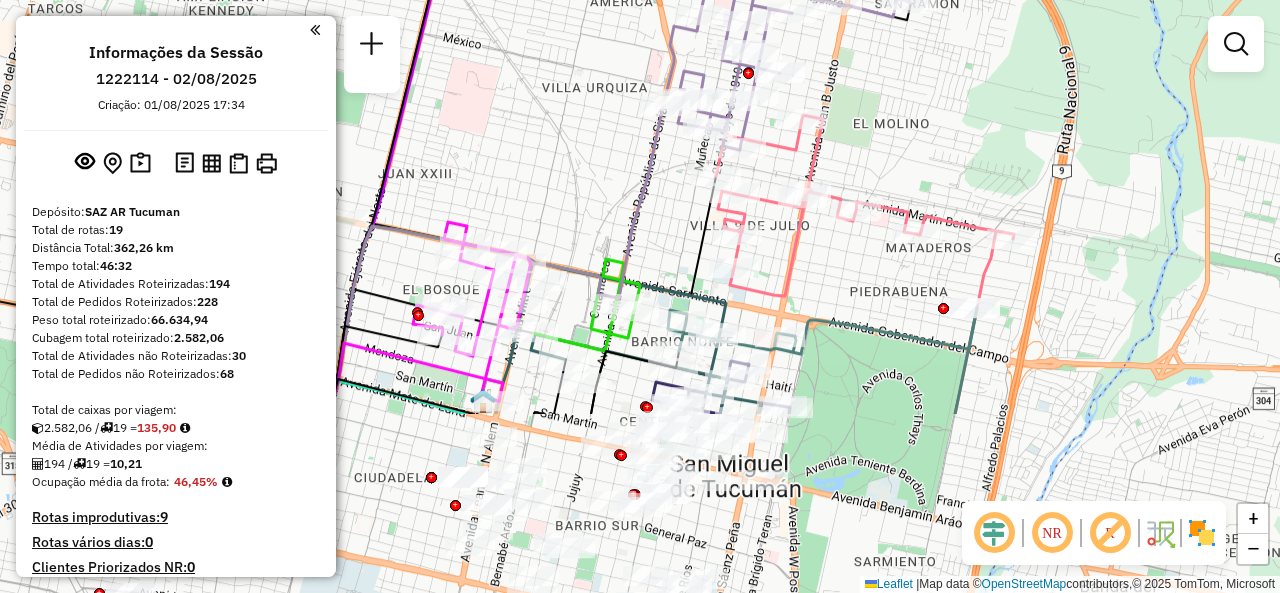 drag, startPoint x: 780, startPoint y: 435, endPoint x: 681, endPoint y: 221, distance: 235.79016 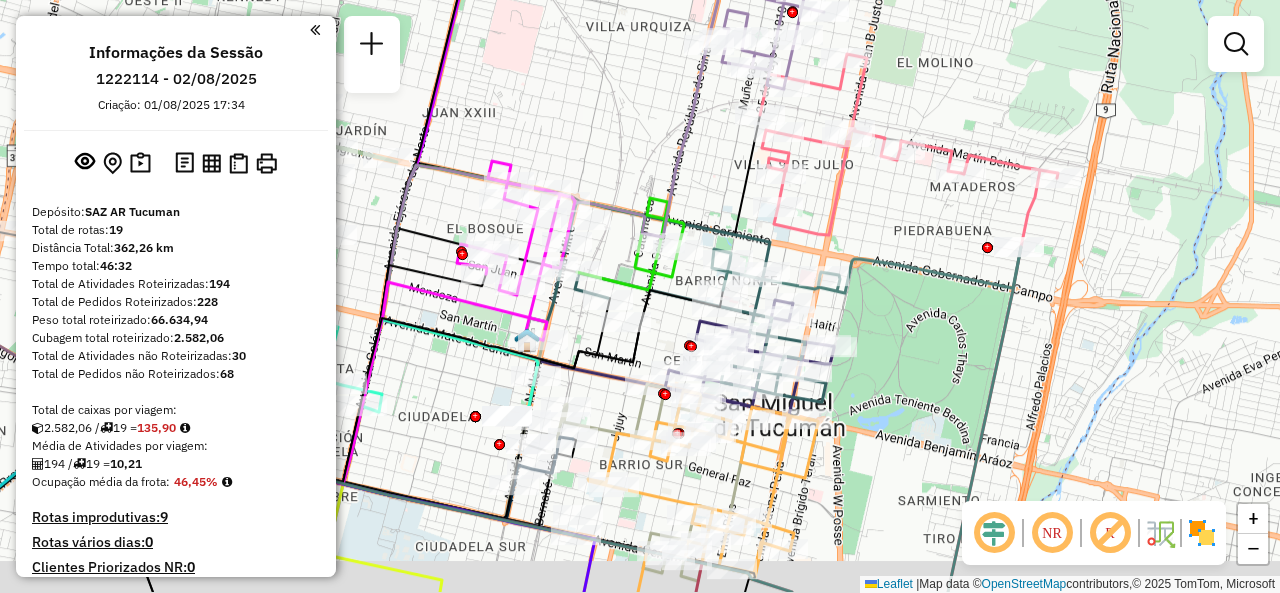 drag, startPoint x: 834, startPoint y: 268, endPoint x: 986, endPoint y: 67, distance: 252.00198 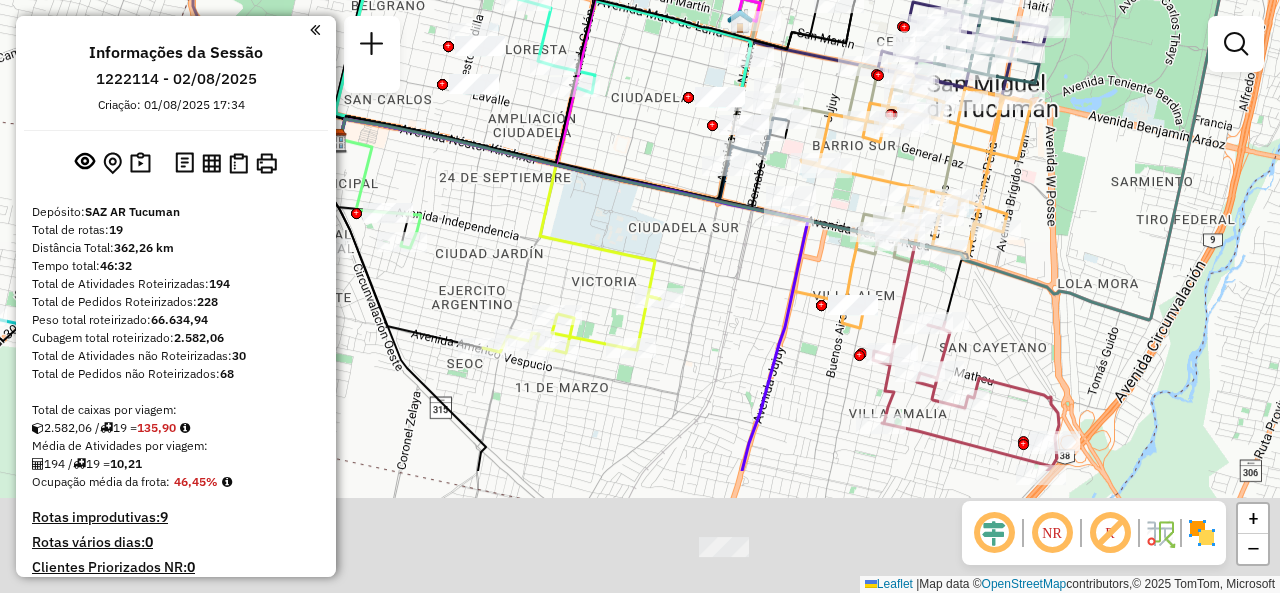drag, startPoint x: 927, startPoint y: 447, endPoint x: 1034, endPoint y: 264, distance: 211.98586 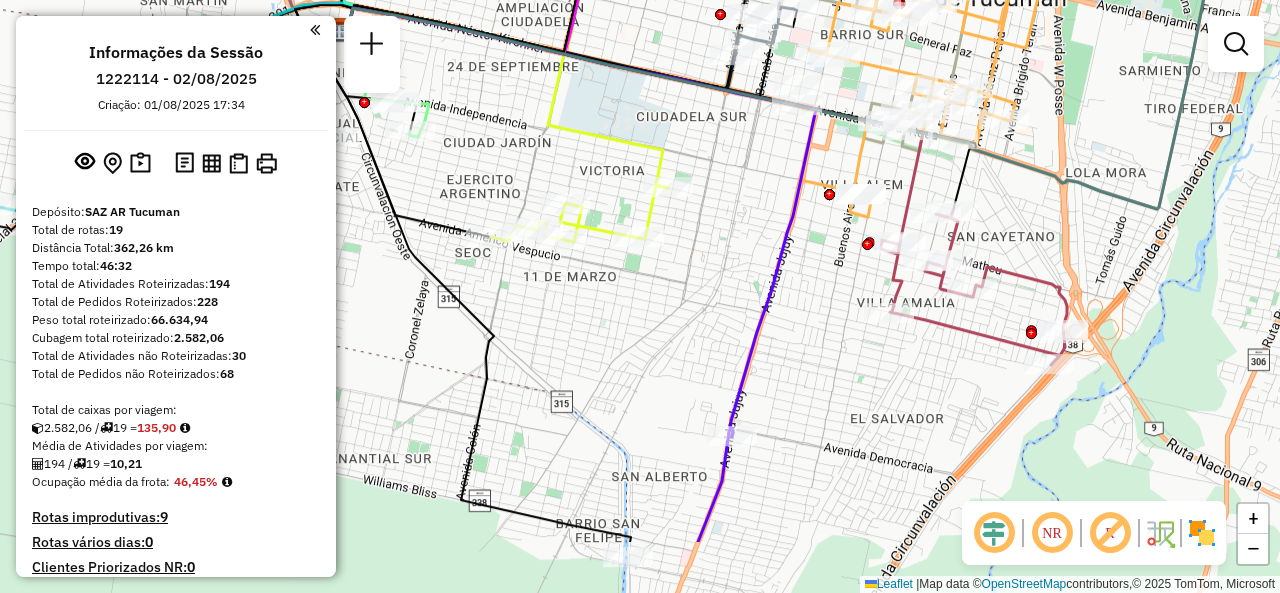 drag, startPoint x: 809, startPoint y: 406, endPoint x: 817, endPoint y: 295, distance: 111.28792 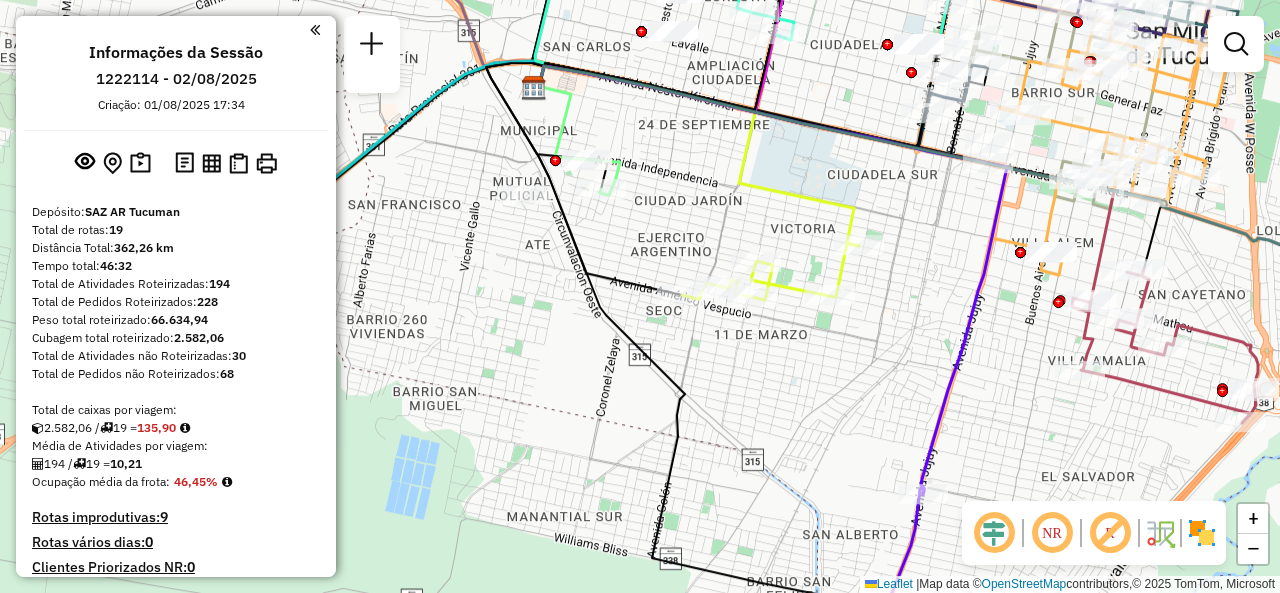 drag, startPoint x: 691, startPoint y: 424, endPoint x: 893, endPoint y: 571, distance: 249.82594 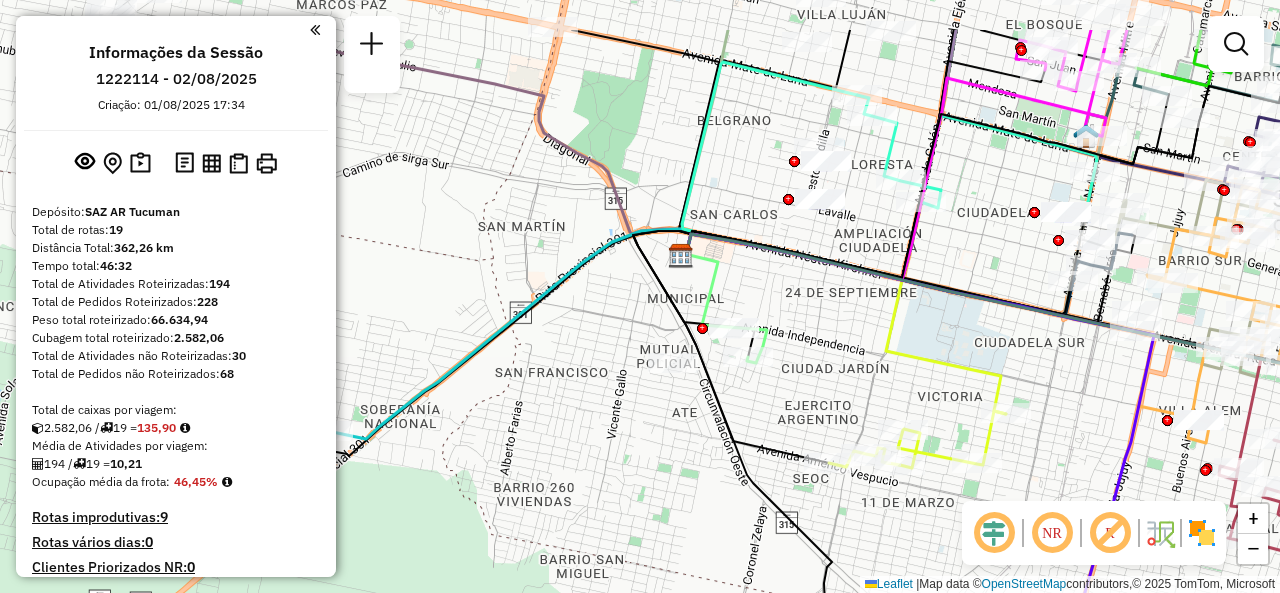 drag, startPoint x: 714, startPoint y: 320, endPoint x: 831, endPoint y: 405, distance: 144.61673 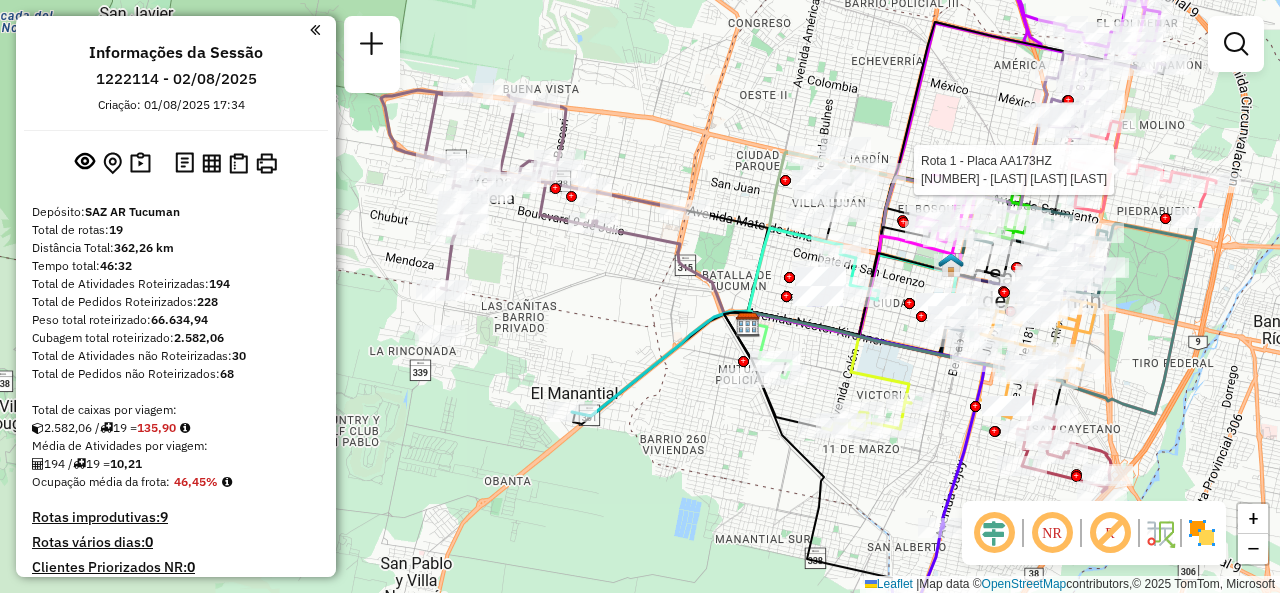 click on "Rota 1 - Placa AA173HZ  0000705867 - GALVAN ANGEL ARIEL Janela de atendimento Grade de atendimento Capacidade Transportadoras Veículos Cliente Pedidos  Rotas Selecione os dias de semana para filtrar as janelas de atendimento  Seg   Ter   Qua   Qui   Sex   Sáb   Dom  Informe o período da janela de atendimento: De: Até:  Filtrar exatamente a janela do cliente  Considerar janela de atendimento padrão  Selecione os dias de semana para filtrar as grades de atendimento  Seg   Ter   Qua   Qui   Sex   Sáb   Dom   Considerar clientes sem dia de atendimento cadastrado  Clientes fora do dia de atendimento selecionado Filtrar as atividades entre os valores definidos abaixo:  Peso mínimo:   Peso máximo:   Cubagem mínima:   Cubagem máxima:   De:   Até:  Filtrar as atividades entre o tempo de atendimento definido abaixo:  De:   Até:   Considerar capacidade total dos clientes não roteirizados Transportadora: Selecione um ou mais itens Tipo de veículo: Selecione um ou mais itens Veículo: Motorista: Nome: Setor:" 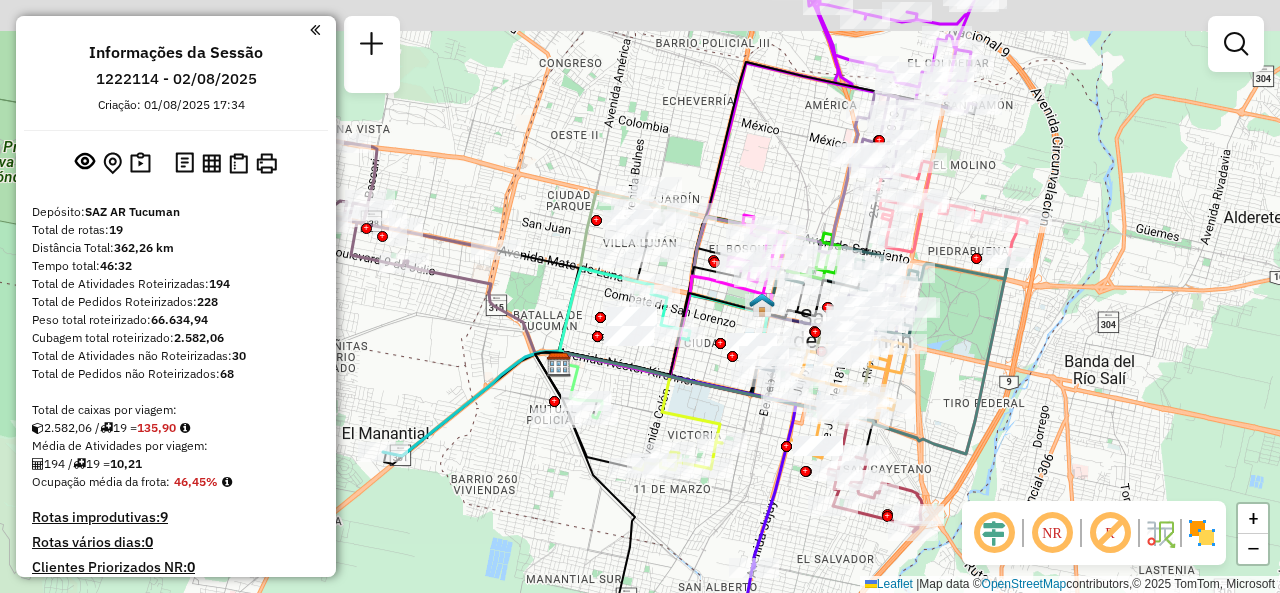 drag, startPoint x: 693, startPoint y: 461, endPoint x: 504, endPoint y: 501, distance: 193.18643 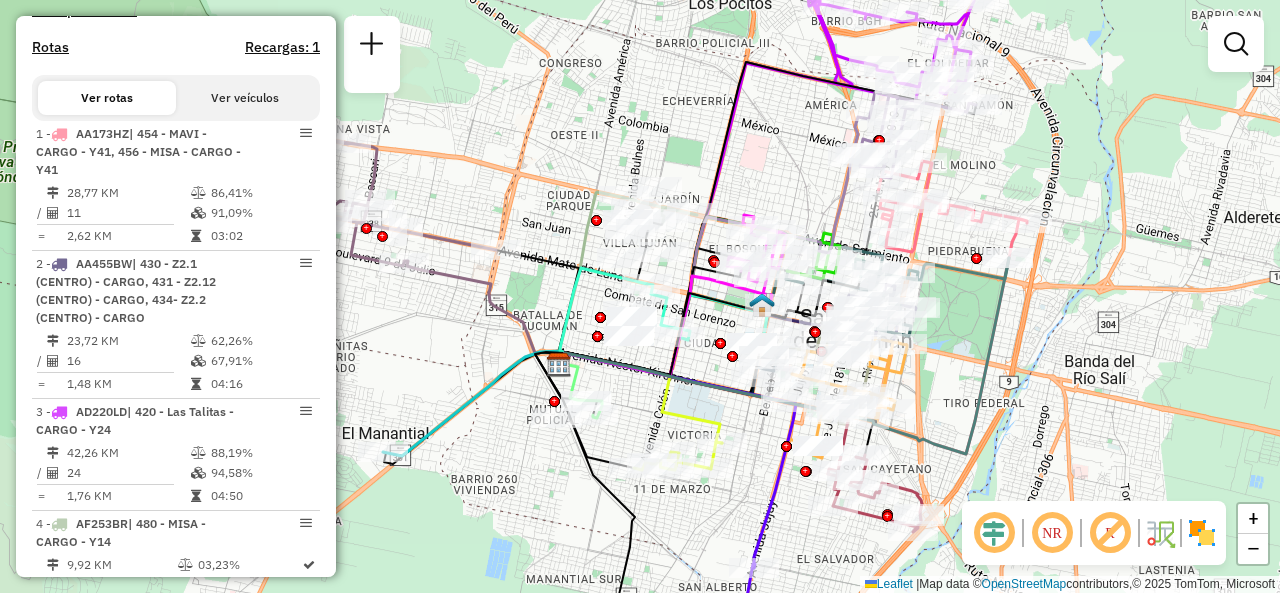scroll, scrollTop: 100, scrollLeft: 0, axis: vertical 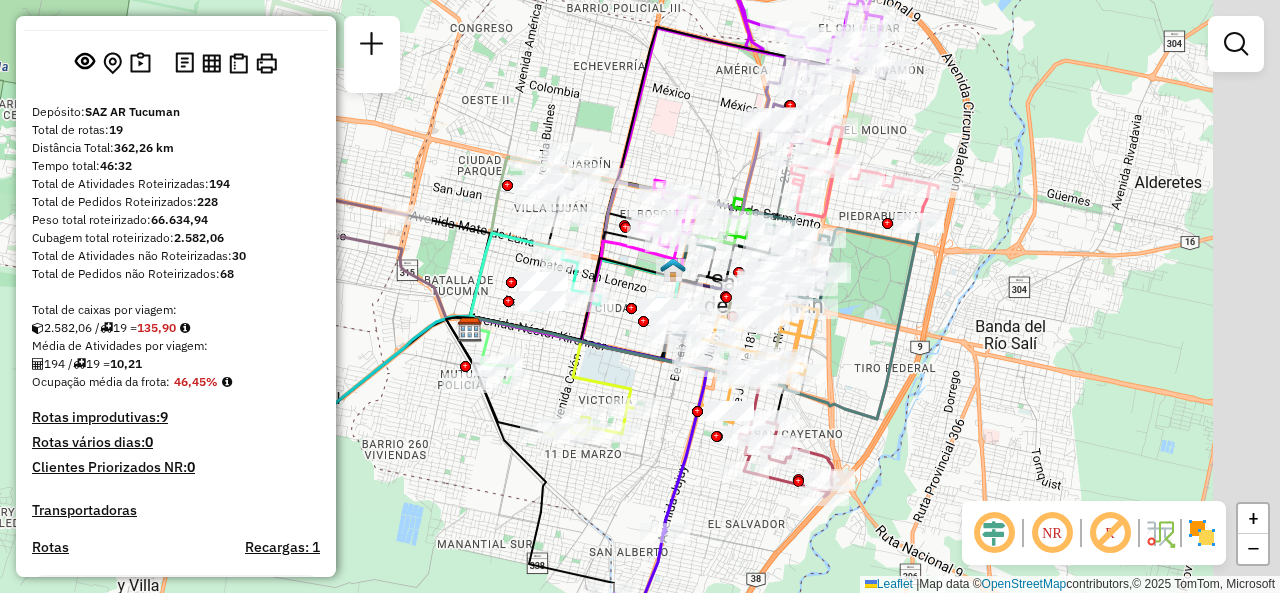 drag, startPoint x: 684, startPoint y: 386, endPoint x: 560, endPoint y: 354, distance: 128.06248 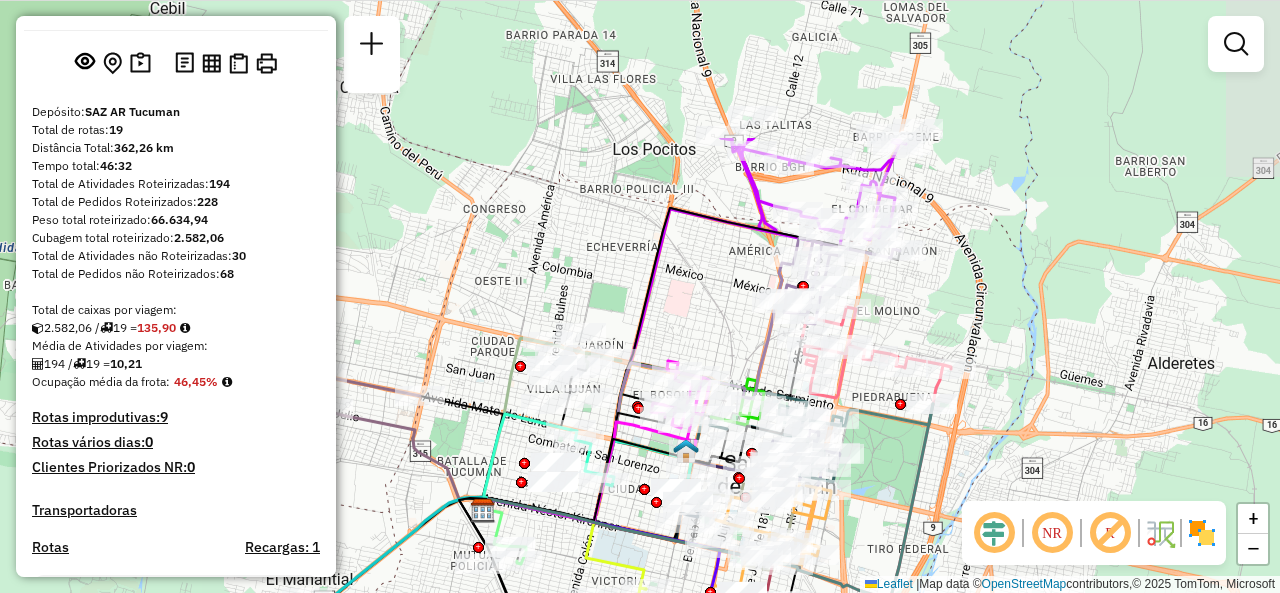 drag, startPoint x: 821, startPoint y: 266, endPoint x: 904, endPoint y: 463, distance: 213.7709 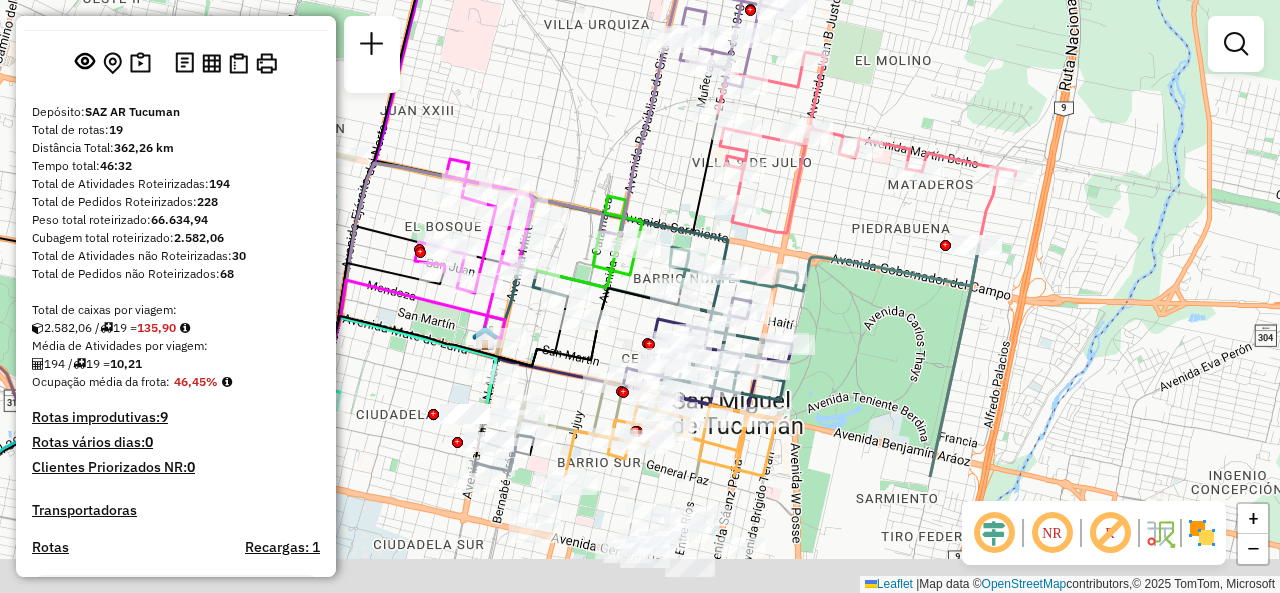 drag, startPoint x: 717, startPoint y: 375, endPoint x: 662, endPoint y: 197, distance: 186.30351 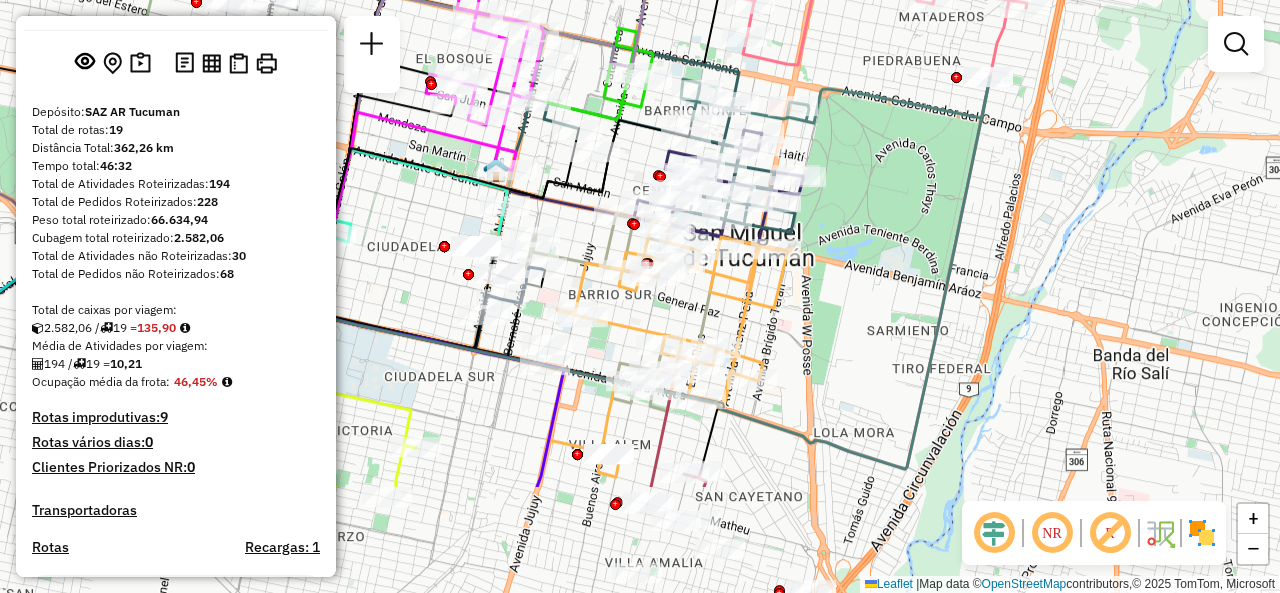drag, startPoint x: 848, startPoint y: 369, endPoint x: 857, endPoint y: 202, distance: 167.24234 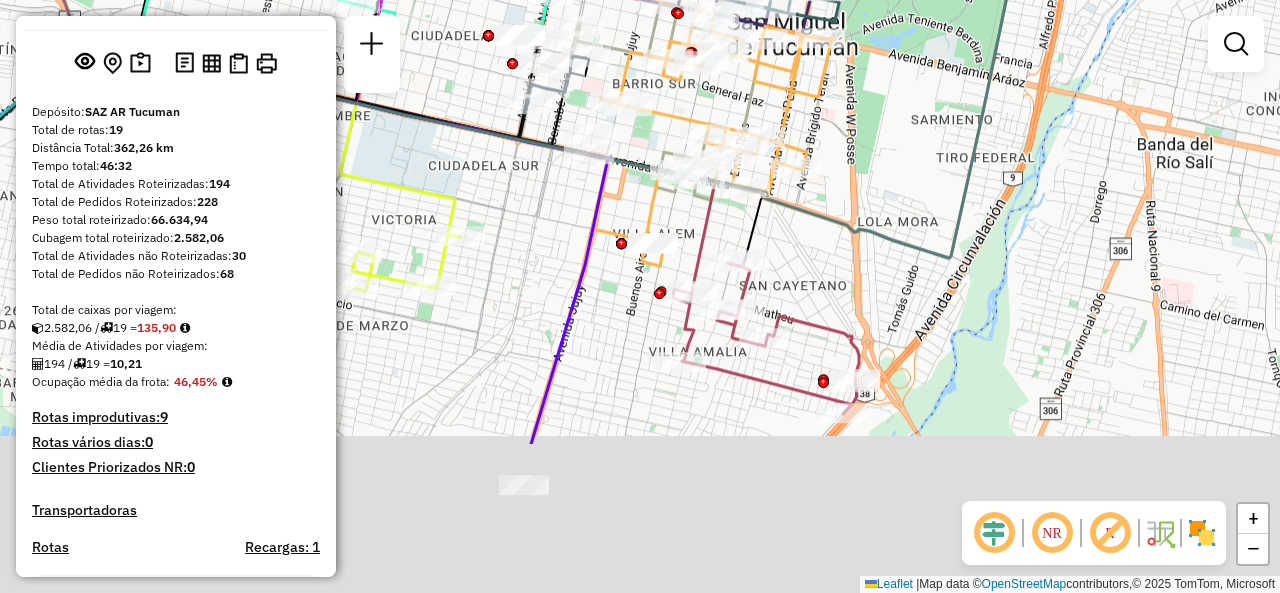 drag, startPoint x: 850, startPoint y: 434, endPoint x: 896, endPoint y: 210, distance: 228.67444 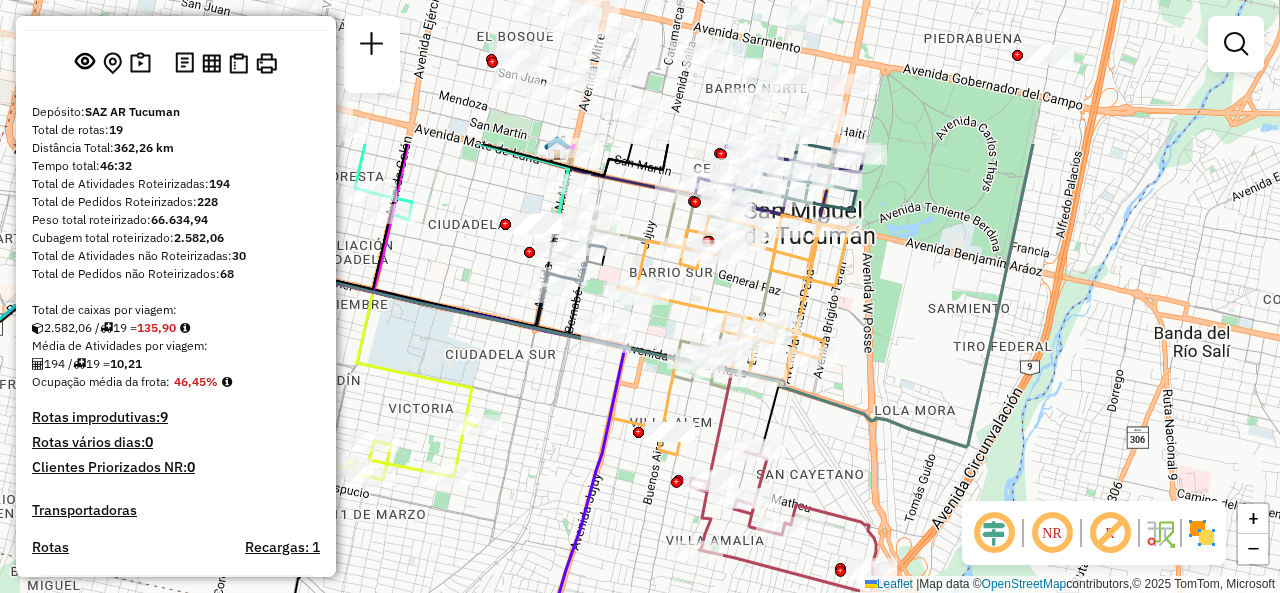 drag, startPoint x: 611, startPoint y: 278, endPoint x: 642, endPoint y: 504, distance: 228.1162 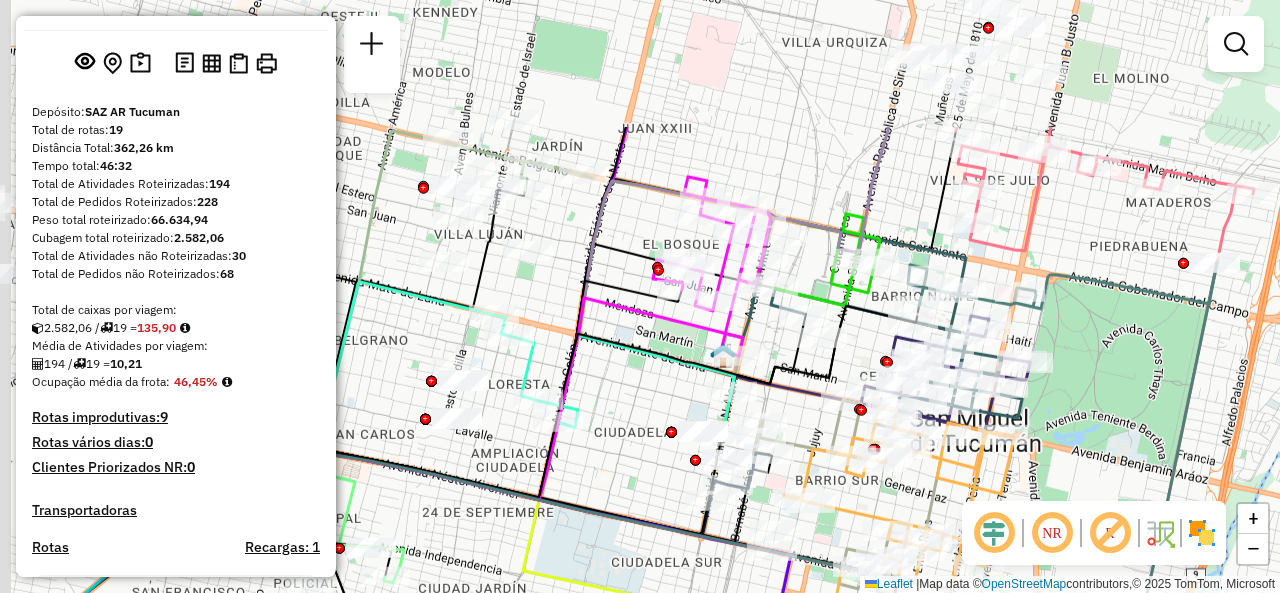 drag, startPoint x: 895, startPoint y: 331, endPoint x: 1033, endPoint y: 479, distance: 202.35612 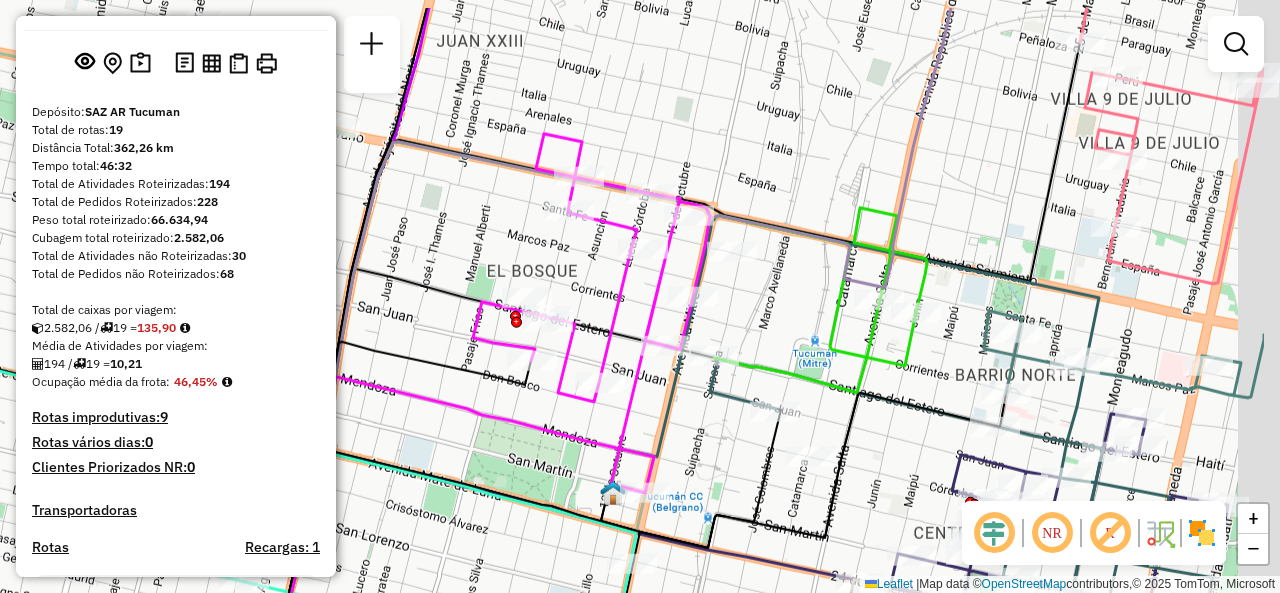 drag, startPoint x: 894, startPoint y: 252, endPoint x: 630, endPoint y: 399, distance: 302.16718 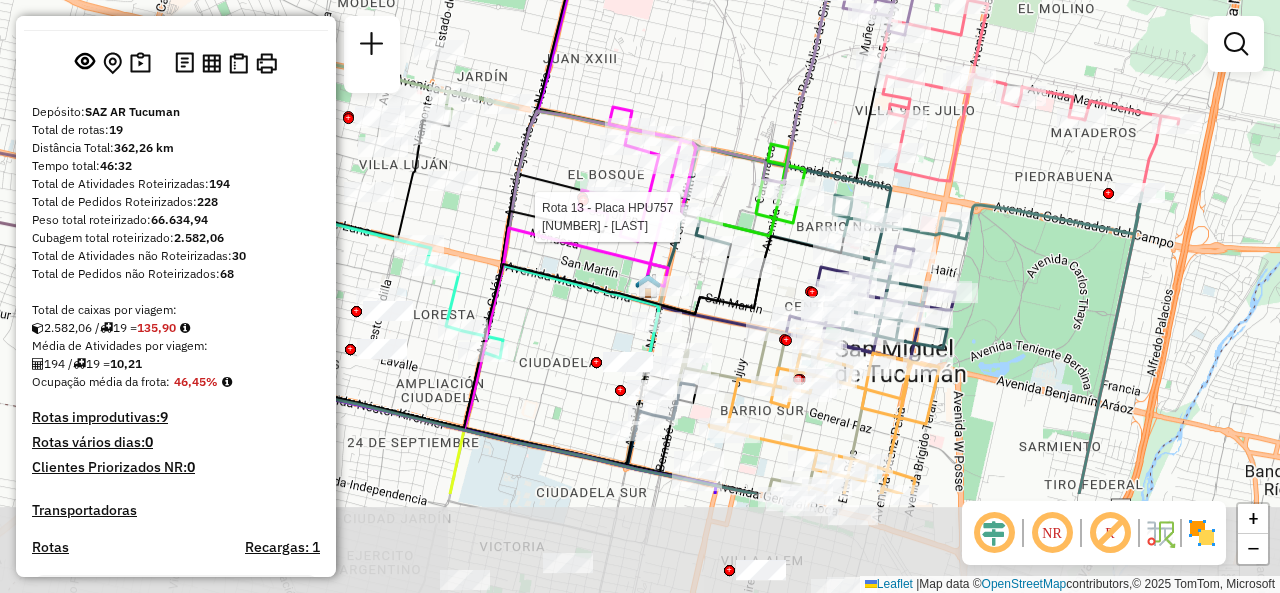 drag, startPoint x: 731, startPoint y: 260, endPoint x: 800, endPoint y: 85, distance: 188.11166 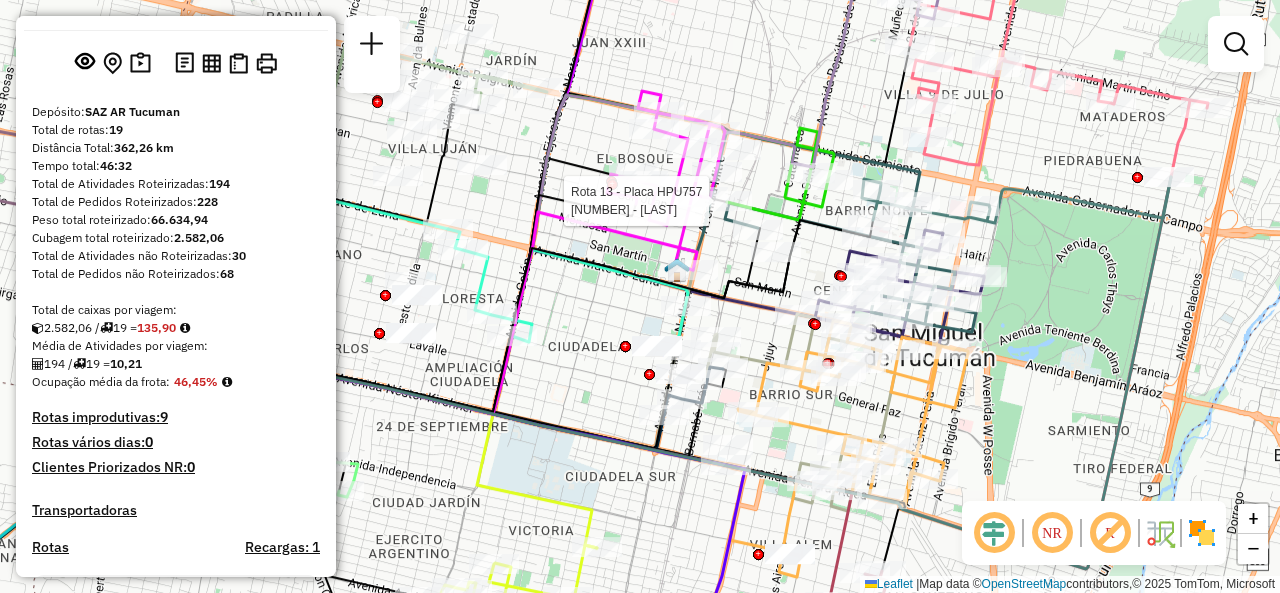 click on "Rota 13 - Placa HPU757  0000452373 - AVENDAÑO Janela de atendimento Grade de atendimento Capacidade Transportadoras Veículos Cliente Pedidos  Rotas Selecione os dias de semana para filtrar as janelas de atendimento  Seg   Ter   Qua   Qui   Sex   Sáb   Dom  Informe o período da janela de atendimento: De: Até:  Filtrar exatamente a janela do cliente  Considerar janela de atendimento padrão  Selecione os dias de semana para filtrar as grades de atendimento  Seg   Ter   Qua   Qui   Sex   Sáb   Dom   Considerar clientes sem dia de atendimento cadastrado  Clientes fora do dia de atendimento selecionado Filtrar as atividades entre os valores definidos abaixo:  Peso mínimo:   Peso máximo:   Cubagem mínima:   Cubagem máxima:   De:   Até:  Filtrar as atividades entre o tempo de atendimento definido abaixo:  De:   Até:   Considerar capacidade total dos clientes não roteirizados Transportadora: Selecione um ou mais itens Tipo de veículo: Selecione um ou mais itens Veículo: Selecione um ou mais itens Nome:" 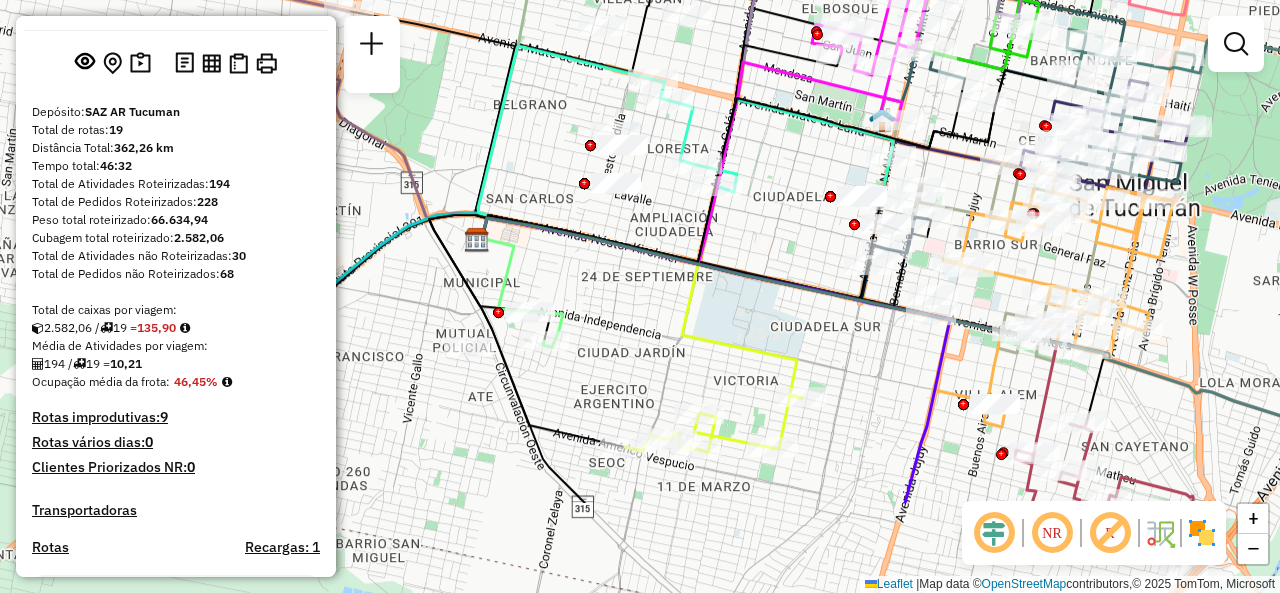 drag, startPoint x: 536, startPoint y: 171, endPoint x: 718, endPoint y: 48, distance: 219.66565 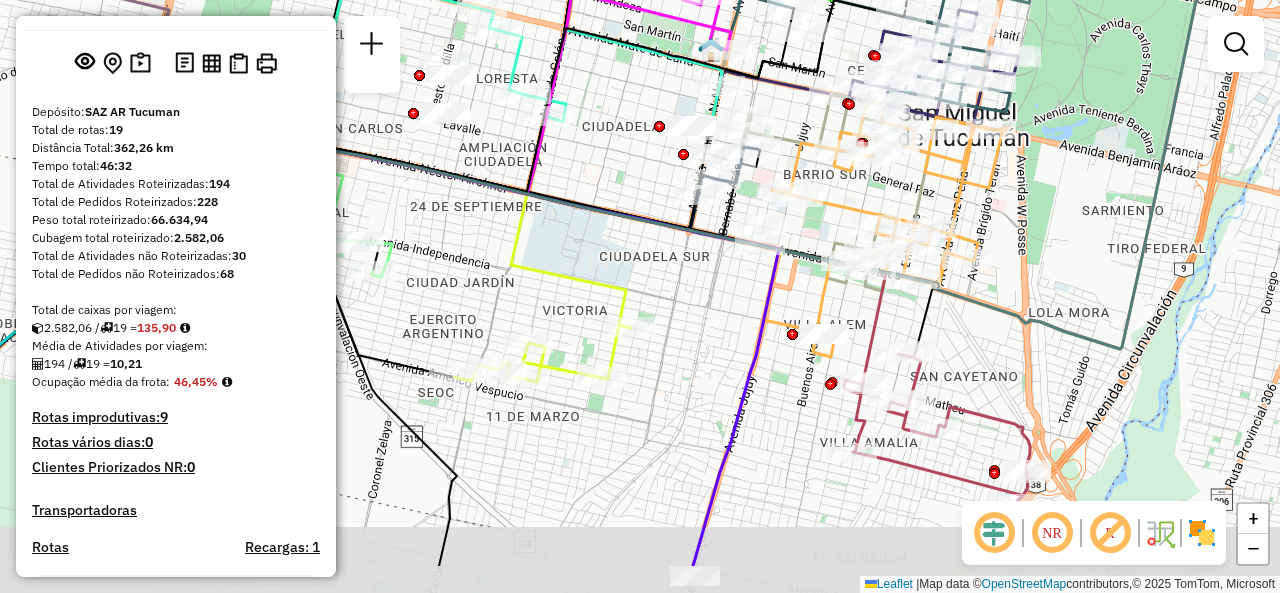 drag, startPoint x: 796, startPoint y: 251, endPoint x: 635, endPoint y: 159, distance: 185.43193 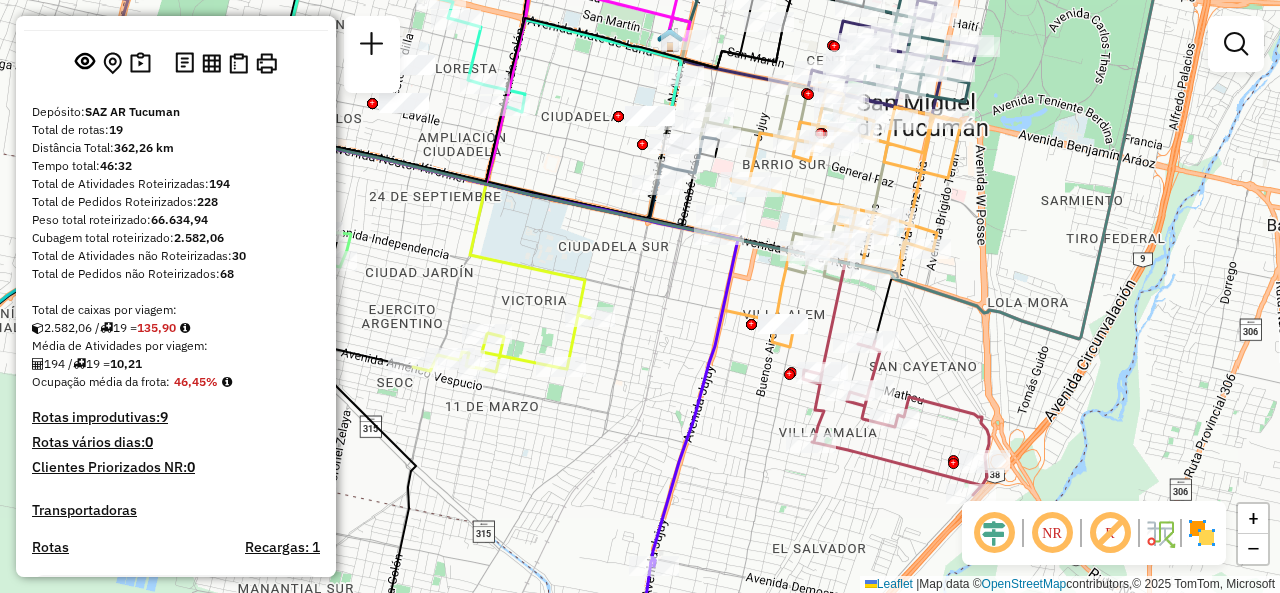 drag, startPoint x: 684, startPoint y: 313, endPoint x: 680, endPoint y: 291, distance: 22.36068 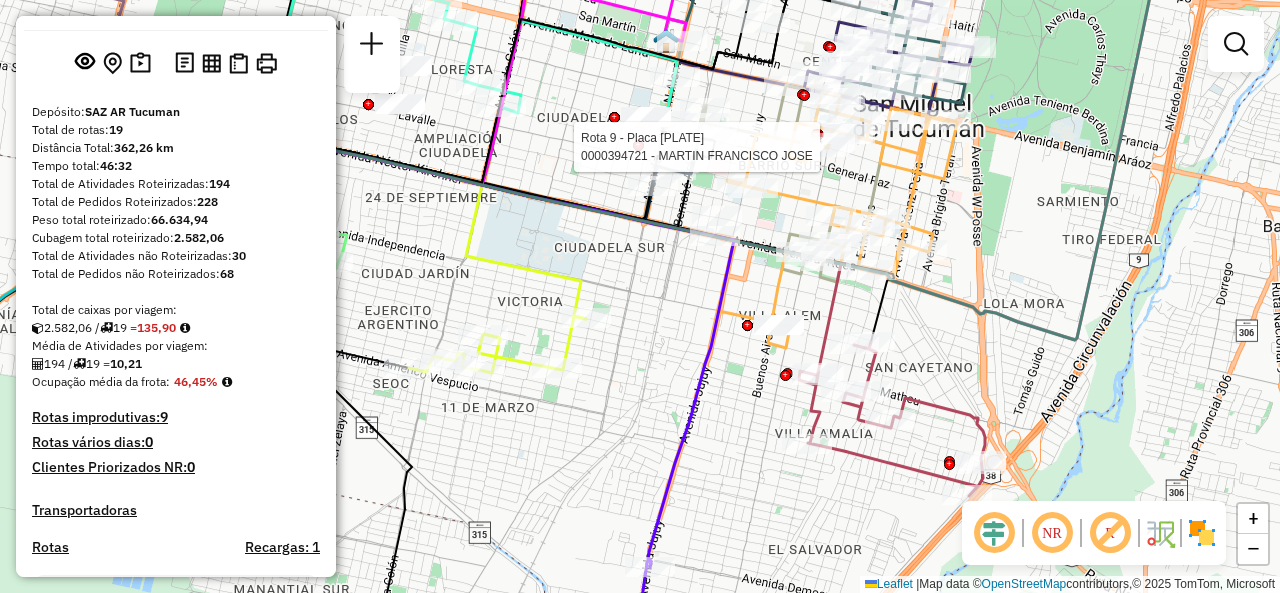 select on "**********" 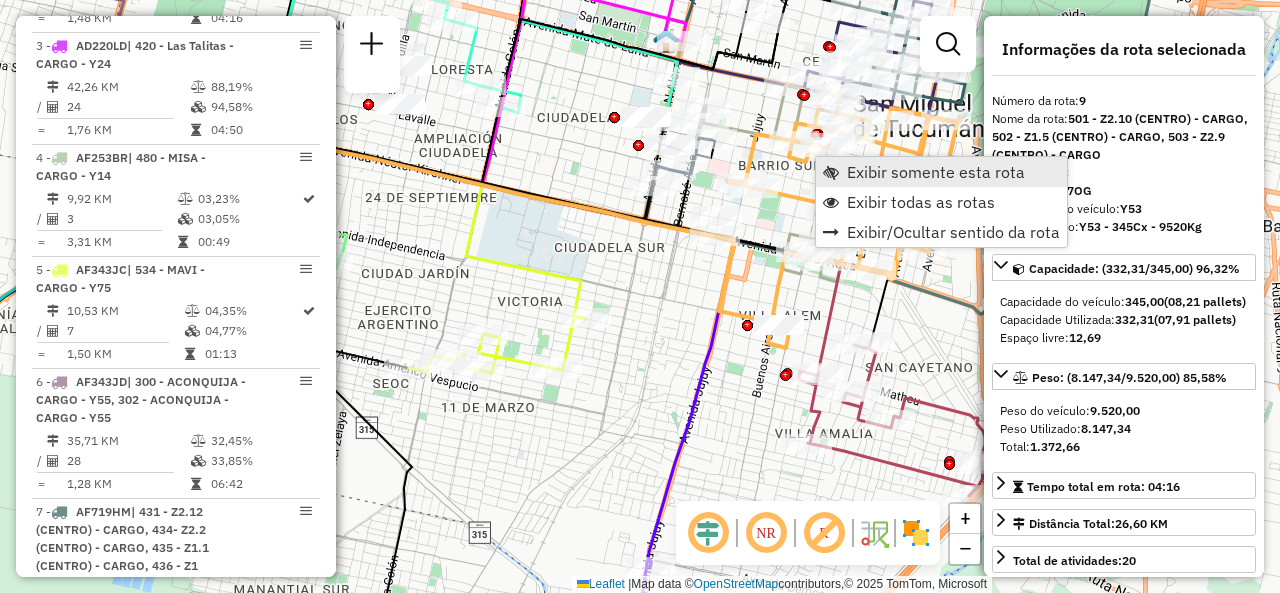 scroll, scrollTop: 1832, scrollLeft: 0, axis: vertical 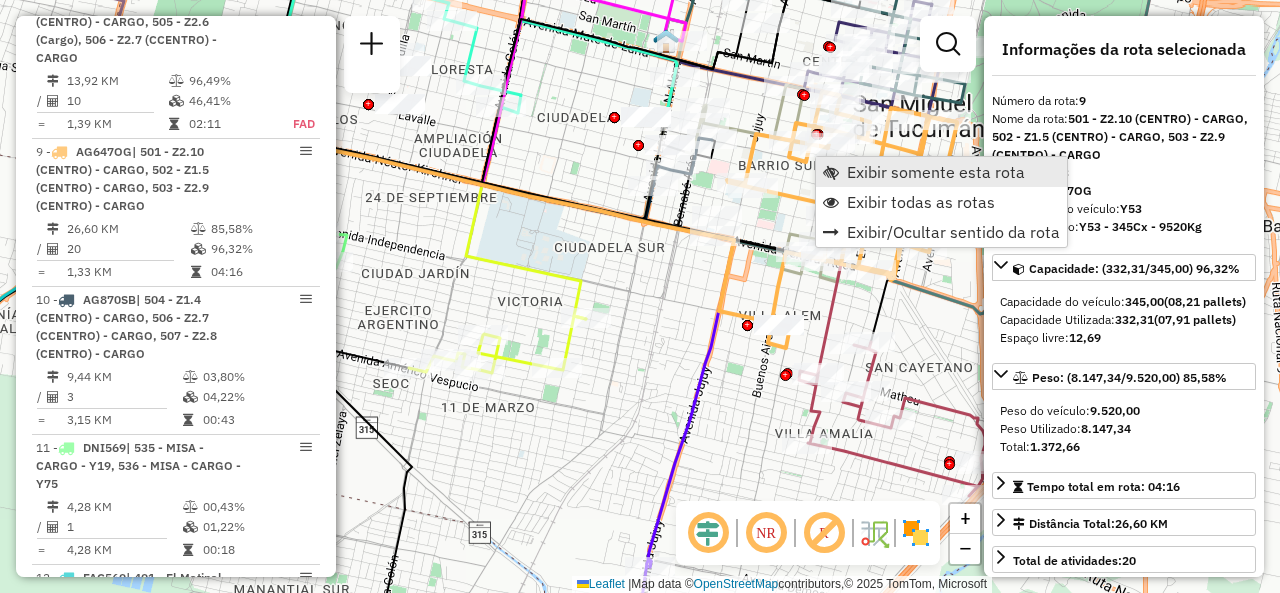 click on "Exibir somente esta rota" at bounding box center (936, 172) 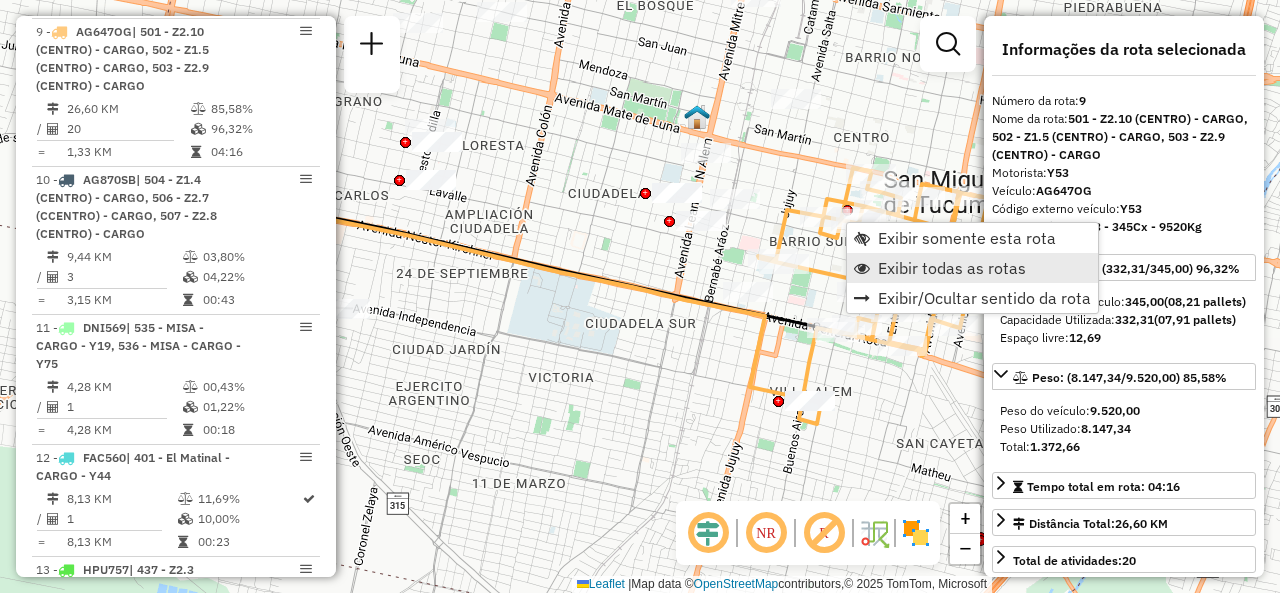 click on "Exibir todas as rotas" at bounding box center [972, 268] 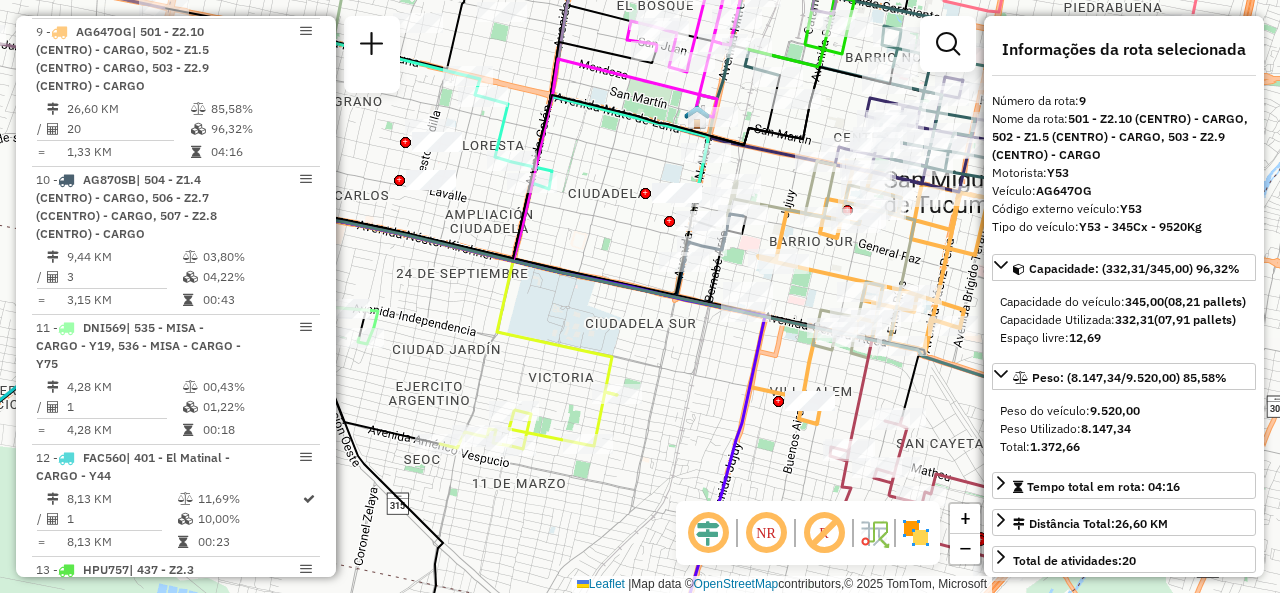 click on "Janela de atendimento Grade de atendimento Capacidade Transportadoras Veículos Cliente Pedidos  Rotas Selecione os dias de semana para filtrar as janelas de atendimento  Seg   Ter   Qua   Qui   Sex   Sáb   Dom  Informe o período da janela de atendimento: De: Até:  Filtrar exatamente a janela do cliente  Considerar janela de atendimento padrão  Selecione os dias de semana para filtrar as grades de atendimento  Seg   Ter   Qua   Qui   Sex   Sáb   Dom   Considerar clientes sem dia de atendimento cadastrado  Clientes fora do dia de atendimento selecionado Filtrar as atividades entre os valores definidos abaixo:  Peso mínimo:   Peso máximo:   Cubagem mínima:   Cubagem máxima:   De:   Até:  Filtrar as atividades entre o tempo de atendimento definido abaixo:  De:   Até:   Considerar capacidade total dos clientes não roteirizados Transportadora: Selecione um ou mais itens Tipo de veículo: Selecione um ou mais itens Veículo: Selecione um ou mais itens Motorista: Selecione um ou mais itens Nome: Rótulo:" 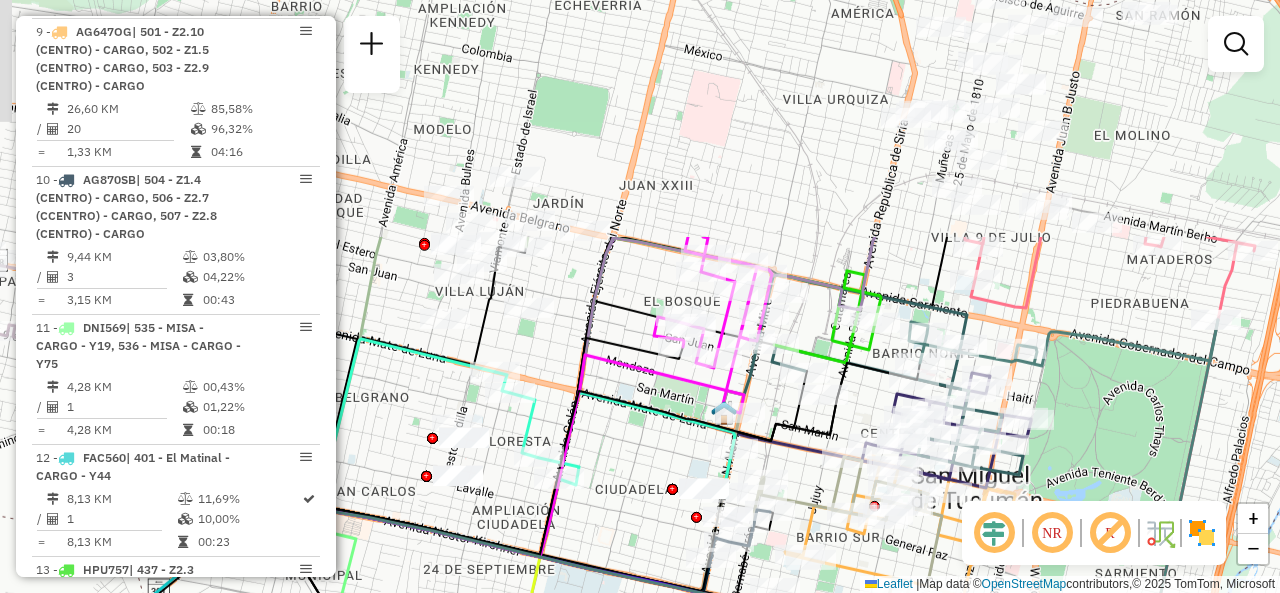 drag, startPoint x: 841, startPoint y: 101, endPoint x: 879, endPoint y: 470, distance: 370.95148 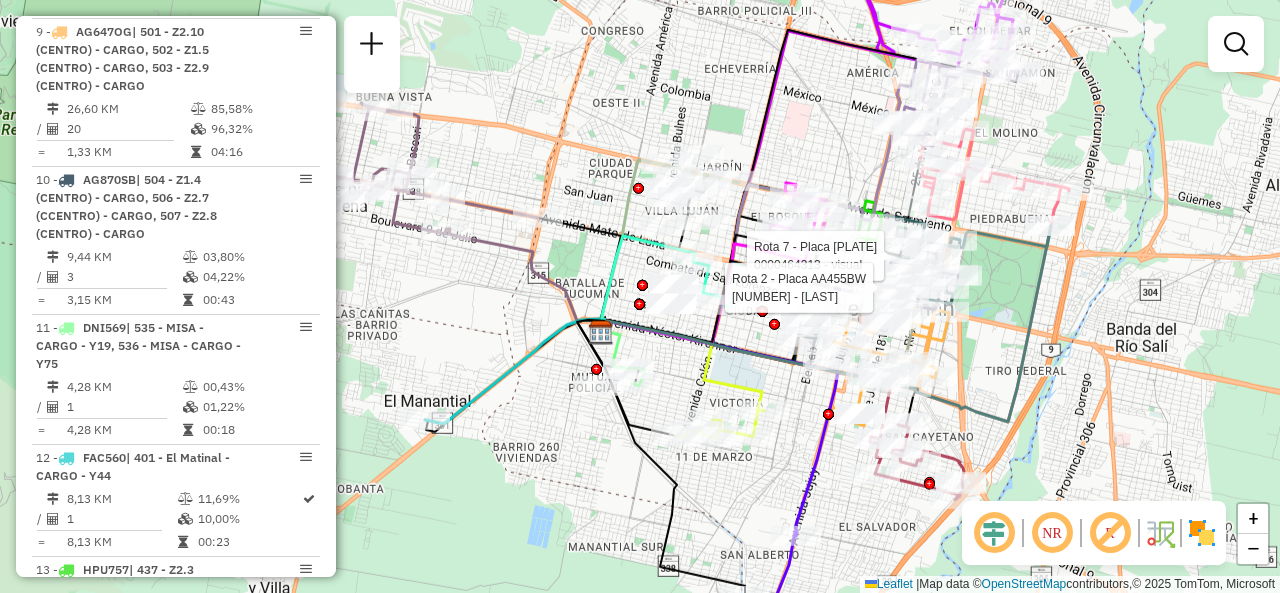 click on "Rota 7 - Placa AF719HM  0000464313 - visual Rota 2 - Placa AA455BW  0000475478 - Grupo AB Janela de atendimento Grade de atendimento Capacidade Transportadoras Veículos Cliente Pedidos  Rotas Selecione os dias de semana para filtrar as janelas de atendimento  Seg   Ter   Qua   Qui   Sex   Sáb   Dom  Informe o período da janela de atendimento: De: Até:  Filtrar exatamente a janela do cliente  Considerar janela de atendimento padrão  Selecione os dias de semana para filtrar as grades de atendimento  Seg   Ter   Qua   Qui   Sex   Sáb   Dom   Considerar clientes sem dia de atendimento cadastrado  Clientes fora do dia de atendimento selecionado Filtrar as atividades entre os valores definidos abaixo:  Peso mínimo:   Peso máximo:   Cubagem mínima:   Cubagem máxima:   De:   Até:  Filtrar as atividades entre o tempo de atendimento definido abaixo:  De:   Até:   Considerar capacidade total dos clientes não roteirizados Transportadora: Selecione um ou mais itens Tipo de veículo: Selecione um ou mais itens" 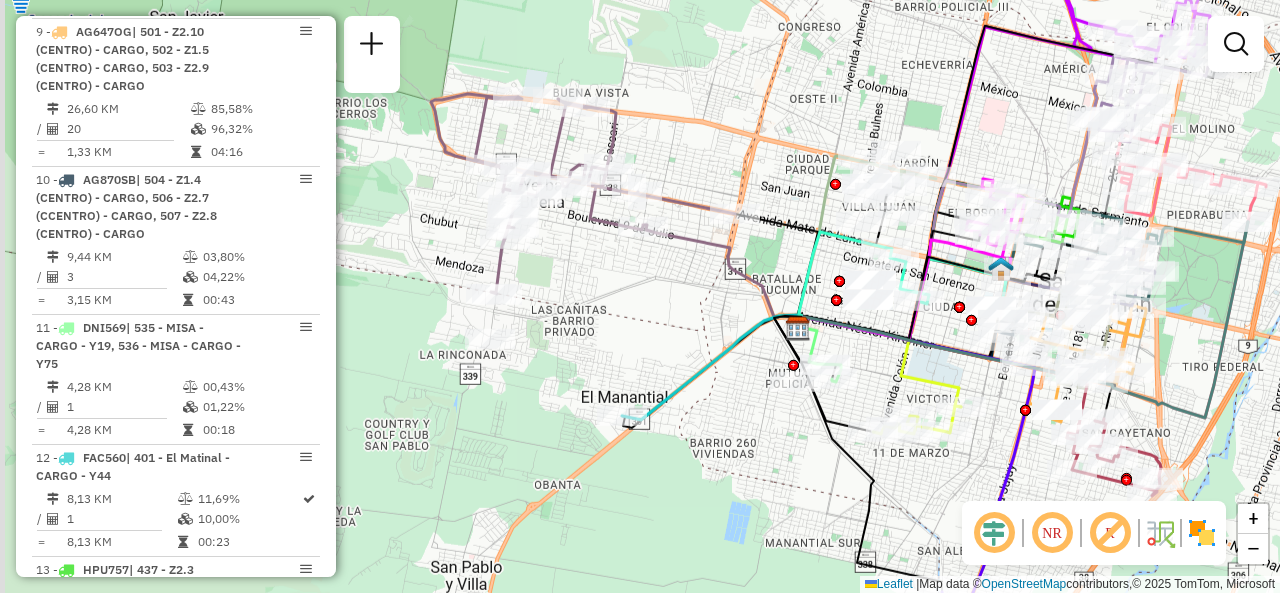 drag, startPoint x: 505, startPoint y: 339, endPoint x: 703, endPoint y: 335, distance: 198.0404 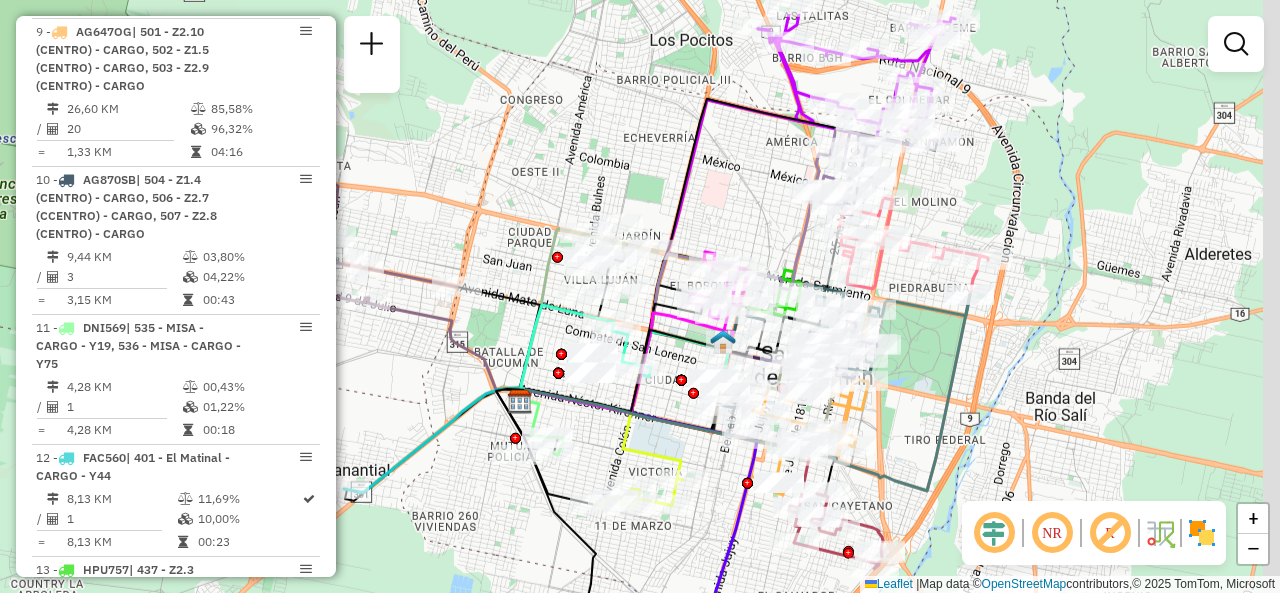 drag, startPoint x: 989, startPoint y: 144, endPoint x: 684, endPoint y: 244, distance: 320.97507 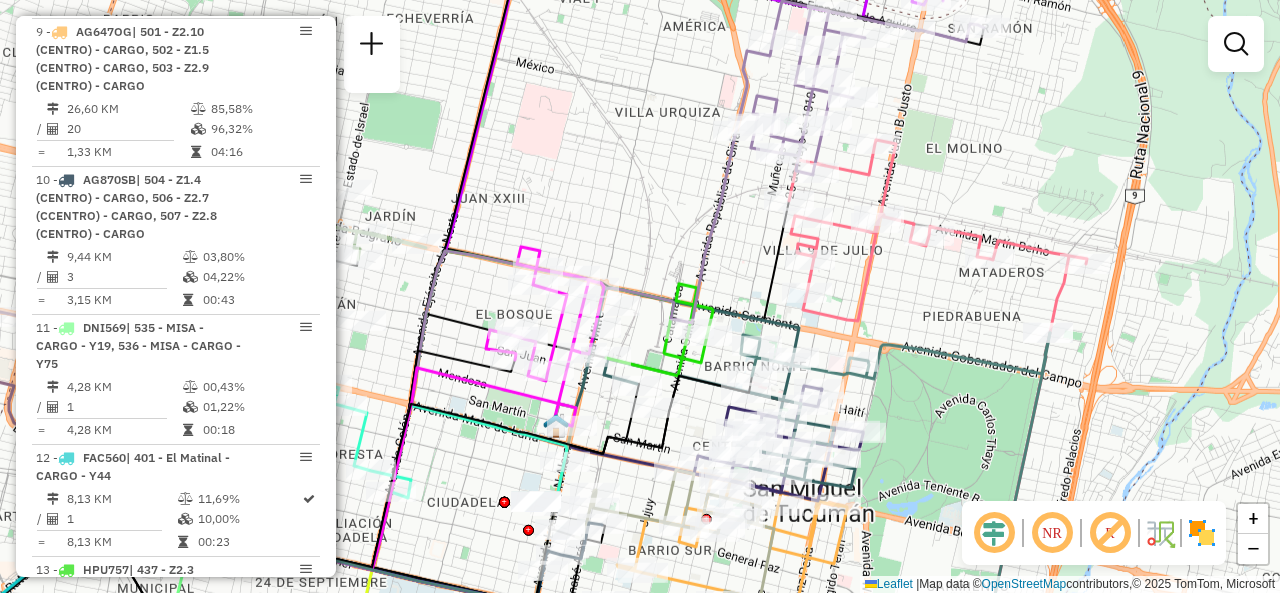 drag, startPoint x: 778, startPoint y: 273, endPoint x: 716, endPoint y: 229, distance: 76.02631 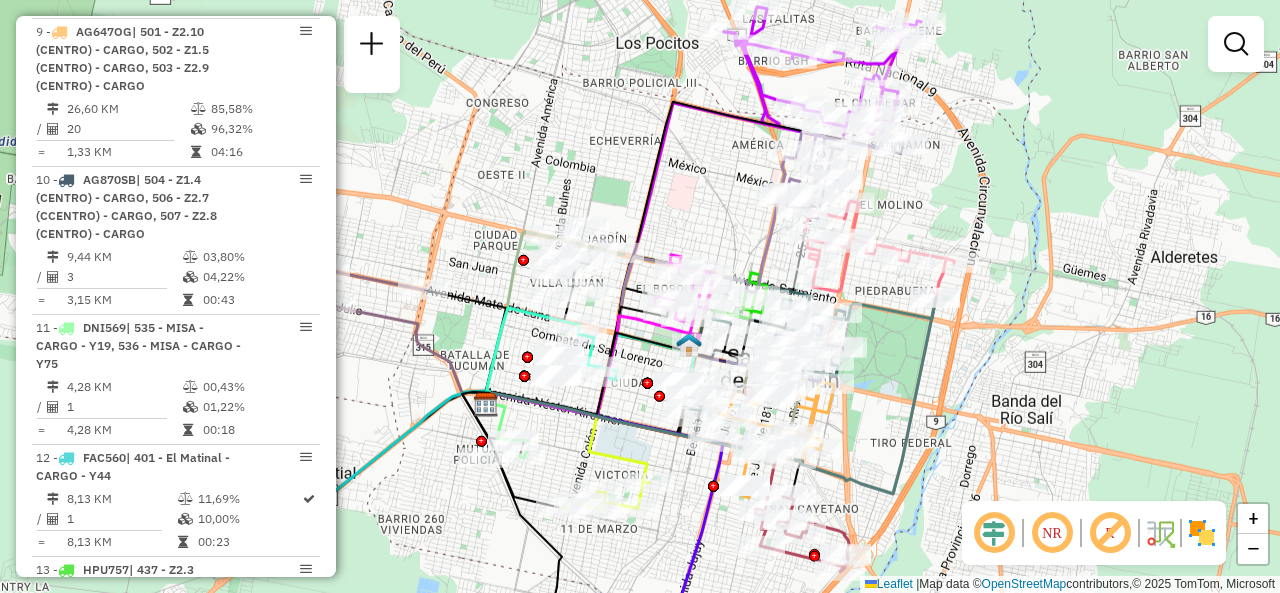 drag, startPoint x: 671, startPoint y: 206, endPoint x: 735, endPoint y: 217, distance: 64.93843 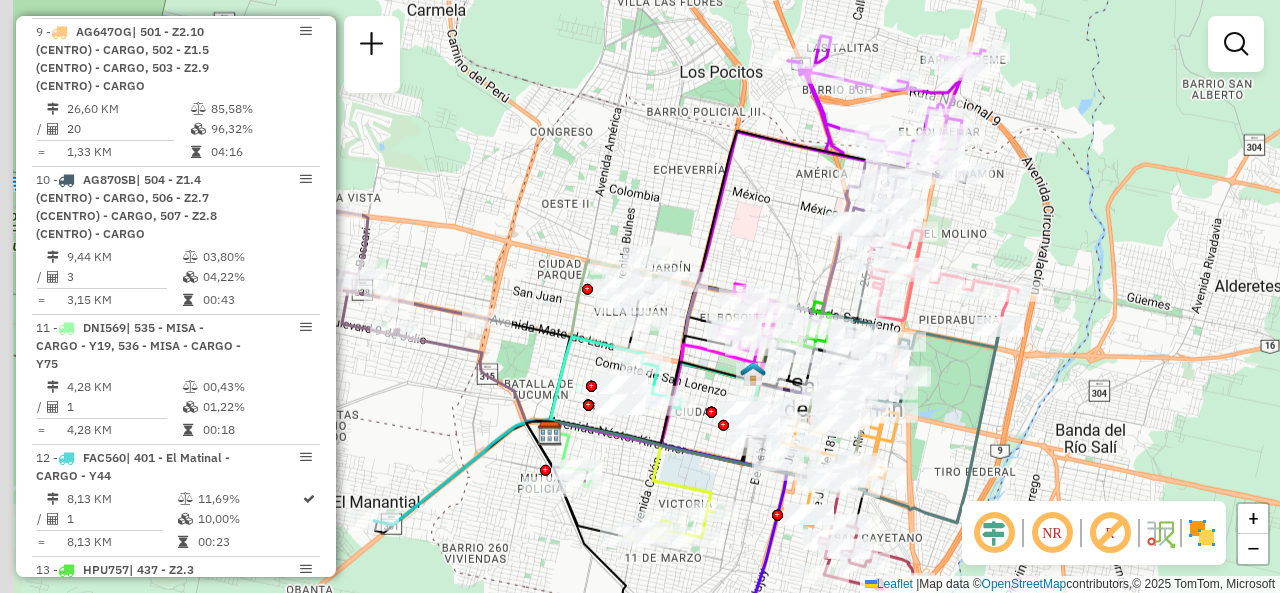 drag, startPoint x: 742, startPoint y: 239, endPoint x: 814, endPoint y: 253, distance: 73.34848 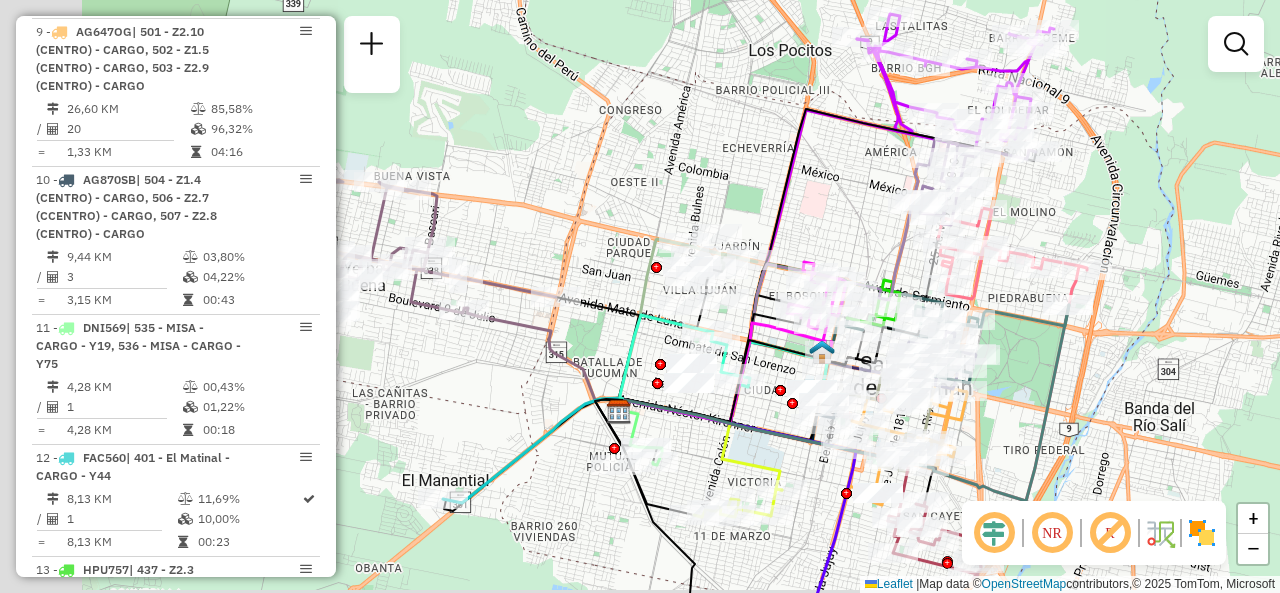 drag, startPoint x: 500, startPoint y: 214, endPoint x: 576, endPoint y: 185, distance: 81.34495 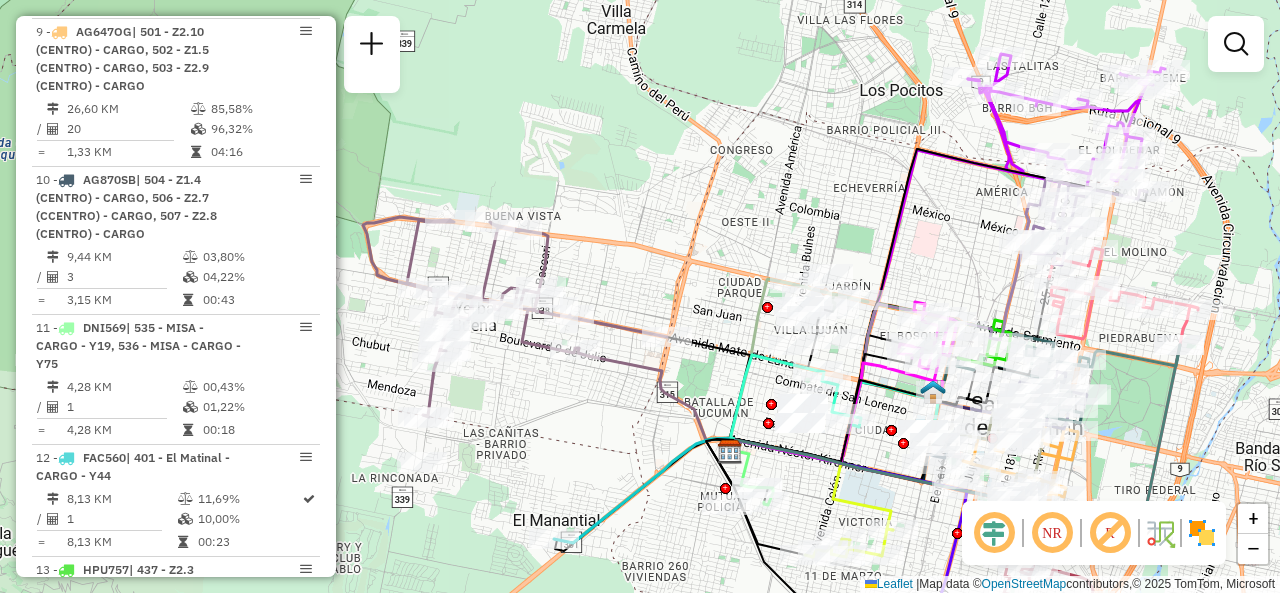 drag, startPoint x: 482, startPoint y: 356, endPoint x: 571, endPoint y: 386, distance: 93.92018 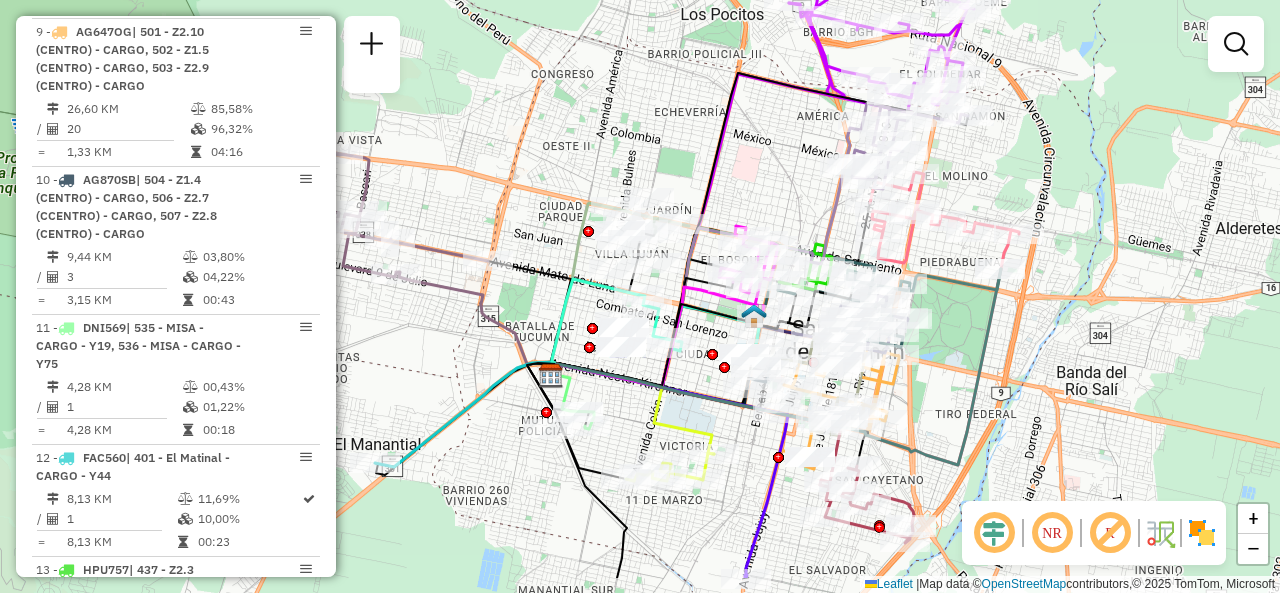 drag, startPoint x: 876, startPoint y: 237, endPoint x: 696, endPoint y: 161, distance: 195.3868 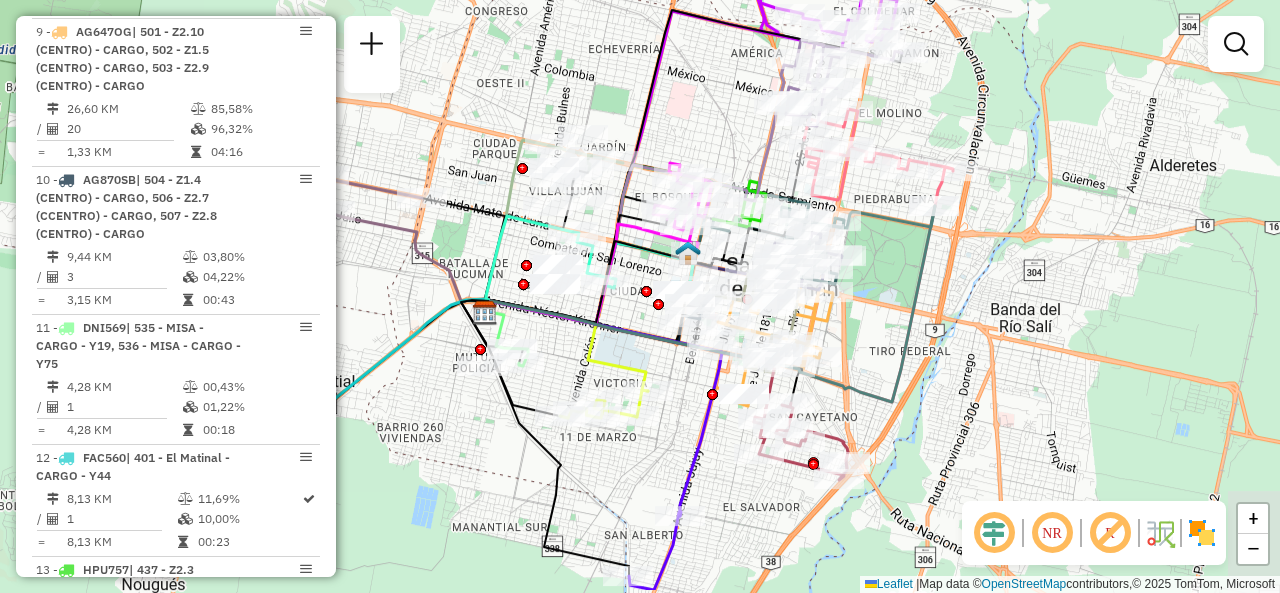 drag, startPoint x: 791, startPoint y: 217, endPoint x: 727, endPoint y: 154, distance: 89.80534 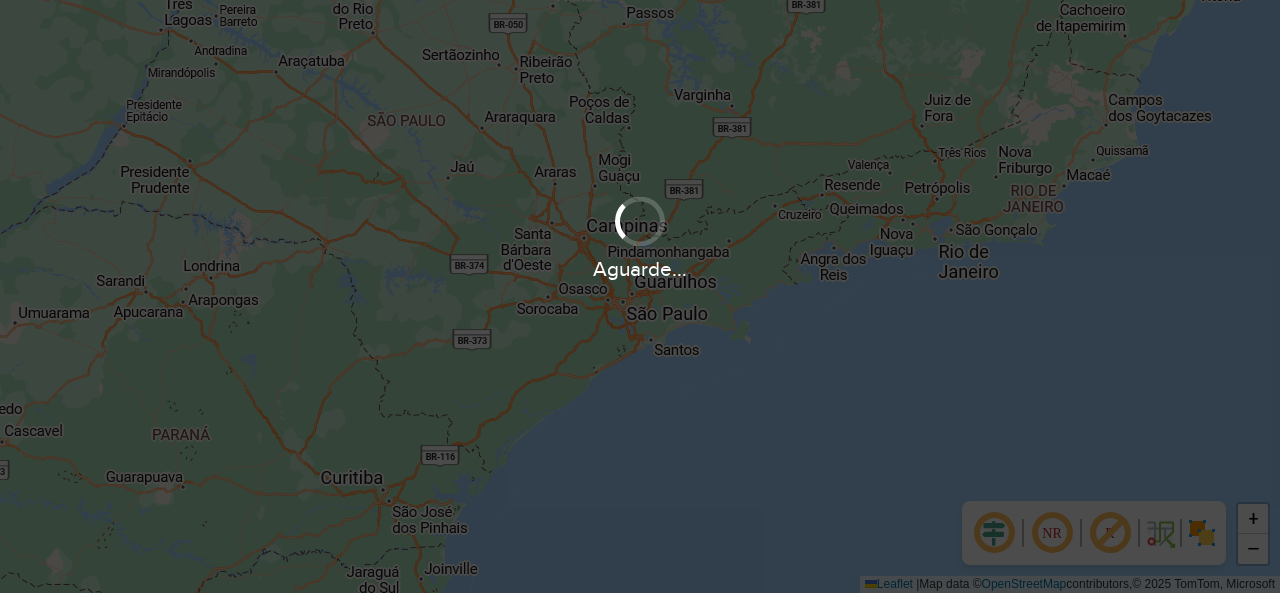 scroll, scrollTop: 0, scrollLeft: 0, axis: both 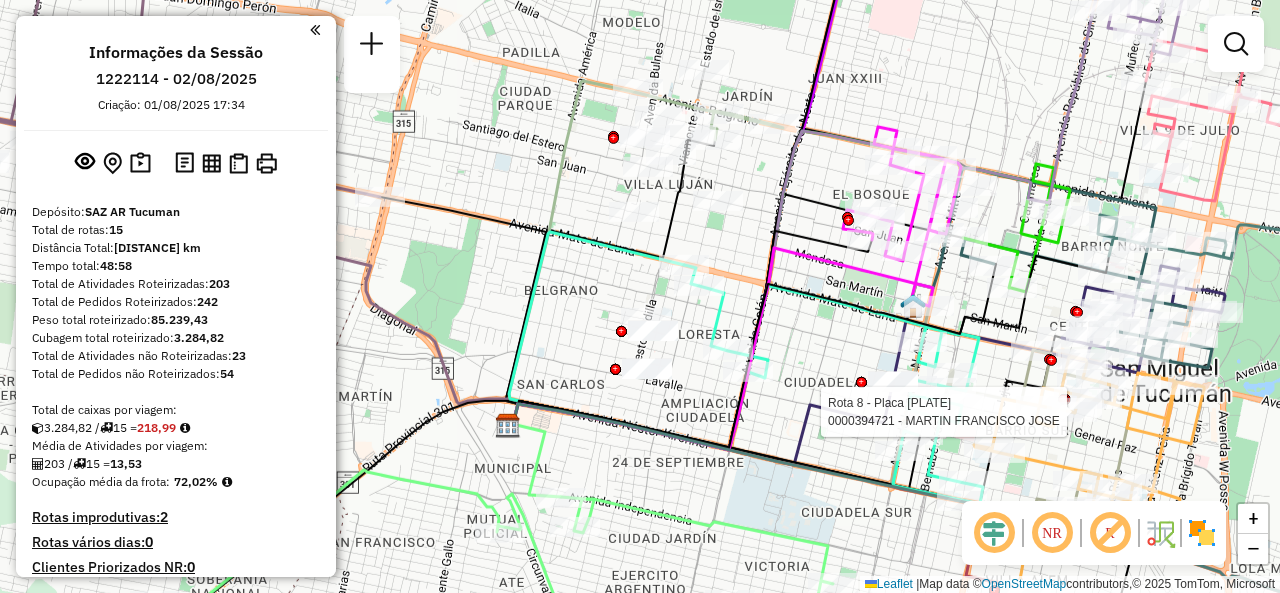click on "Rota 8 - Placa AG647OG  0000394721 - MARTIN FRANCISCO JOSE Janela de atendimento Grade de atendimento Capacidade Transportadoras Veículos Cliente Pedidos  Rotas Selecione os dias de semana para filtrar as janelas de atendimento  Seg   Ter   Qua   Qui   Sex   Sáb   Dom  Informe o período da janela de atendimento: De: Até:  Filtrar exatamente a janela do cliente  Considerar janela de atendimento padrão  Selecione os dias de semana para filtrar as grades de atendimento  Seg   Ter   Qua   Qui   Sex   Sáb   Dom   Considerar clientes sem dia de atendimento cadastrado  Clientes fora do dia de atendimento selecionado Filtrar as atividades entre os valores definidos abaixo:  Peso mínimo:   Peso máximo:   Cubagem mínima:   Cubagem máxima:   De:   Até:  Filtrar as atividades entre o tempo de atendimento definido abaixo:  De:   Até:   Considerar capacidade total dos clientes não roteirizados Transportadora: Selecione um ou mais itens Tipo de veículo: Selecione um ou mais itens Veículo: Motorista: Nome: De:" 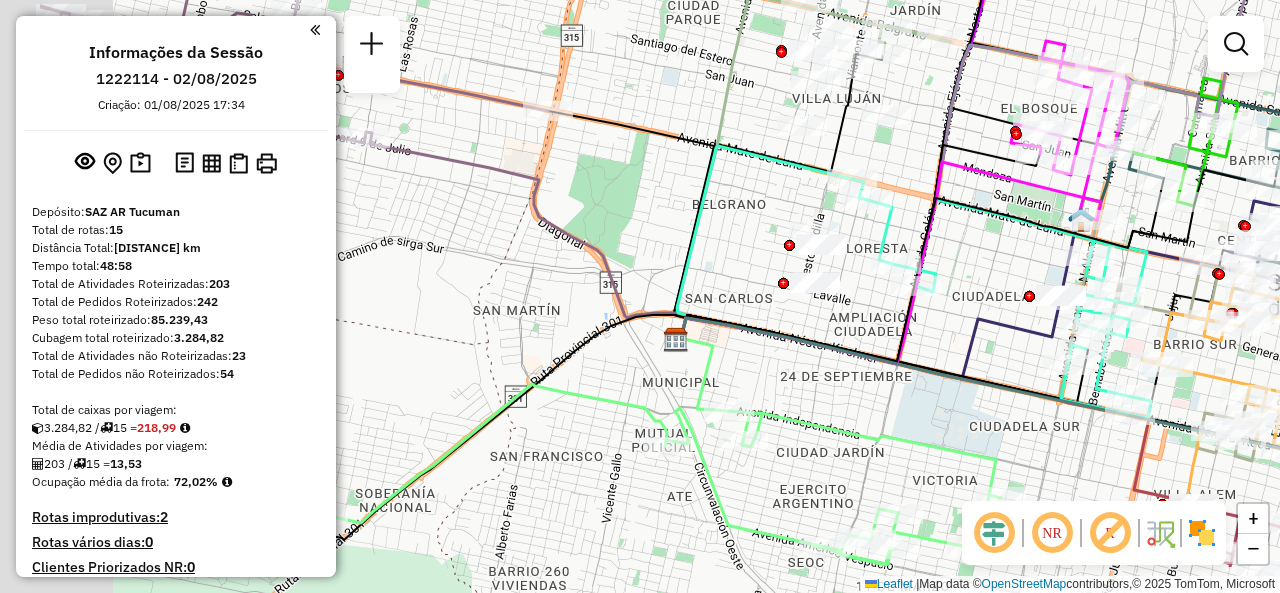 drag, startPoint x: 478, startPoint y: 319, endPoint x: 670, endPoint y: 105, distance: 287.50653 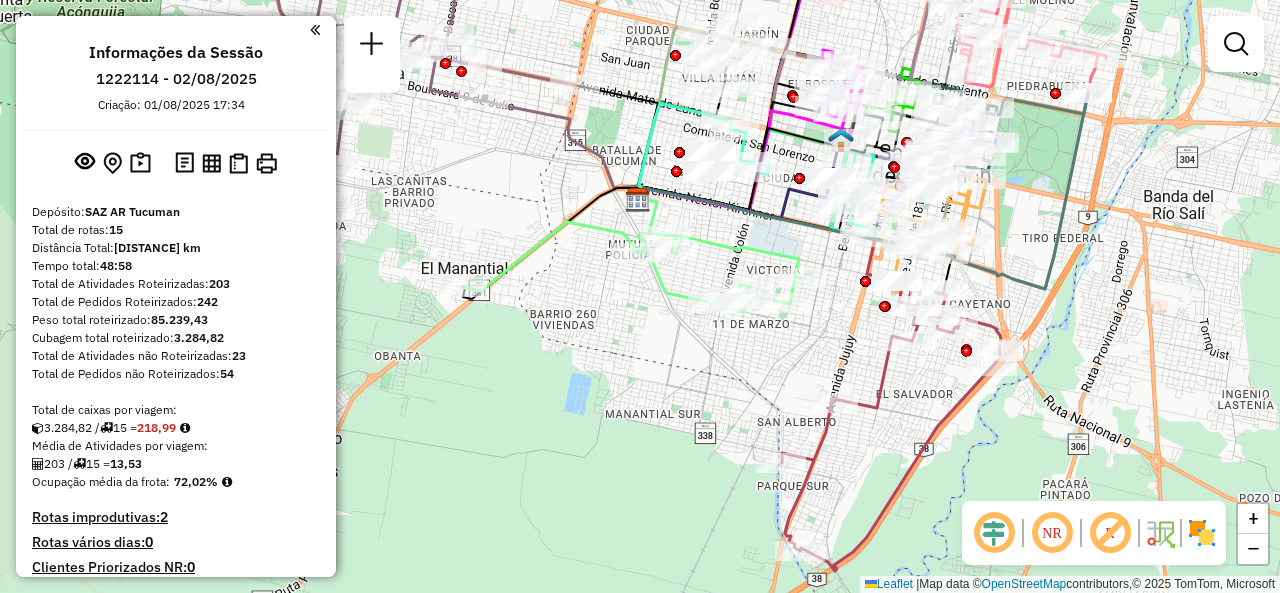 drag, startPoint x: 925, startPoint y: 435, endPoint x: 812, endPoint y: 367, distance: 131.88252 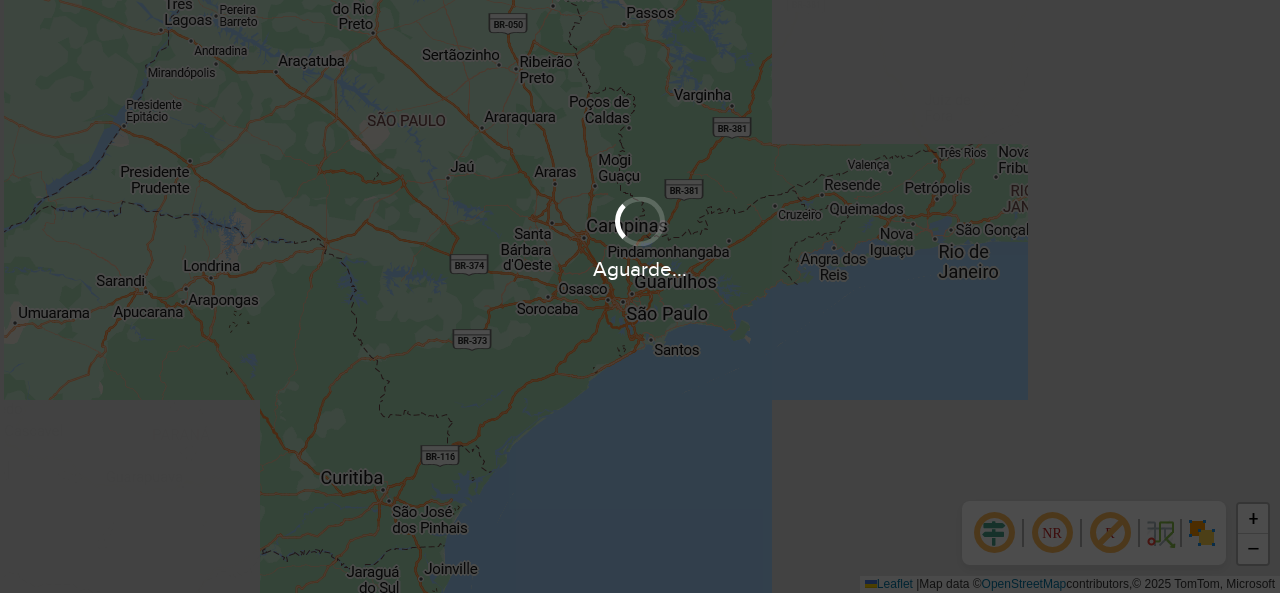 scroll, scrollTop: 0, scrollLeft: 0, axis: both 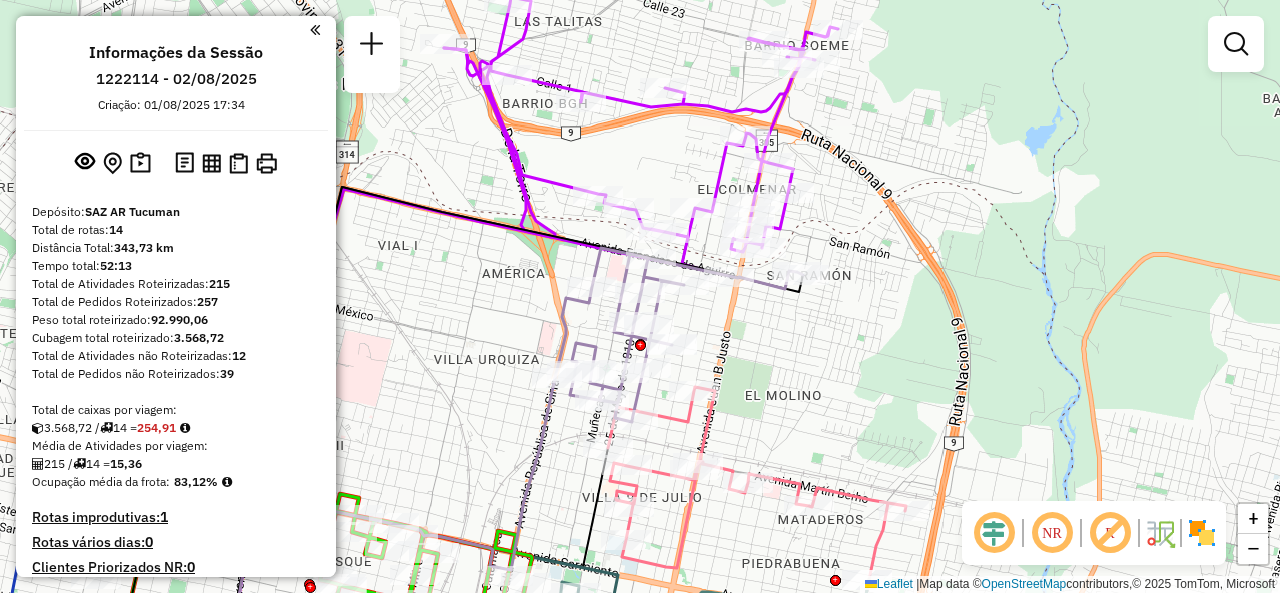 drag, startPoint x: 677, startPoint y: 321, endPoint x: 736, endPoint y: 315, distance: 59.3043 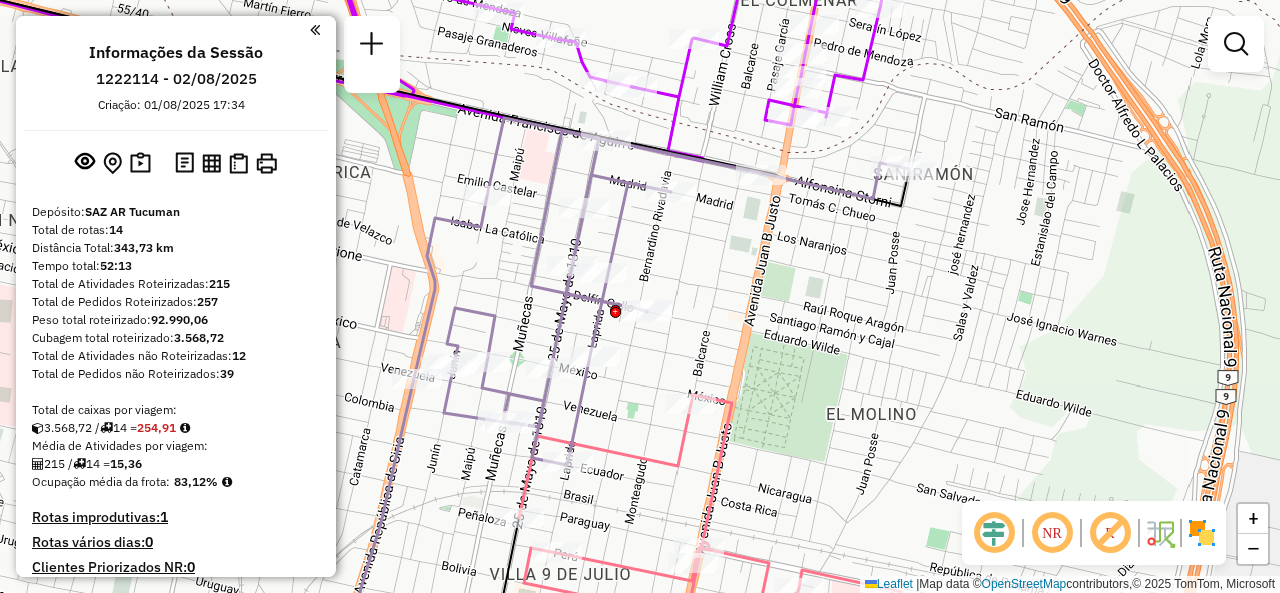 drag, startPoint x: 453, startPoint y: 419, endPoint x: 538, endPoint y: 466, distance: 97.128784 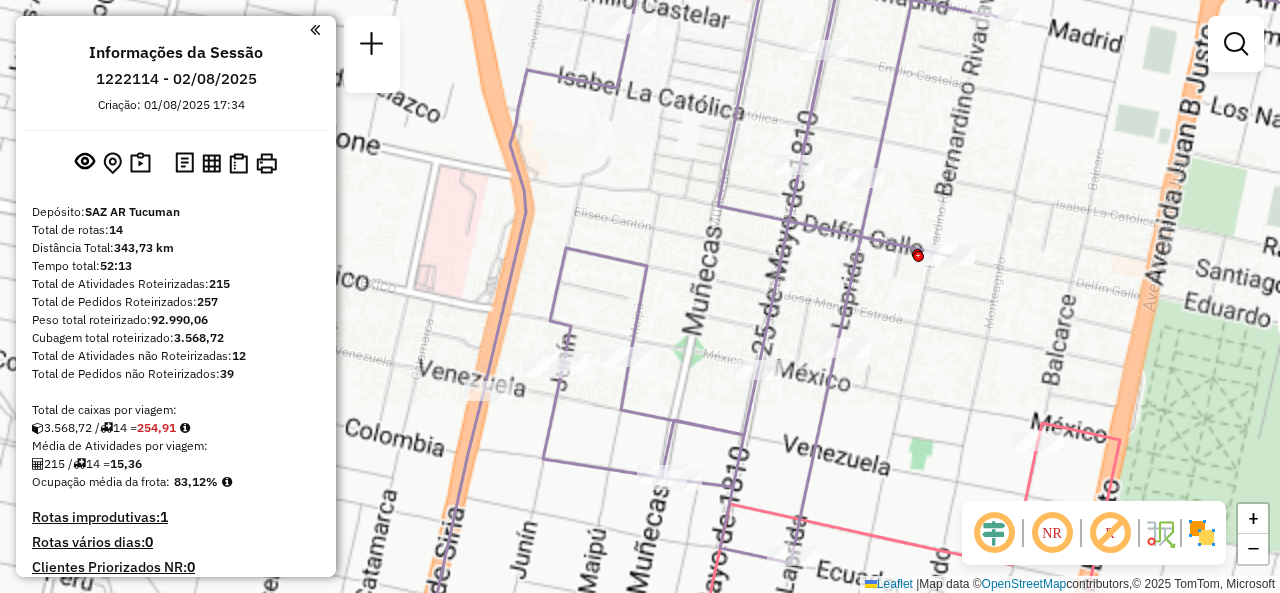 drag, startPoint x: 509, startPoint y: 473, endPoint x: 552, endPoint y: 461, distance: 44.64303 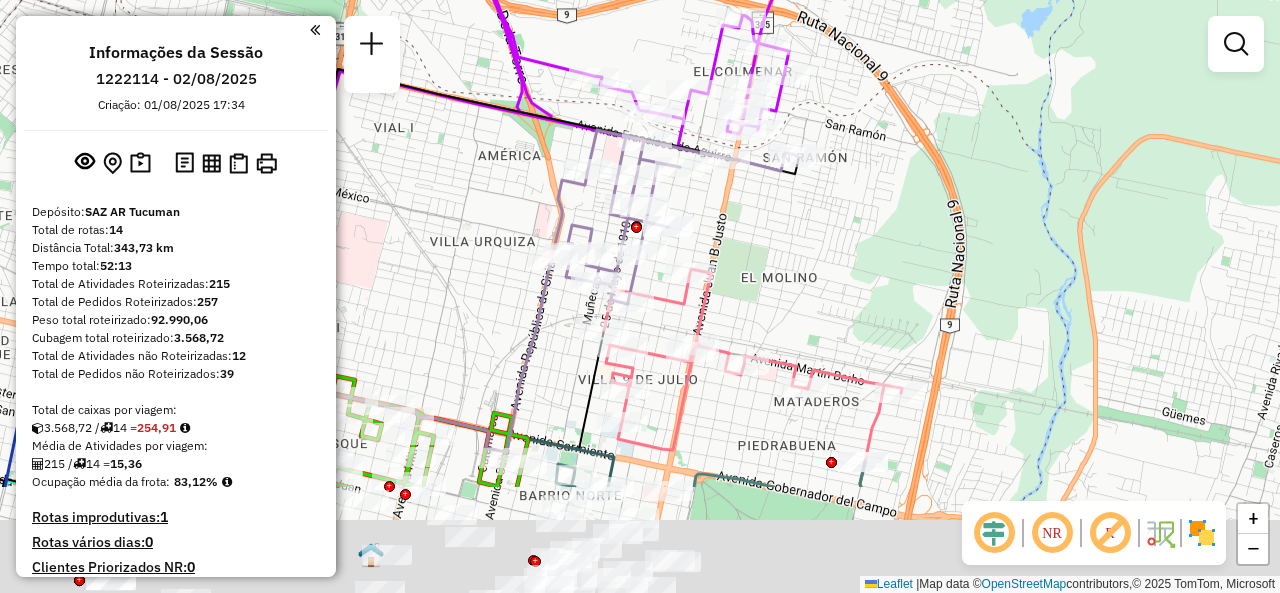 drag, startPoint x: 792, startPoint y: 389, endPoint x: 811, endPoint y: 131, distance: 258.69867 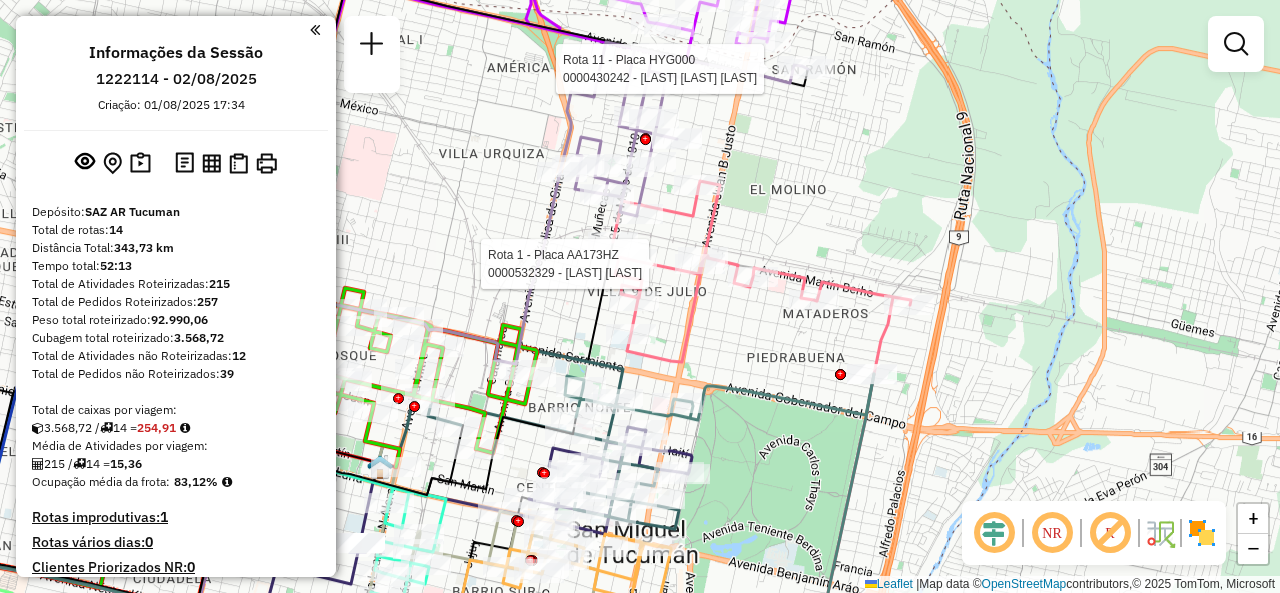 select on "**********" 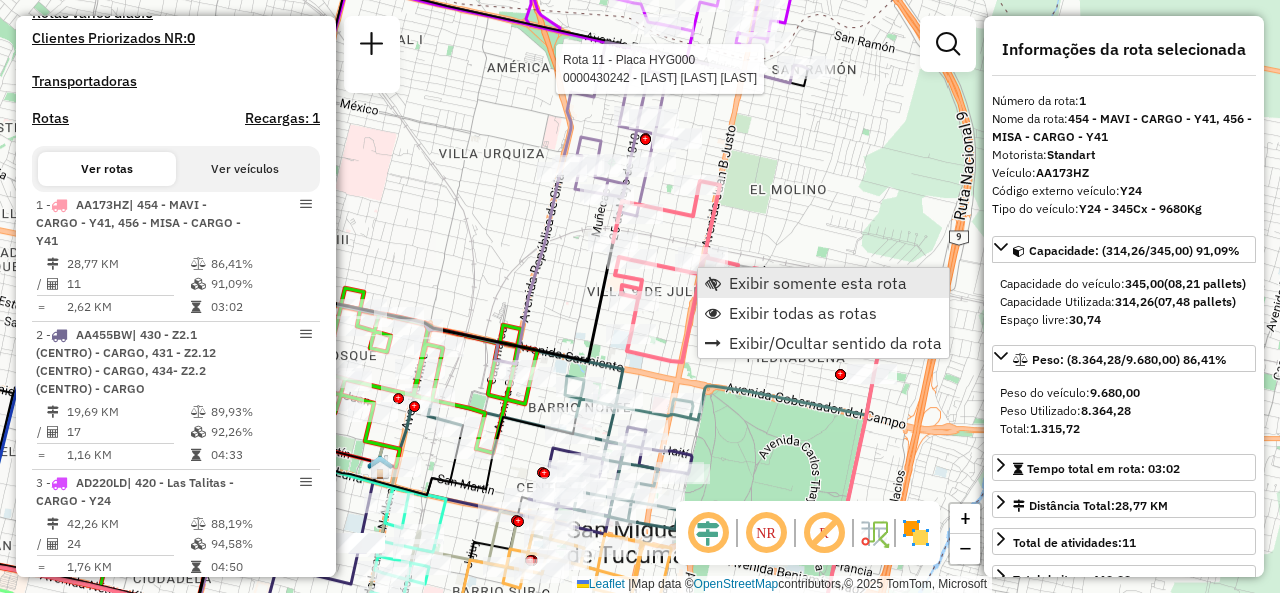 click on "Exibir somente esta rota" at bounding box center (818, 283) 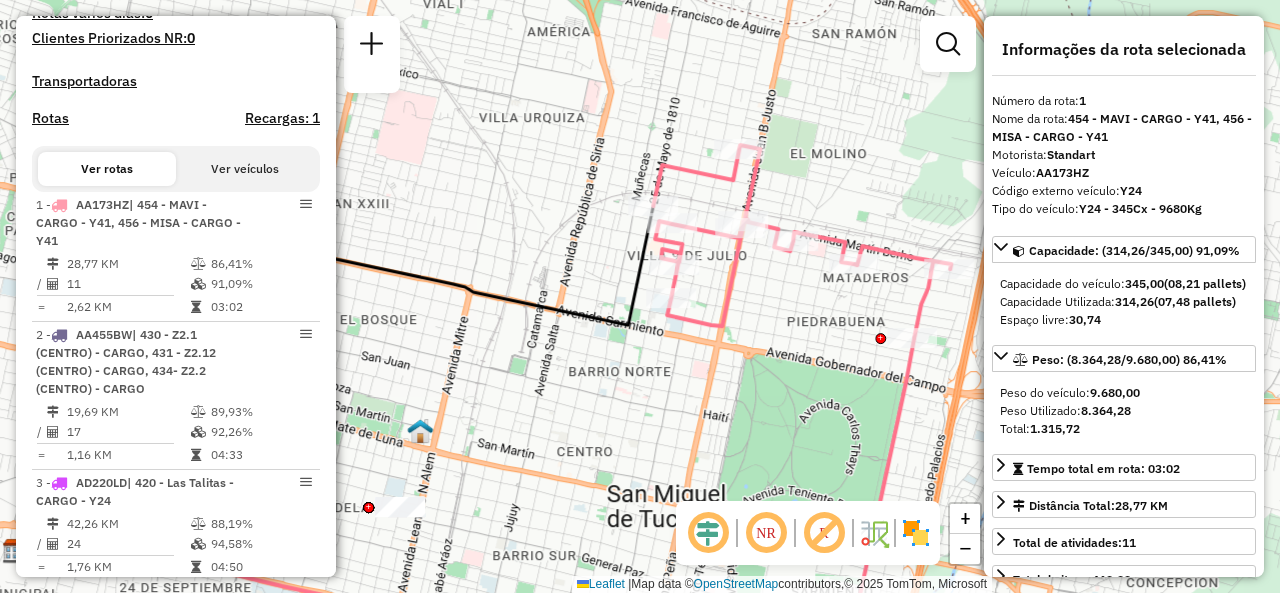 scroll, scrollTop: 704, scrollLeft: 0, axis: vertical 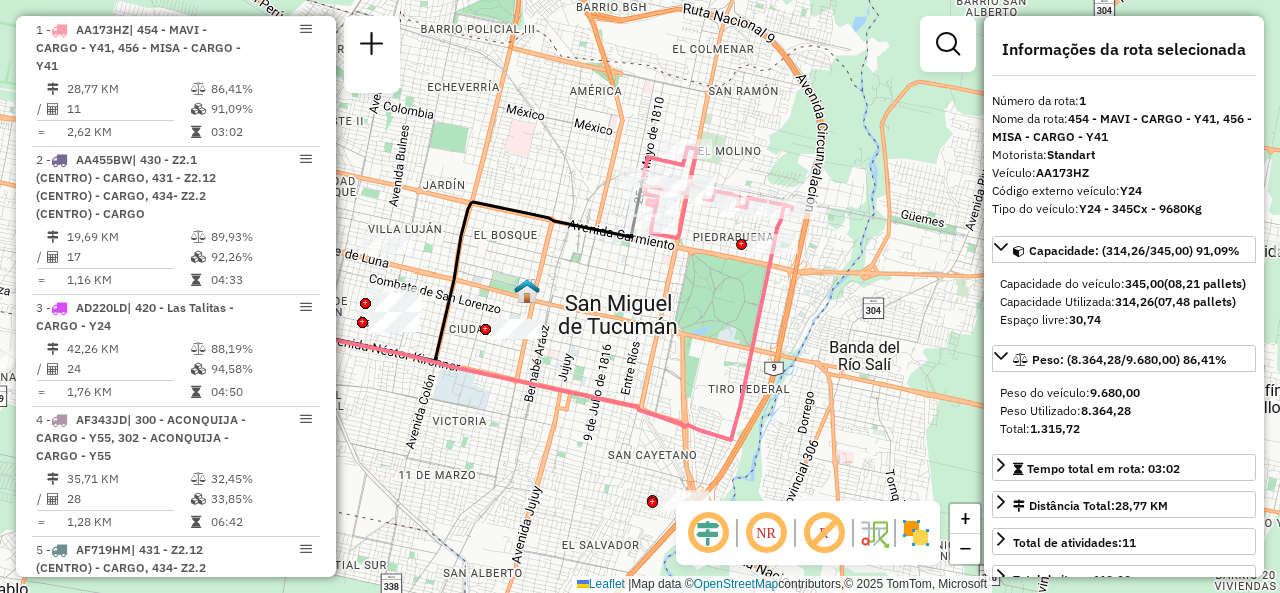 drag, startPoint x: 728, startPoint y: 279, endPoint x: 631, endPoint y: 269, distance: 97.5141 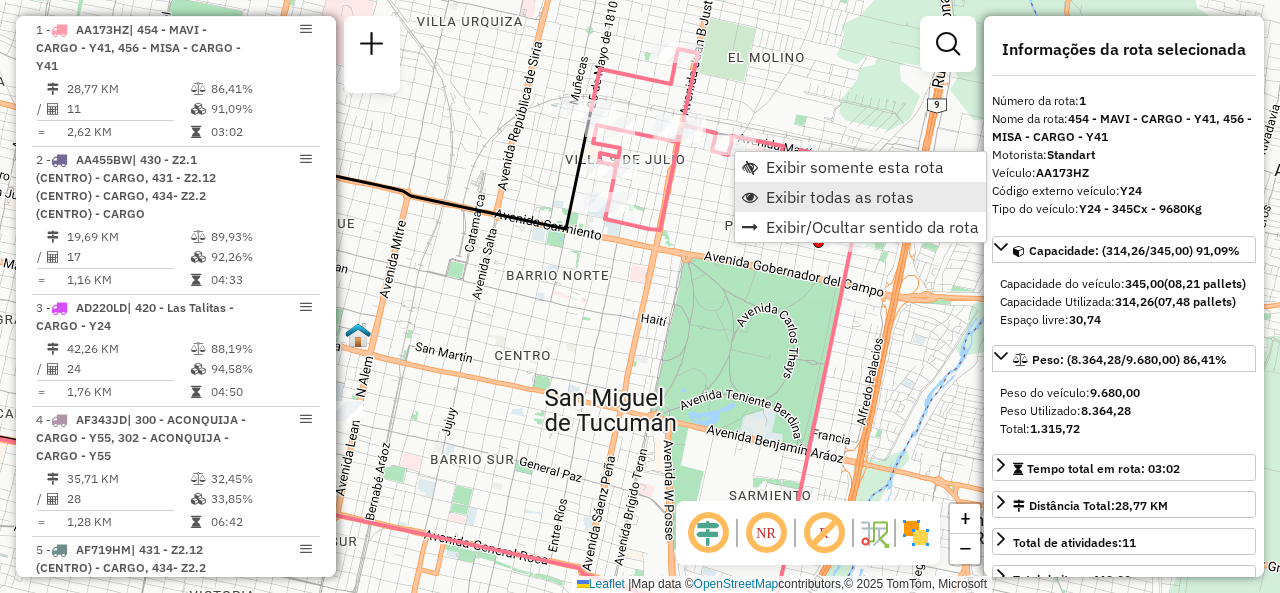 click on "Exibir todas as rotas" at bounding box center [840, 197] 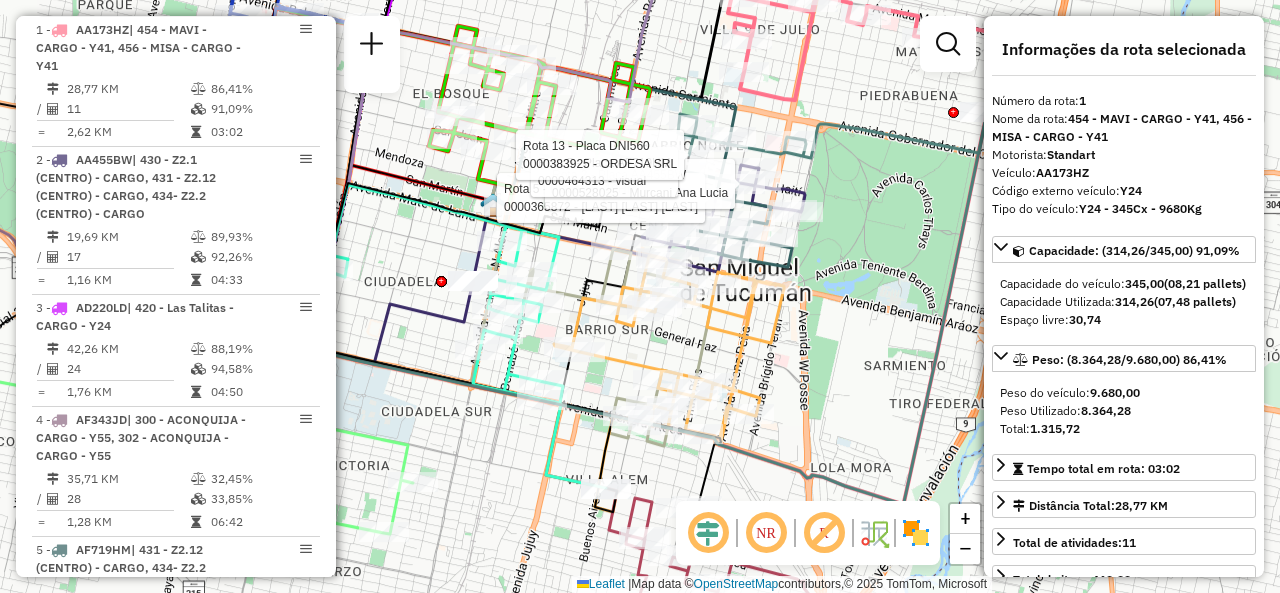 click on "Rota 5 - Placa AF719HM  0000365872 - SAYA NESTOR PABLO Rota 2 - Placa AA455BW  0000528025 - Murcani Ana Lucia Rota 5 - Placa AF719HM  0000464313 - visual Rota 13 - Placa DNI560  0000383925 - ORDESA SRL Janela de atendimento Grade de atendimento Capacidade Transportadoras Veículos Cliente Pedidos  Rotas Selecione os dias de semana para filtrar as janelas de atendimento  Seg   Ter   Qua   Qui   Sex   Sáb   Dom  Informe o período da janela de atendimento: De: Até:  Filtrar exatamente a janela do cliente  Considerar janela de atendimento padrão  Selecione os dias de semana para filtrar as grades de atendimento  Seg   Ter   Qua   Qui   Sex   Sáb   Dom   Considerar clientes sem dia de atendimento cadastrado  Clientes fora do dia de atendimento selecionado Filtrar as atividades entre os valores definidos abaixo:  Peso mínimo:   Peso máximo:   Cubagem mínima:   Cubagem máxima:   De:   Até:  Filtrar as atividades entre o tempo de atendimento definido abaixo:  De:   Até:  Transportadora: Tipo de veículo: +" 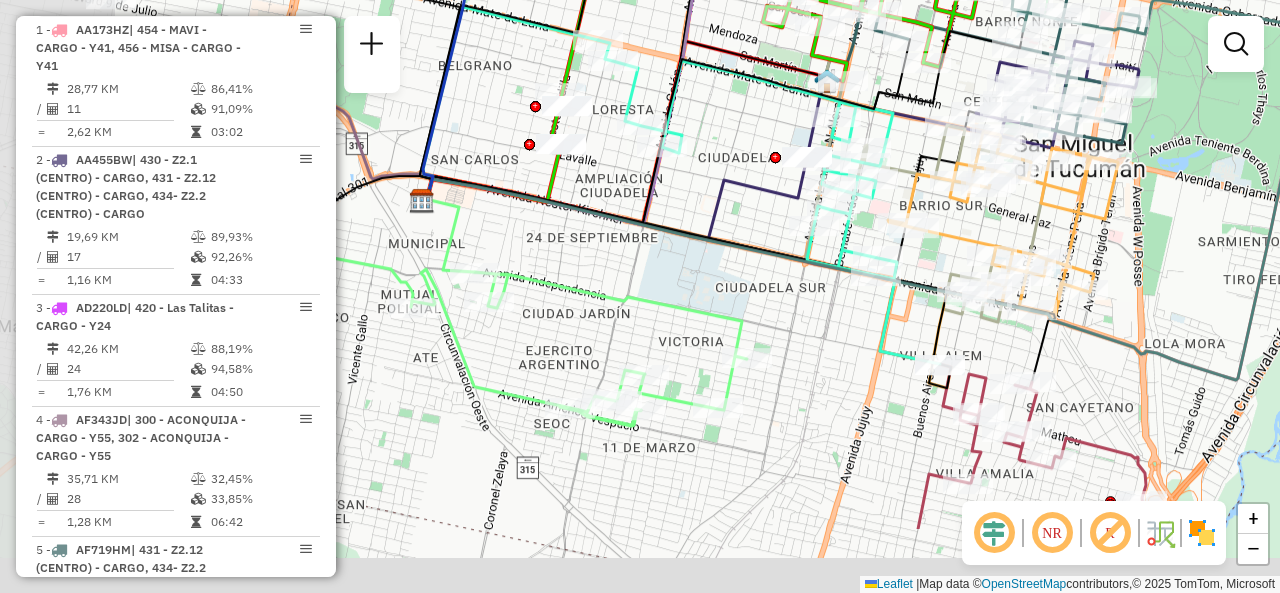 drag, startPoint x: 433, startPoint y: 267, endPoint x: 740, endPoint y: 68, distance: 365.85516 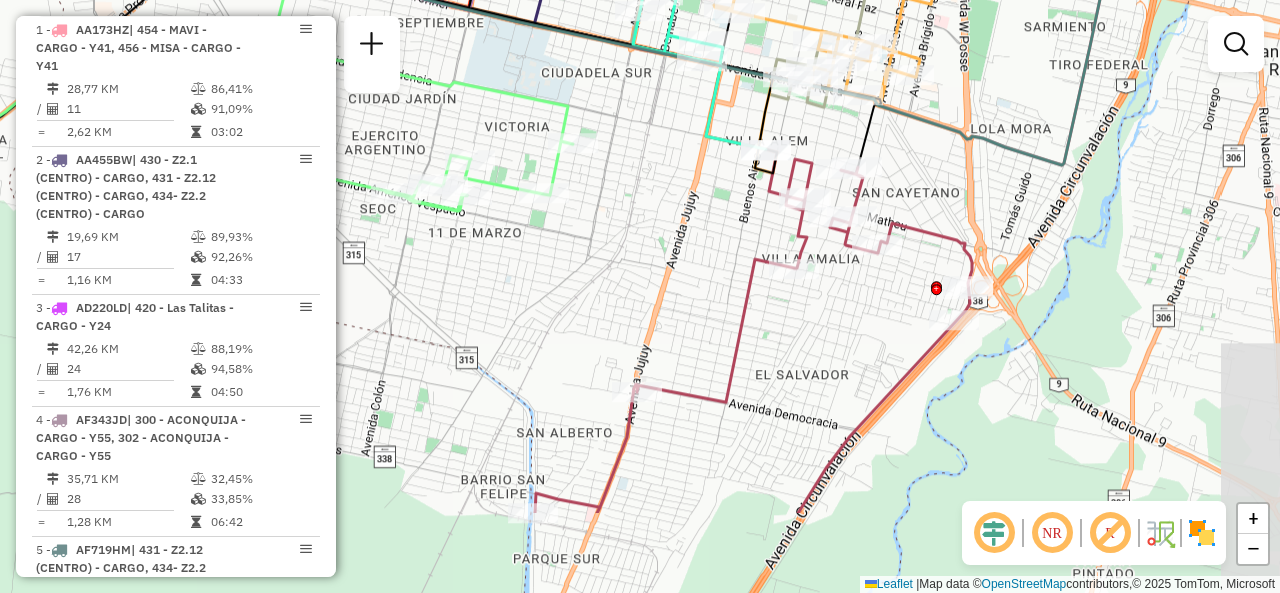 drag, startPoint x: 835, startPoint y: 311, endPoint x: 711, endPoint y: 187, distance: 175.36249 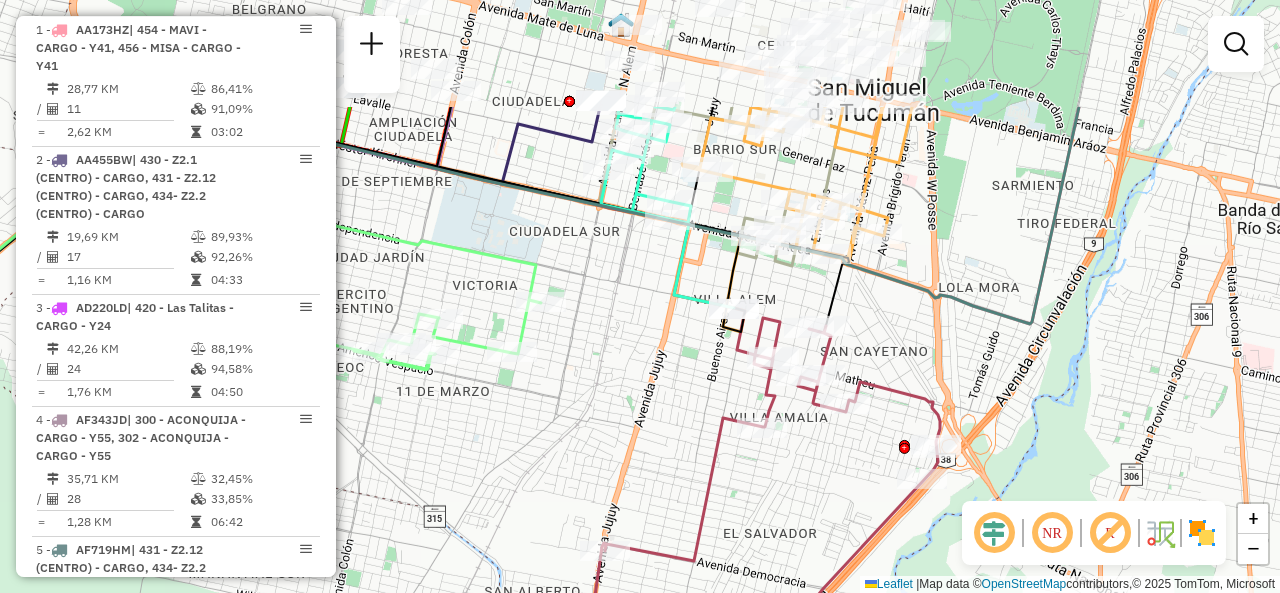 drag, startPoint x: 650, startPoint y: 115, endPoint x: 615, endPoint y: 273, distance: 161.83015 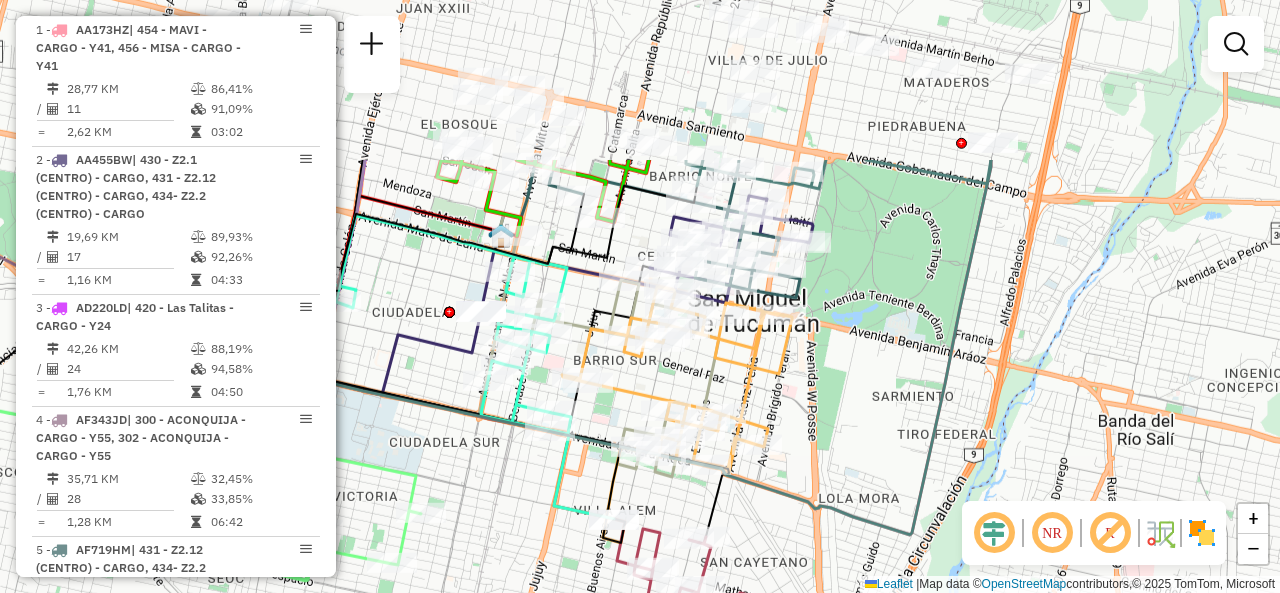 drag, startPoint x: 909, startPoint y: 205, endPoint x: 810, endPoint y: 476, distance: 288.5169 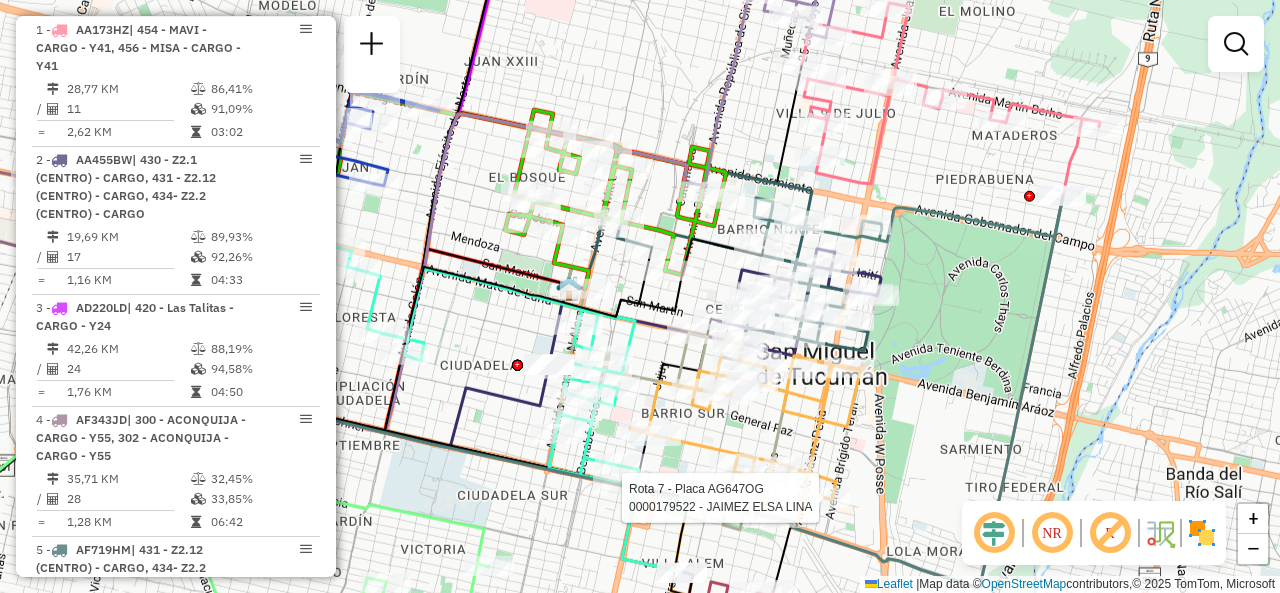 drag, startPoint x: 832, startPoint y: 192, endPoint x: 913, endPoint y: 157, distance: 88.23831 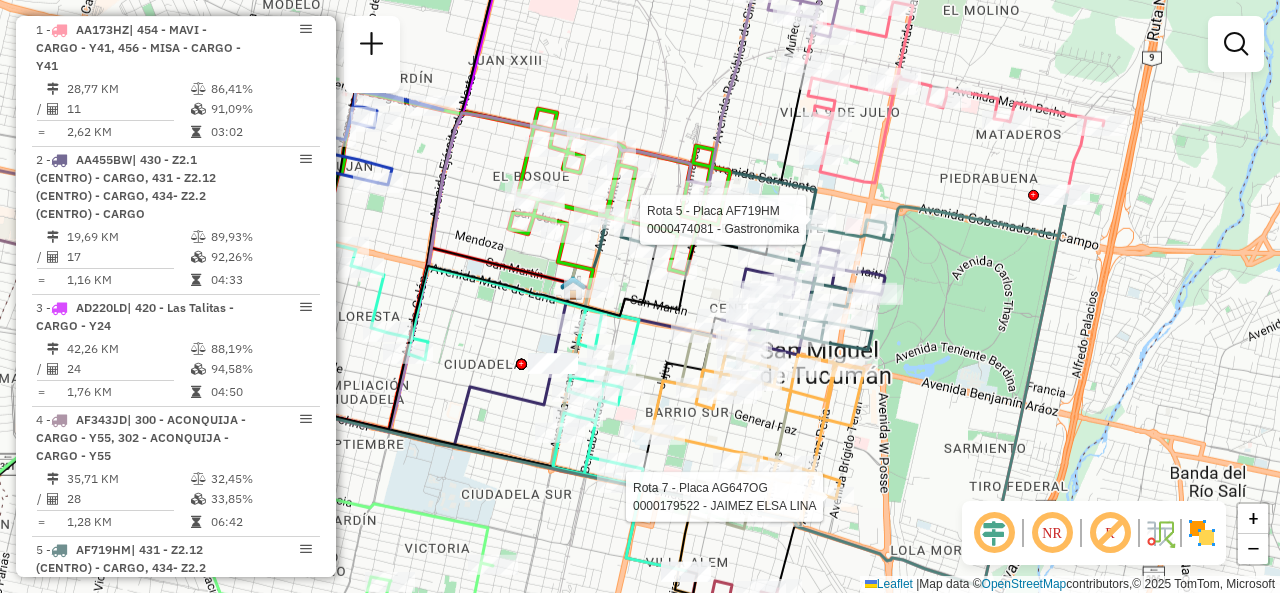 select on "**********" 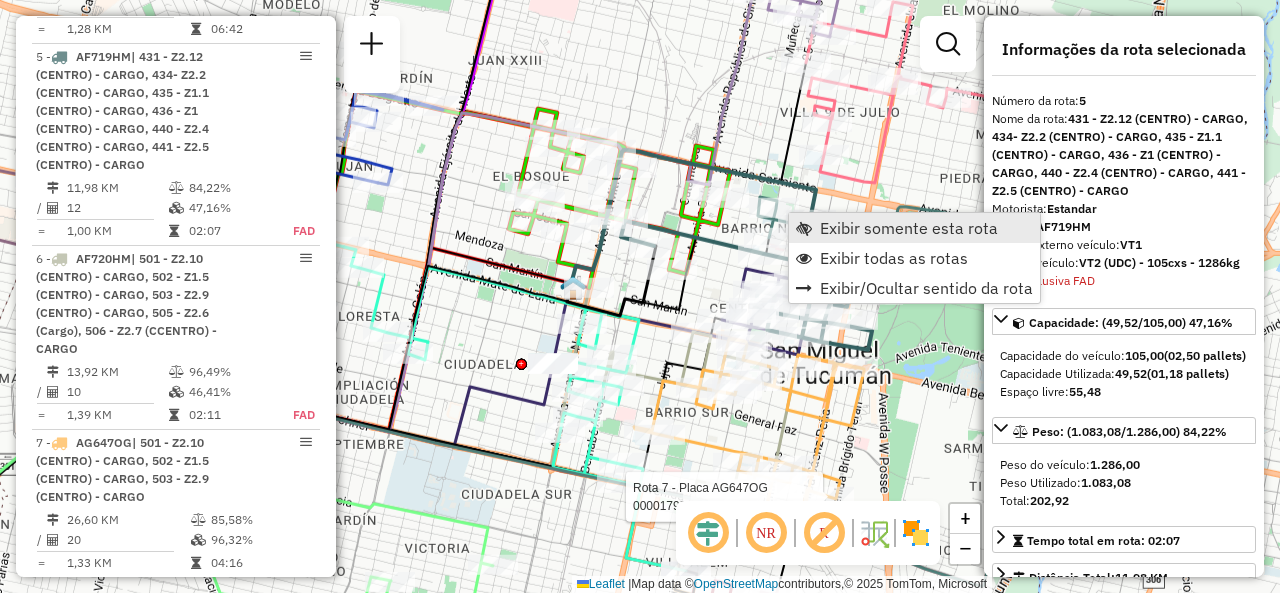 click on "Exibir somente esta rota" at bounding box center (914, 228) 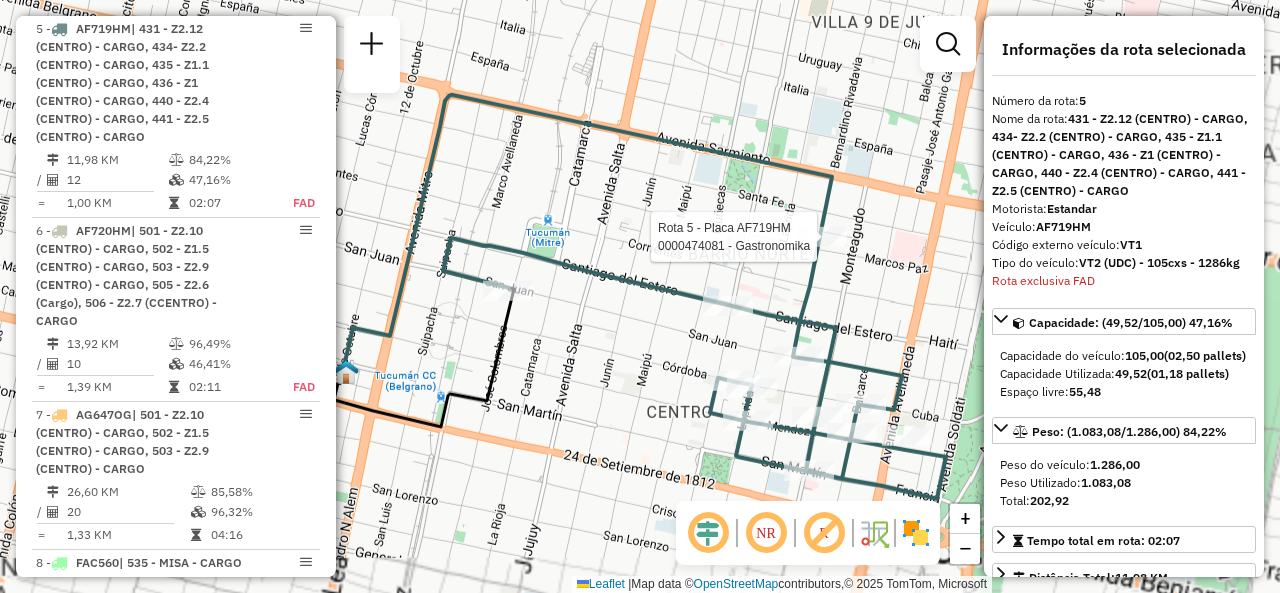 scroll, scrollTop: 1223, scrollLeft: 0, axis: vertical 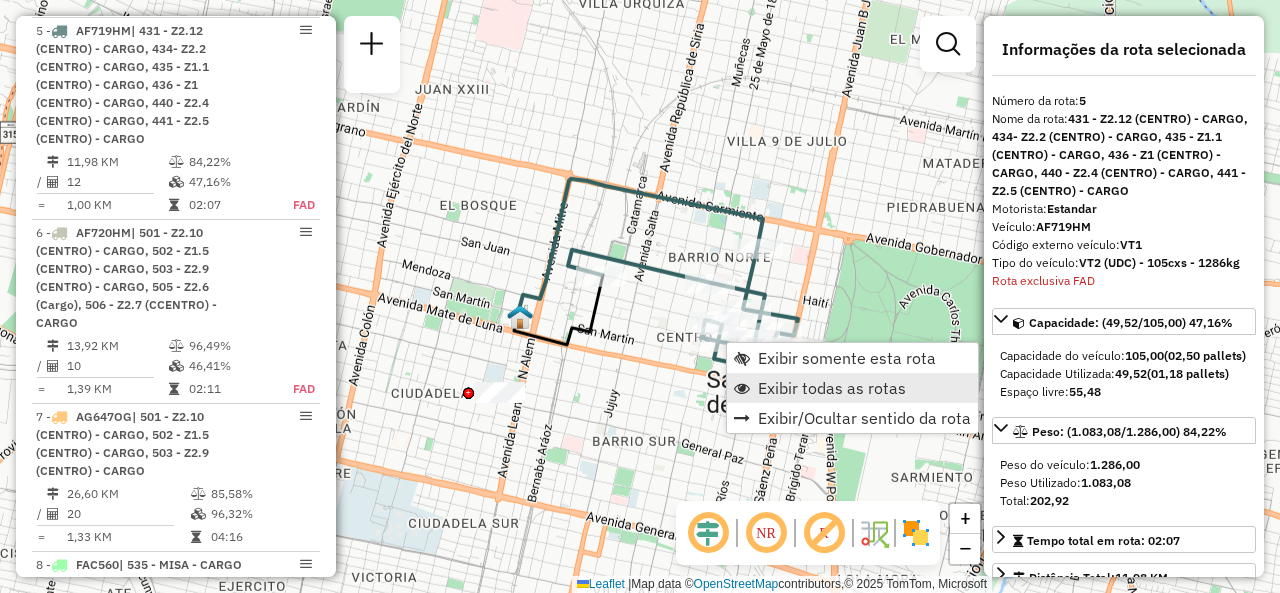 click at bounding box center (742, 388) 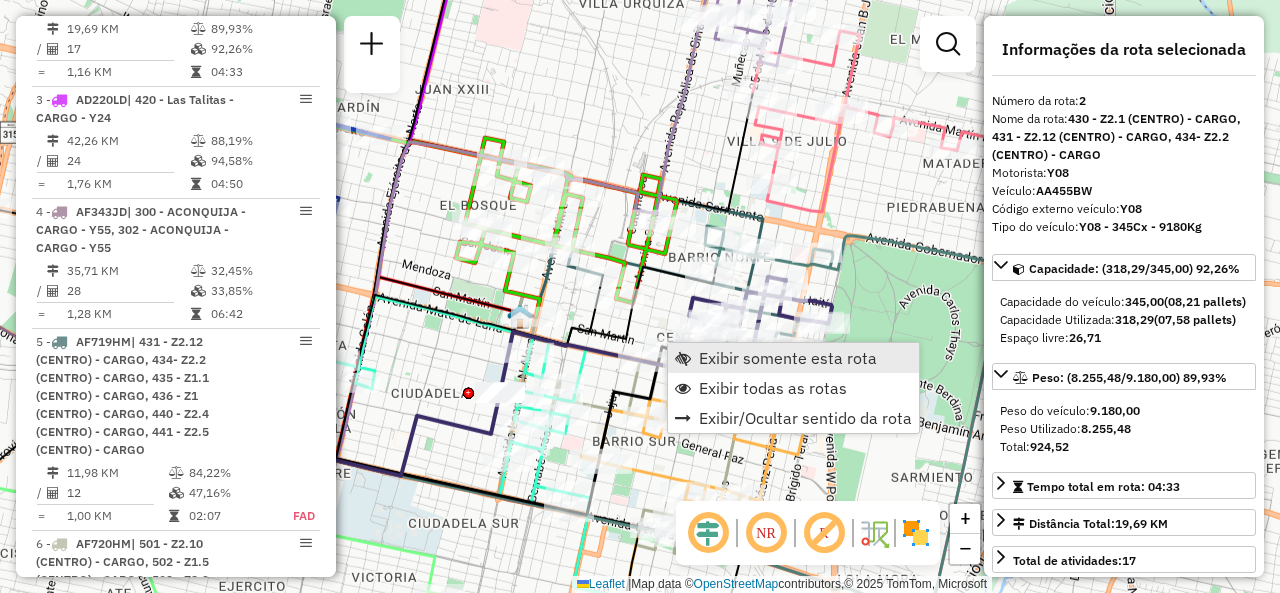 scroll, scrollTop: 834, scrollLeft: 0, axis: vertical 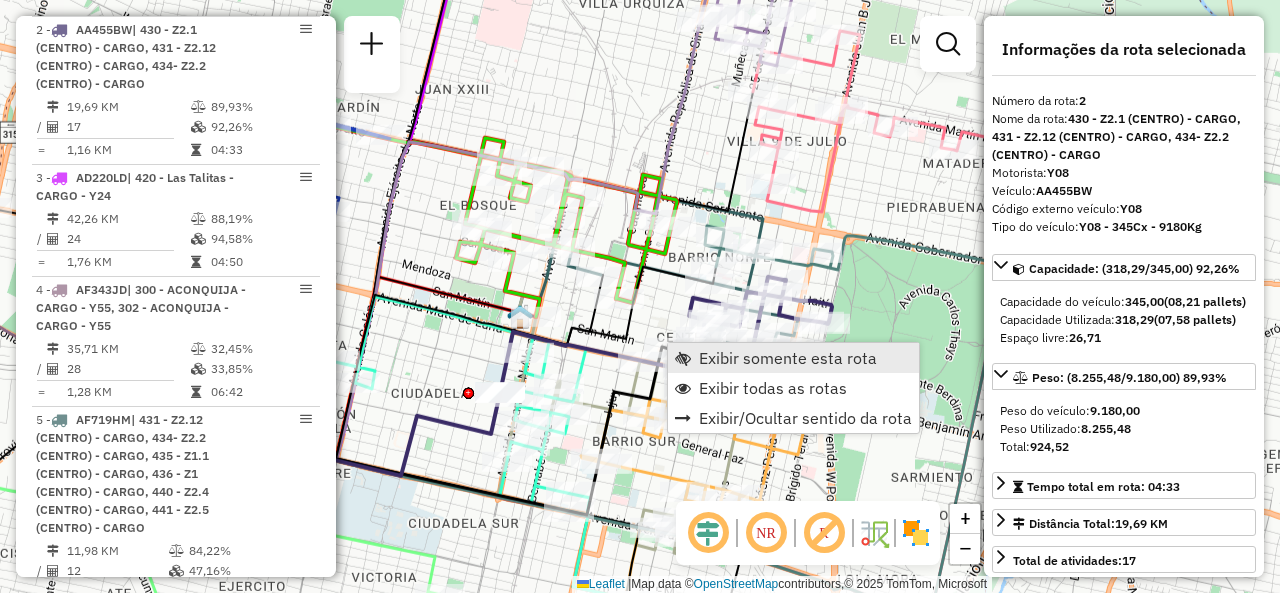 click on "Exibir somente esta rota" at bounding box center [788, 358] 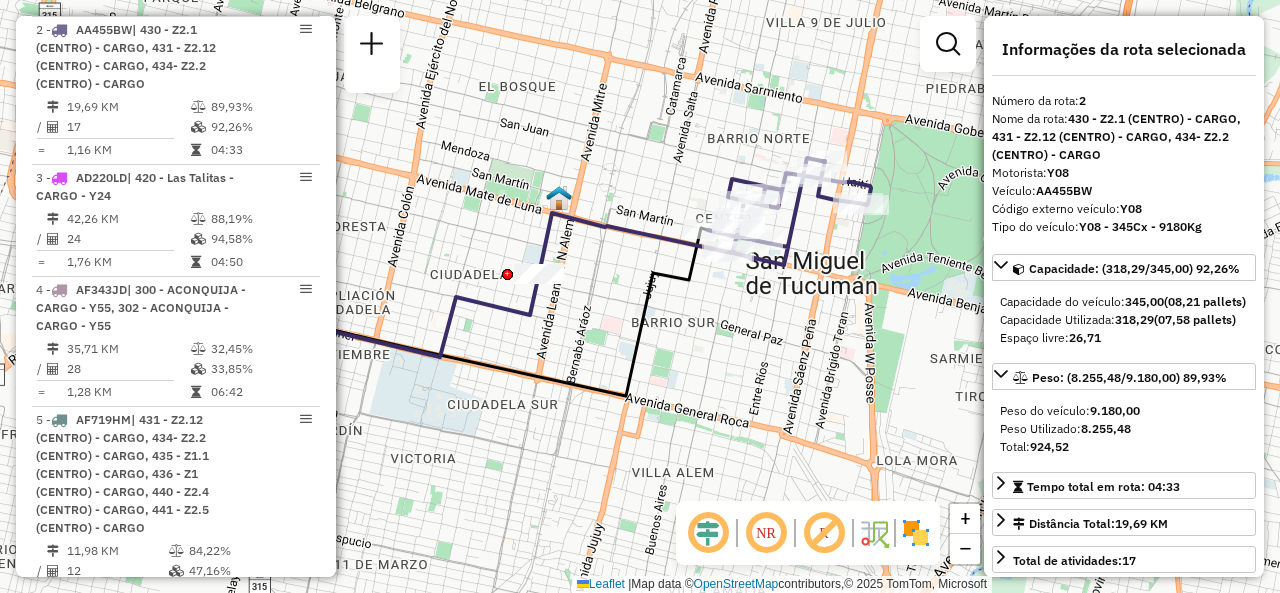 drag, startPoint x: 692, startPoint y: 341, endPoint x: 622, endPoint y: 307, distance: 77.820305 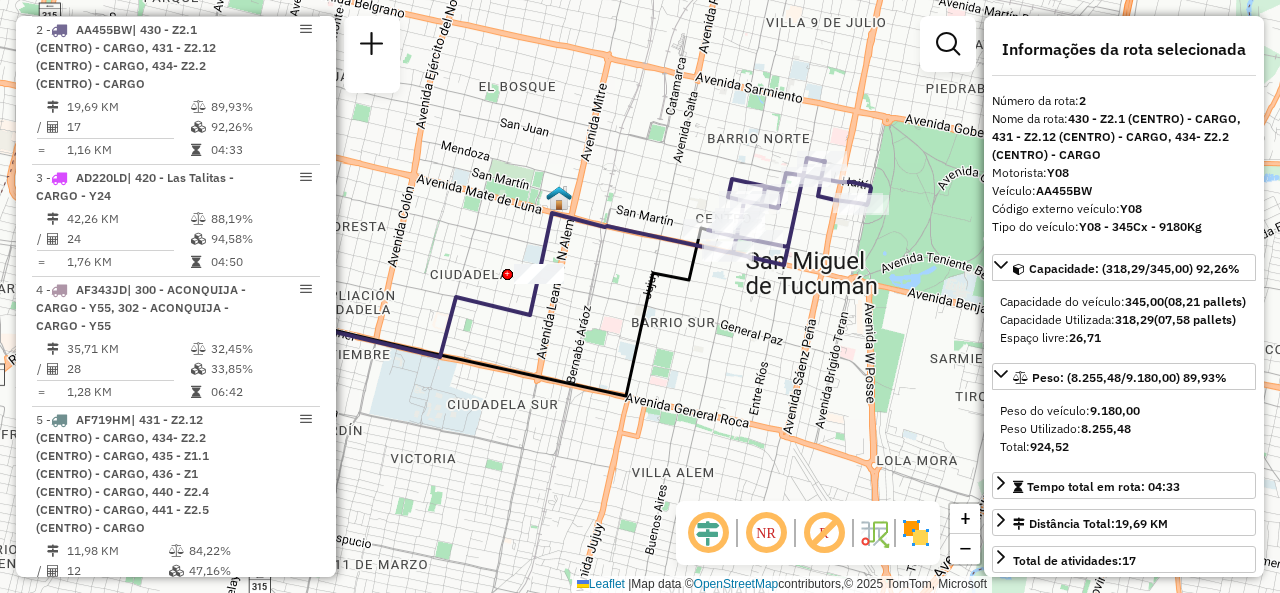 click on "Janela de atendimento Grade de atendimento Capacidade Transportadoras Veículos Cliente Pedidos  Rotas Selecione os dias de semana para filtrar as janelas de atendimento  Seg   Ter   Qua   Qui   Sex   Sáb   Dom  Informe o período da janela de atendimento: De: Até:  Filtrar exatamente a janela do cliente  Considerar janela de atendimento padrão  Selecione os dias de semana para filtrar as grades de atendimento  Seg   Ter   Qua   Qui   Sex   Sáb   Dom   Considerar clientes sem dia de atendimento cadastrado  Clientes fora do dia de atendimento selecionado Filtrar as atividades entre os valores definidos abaixo:  Peso mínimo:   Peso máximo:   Cubagem mínima:   Cubagem máxima:   De:   Até:  Filtrar as atividades entre o tempo de atendimento definido abaixo:  De:   Até:   Considerar capacidade total dos clientes não roteirizados Transportadora: Selecione um ou mais itens Tipo de veículo: Selecione um ou mais itens Veículo: Selecione um ou mais itens Motorista: Selecione um ou mais itens Nome: Rótulo:" 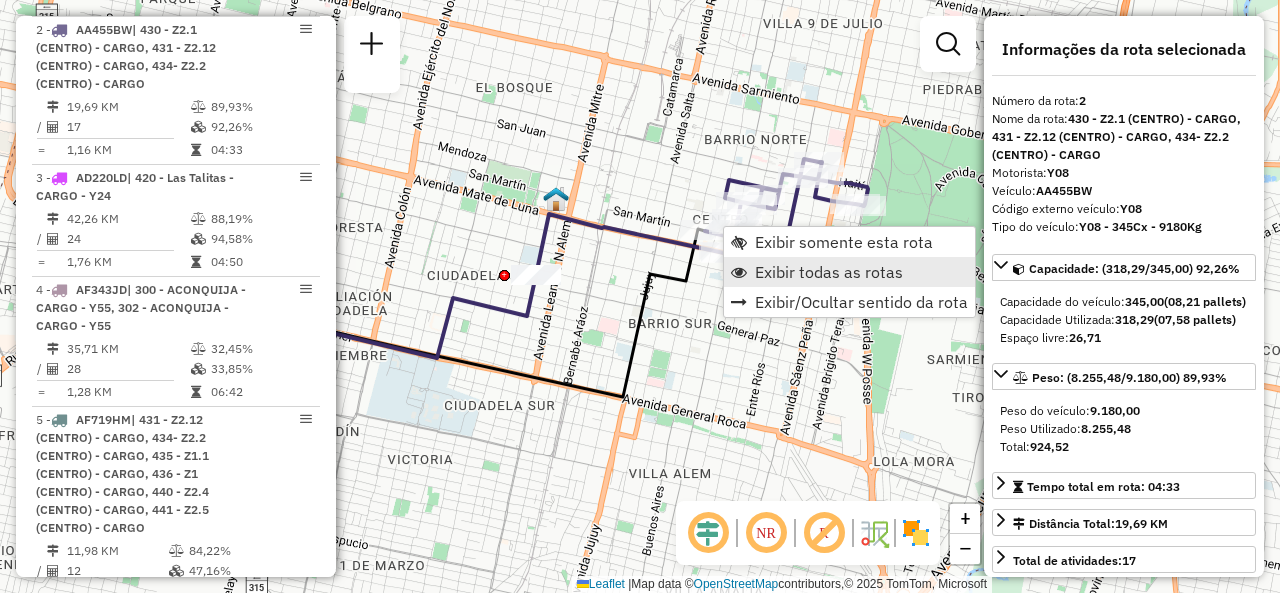 drag, startPoint x: 767, startPoint y: 264, endPoint x: 758, endPoint y: 271, distance: 11.401754 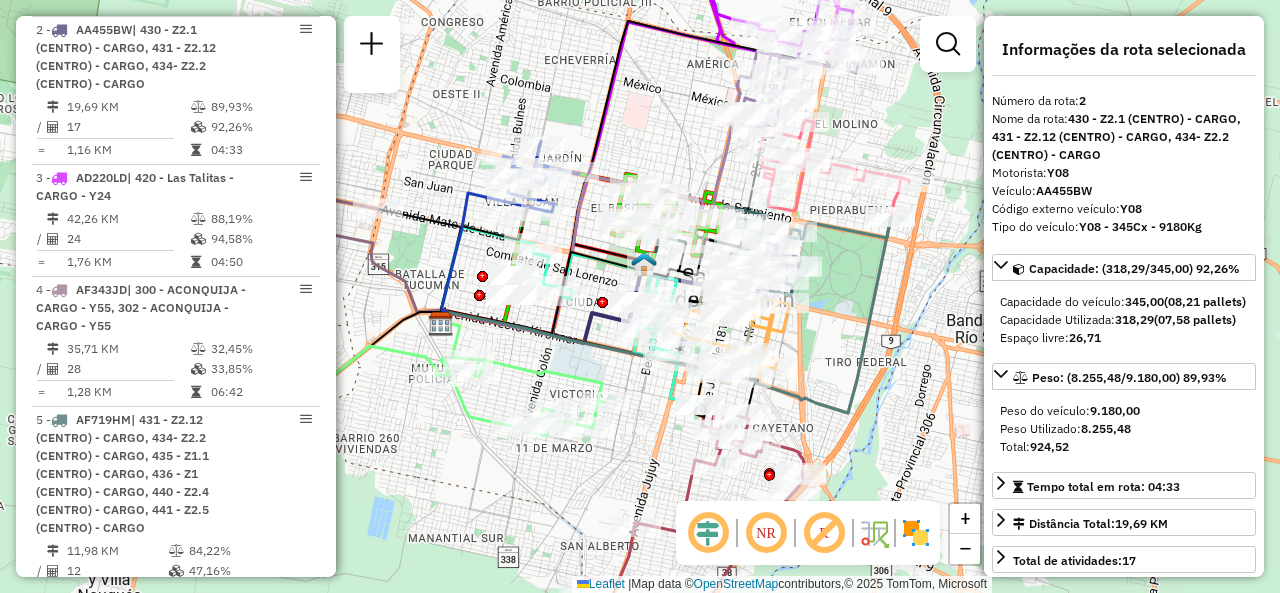 click on "Janela de atendimento Grade de atendimento Capacidade Transportadoras Veículos Cliente Pedidos  Rotas Selecione os dias de semana para filtrar as janelas de atendimento  Seg   Ter   Qua   Qui   Sex   Sáb   Dom  Informe o período da janela de atendimento: De: Até:  Filtrar exatamente a janela do cliente  Considerar janela de atendimento padrão  Selecione os dias de semana para filtrar as grades de atendimento  Seg   Ter   Qua   Qui   Sex   Sáb   Dom   Considerar clientes sem dia de atendimento cadastrado  Clientes fora do dia de atendimento selecionado Filtrar as atividades entre os valores definidos abaixo:  Peso mínimo:   Peso máximo:   Cubagem mínima:   Cubagem máxima:   De:   Até:  Filtrar as atividades entre o tempo de atendimento definido abaixo:  De:   Até:   Considerar capacidade total dos clientes não roteirizados Transportadora: Selecione um ou mais itens Tipo de veículo: Selecione um ou mais itens Veículo: Selecione um ou mais itens Motorista: Selecione um ou mais itens Nome: Rótulo:" 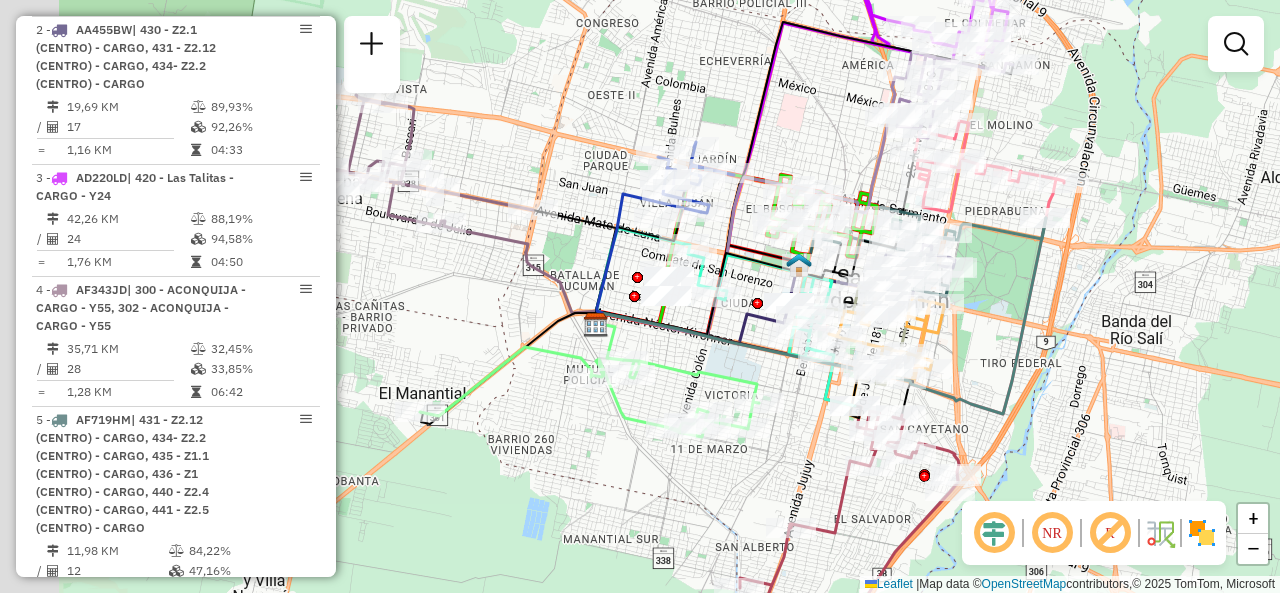 drag, startPoint x: 597, startPoint y: 284, endPoint x: 776, endPoint y: 287, distance: 179.02513 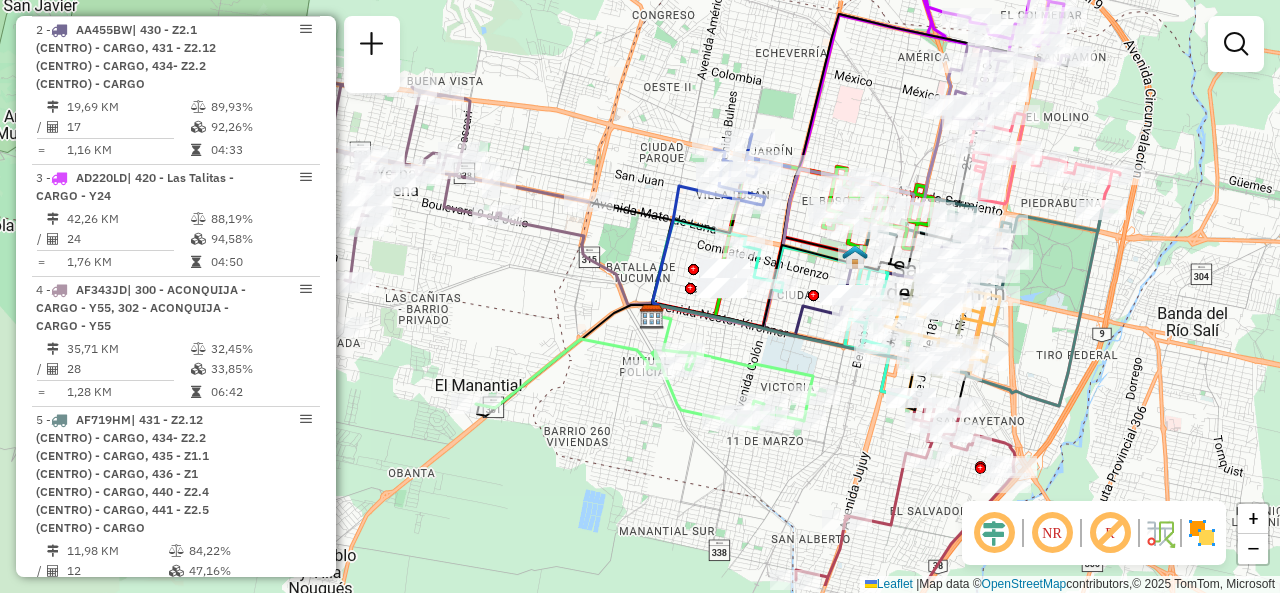 drag, startPoint x: 530, startPoint y: 321, endPoint x: 615, endPoint y: 263, distance: 102.90287 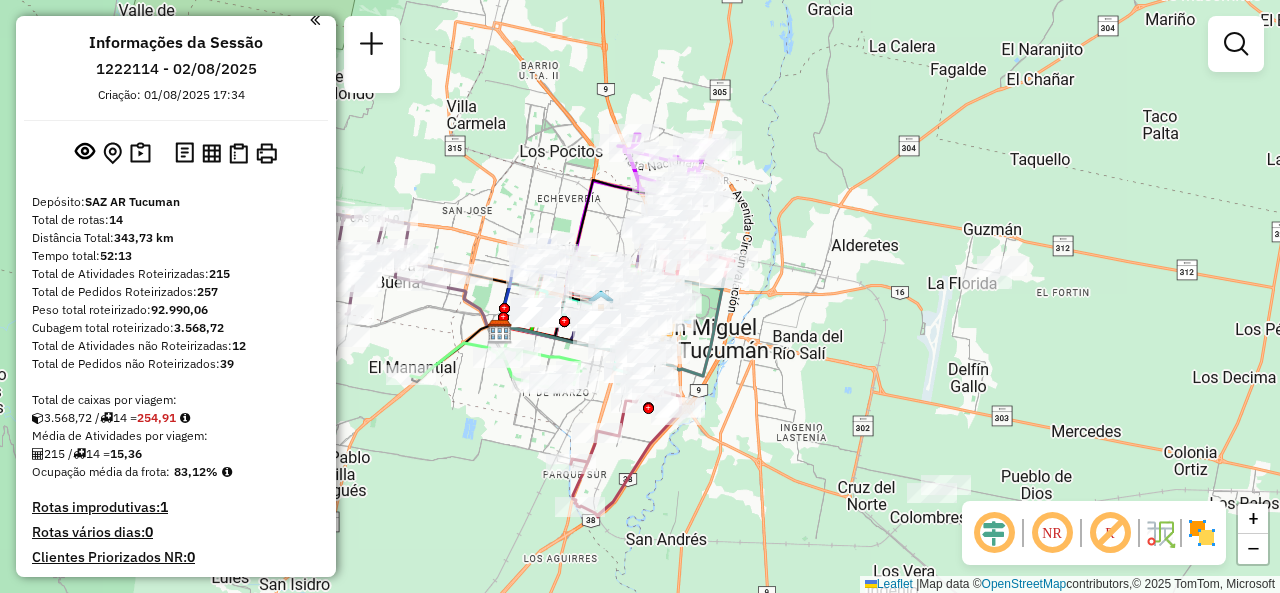 scroll, scrollTop: 0, scrollLeft: 0, axis: both 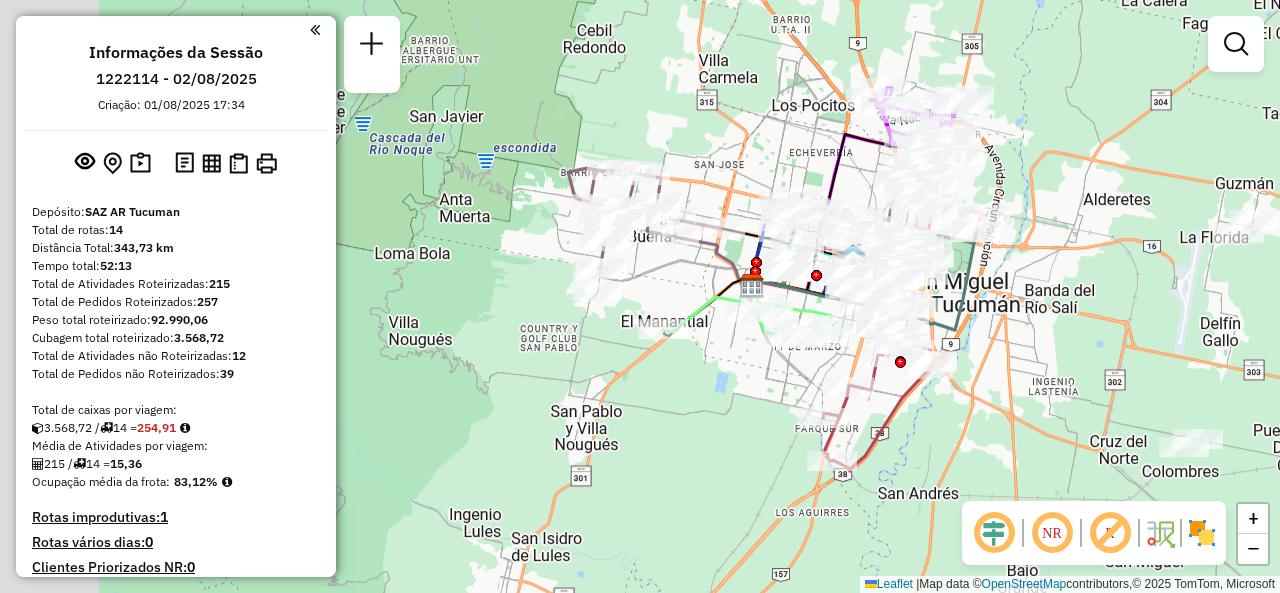 drag, startPoint x: 536, startPoint y: 213, endPoint x: 799, endPoint y: 178, distance: 265.31866 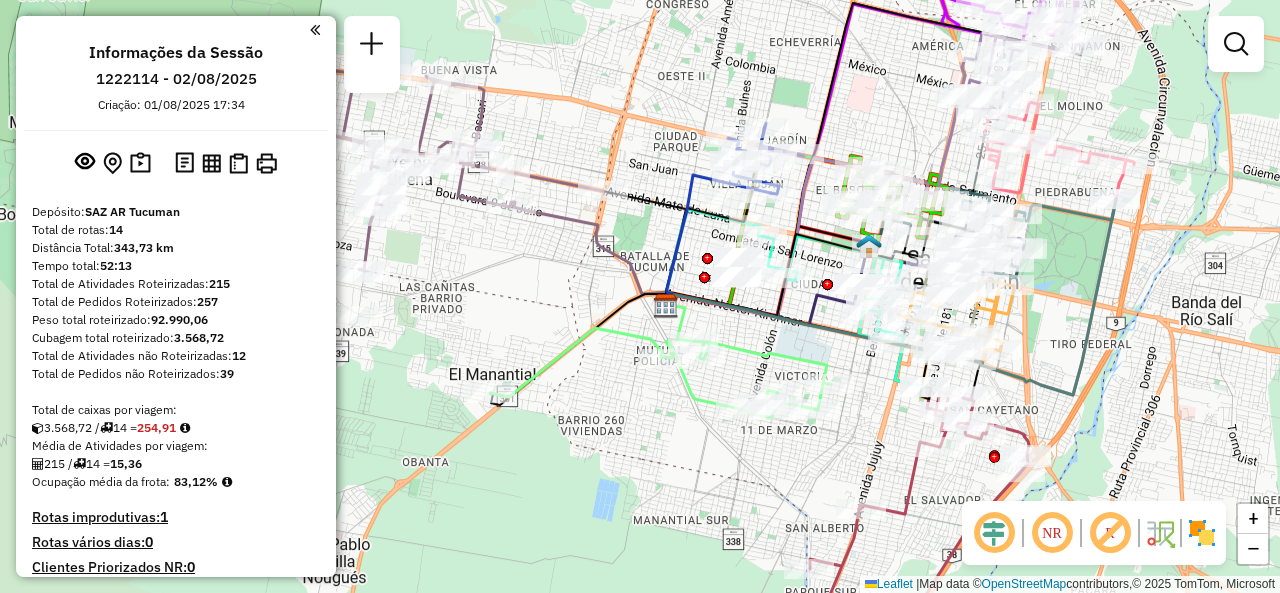 drag, startPoint x: 750, startPoint y: 247, endPoint x: 640, endPoint y: 236, distance: 110.54863 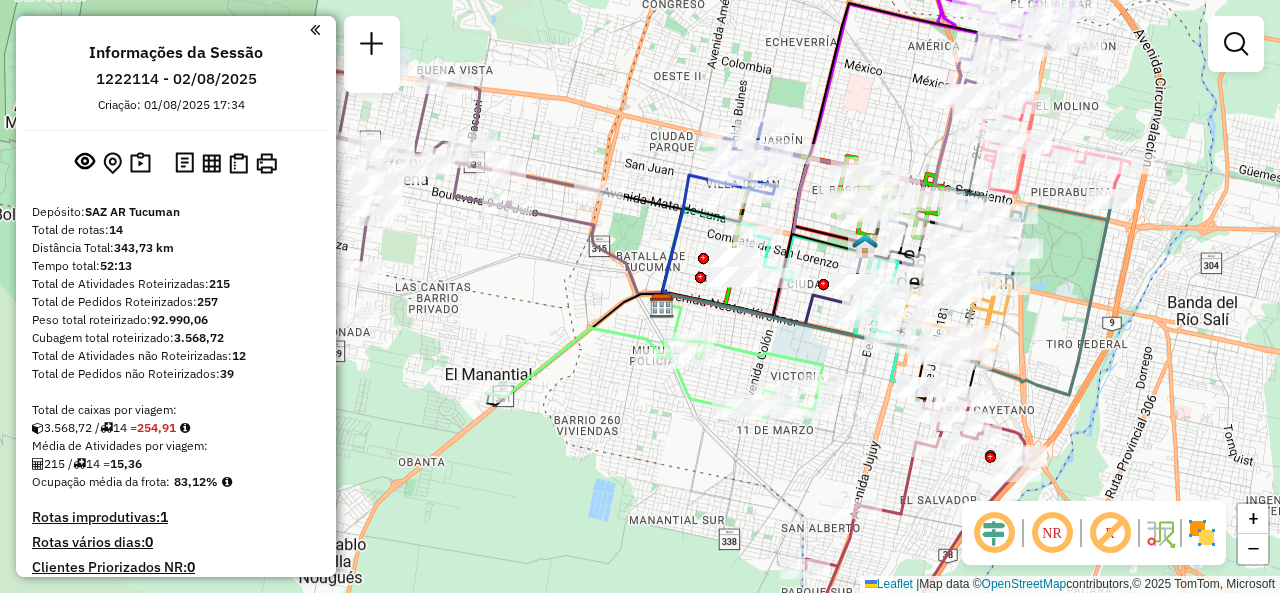 click on "Janela de atendimento Grade de atendimento Capacidade Transportadoras Veículos Cliente Pedidos  Rotas Selecione os dias de semana para filtrar as janelas de atendimento  Seg   Ter   Qua   Qui   Sex   Sáb   Dom  Informe o período da janela de atendimento: De: Até:  Filtrar exatamente a janela do cliente  Considerar janela de atendimento padrão  Selecione os dias de semana para filtrar as grades de atendimento  Seg   Ter   Qua   Qui   Sex   Sáb   Dom   Considerar clientes sem dia de atendimento cadastrado  Clientes fora do dia de atendimento selecionado Filtrar as atividades entre os valores definidos abaixo:  Peso mínimo:   Peso máximo:   Cubagem mínima:   Cubagem máxima:   De:   Até:  Filtrar as atividades entre o tempo de atendimento definido abaixo:  De:   Até:   Considerar capacidade total dos clientes não roteirizados Transportadora: Selecione um ou mais itens Tipo de veículo: Selecione um ou mais itens Veículo: Selecione um ou mais itens Motorista: Selecione um ou mais itens Nome: Rótulo:" 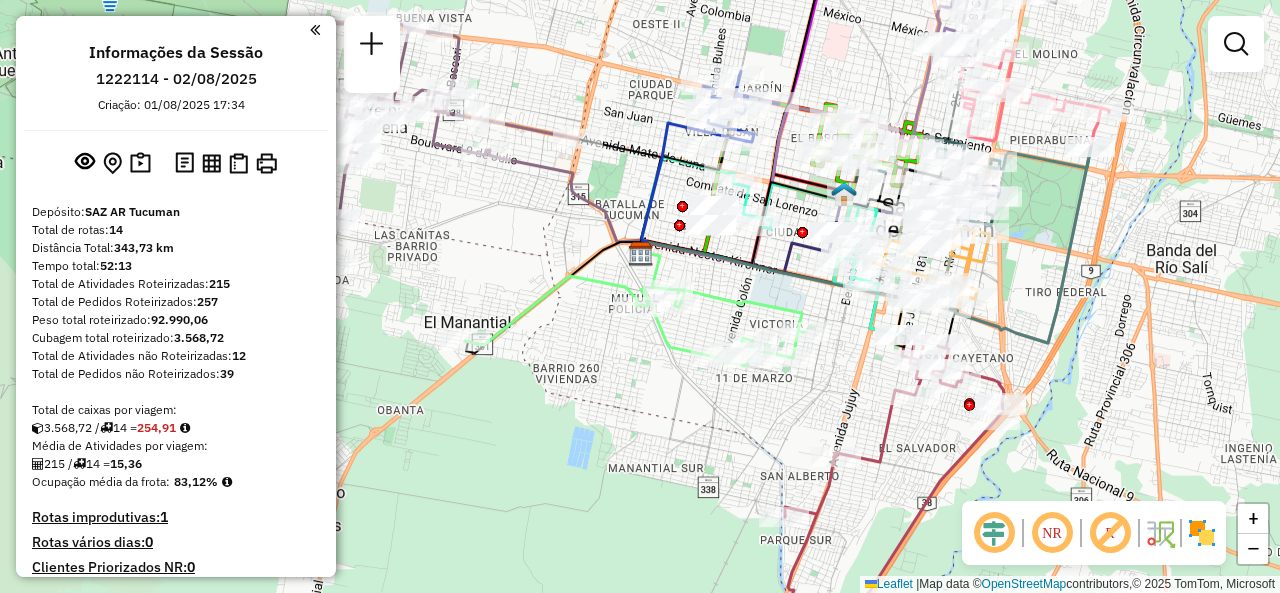drag, startPoint x: 737, startPoint y: 155, endPoint x: 644, endPoint y: 119, distance: 99.724625 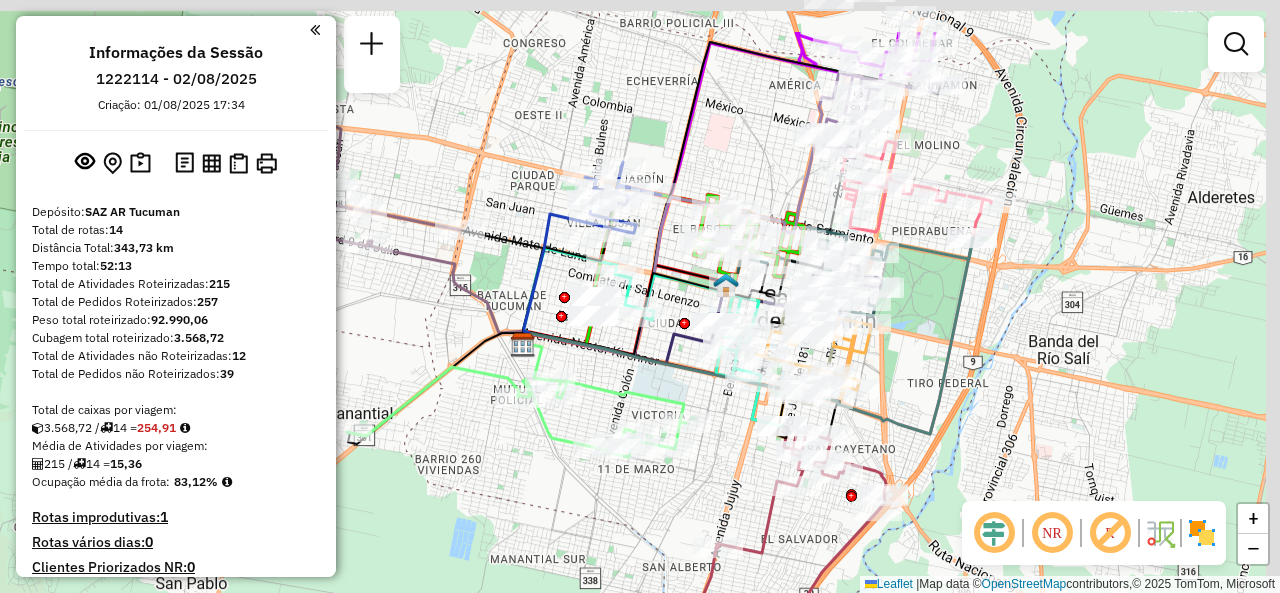 drag, startPoint x: 844, startPoint y: 337, endPoint x: 622, endPoint y: 467, distance: 257.2625 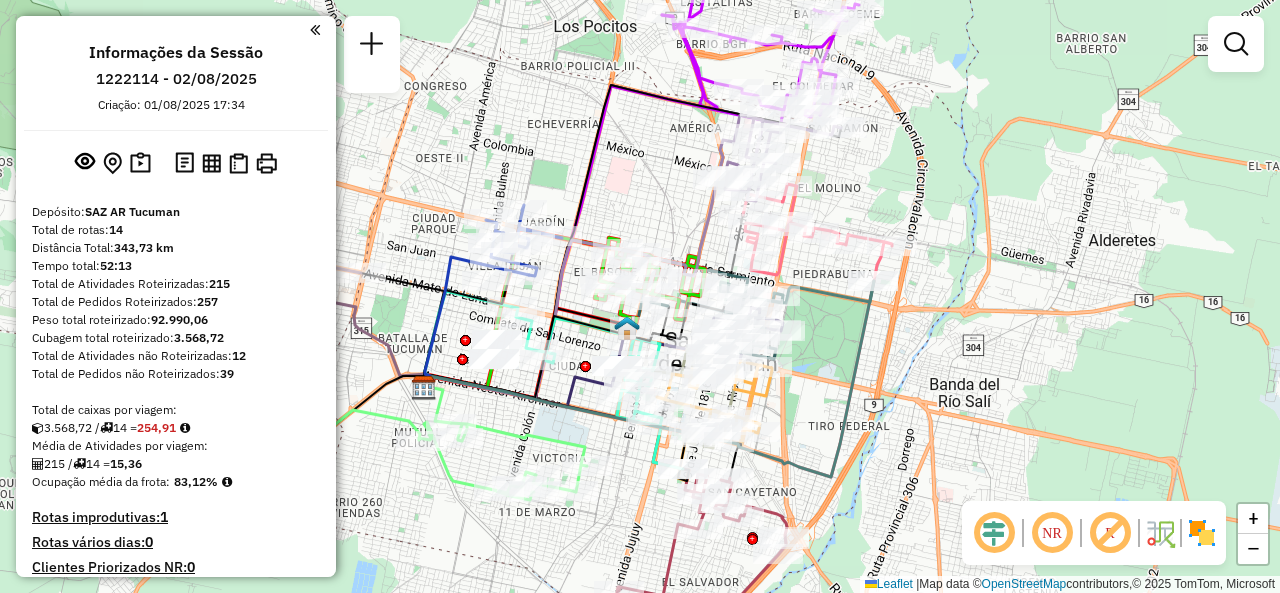 click on "Janela de atendimento Grade de atendimento Capacidade Transportadoras Veículos Cliente Pedidos  Rotas Selecione os dias de semana para filtrar as janelas de atendimento  Seg   Ter   Qua   Qui   Sex   Sáb   Dom  Informe o período da janela de atendimento: De: Até:  Filtrar exatamente a janela do cliente  Considerar janela de atendimento padrão  Selecione os dias de semana para filtrar as grades de atendimento  Seg   Ter   Qua   Qui   Sex   Sáb   Dom   Considerar clientes sem dia de atendimento cadastrado  Clientes fora do dia de atendimento selecionado Filtrar as atividades entre os valores definidos abaixo:  Peso mínimo:   Peso máximo:   Cubagem mínima:   Cubagem máxima:   De:   Até:  Filtrar as atividades entre o tempo de atendimento definido abaixo:  De:   Até:   Considerar capacidade total dos clientes não roteirizados Transportadora: Selecione um ou mais itens Tipo de veículo: Selecione um ou mais itens Veículo: Selecione um ou mais itens Motorista: Selecione um ou mais itens Nome: Rótulo:" 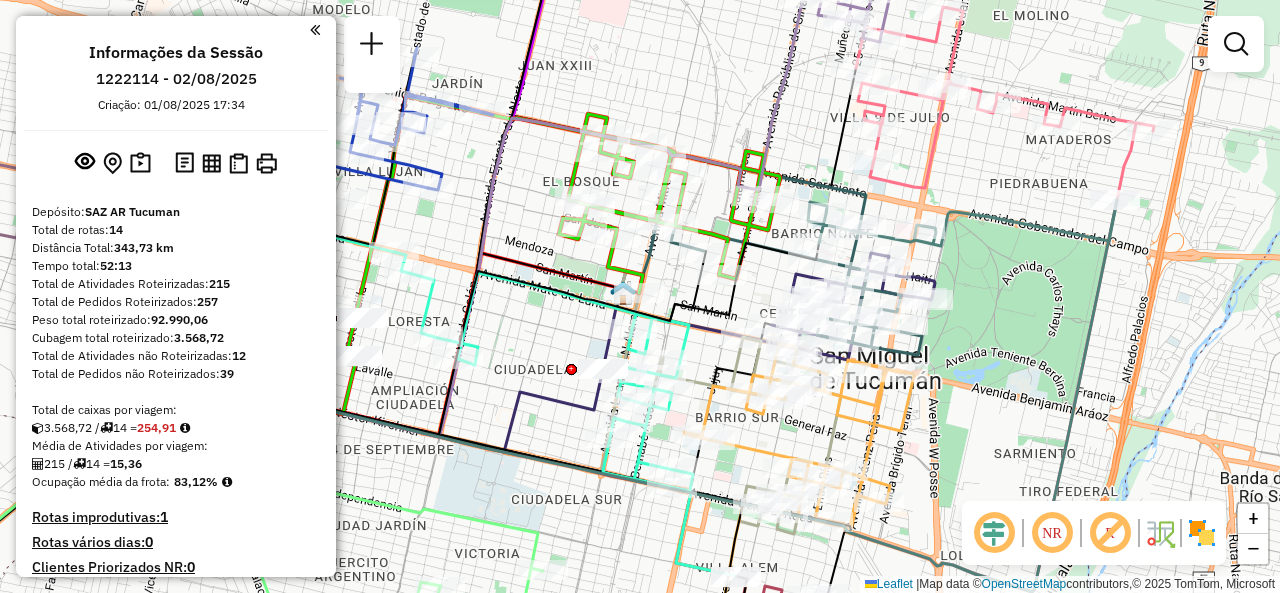 click on "Janela de atendimento Grade de atendimento Capacidade Transportadoras Veículos Cliente Pedidos  Rotas Selecione os dias de semana para filtrar as janelas de atendimento  Seg   Ter   Qua   Qui   Sex   Sáb   Dom  Informe o período da janela de atendimento: De: Até:  Filtrar exatamente a janela do cliente  Considerar janela de atendimento padrão  Selecione os dias de semana para filtrar as grades de atendimento  Seg   Ter   Qua   Qui   Sex   Sáb   Dom   Considerar clientes sem dia de atendimento cadastrado  Clientes fora do dia de atendimento selecionado Filtrar as atividades entre os valores definidos abaixo:  Peso mínimo:   Peso máximo:   Cubagem mínima:   Cubagem máxima:   De:   Até:  Filtrar as atividades entre o tempo de atendimento definido abaixo:  De:   Até:   Considerar capacidade total dos clientes não roteirizados Transportadora: Selecione um ou mais itens Tipo de veículo: Selecione um ou mais itens Veículo: Selecione um ou mais itens Motorista: Selecione um ou mais itens Nome: Rótulo:" 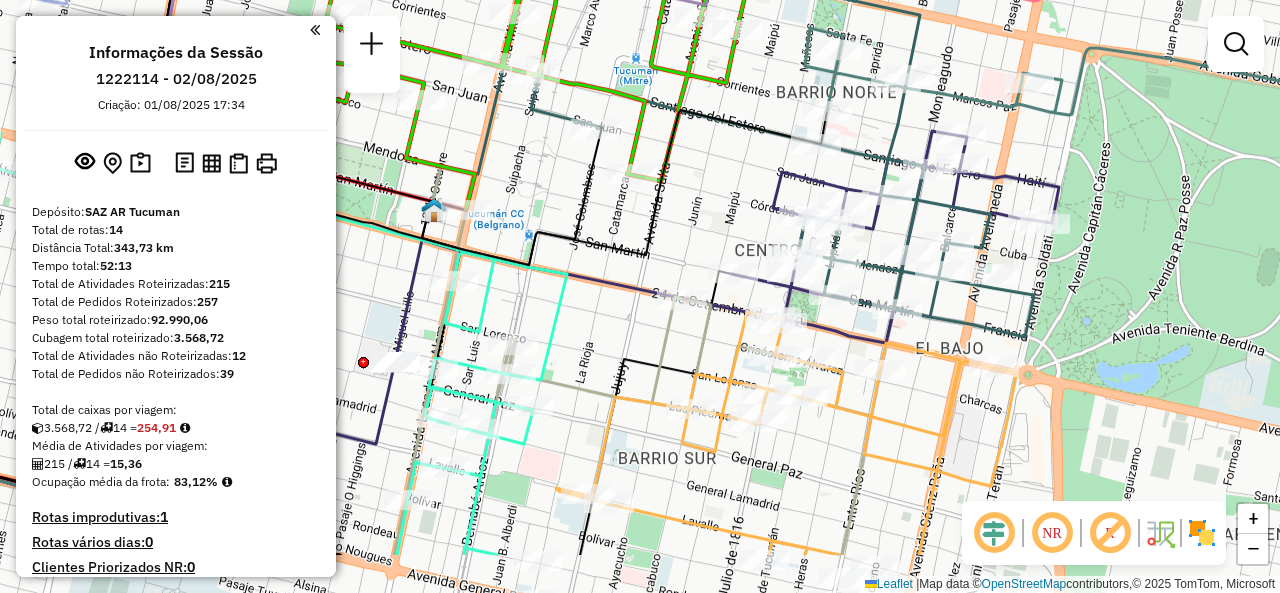 drag, startPoint x: 748, startPoint y: 305, endPoint x: 716, endPoint y: 212, distance: 98.35141 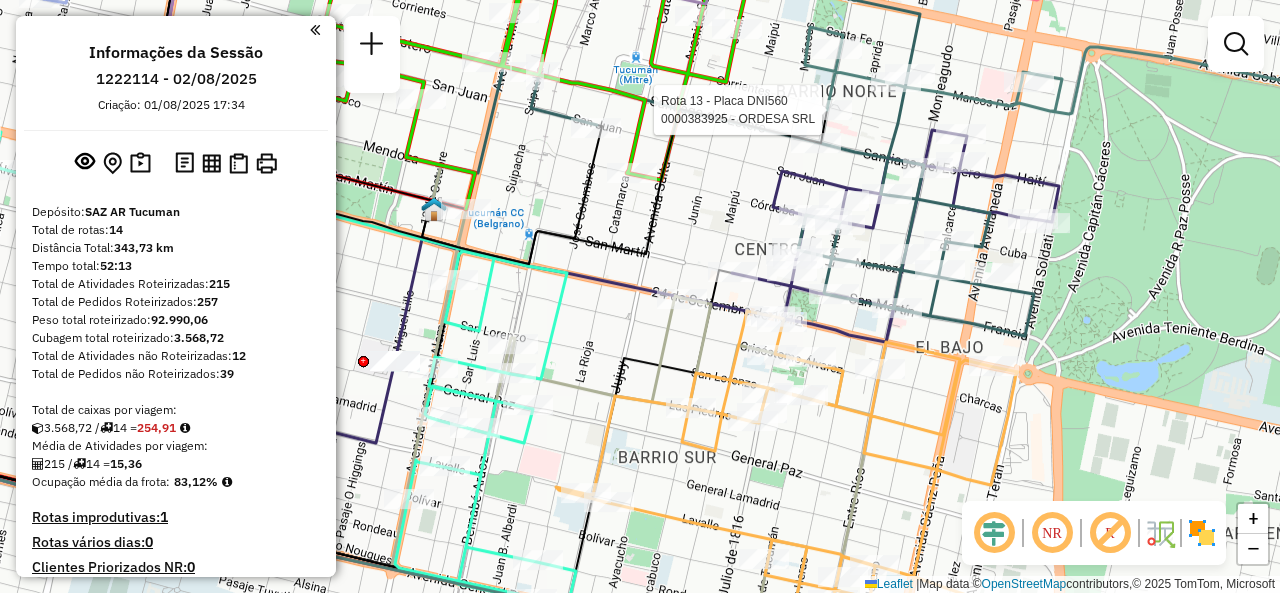 select on "**********" 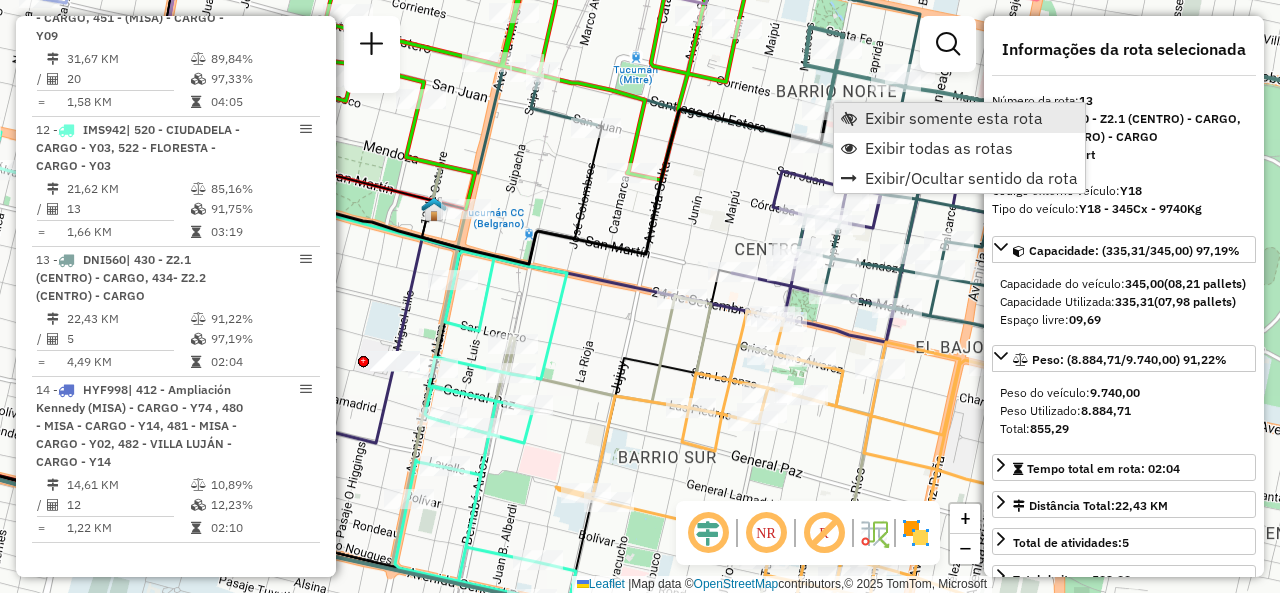 scroll, scrollTop: 2440, scrollLeft: 0, axis: vertical 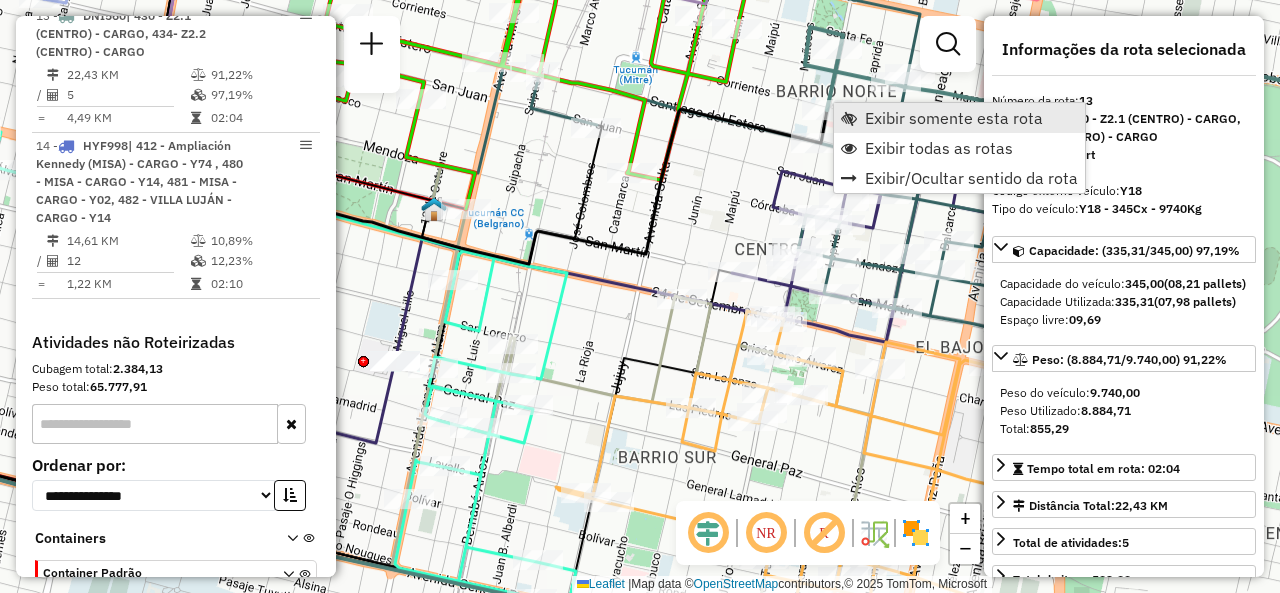 click at bounding box center (849, 118) 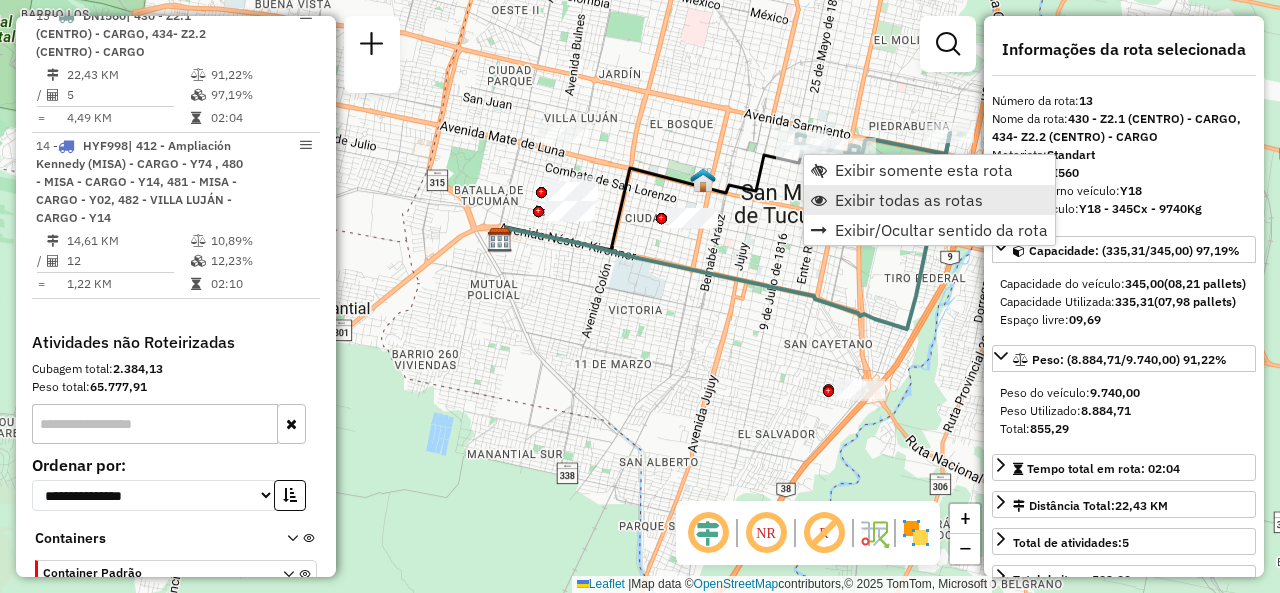 click on "Exibir todas as rotas" at bounding box center [929, 200] 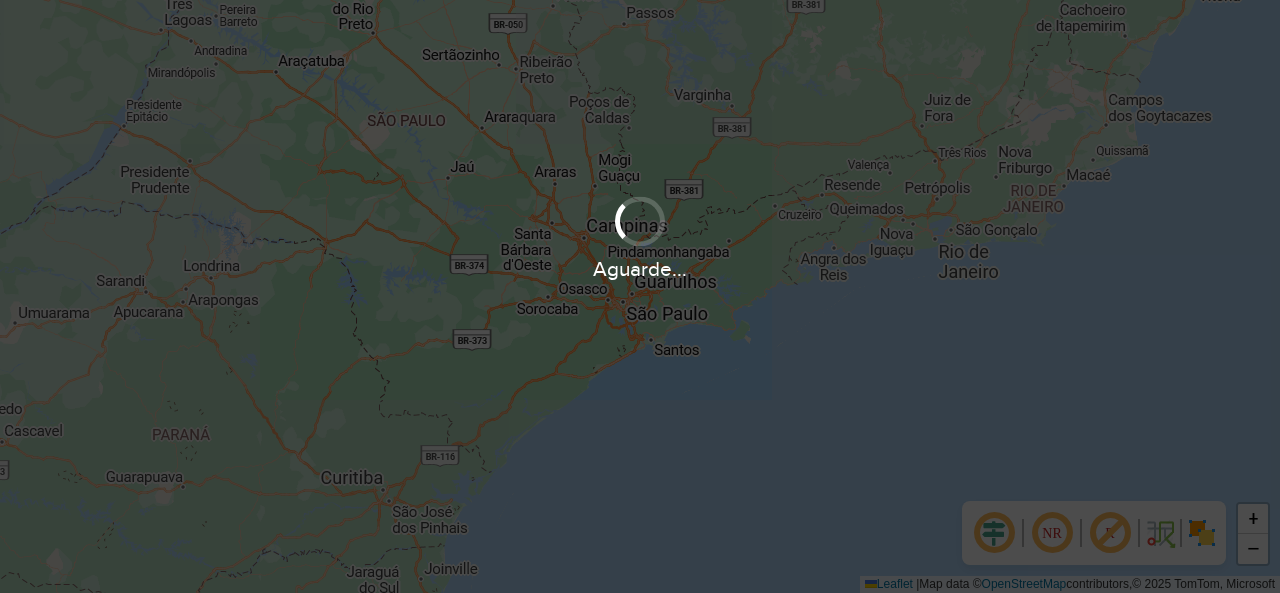 scroll, scrollTop: 0, scrollLeft: 0, axis: both 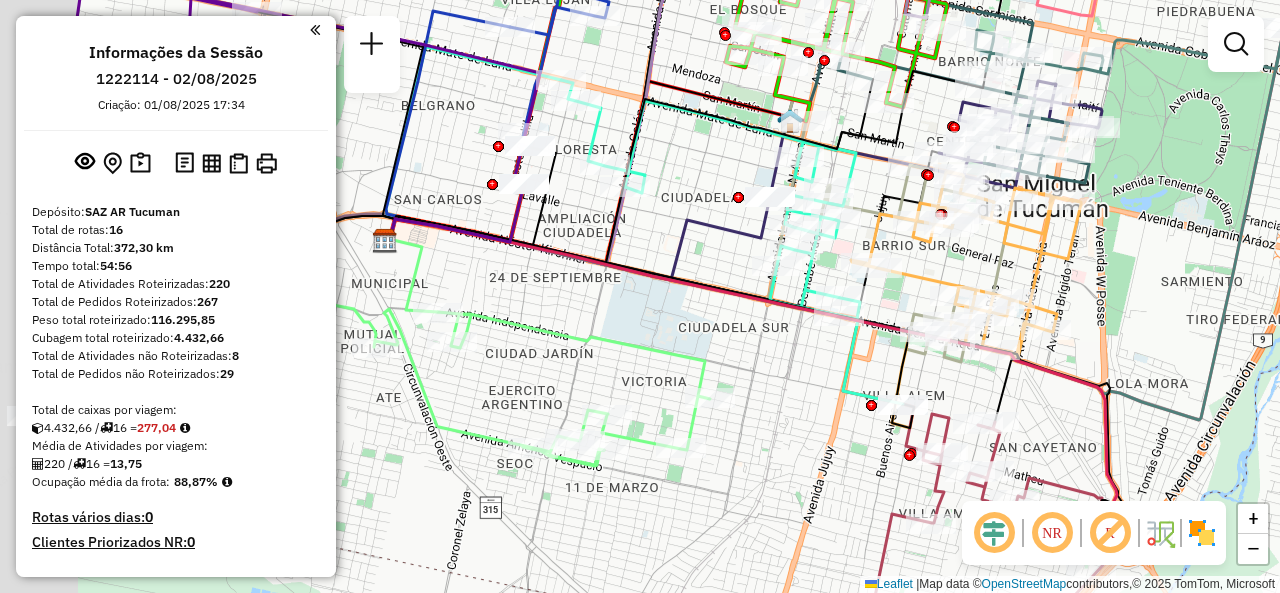 drag, startPoint x: 558, startPoint y: 372, endPoint x: 710, endPoint y: 338, distance: 155.75623 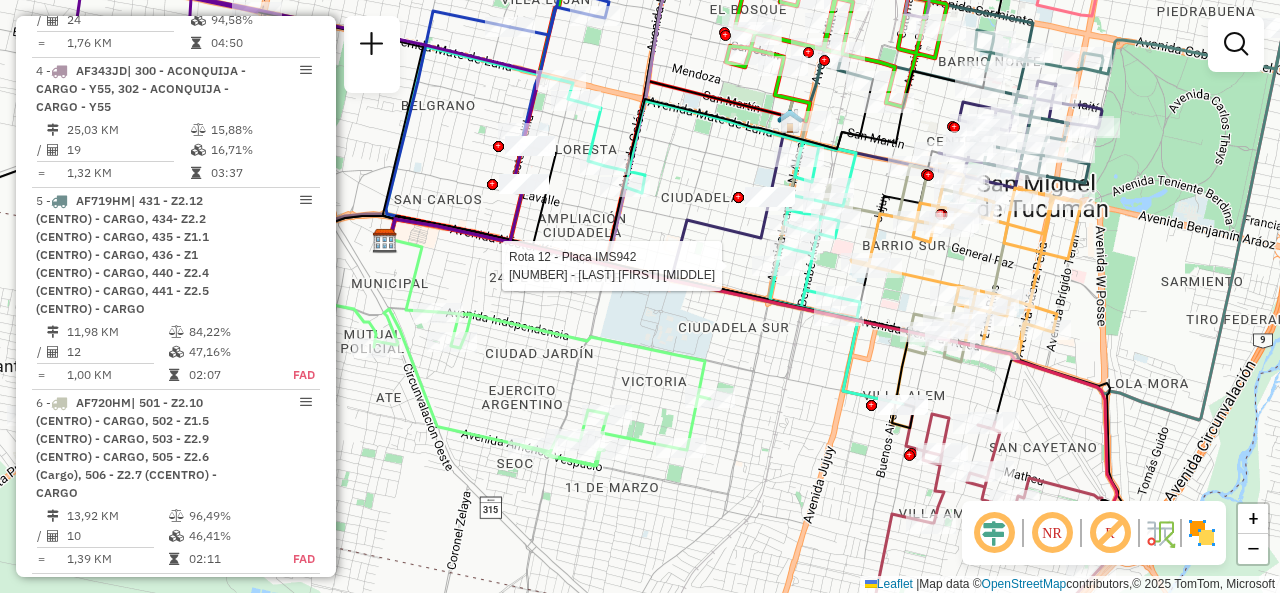 select on "**********" 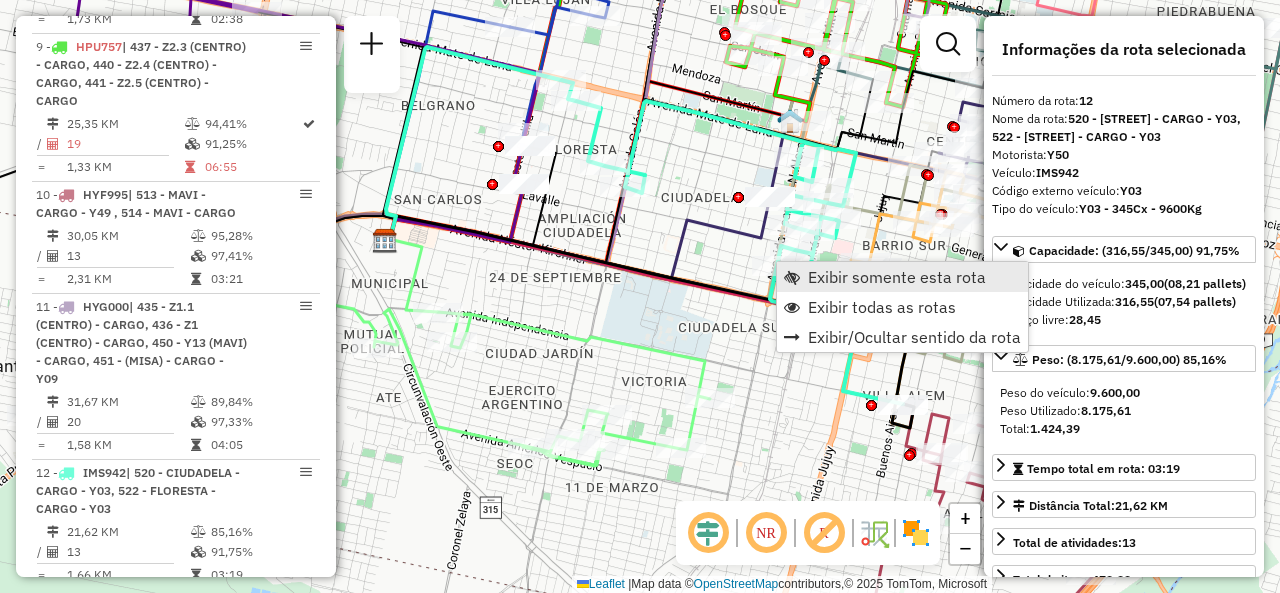 scroll, scrollTop: 2286, scrollLeft: 0, axis: vertical 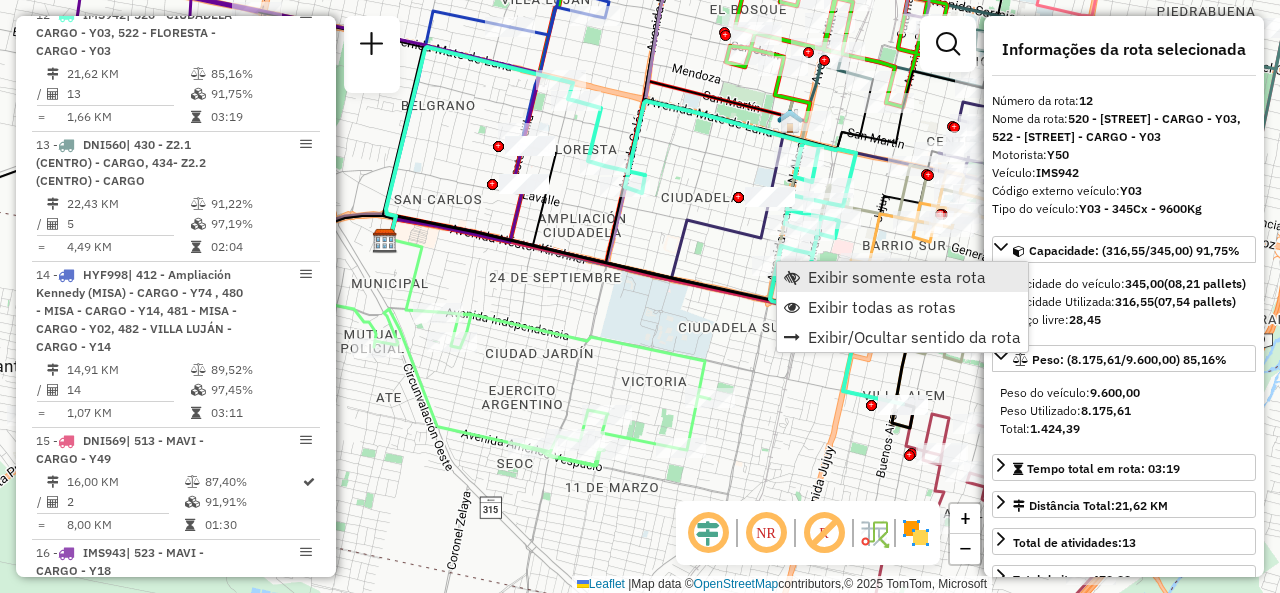 click on "Exibir somente esta rota" at bounding box center (902, 277) 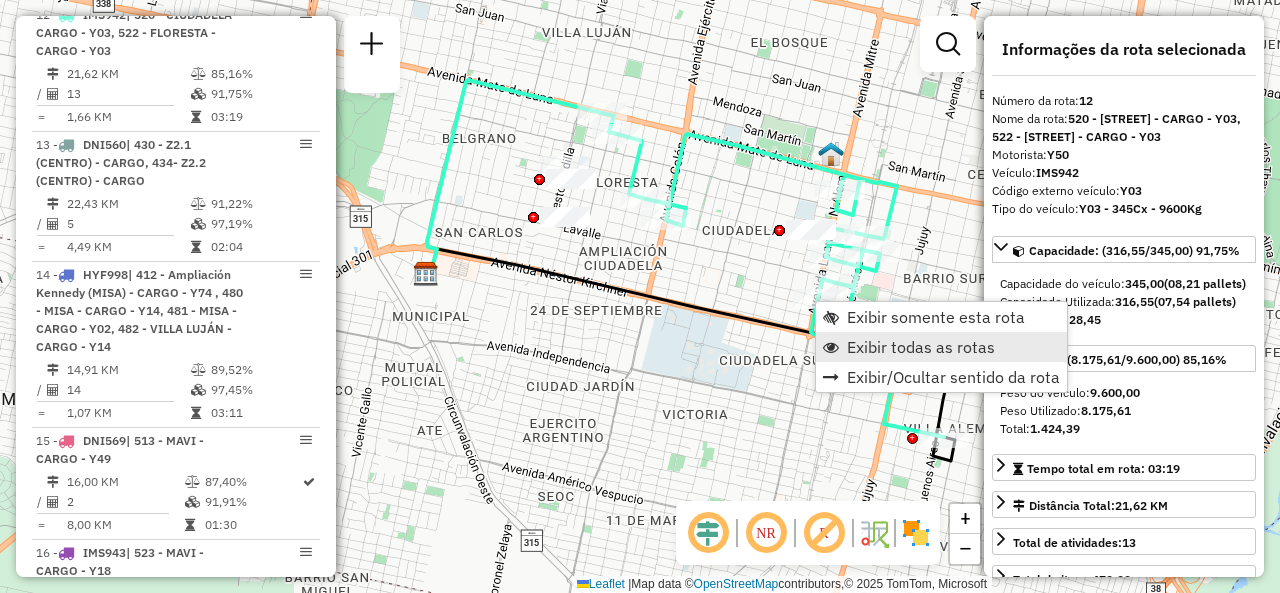click at bounding box center [831, 347] 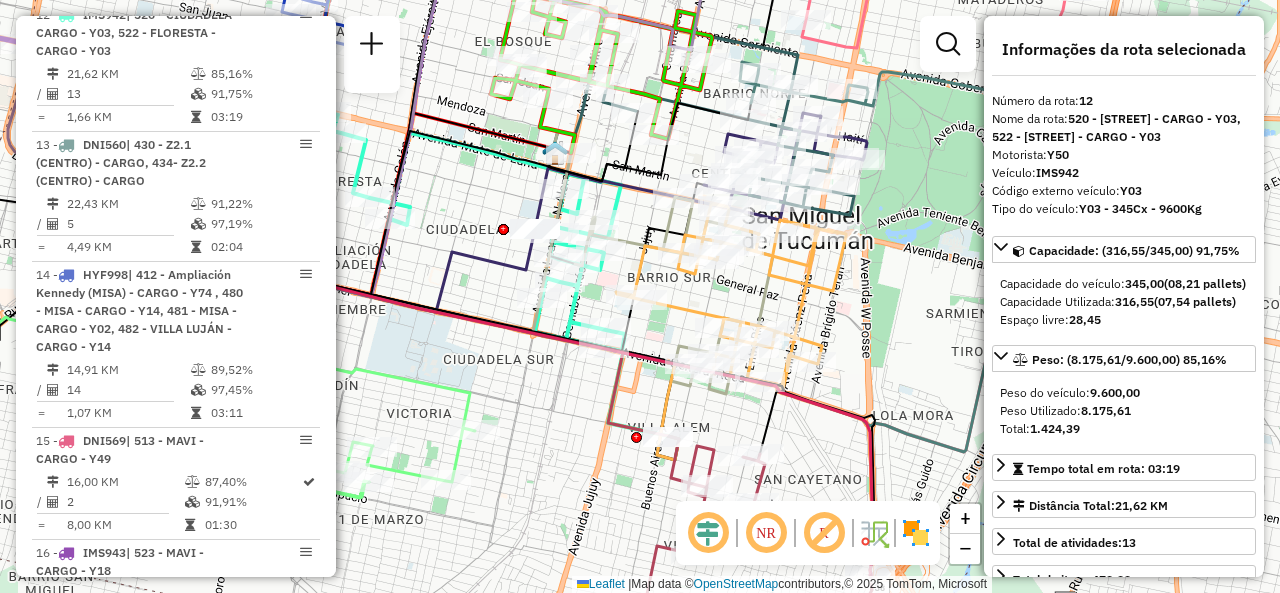 drag, startPoint x: 663, startPoint y: 344, endPoint x: 456, endPoint y: 328, distance: 207.61743 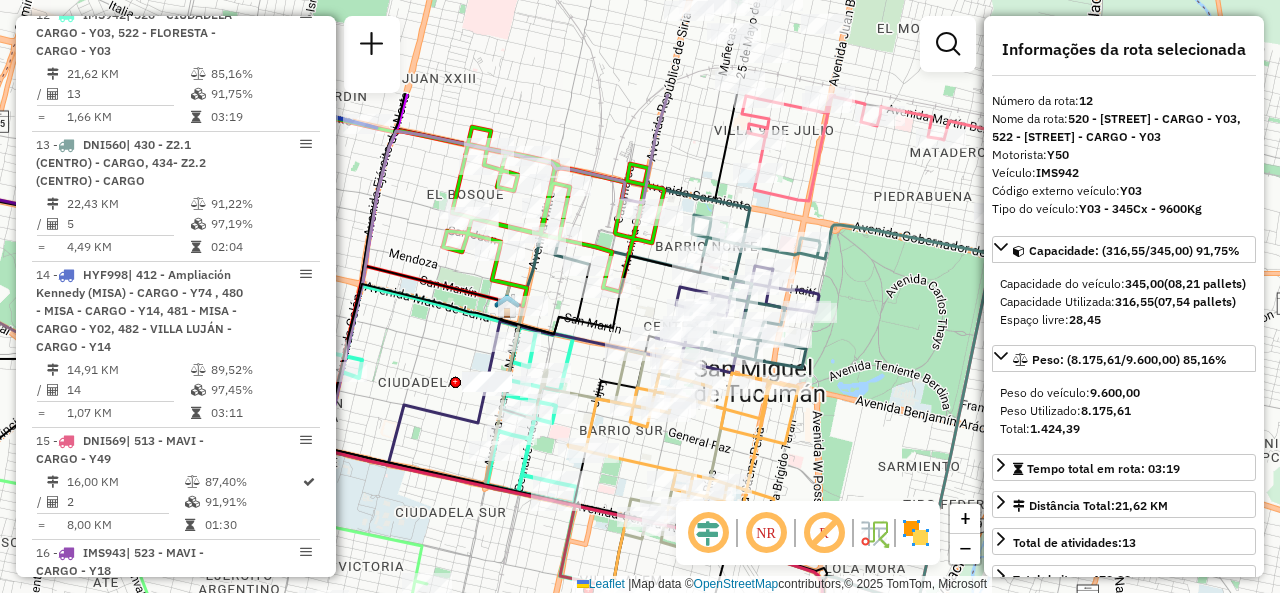 drag, startPoint x: 888, startPoint y: 239, endPoint x: 840, endPoint y: 392, distance: 160.35274 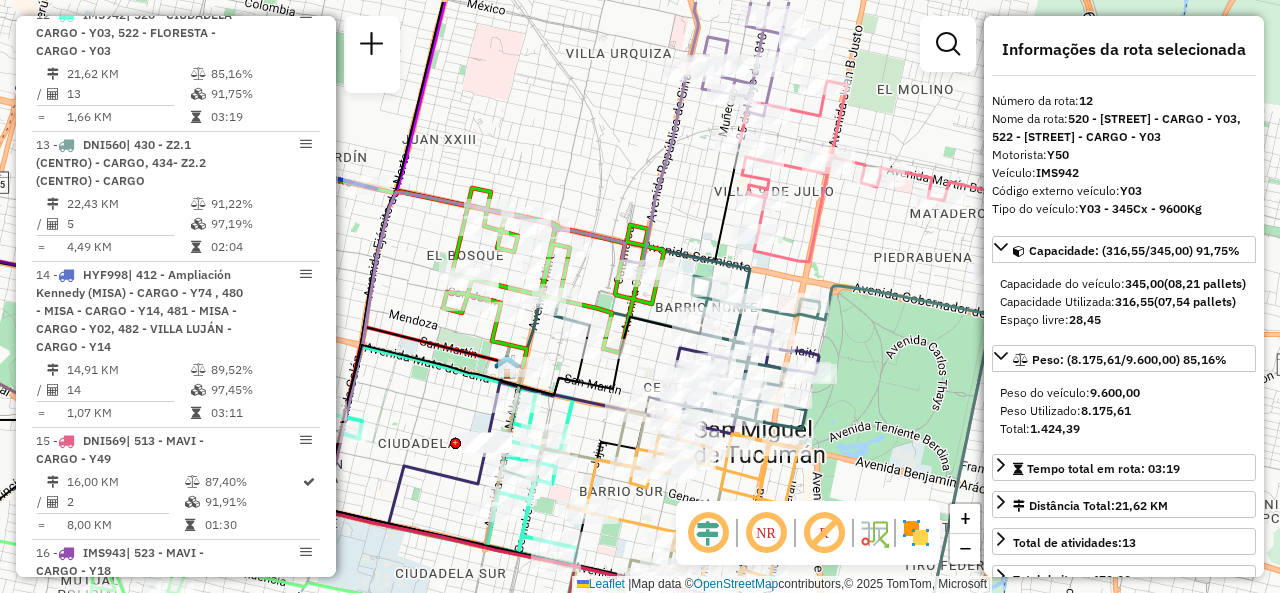 drag, startPoint x: 602, startPoint y: 111, endPoint x: 548, endPoint y: 357, distance: 251.8571 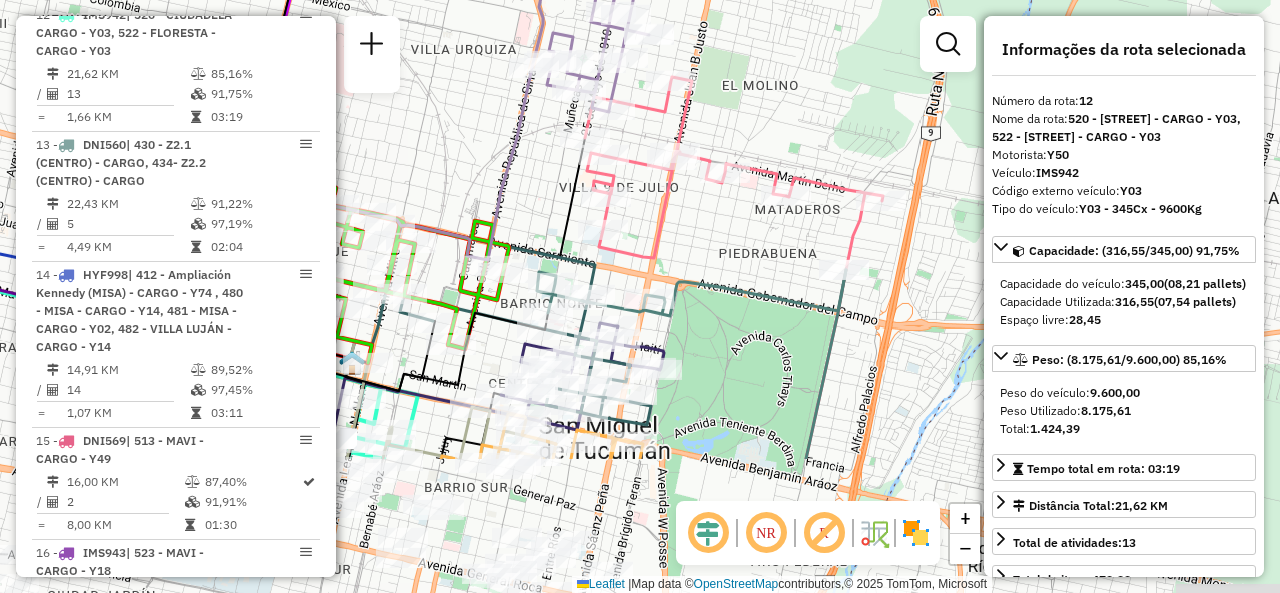 drag, startPoint x: 589, startPoint y: 355, endPoint x: 460, endPoint y: 155, distance: 237.9937 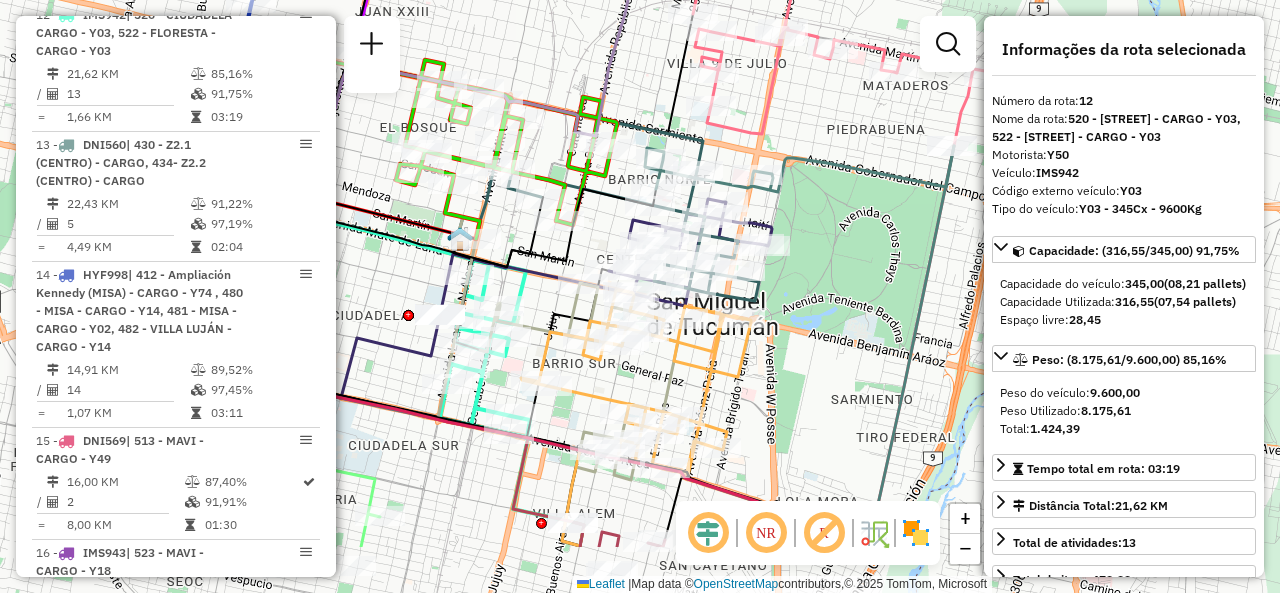 drag, startPoint x: 719, startPoint y: 271, endPoint x: 879, endPoint y: 158, distance: 195.88007 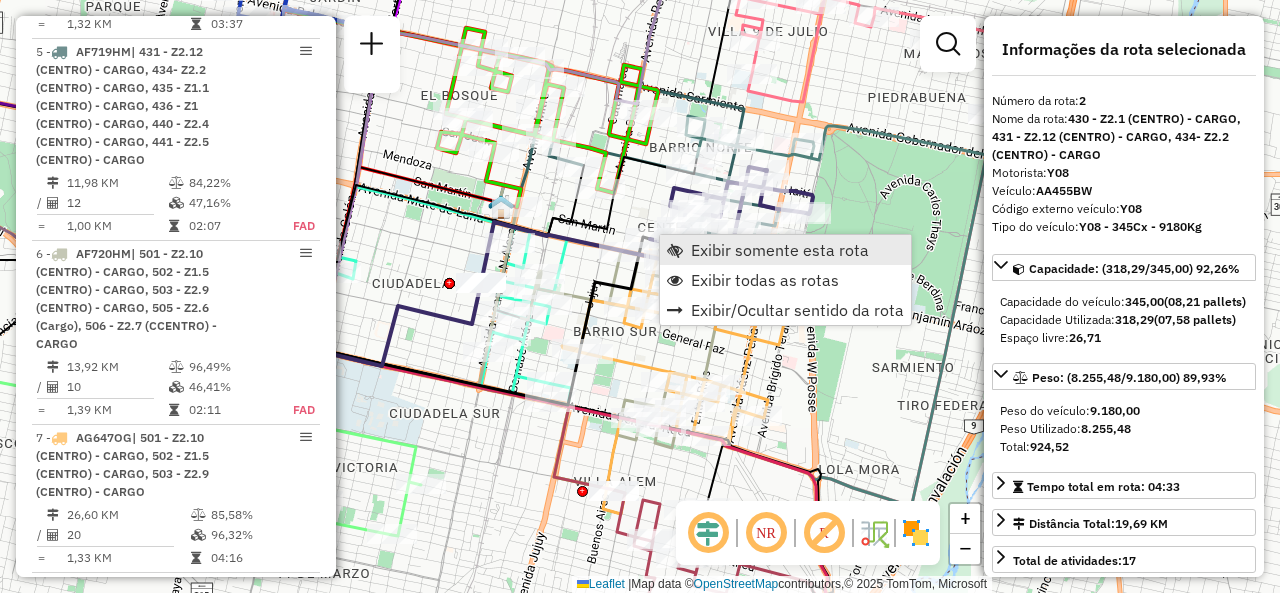 scroll, scrollTop: 809, scrollLeft: 0, axis: vertical 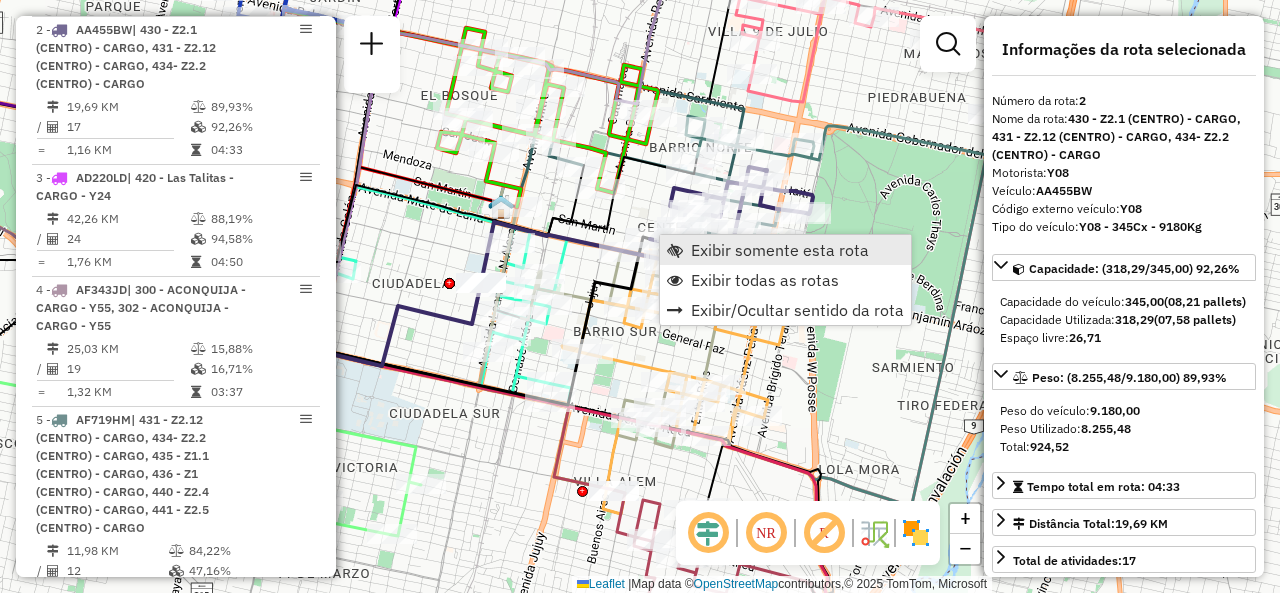 click at bounding box center (675, 250) 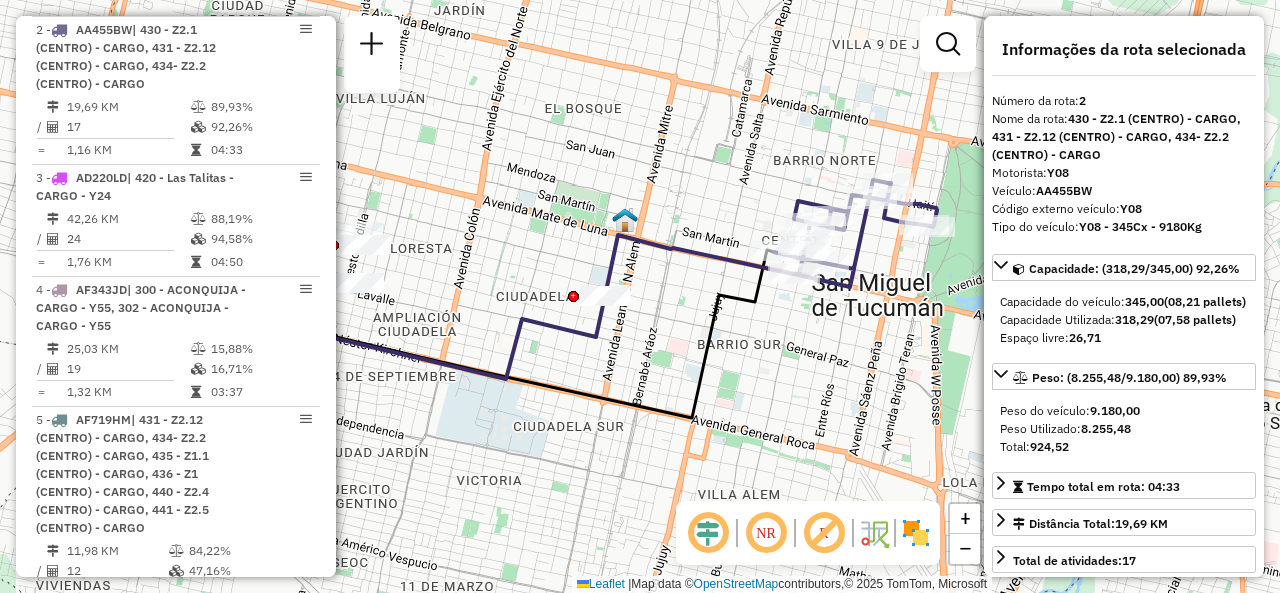 drag, startPoint x: 749, startPoint y: 252, endPoint x: 518, endPoint y: 259, distance: 231.10603 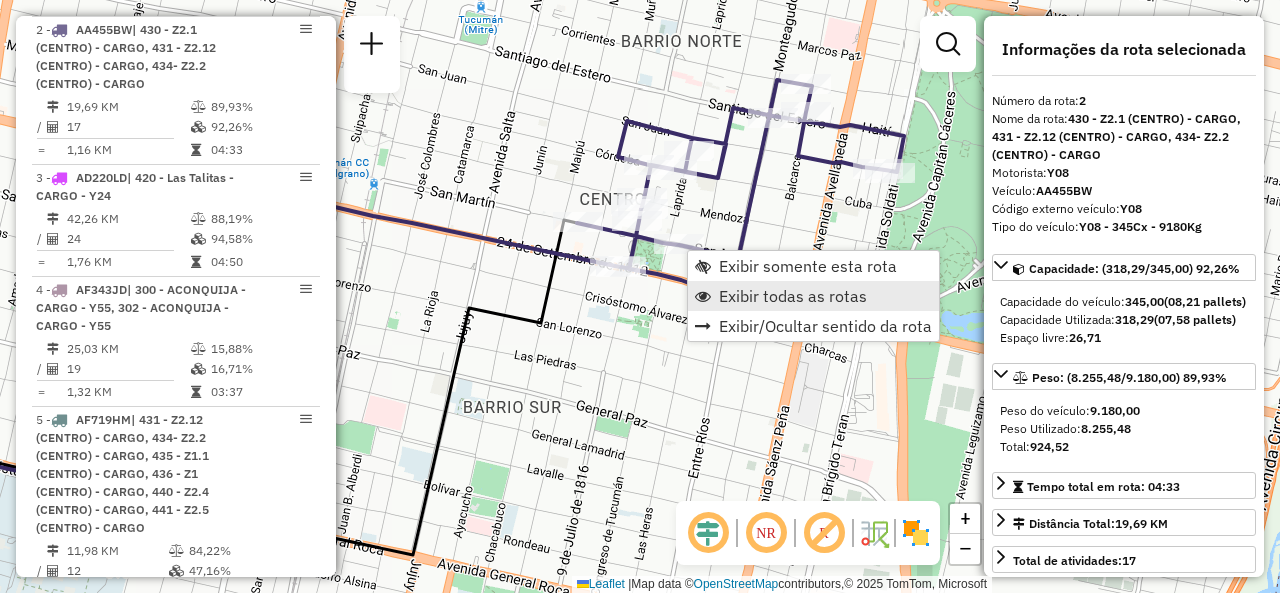 click on "Exibir todas as rotas" at bounding box center [793, 296] 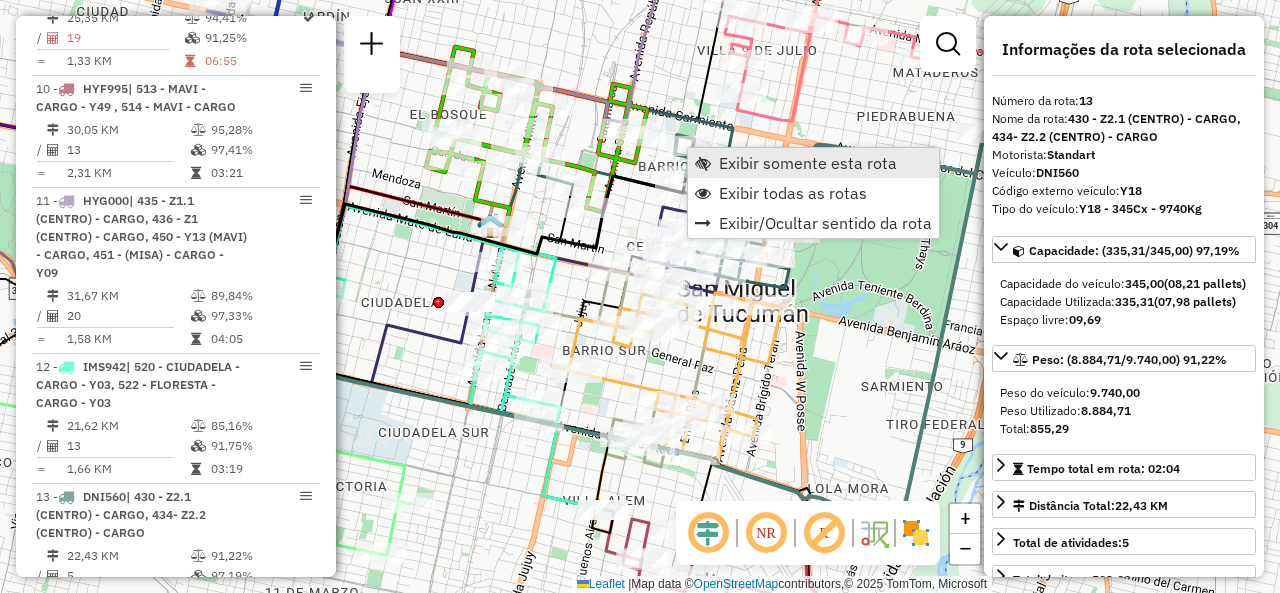 scroll, scrollTop: 2416, scrollLeft: 0, axis: vertical 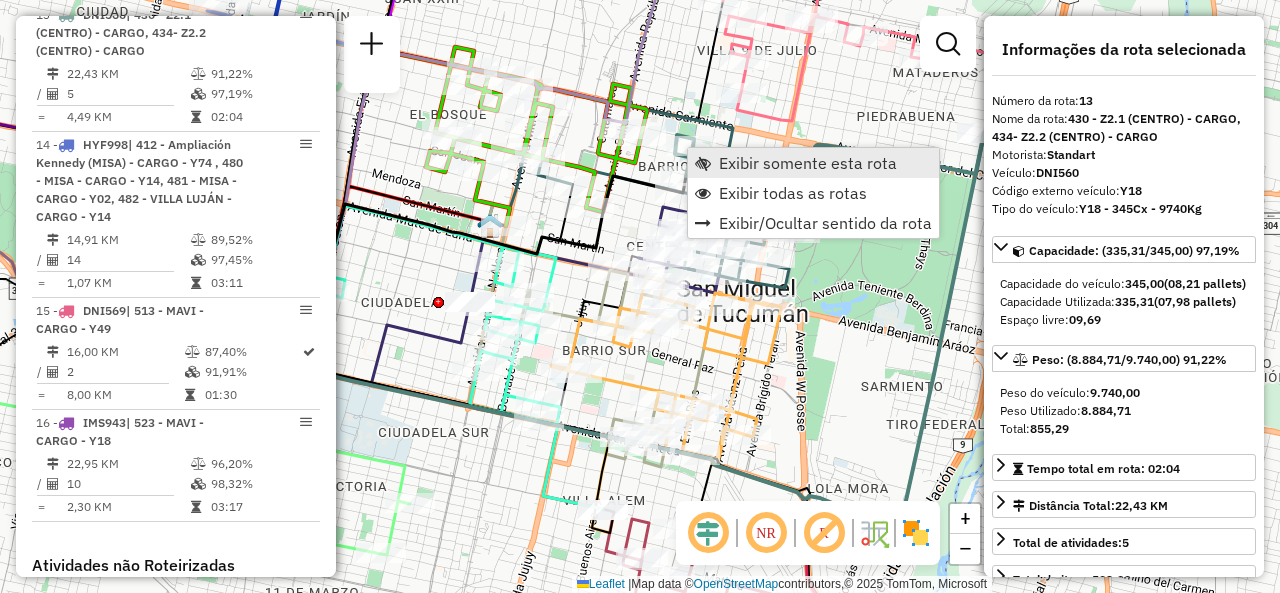 click on "Exibir somente esta rota" at bounding box center (813, 163) 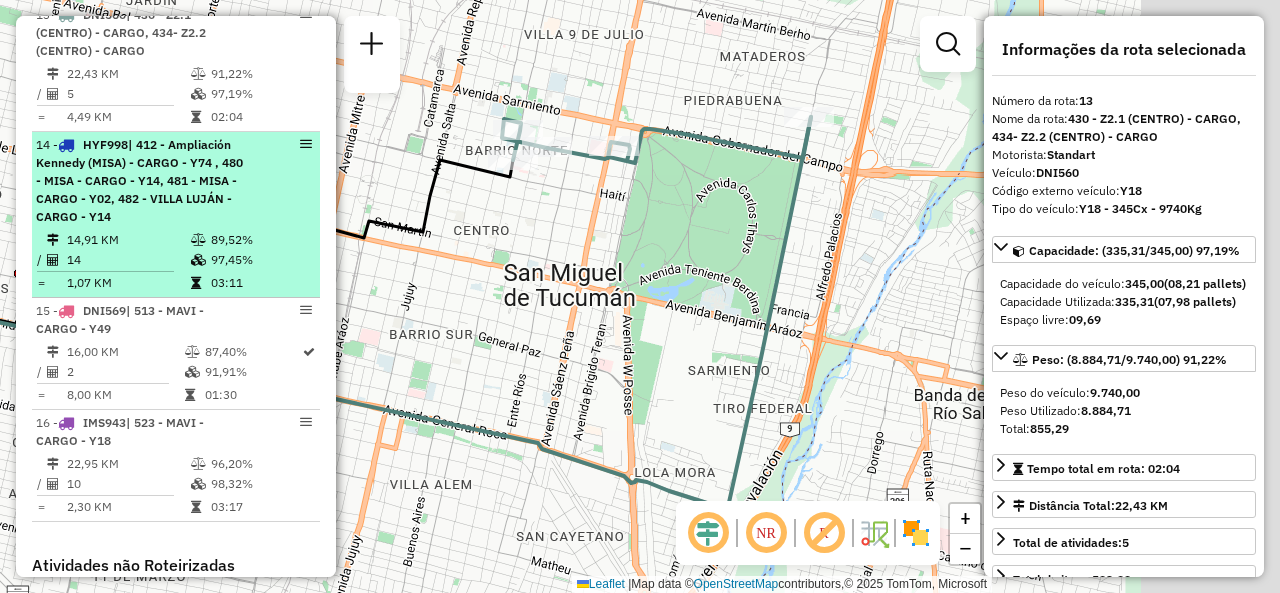drag, startPoint x: 712, startPoint y: 165, endPoint x: 267, endPoint y: 197, distance: 446.14908 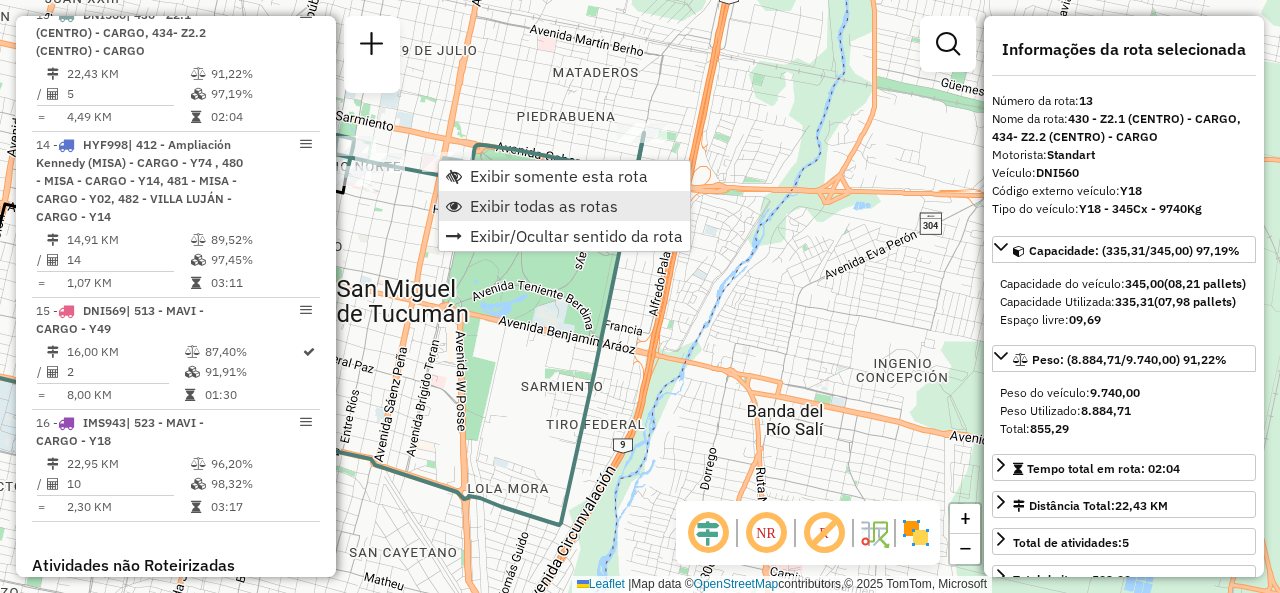 click on "Exibir todas as rotas" at bounding box center (544, 206) 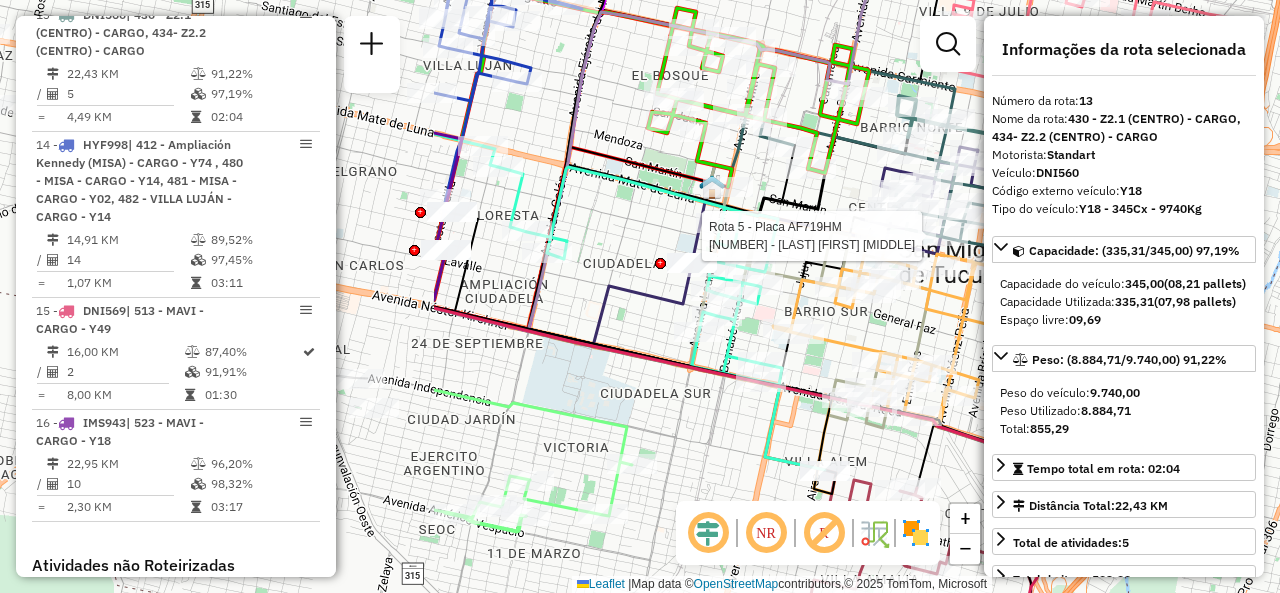 drag, startPoint x: 364, startPoint y: 293, endPoint x: 918, endPoint y: 247, distance: 555.9065 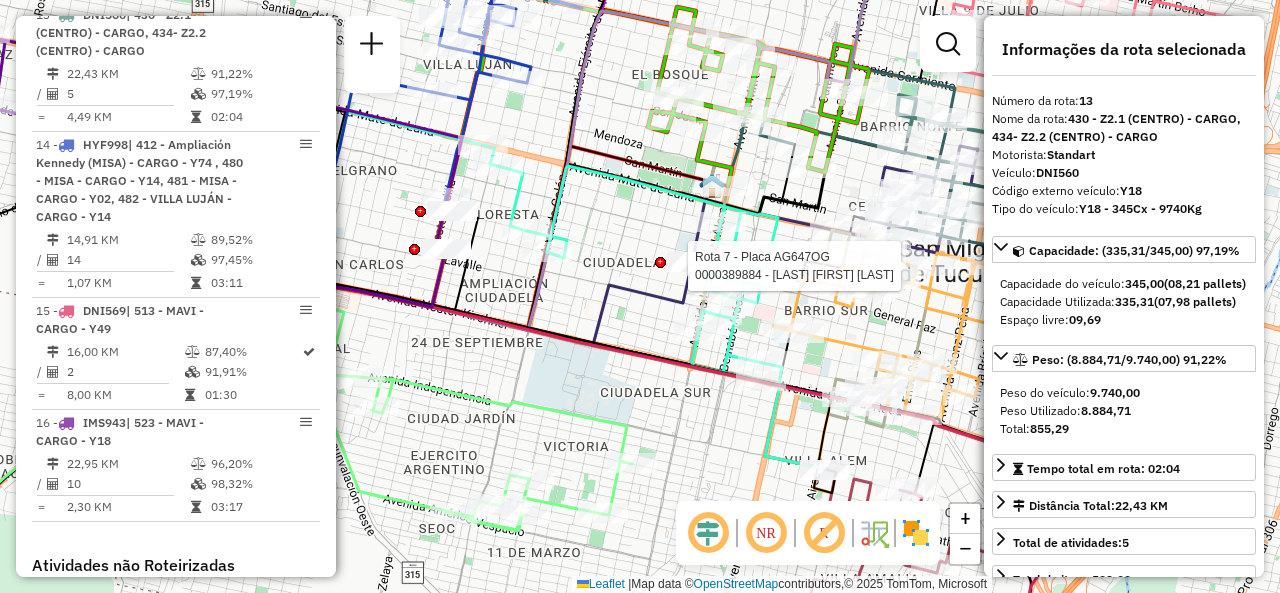 click on "Rota 7 - Placa AG647OG  [NUMBER] - [LAST] [FIRST] [MIDDLE] Janela de atendimento Grade de atendimento Capacidade Transportadoras Veículos Cliente Pedidos  Rotas Selecione os dias de semana para filtrar as janelas de atendimento  Seg   Ter   Qua   Qui   Sex   Sáb   Dom  Informe o período da janela de atendimento: De: Até:  Filtrar exatamente a janela do cliente  Considerar janela de atendimento padrão  Selecione os dias de semana para filtrar as grades de atendimento  Seg   Ter   Qua   Qui   Sex   Sáb   Dom   Considerar clientes sem dia de atendimento cadastrado  Clientes fora do dia de atendimento selecionado Filtrar as atividades entre os valores definidos abaixo:  Peso mínimo:   Peso máximo:   Cubagem mínima:   Cubagem máxima:   De:   Até:  Filtrar as atividades entre o tempo de atendimento definido abaixo:  De:   Até:   Considerar capacidade total dos clientes não roteirizados Transportadora: Selecione um ou mais itens Tipo de veículo: Selecione um ou mais itens Veículo: Motorista: Nome: De:" 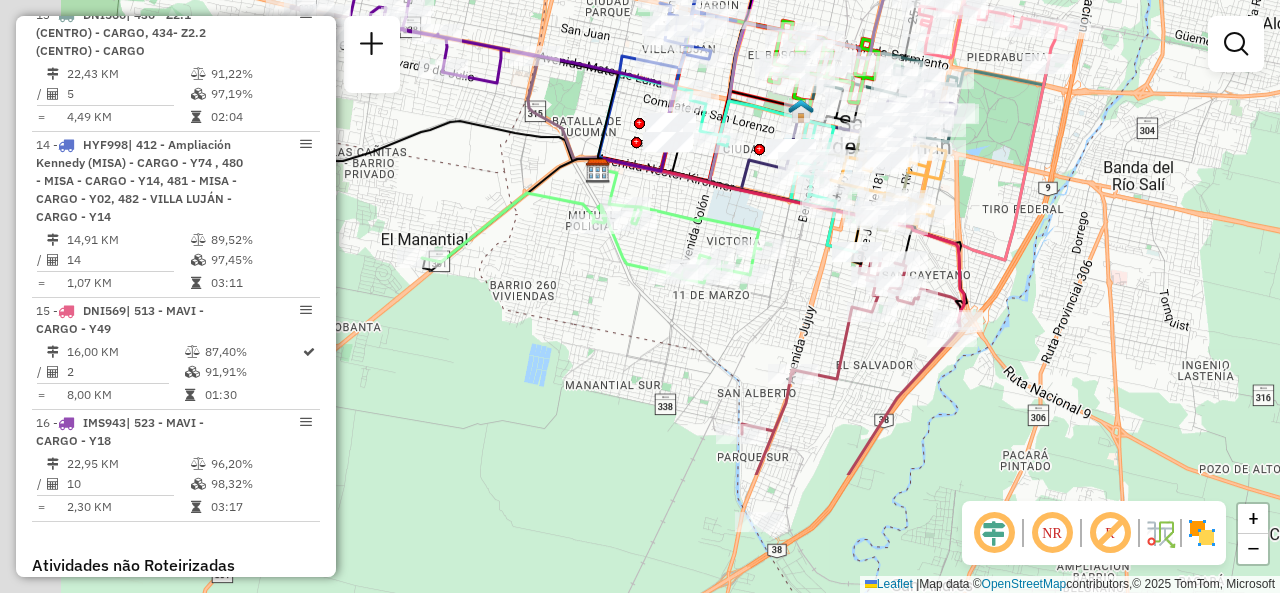 drag, startPoint x: 549, startPoint y: 401, endPoint x: 697, endPoint y: 221, distance: 233.03218 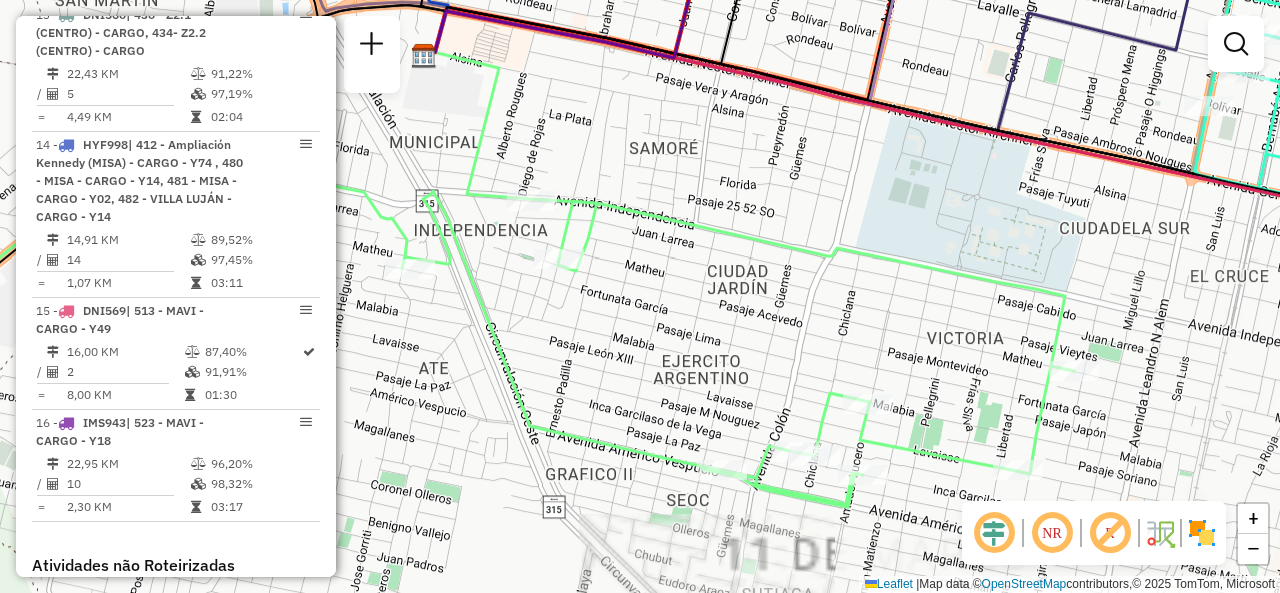 drag, startPoint x: 622, startPoint y: 185, endPoint x: 778, endPoint y: 225, distance: 161.04657 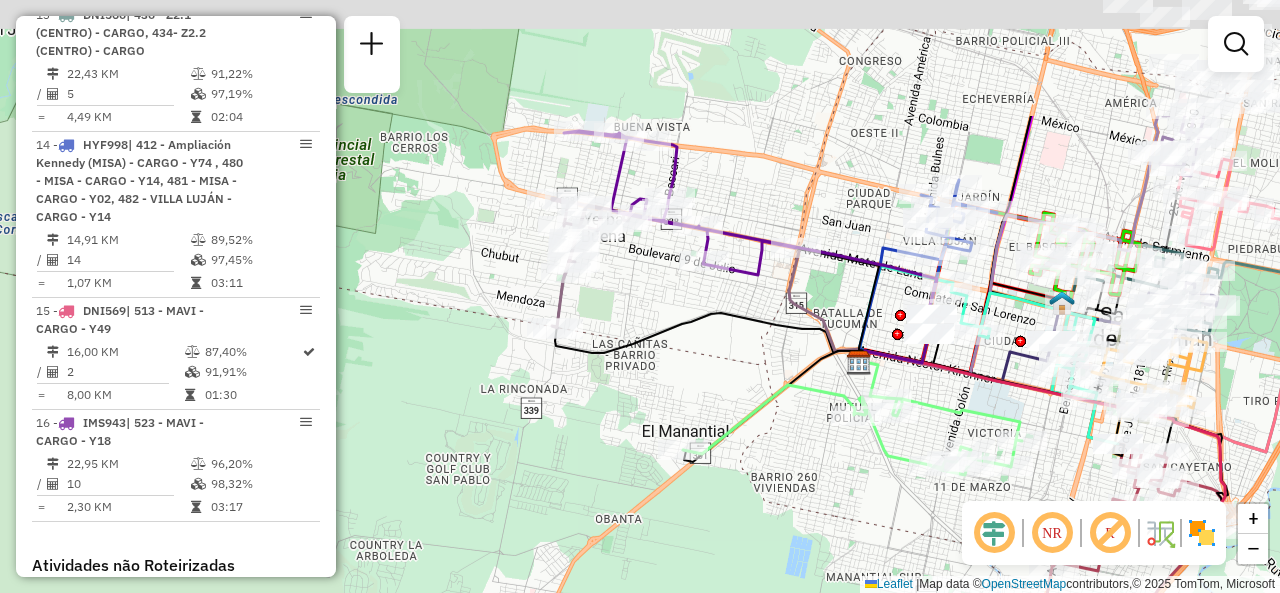drag, startPoint x: 564, startPoint y: 115, endPoint x: 688, endPoint y: 290, distance: 214.47844 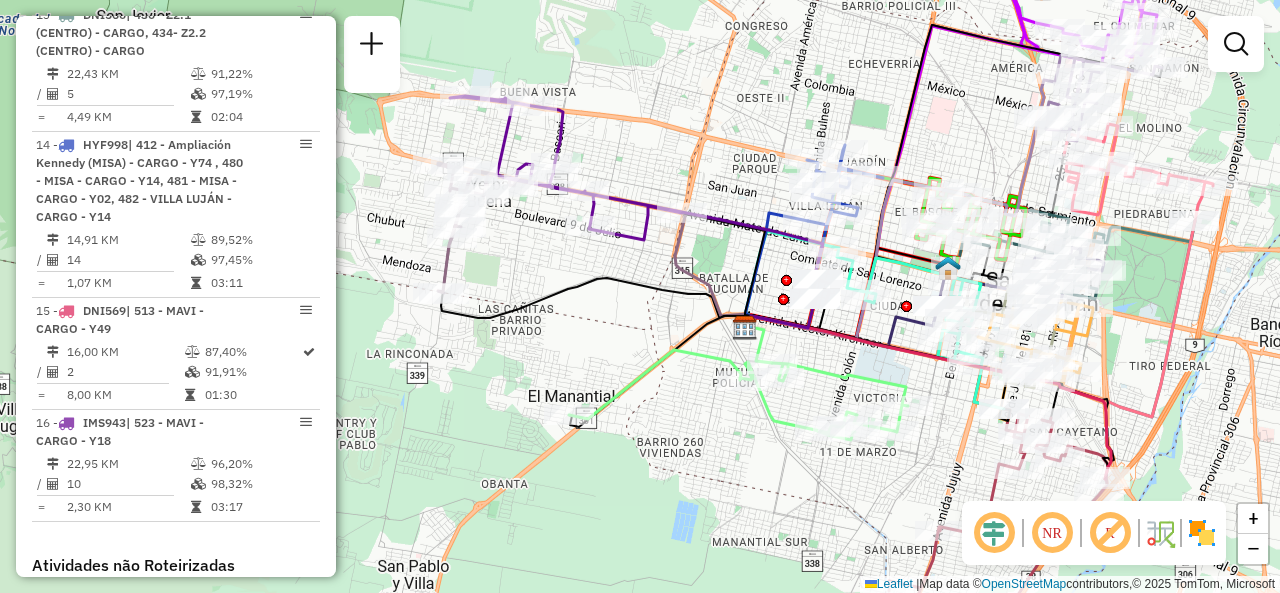 drag, startPoint x: 637, startPoint y: 343, endPoint x: 549, endPoint y: 330, distance: 88.95505 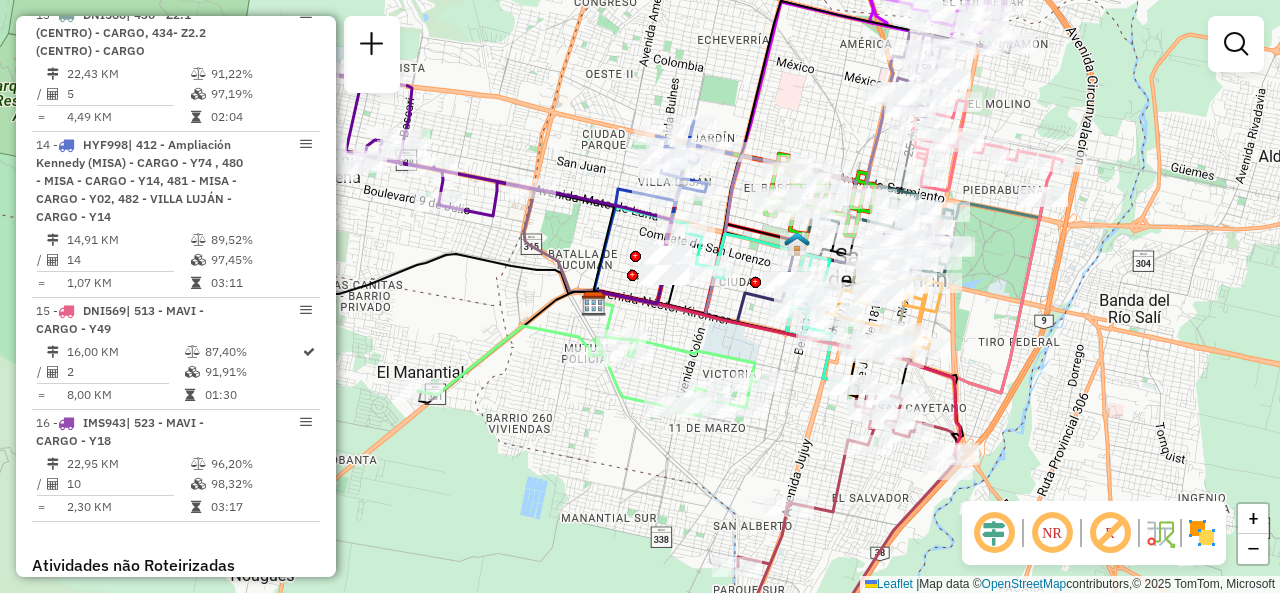 drag, startPoint x: 676, startPoint y: 257, endPoint x: 562, endPoint y: 235, distance: 116.1034 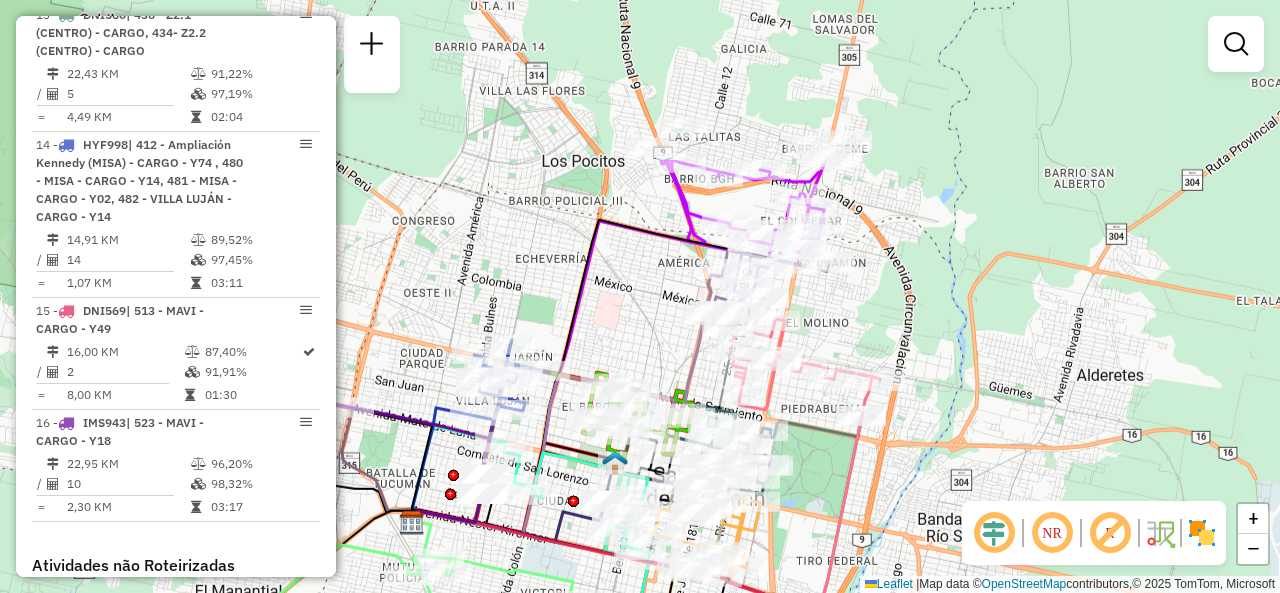 drag, startPoint x: 802, startPoint y: 101, endPoint x: 630, endPoint y: 320, distance: 278.46902 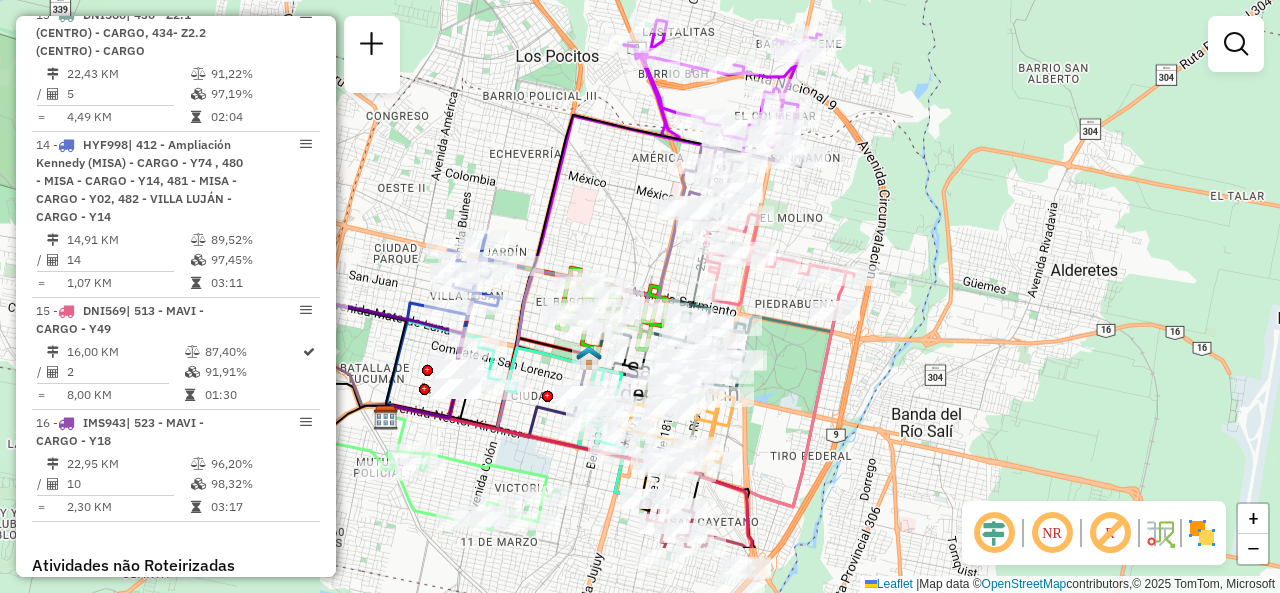 drag, startPoint x: 648, startPoint y: 333, endPoint x: 622, endPoint y: 228, distance: 108.17116 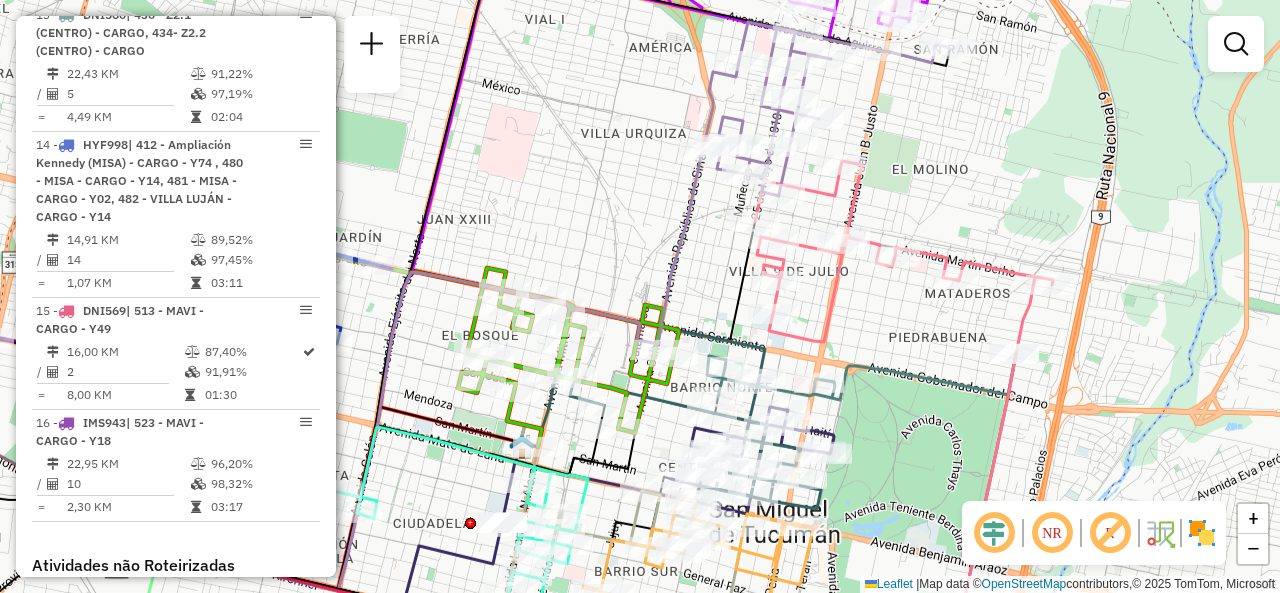 drag, startPoint x: 599, startPoint y: 219, endPoint x: 674, endPoint y: 132, distance: 114.865135 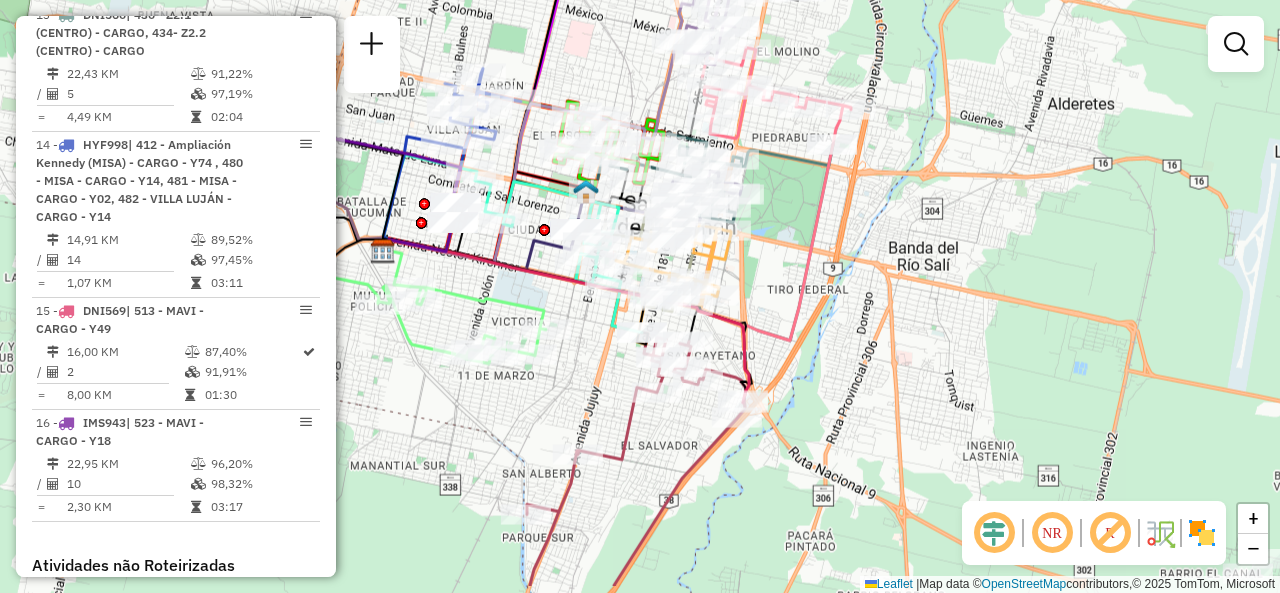drag, startPoint x: 649, startPoint y: 139, endPoint x: 612, endPoint y: 62, distance: 85.42833 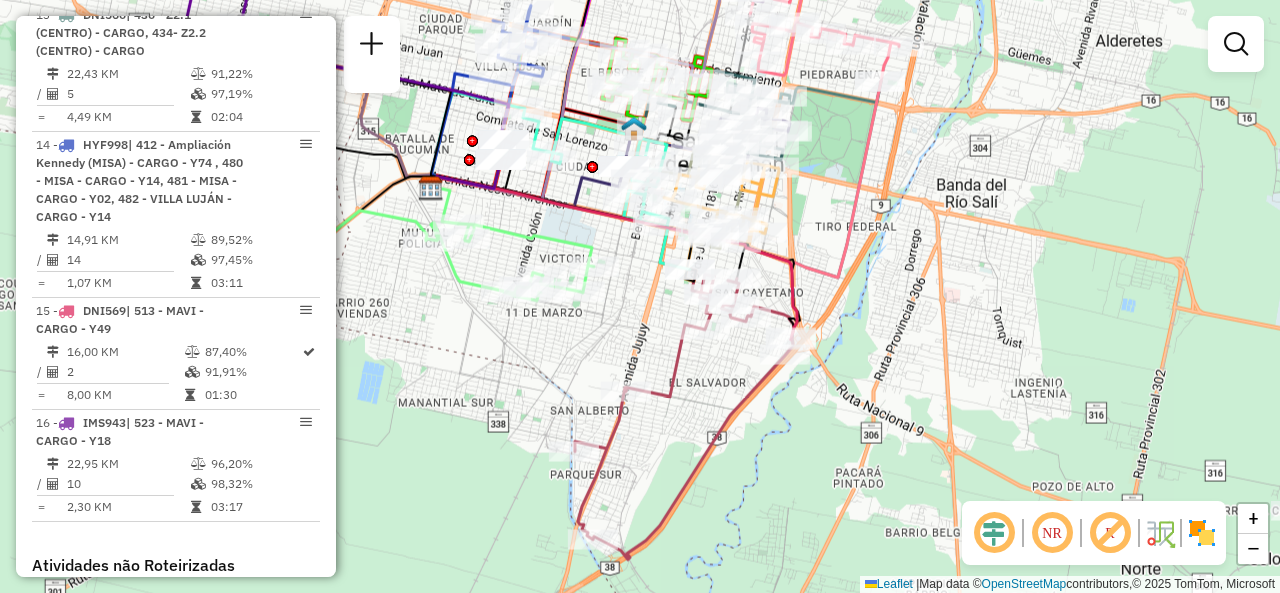 drag, startPoint x: 776, startPoint y: 276, endPoint x: 850, endPoint y: 203, distance: 103.947105 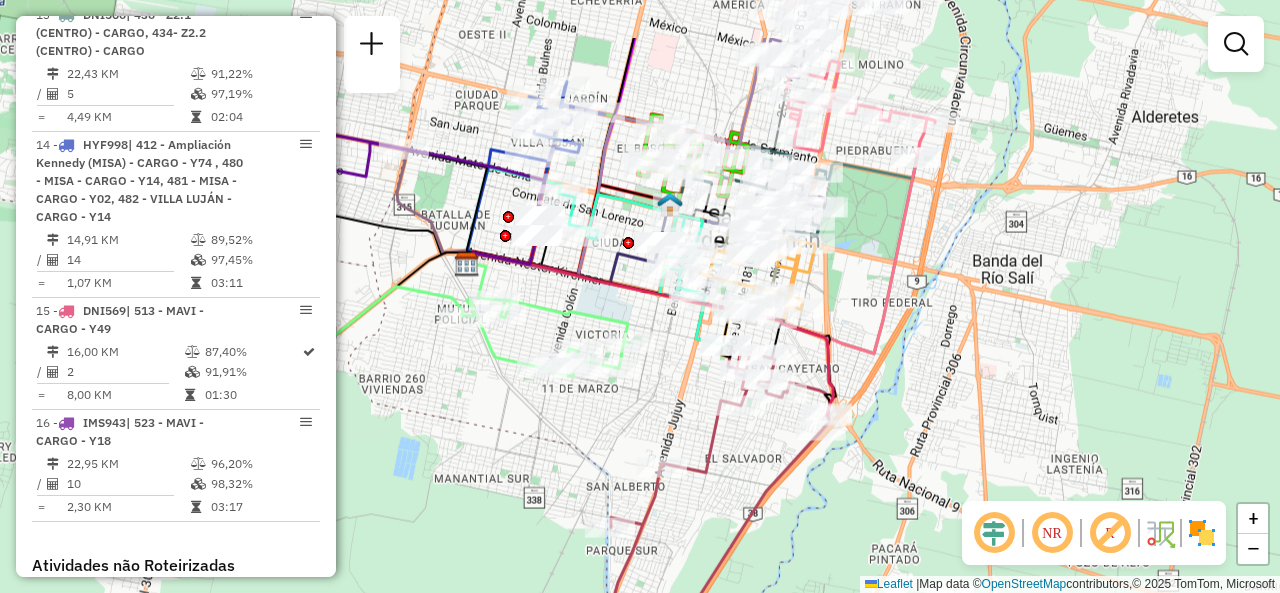 drag, startPoint x: 652, startPoint y: 253, endPoint x: 654, endPoint y: 374, distance: 121.016525 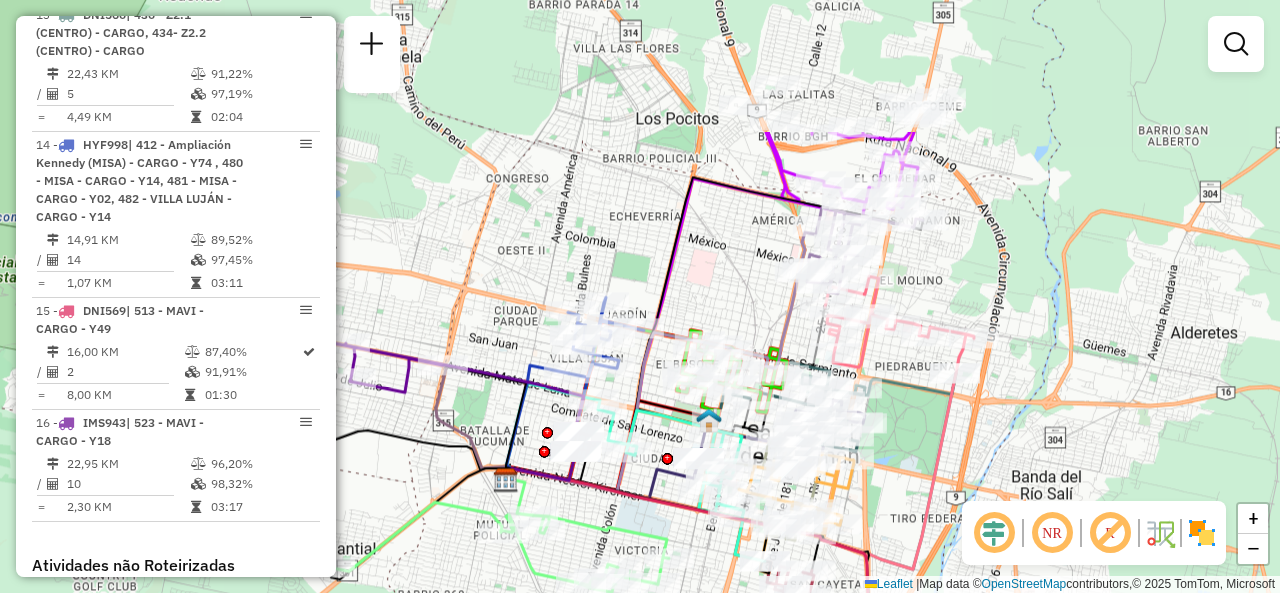 drag, startPoint x: 663, startPoint y: 110, endPoint x: 704, endPoint y: 302, distance: 196.32881 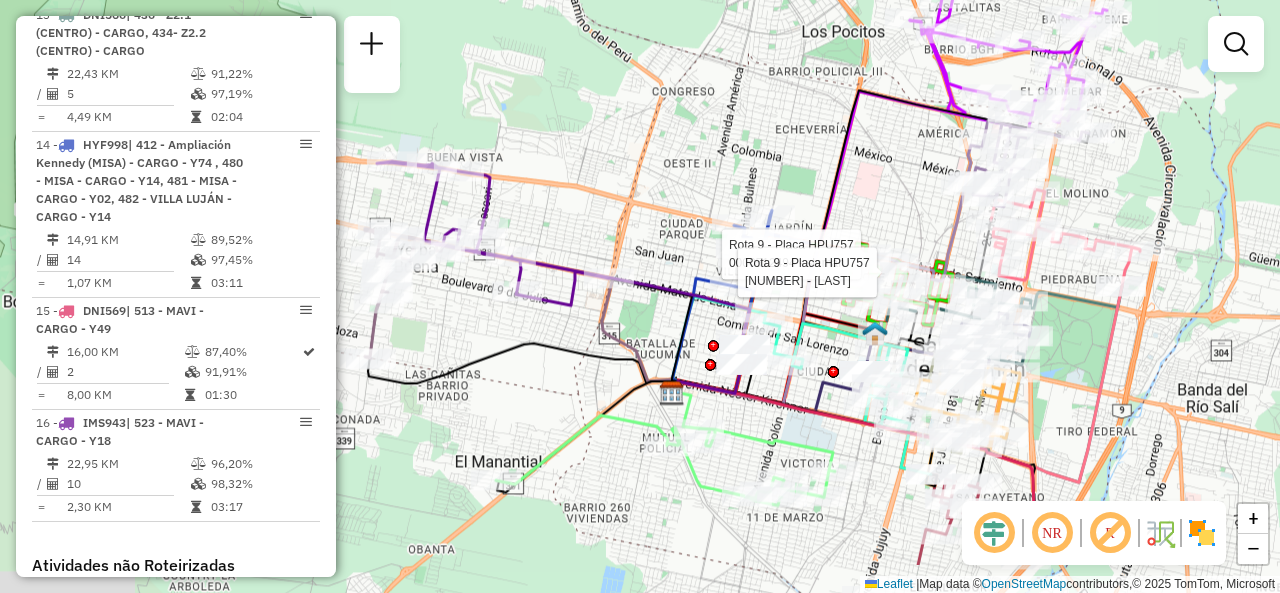 drag, startPoint x: 570, startPoint y: 241, endPoint x: 831, endPoint y: 85, distance: 304.0674 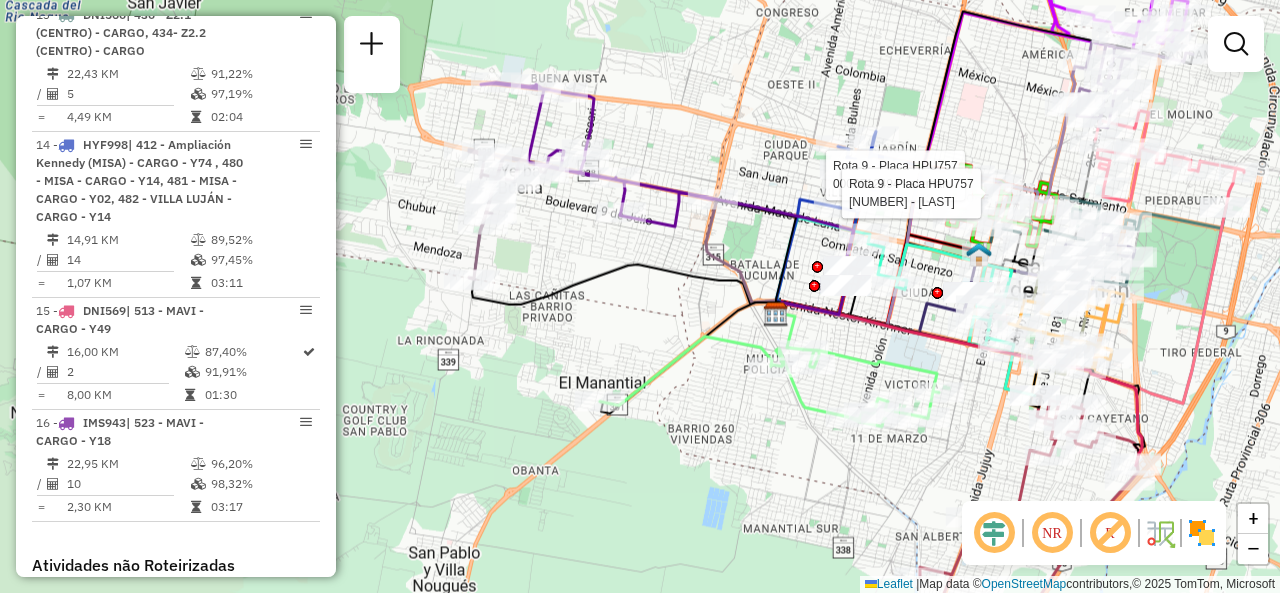 click 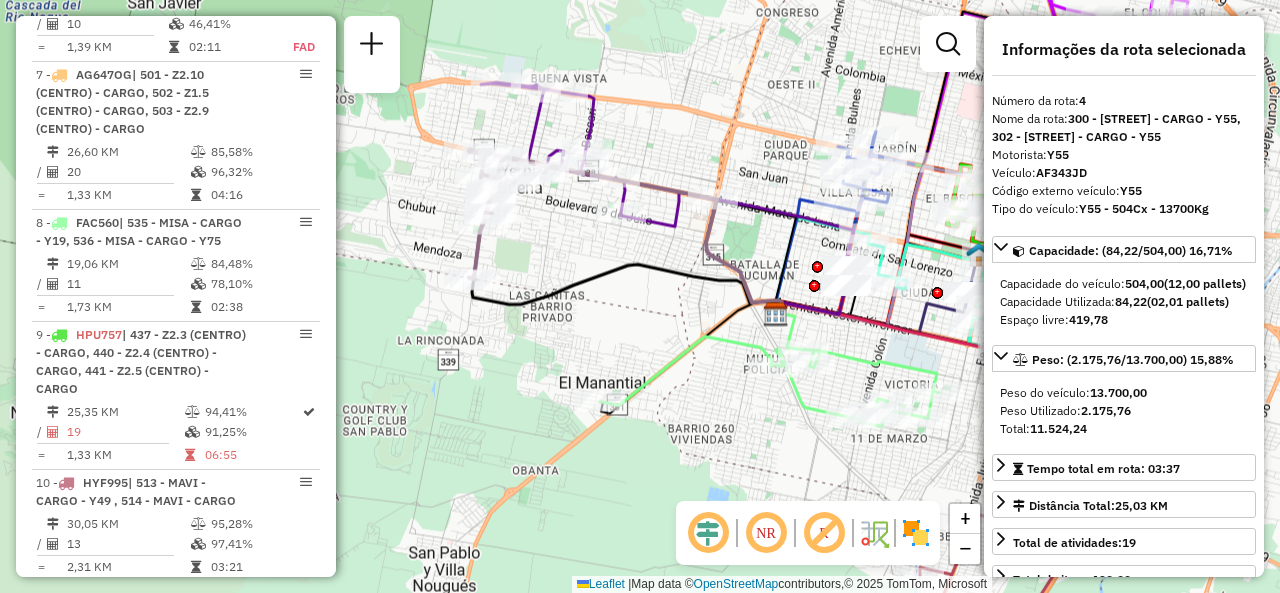 scroll, scrollTop: 1069, scrollLeft: 0, axis: vertical 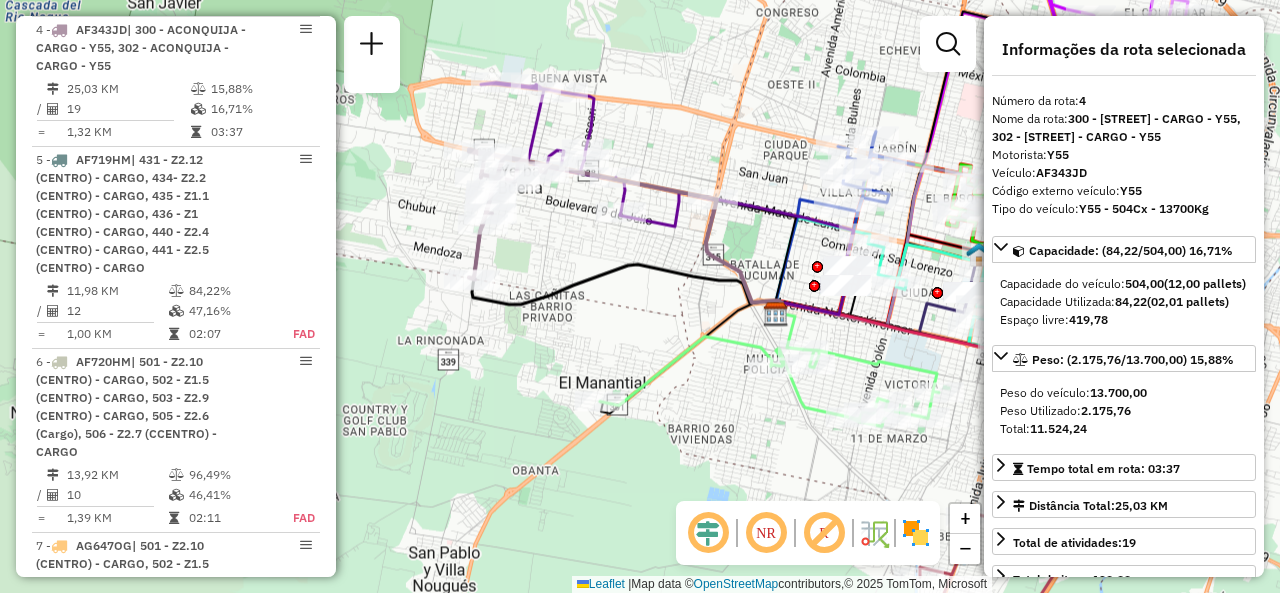 click on "Janela de atendimento Grade de atendimento Capacidade Transportadoras Veículos Cliente Pedidos  Rotas Selecione os dias de semana para filtrar as janelas de atendimento  Seg   Ter   Qua   Qui   Sex   Sáb   Dom  Informe o período da janela de atendimento: De: Até:  Filtrar exatamente a janela do cliente  Considerar janela de atendimento padrão  Selecione os dias de semana para filtrar as grades de atendimento  Seg   Ter   Qua   Qui   Sex   Sáb   Dom   Considerar clientes sem dia de atendimento cadastrado  Clientes fora do dia de atendimento selecionado Filtrar as atividades entre os valores definidos abaixo:  Peso mínimo:   Peso máximo:   Cubagem mínima:   Cubagem máxima:   De:   Até:  Filtrar as atividades entre o tempo de atendimento definido abaixo:  De:   Até:   Considerar capacidade total dos clientes não roteirizados Transportadora: Selecione um ou mais itens Tipo de veículo: Selecione um ou mais itens Veículo: Selecione um ou mais itens Motorista: Selecione um ou mais itens Nome: Rótulo:" 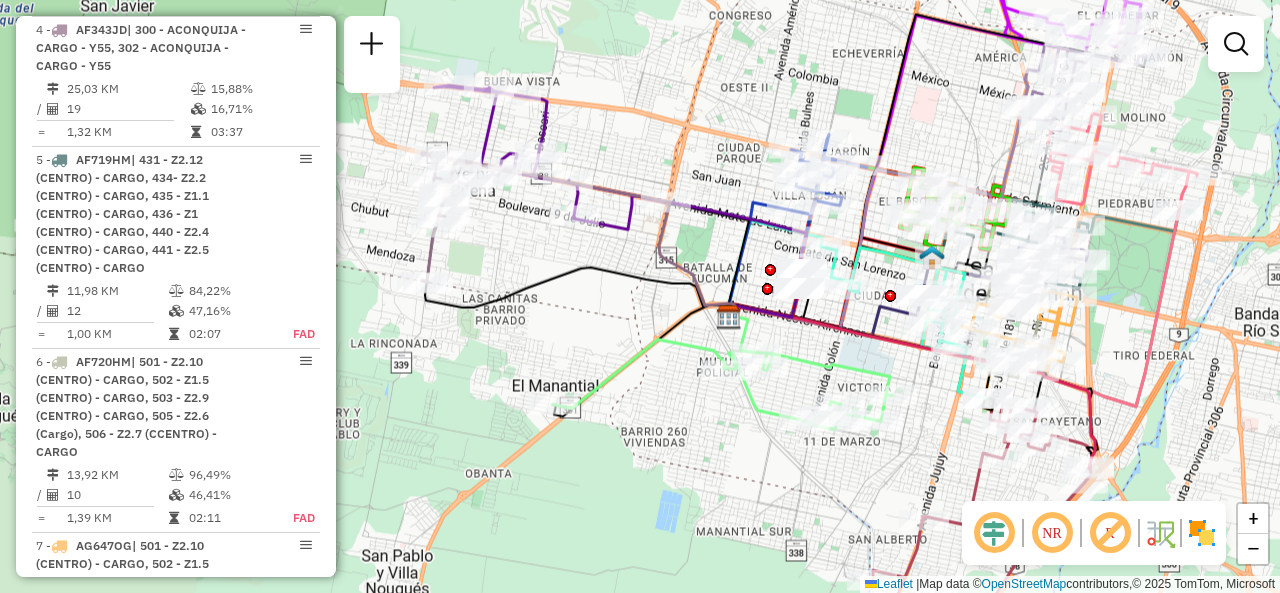 drag, startPoint x: 604, startPoint y: 343, endPoint x: 444, endPoint y: 313, distance: 162.78821 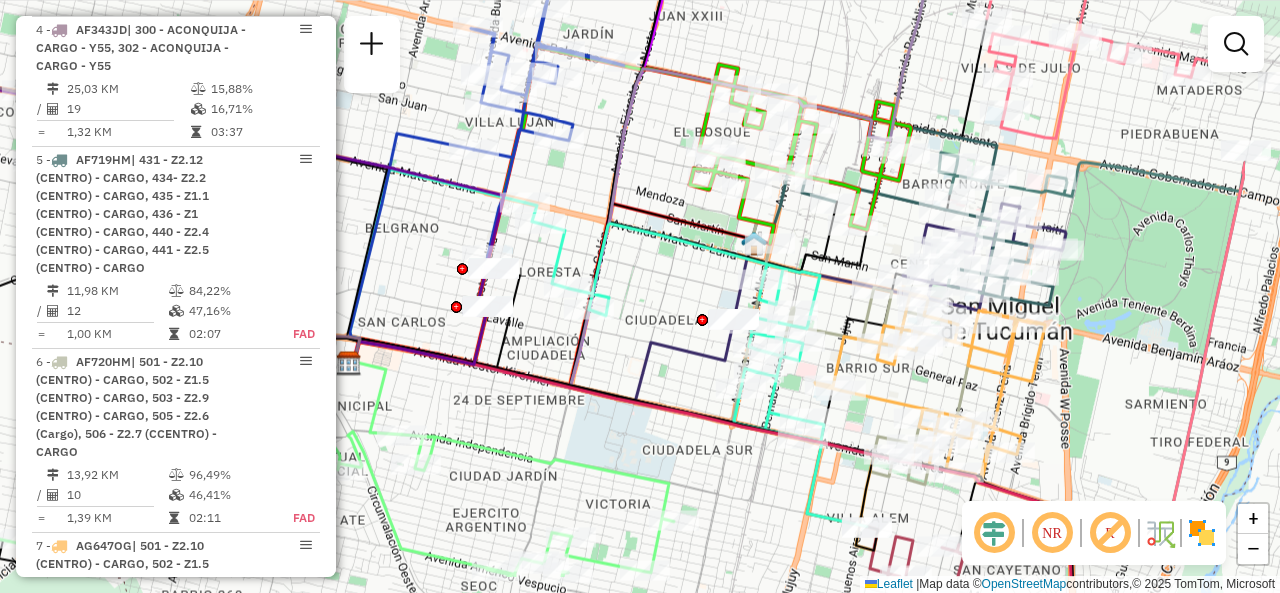 drag, startPoint x: 775, startPoint y: 203, endPoint x: 684, endPoint y: 183, distance: 93.17188 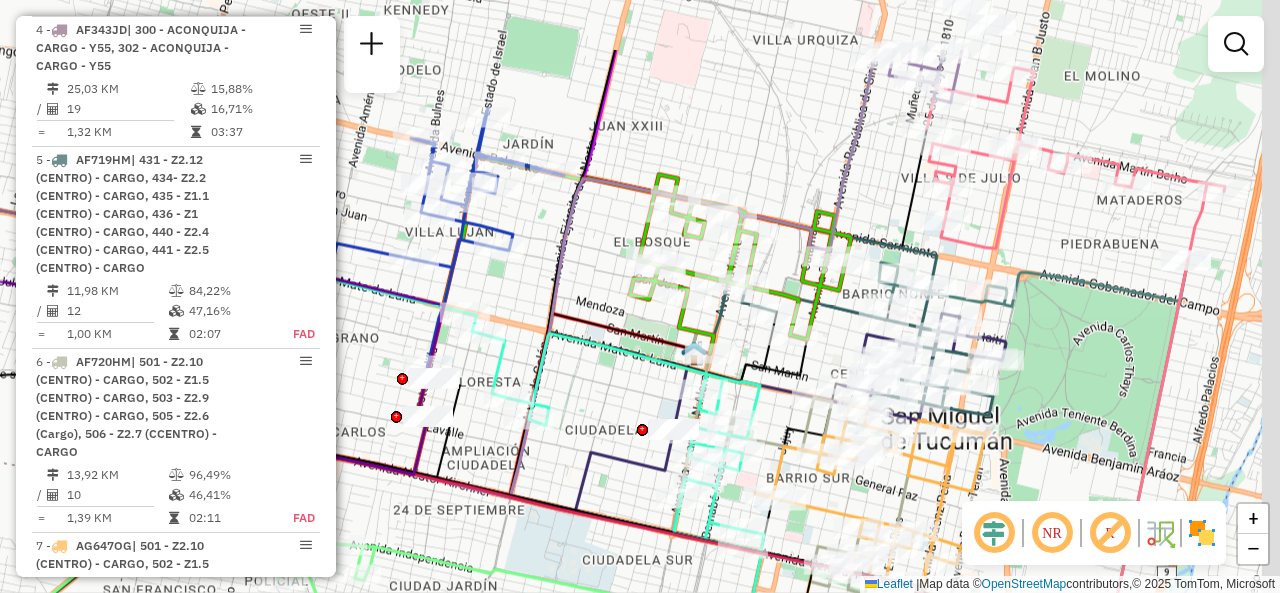 drag, startPoint x: 624, startPoint y: 183, endPoint x: 548, endPoint y: 277, distance: 120.880104 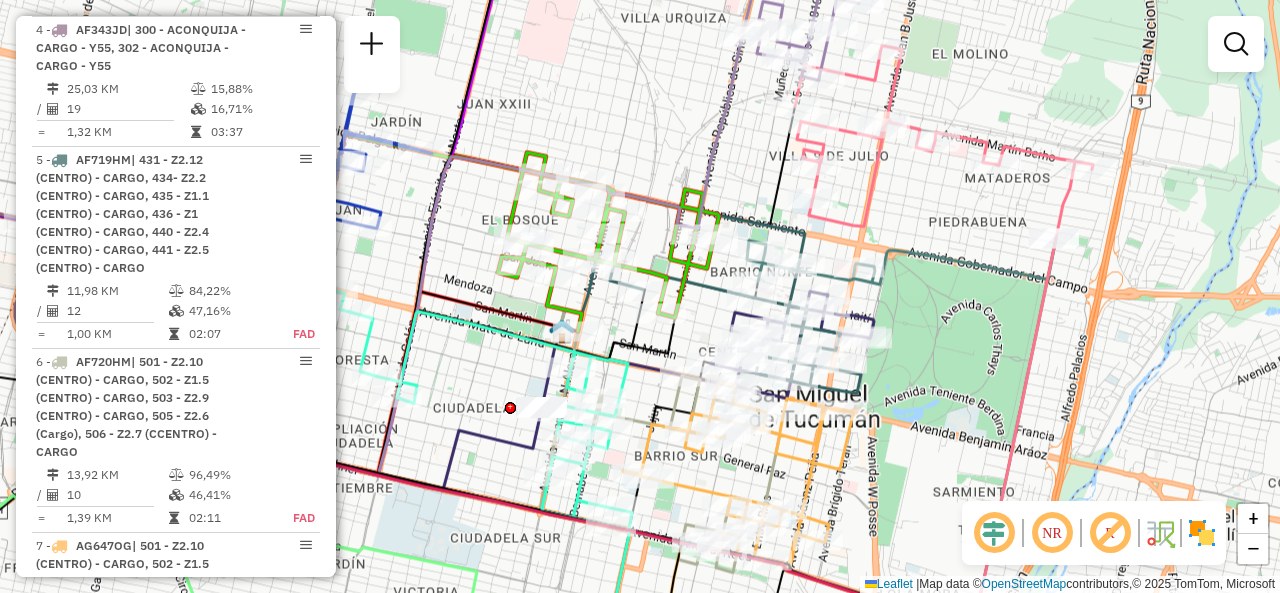 drag, startPoint x: 839, startPoint y: 170, endPoint x: 707, endPoint y: 67, distance: 167.43059 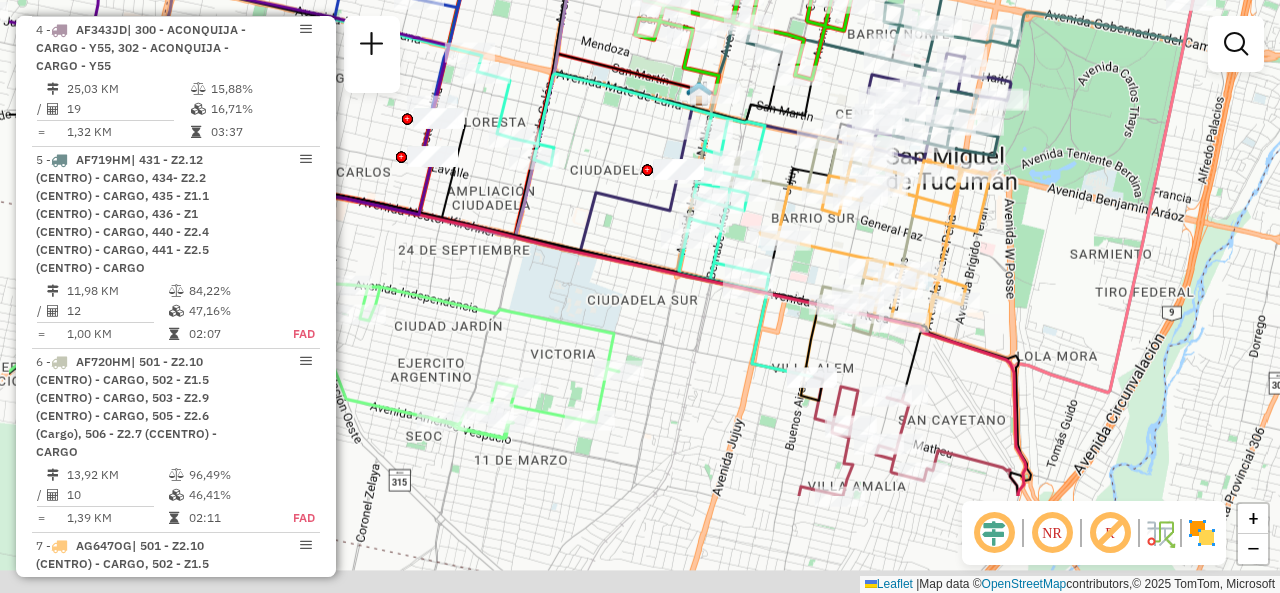 drag, startPoint x: 731, startPoint y: 387, endPoint x: 868, endPoint y: 230, distance: 208.36986 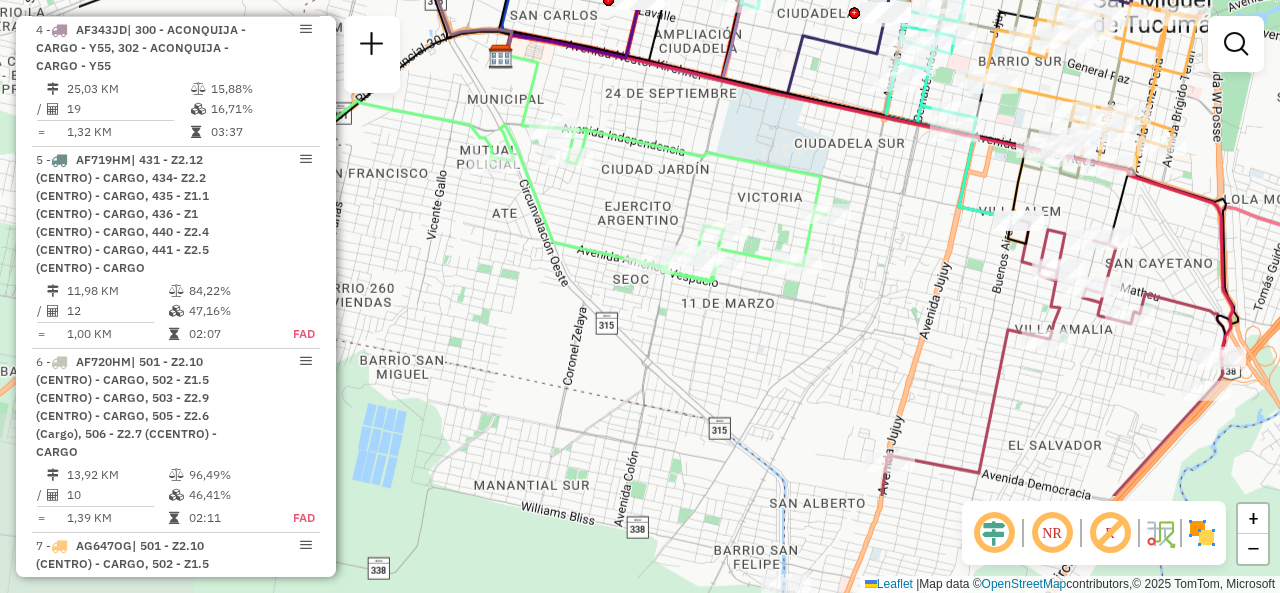 drag, startPoint x: 556, startPoint y: 306, endPoint x: 763, endPoint y: 149, distance: 259.80377 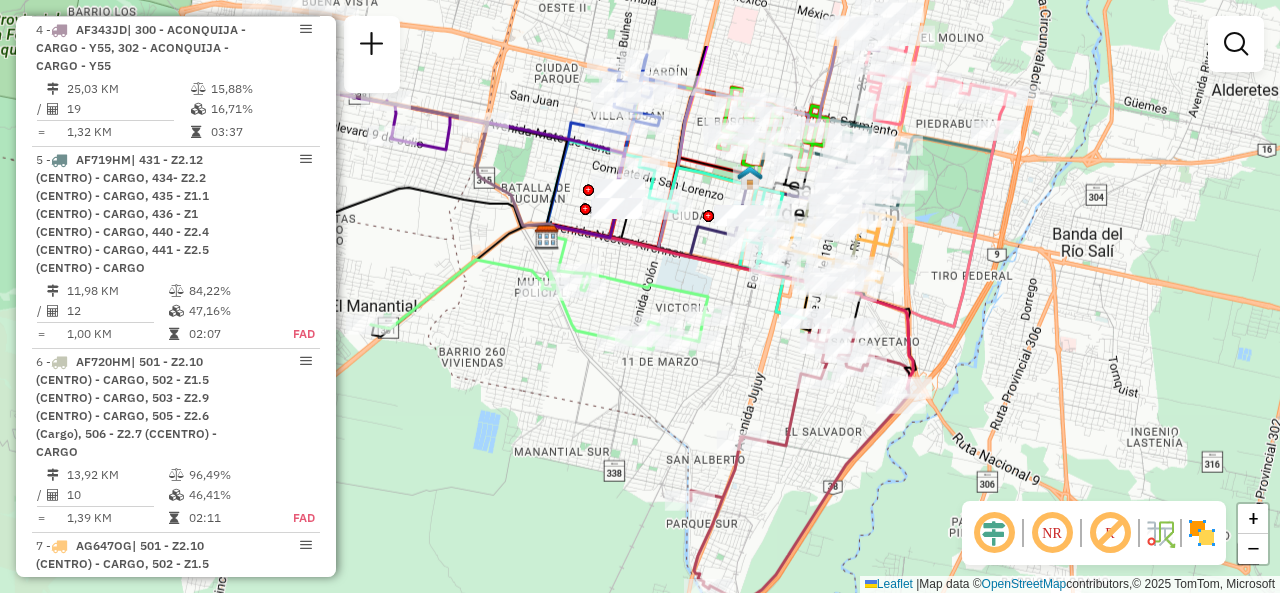 drag, startPoint x: 514, startPoint y: 224, endPoint x: 482, endPoint y: 342, distance: 122.26202 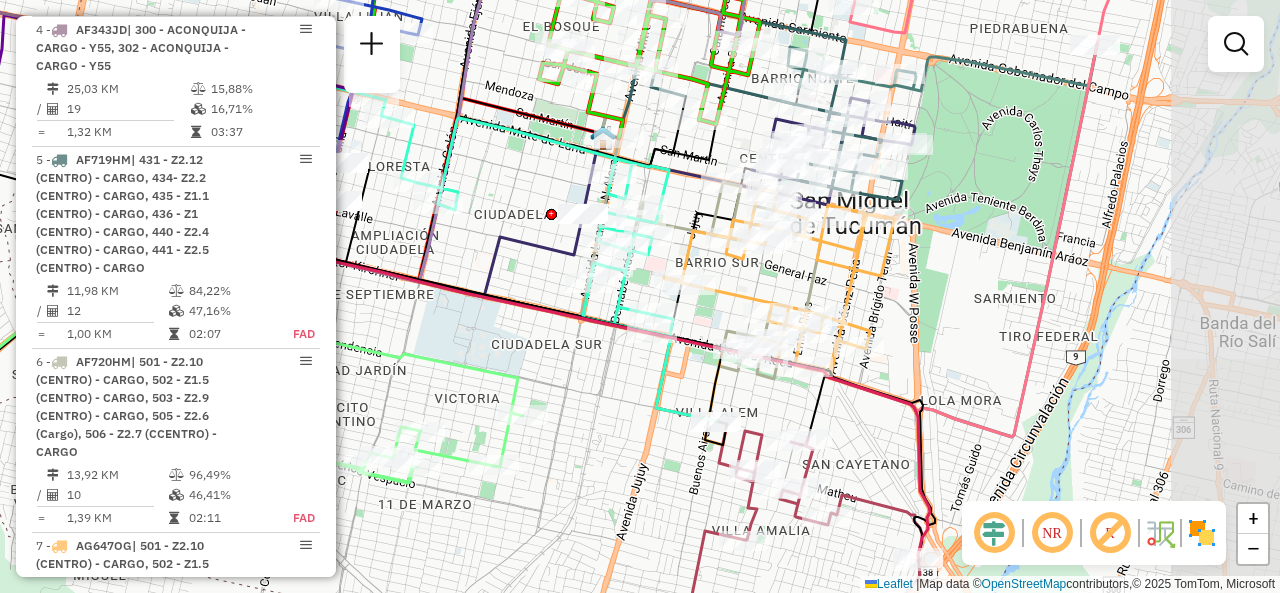 drag, startPoint x: 739, startPoint y: 315, endPoint x: 556, endPoint y: 353, distance: 186.90372 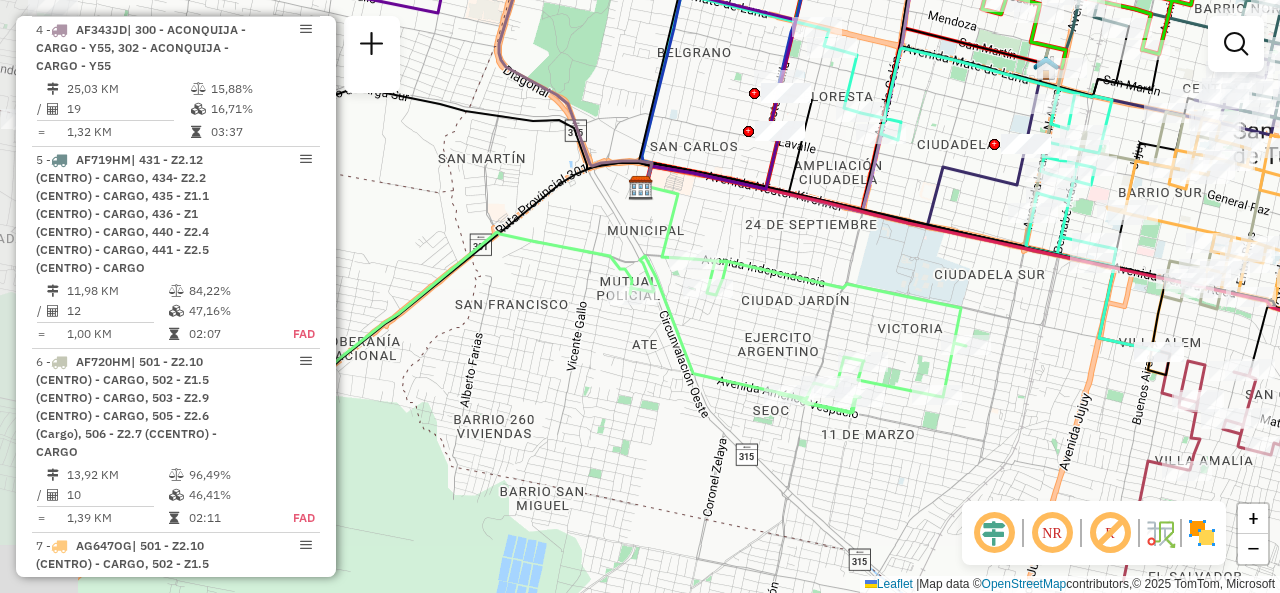 drag, startPoint x: 529, startPoint y: 179, endPoint x: 977, endPoint y: 75, distance: 459.91302 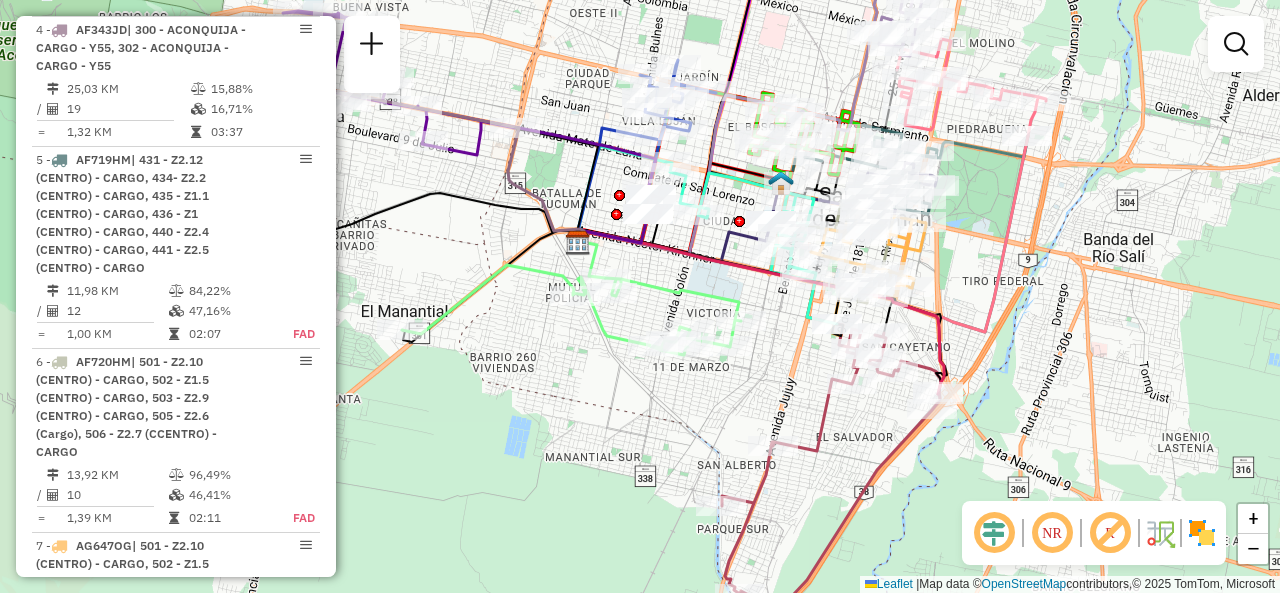 drag, startPoint x: 712, startPoint y: 320, endPoint x: 552, endPoint y: 362, distance: 165.42067 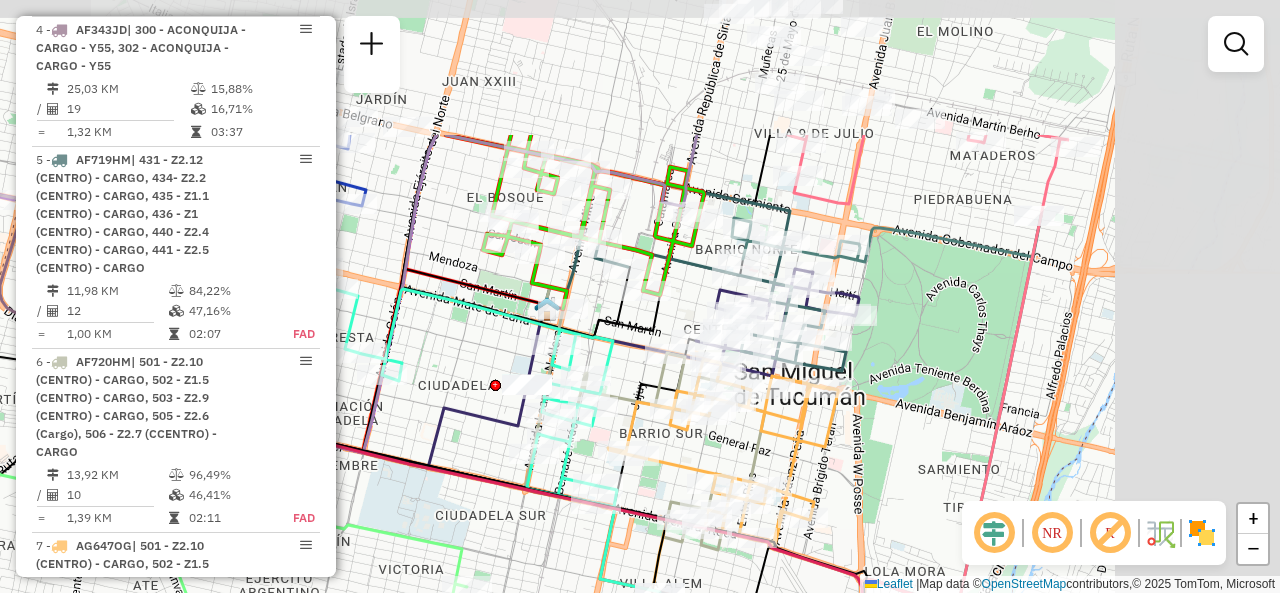 drag, startPoint x: 829, startPoint y: 149, endPoint x: 524, endPoint y: 372, distance: 377.828 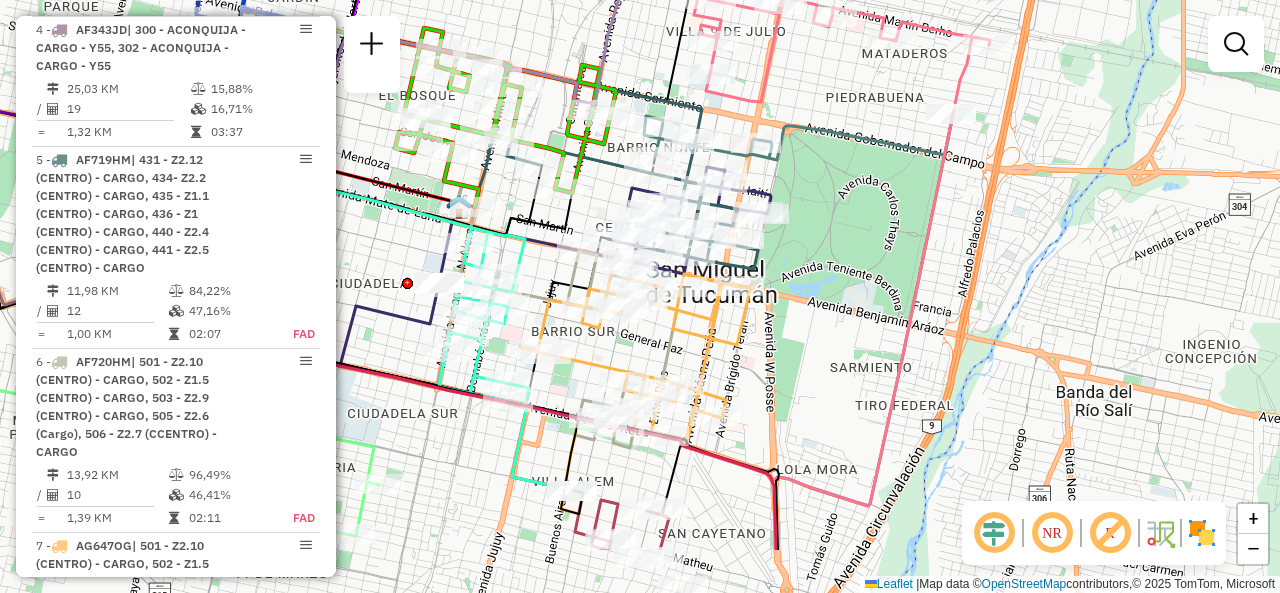 drag, startPoint x: 643, startPoint y: 405, endPoint x: 573, endPoint y: 337, distance: 97.59098 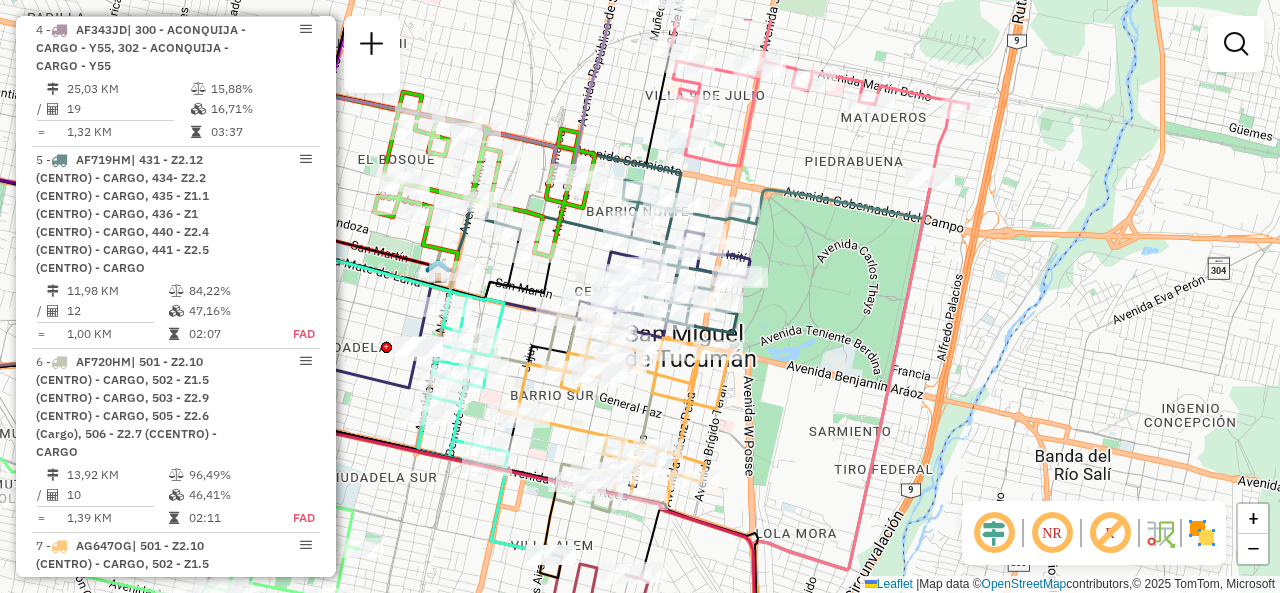 drag, startPoint x: 739, startPoint y: 327, endPoint x: 732, endPoint y: 403, distance: 76.321686 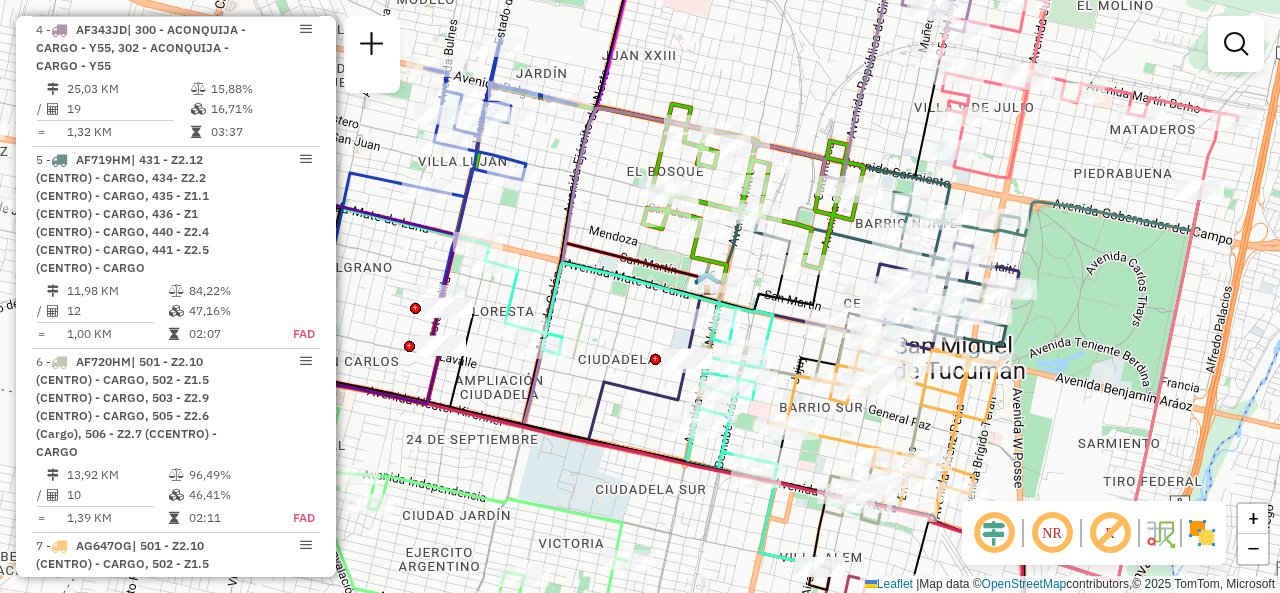drag, startPoint x: 578, startPoint y: 265, endPoint x: 857, endPoint y: 255, distance: 279.17917 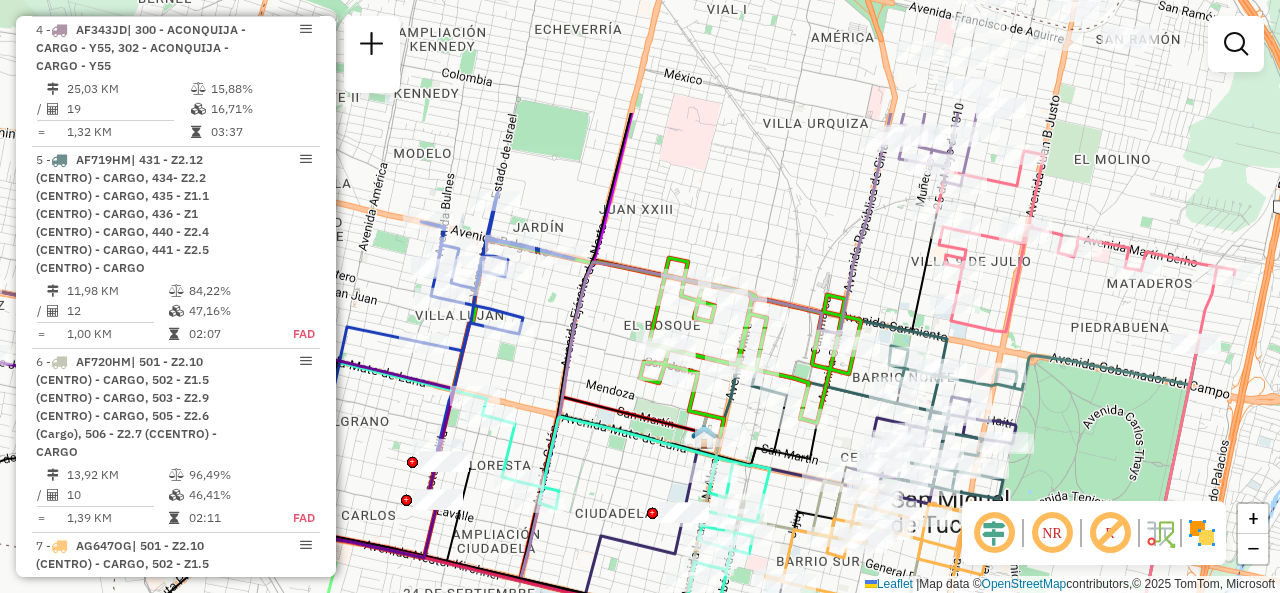 drag, startPoint x: 556, startPoint y: 203, endPoint x: 540, endPoint y: 375, distance: 172.74258 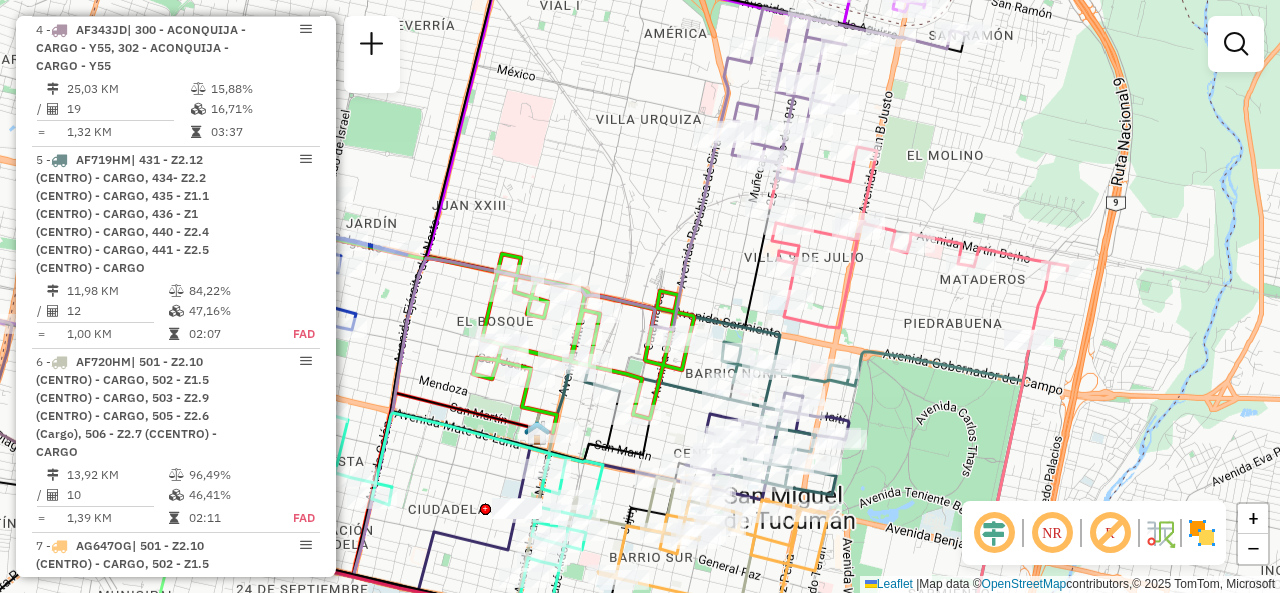 drag, startPoint x: 883, startPoint y: 184, endPoint x: 688, endPoint y: 180, distance: 195.04102 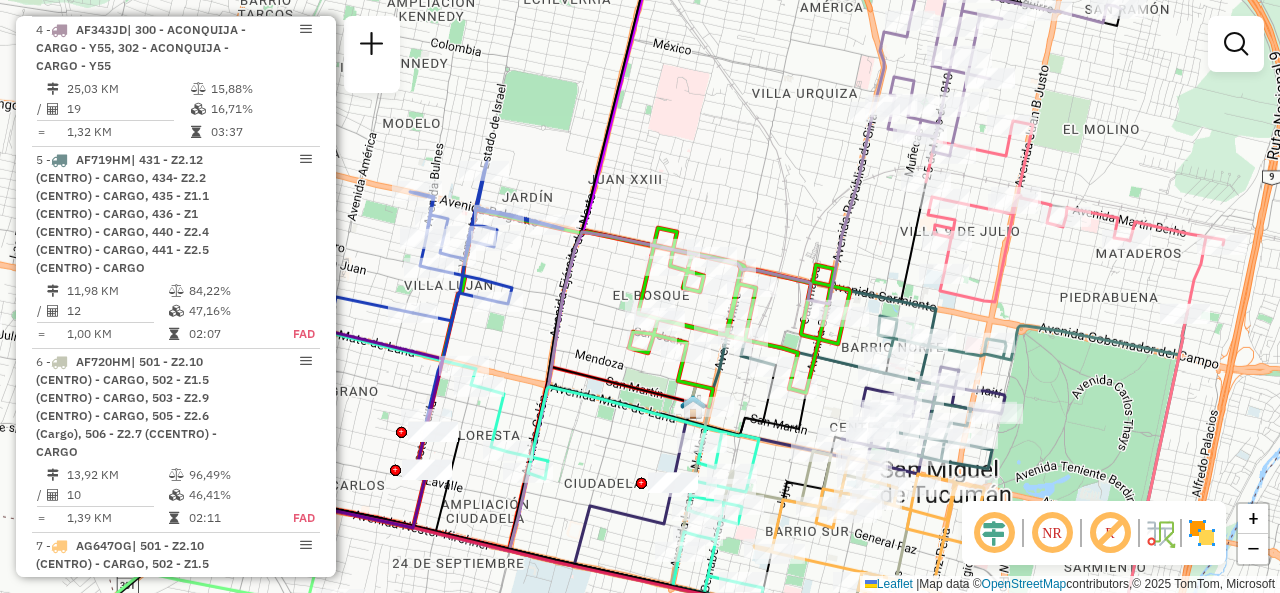 drag, startPoint x: 571, startPoint y: 209, endPoint x: 817, endPoint y: 151, distance: 252.74493 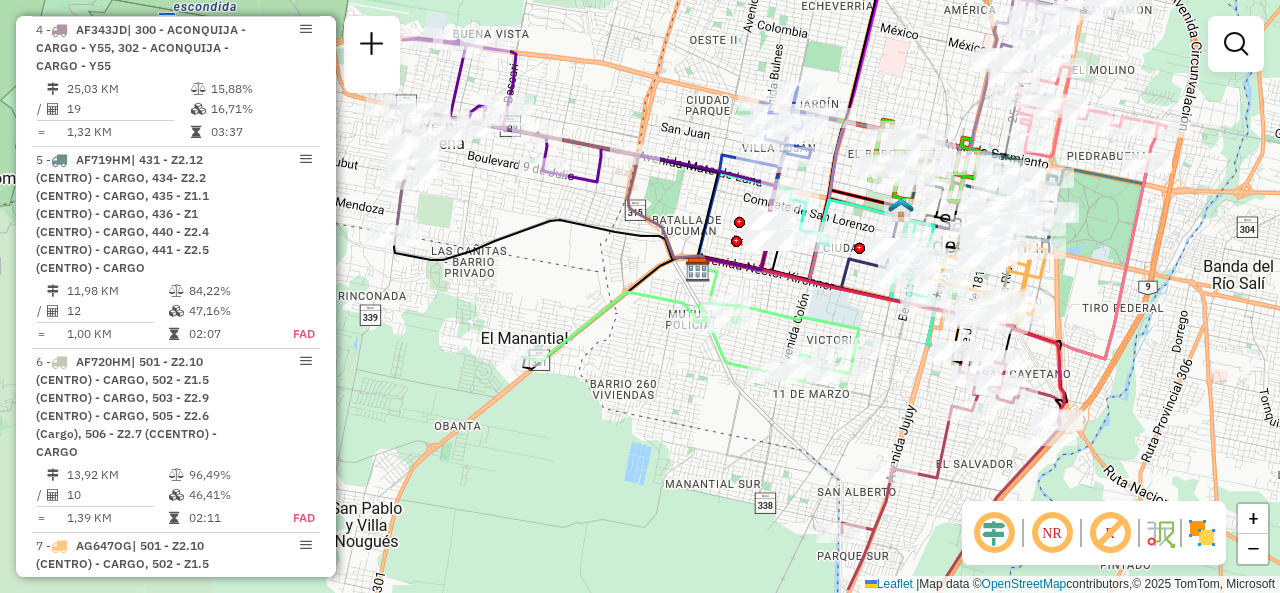 drag, startPoint x: 535, startPoint y: 194, endPoint x: 696, endPoint y: 123, distance: 175.96022 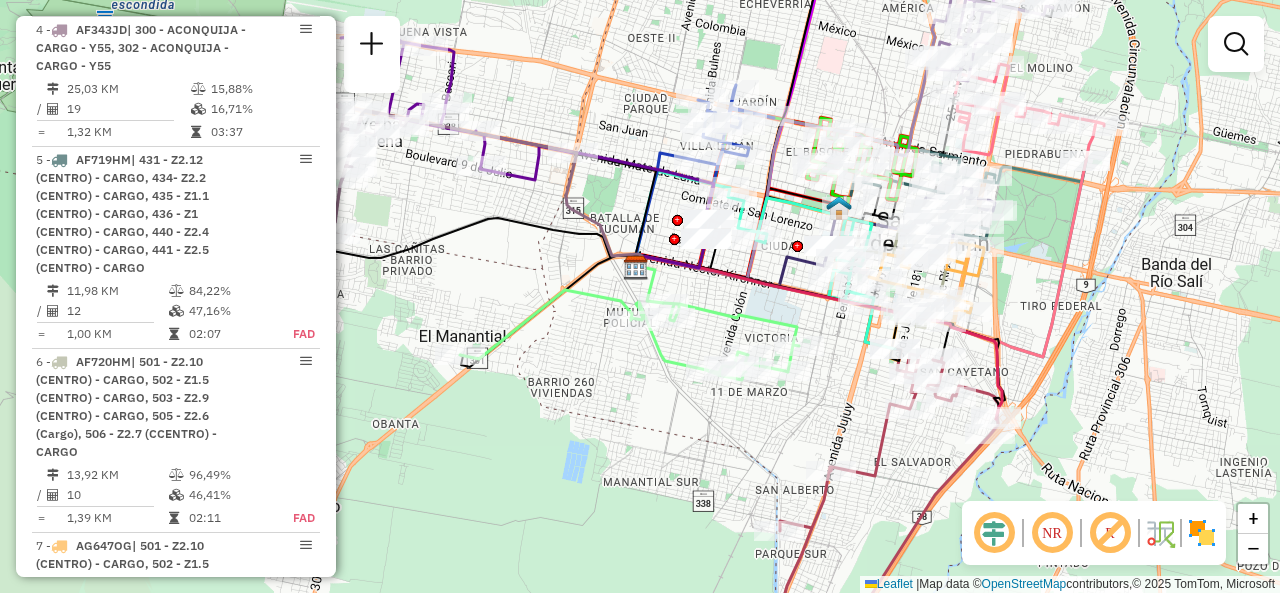 drag, startPoint x: 609, startPoint y: 271, endPoint x: 528, endPoint y: 278, distance: 81.3019 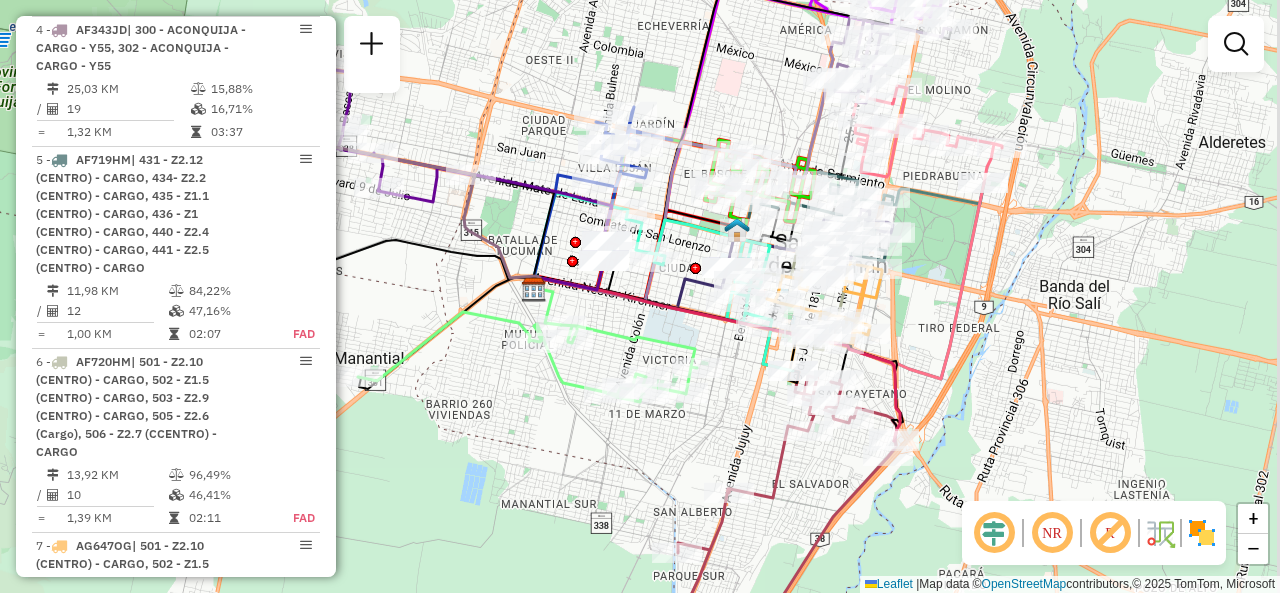 drag, startPoint x: 799, startPoint y: 230, endPoint x: 703, endPoint y: 251, distance: 98.270035 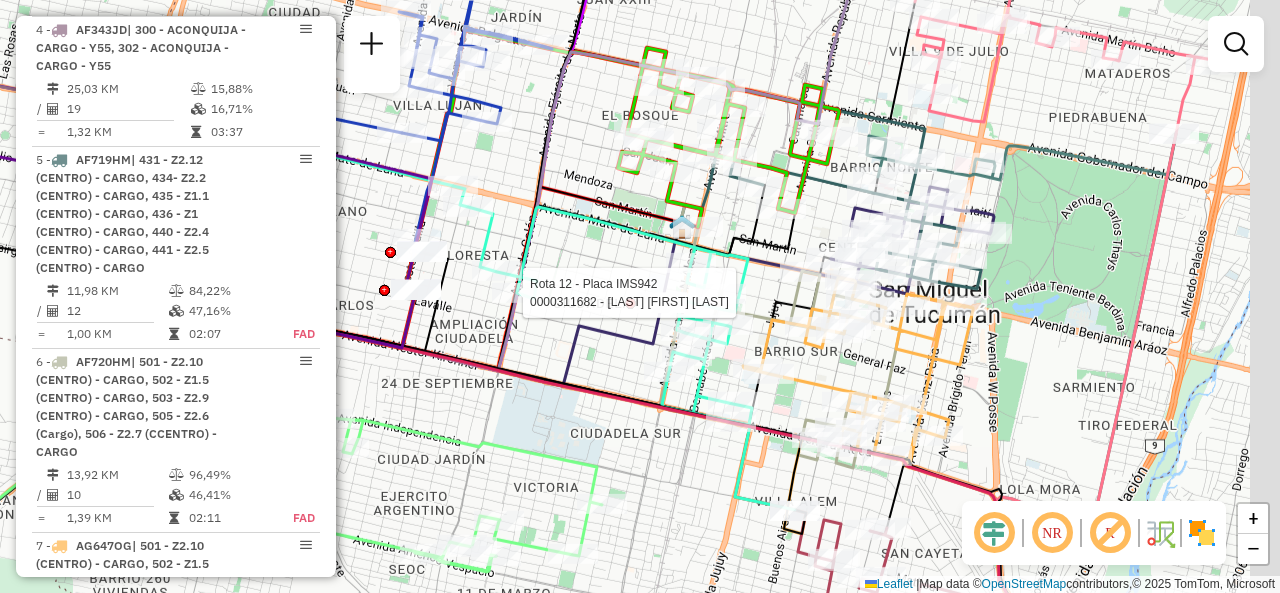 drag, startPoint x: 858, startPoint y: 203, endPoint x: 732, endPoint y: 279, distance: 147.14618 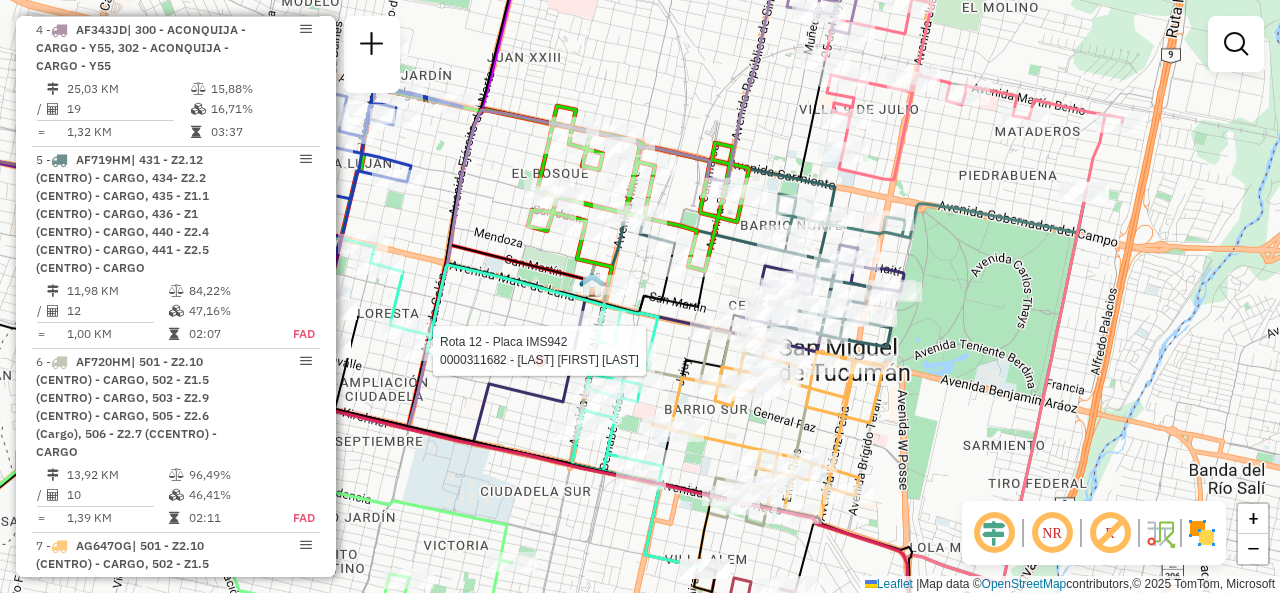 click on "Rota 12 - Placa IMS942  0000311682 - DIAZ JORGE FERNANDO Janela de atendimento Grade de atendimento Capacidade Transportadoras Veículos Cliente Pedidos  Rotas Selecione os dias de semana para filtrar as janelas de atendimento  Seg   Ter   Qua   Qui   Sex   Sáb   Dom  Informe o período da janela de atendimento: De: Até:  Filtrar exatamente a janela do cliente  Considerar janela de atendimento padrão  Selecione os dias de semana para filtrar as grades de atendimento  Seg   Ter   Qua   Qui   Sex   Sáb   Dom   Considerar clientes sem dia de atendimento cadastrado  Clientes fora do dia de atendimento selecionado Filtrar as atividades entre os valores definidos abaixo:  Peso mínimo:   Peso máximo:   Cubagem mínima:   Cubagem máxima:   De:   Até:  Filtrar as atividades entre o tempo de atendimento definido abaixo:  De:   Até:   Considerar capacidade total dos clientes não roteirizados Transportadora: Selecione um ou mais itens Tipo de veículo: Selecione um ou mais itens Veículo: Motorista: Nome: Tipo:" 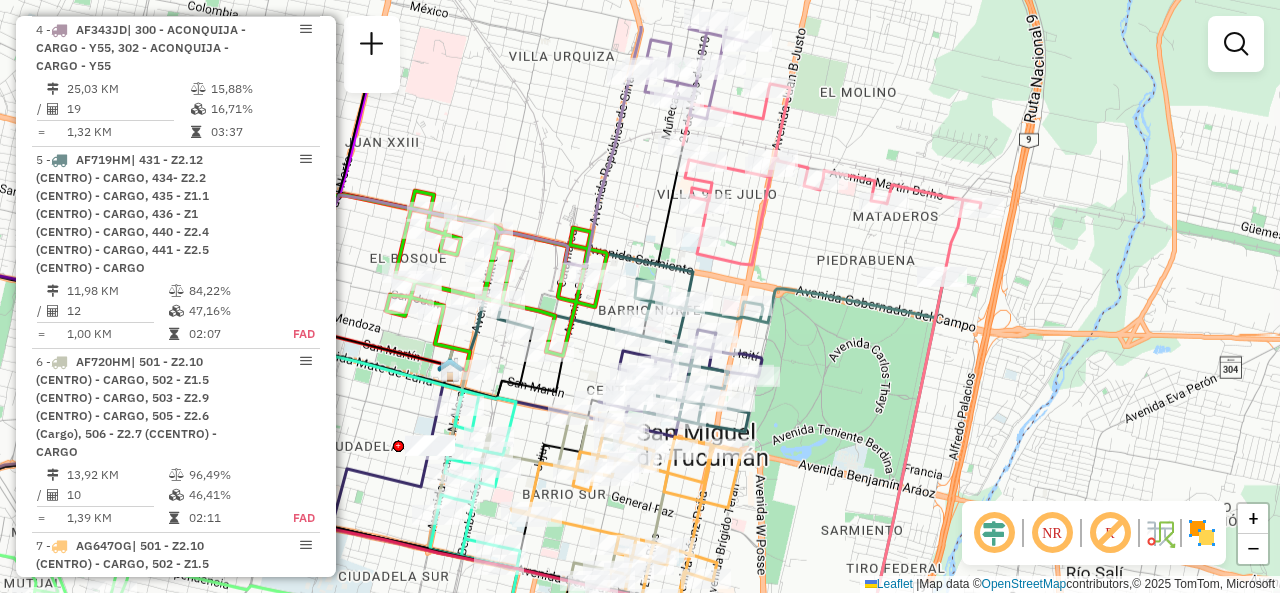 drag, startPoint x: 732, startPoint y: 279, endPoint x: 618, endPoint y: 343, distance: 130.73637 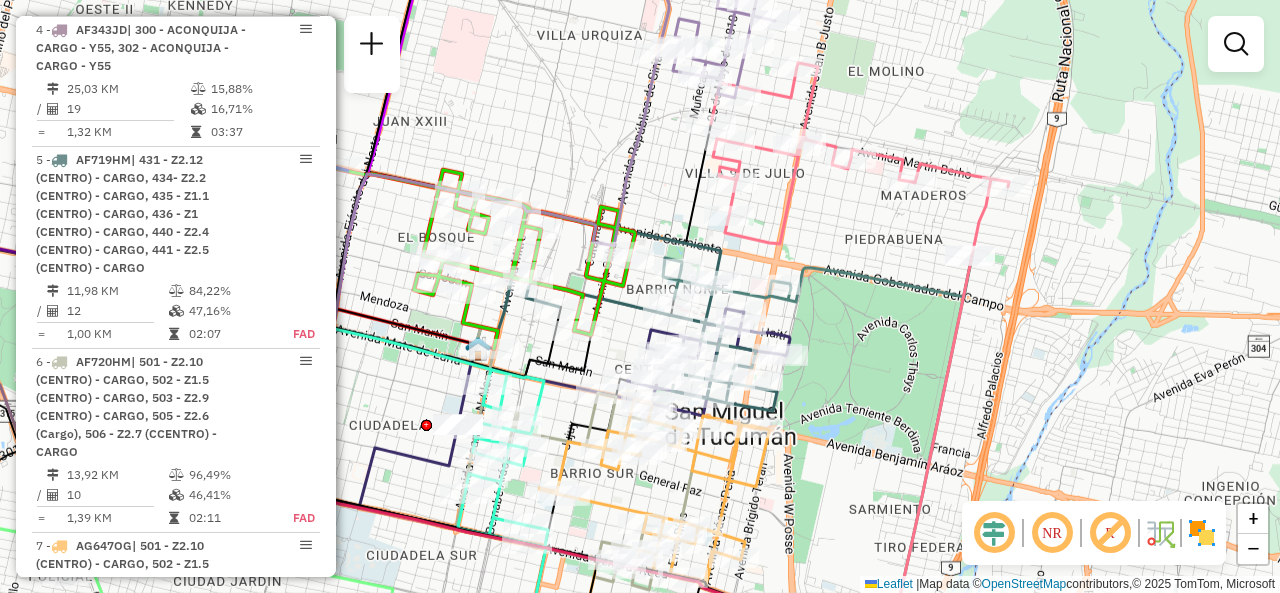 click on "Janela de atendimento Grade de atendimento Capacidade Transportadoras Veículos Cliente Pedidos  Rotas Selecione os dias de semana para filtrar as janelas de atendimento  Seg   Ter   Qua   Qui   Sex   Sáb   Dom  Informe o período da janela de atendimento: De: Até:  Filtrar exatamente a janela do cliente  Considerar janela de atendimento padrão  Selecione os dias de semana para filtrar as grades de atendimento  Seg   Ter   Qua   Qui   Sex   Sáb   Dom   Considerar clientes sem dia de atendimento cadastrado  Clientes fora do dia de atendimento selecionado Filtrar as atividades entre os valores definidos abaixo:  Peso mínimo:   Peso máximo:   Cubagem mínima:   Cubagem máxima:   De:   Até:  Filtrar as atividades entre o tempo de atendimento definido abaixo:  De:   Até:   Considerar capacidade total dos clientes não roteirizados Transportadora: Selecione um ou mais itens Tipo de veículo: Selecione um ou mais itens Veículo: Selecione um ou mais itens Motorista: Selecione um ou mais itens Nome: Rótulo:" 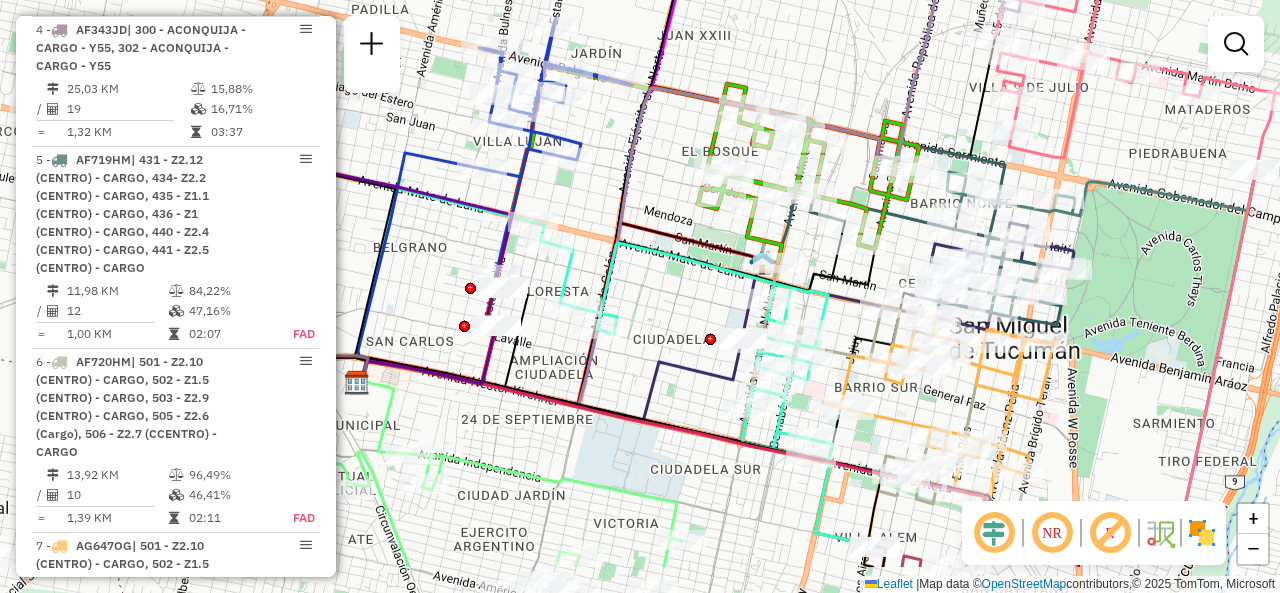 drag, startPoint x: 716, startPoint y: 174, endPoint x: 888, endPoint y: 75, distance: 198.45654 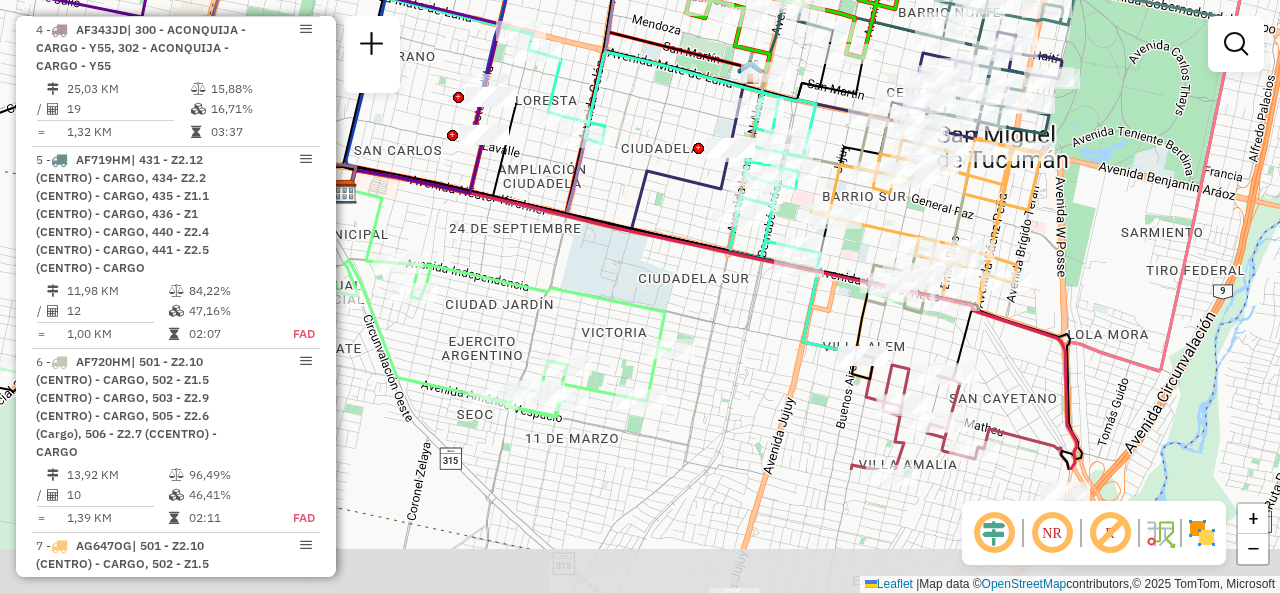 drag, startPoint x: 662, startPoint y: 309, endPoint x: 691, endPoint y: 115, distance: 196.15555 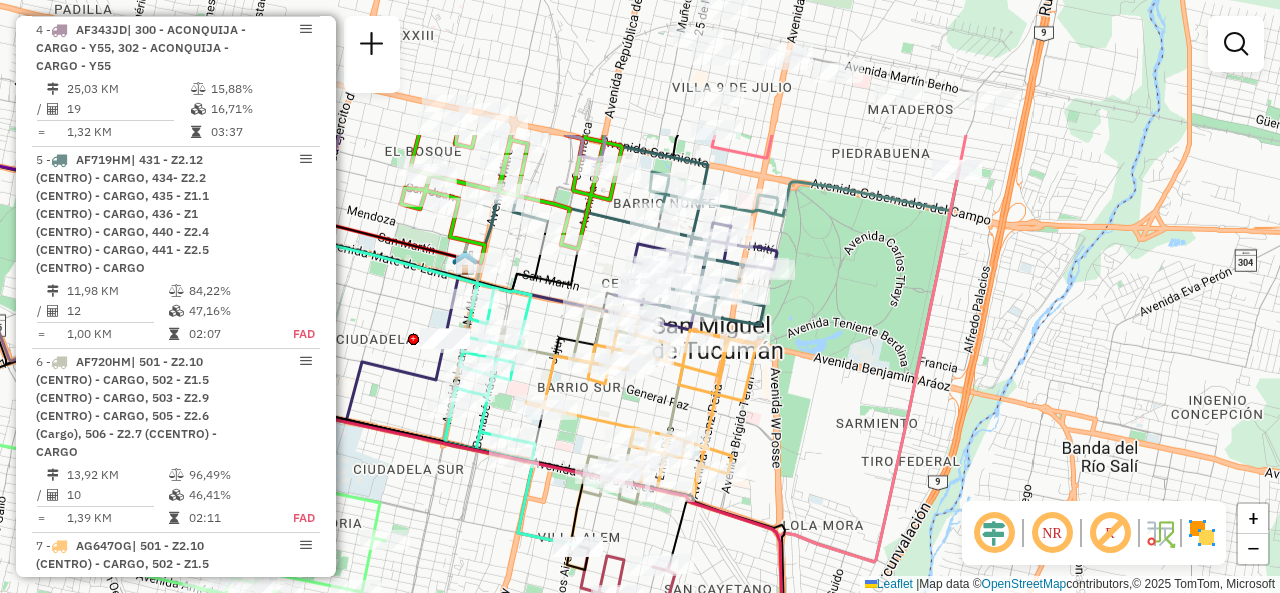 drag, startPoint x: 698, startPoint y: 357, endPoint x: 396, endPoint y: 577, distance: 373.6362 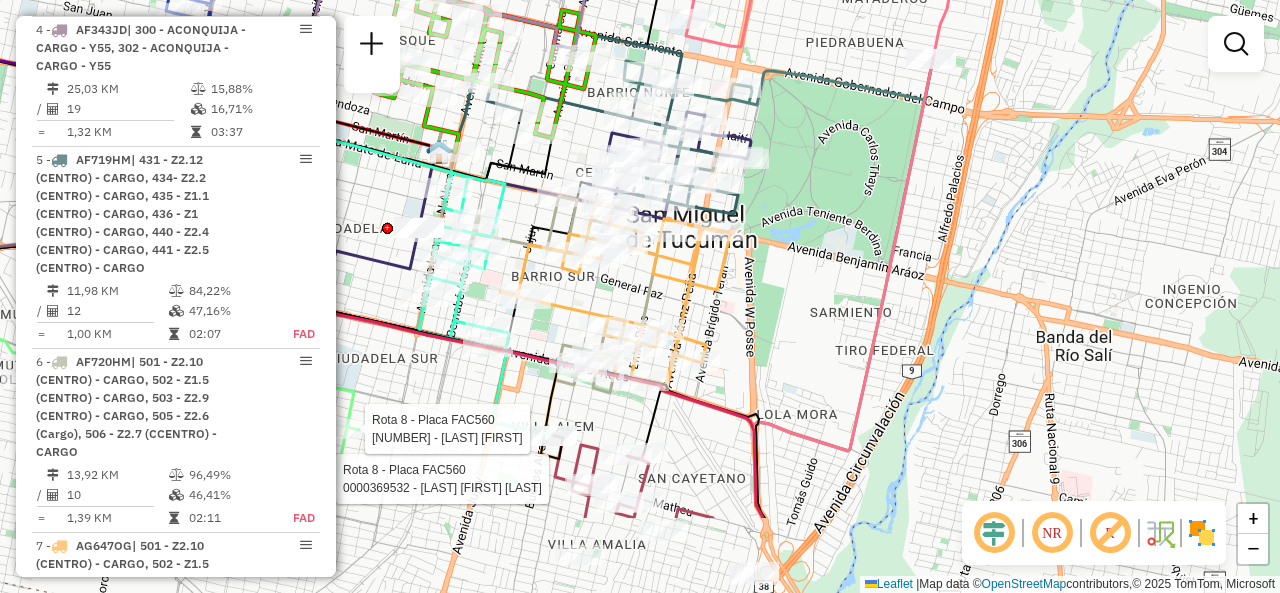 drag, startPoint x: 536, startPoint y: 403, endPoint x: 556, endPoint y: 209, distance: 195.0282 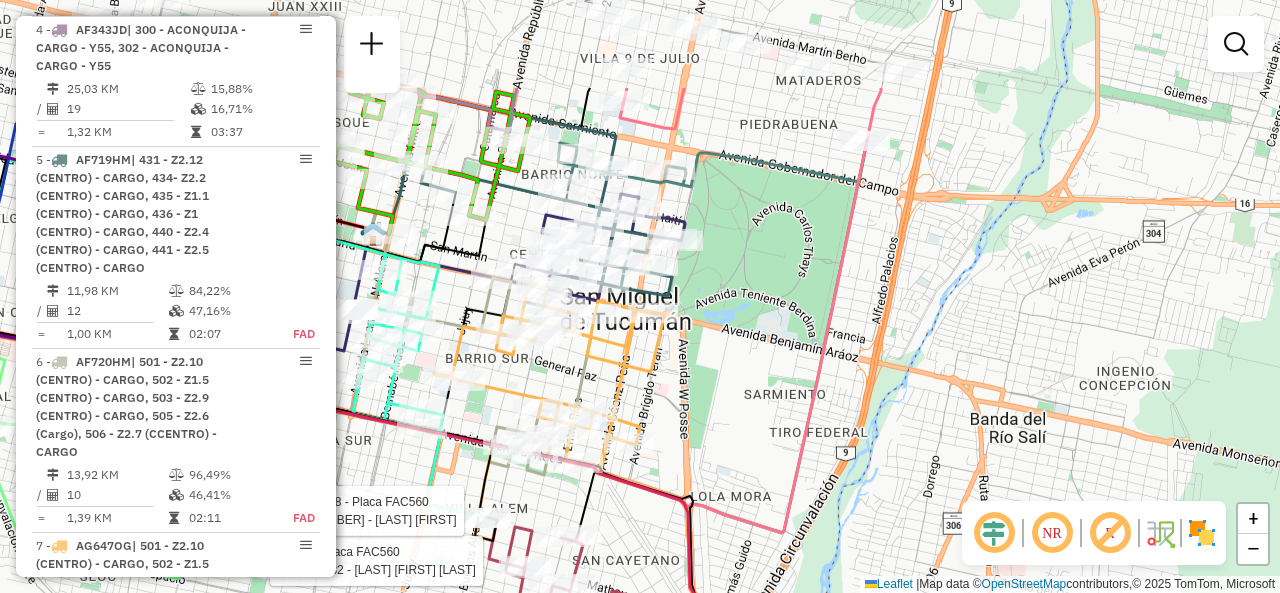 drag, startPoint x: 678, startPoint y: 203, endPoint x: 590, endPoint y: 350, distance: 171.32718 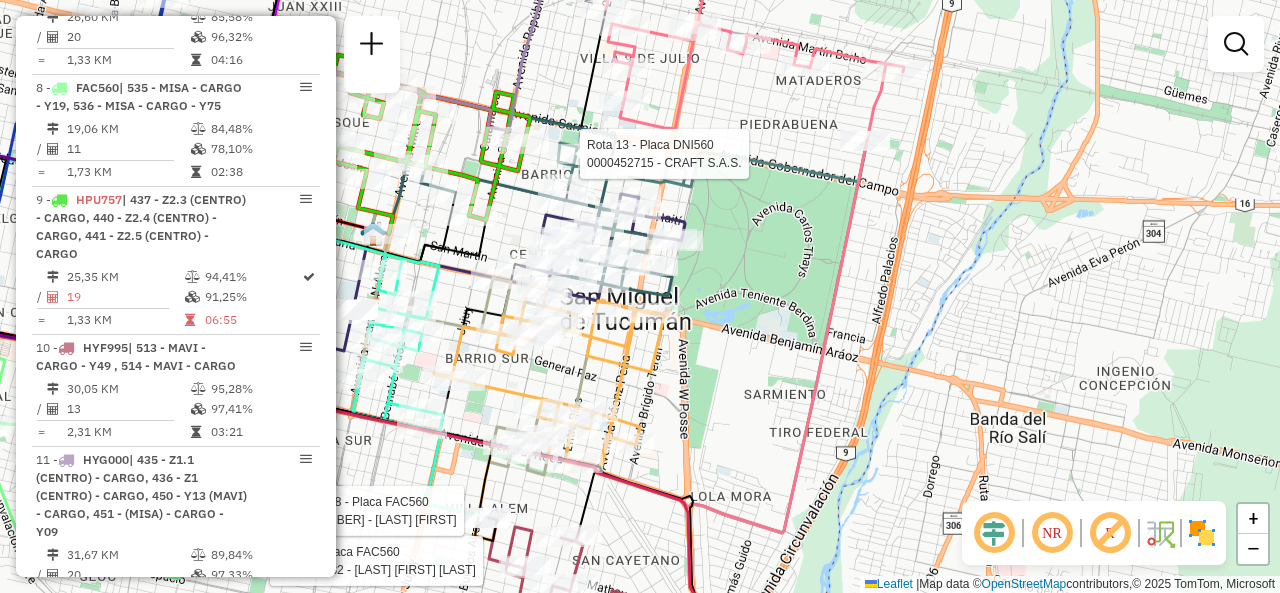 select on "**********" 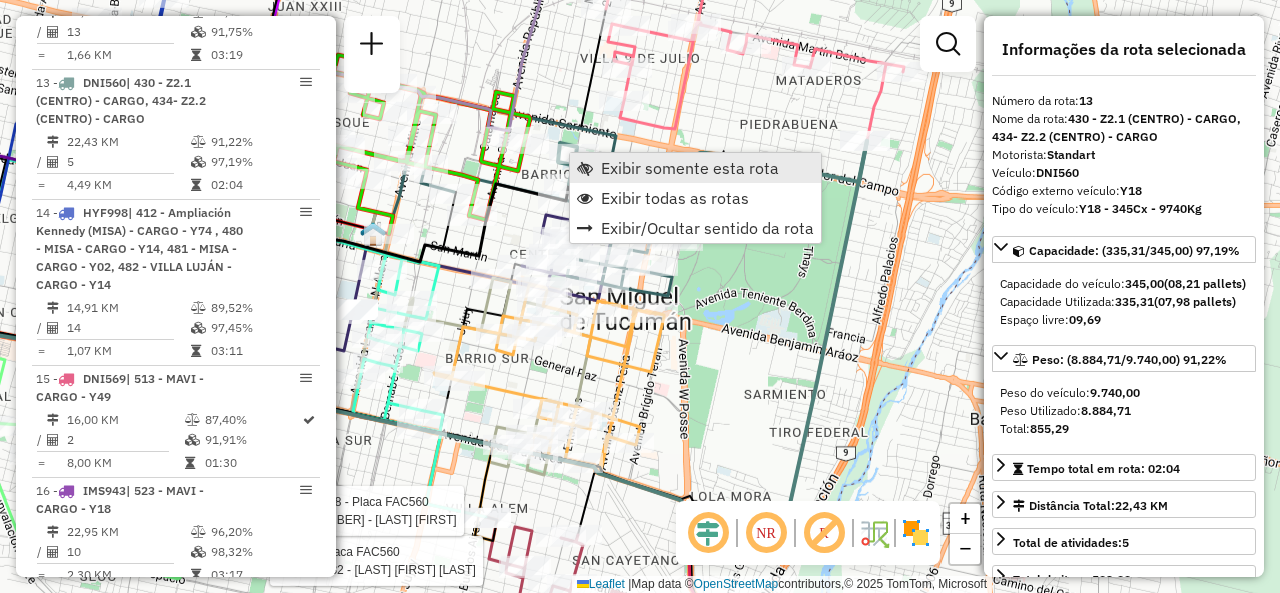 scroll, scrollTop: 2416, scrollLeft: 0, axis: vertical 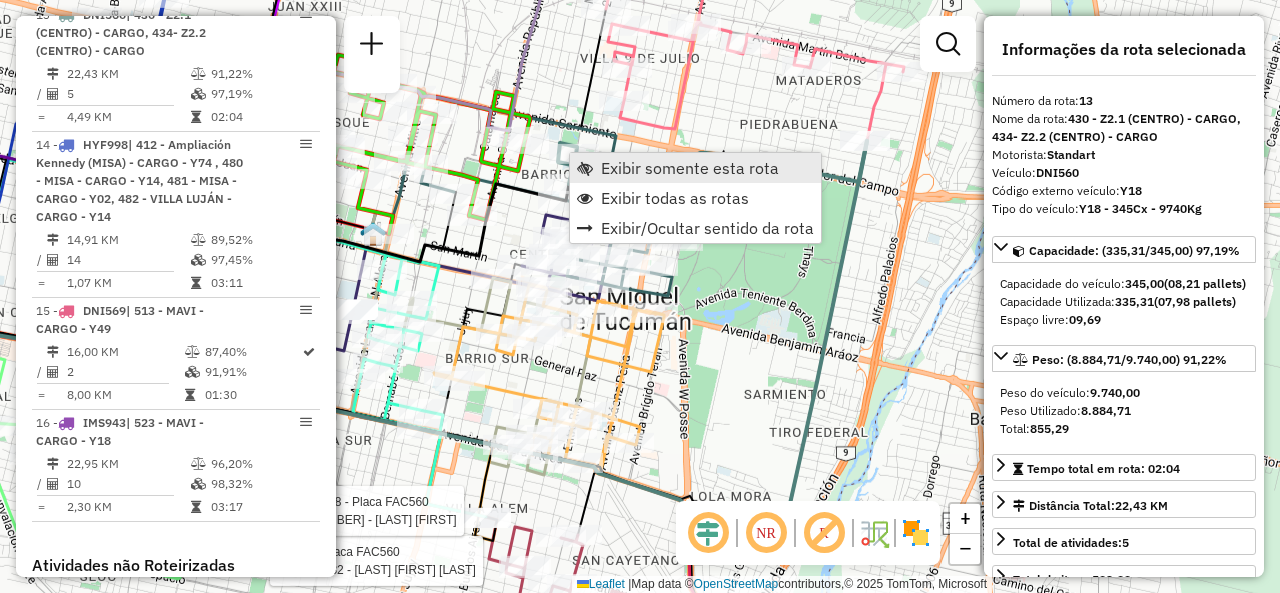 click on "Exibir somente esta rota" at bounding box center [690, 168] 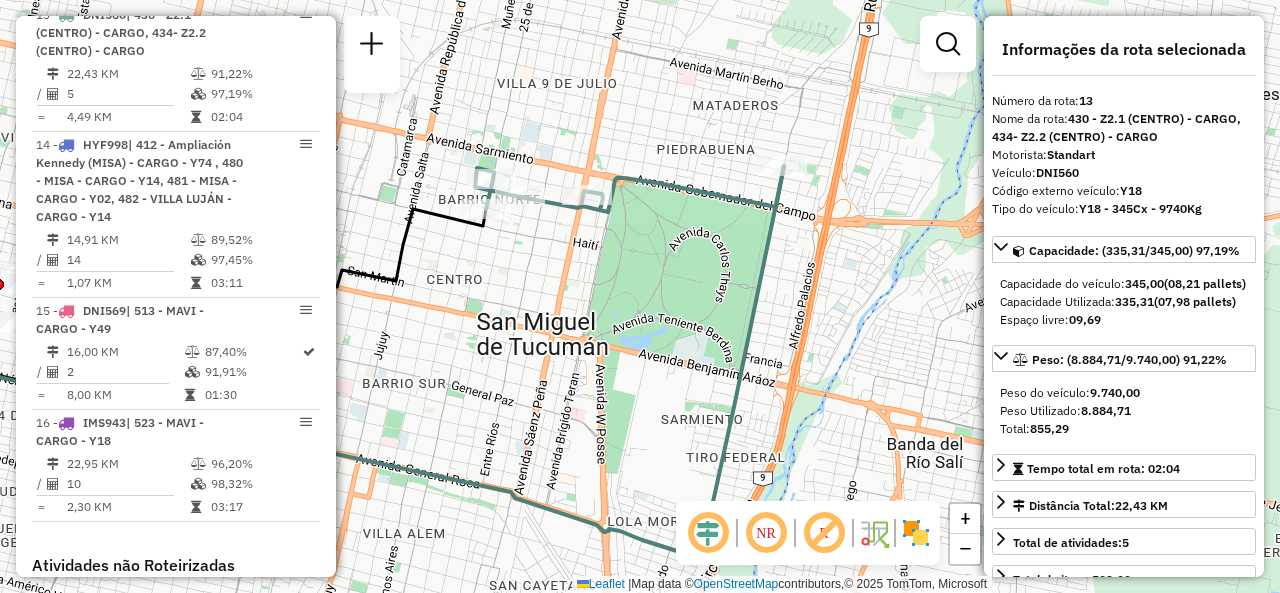 drag, startPoint x: 619, startPoint y: 225, endPoint x: 380, endPoint y: 319, distance: 256.82095 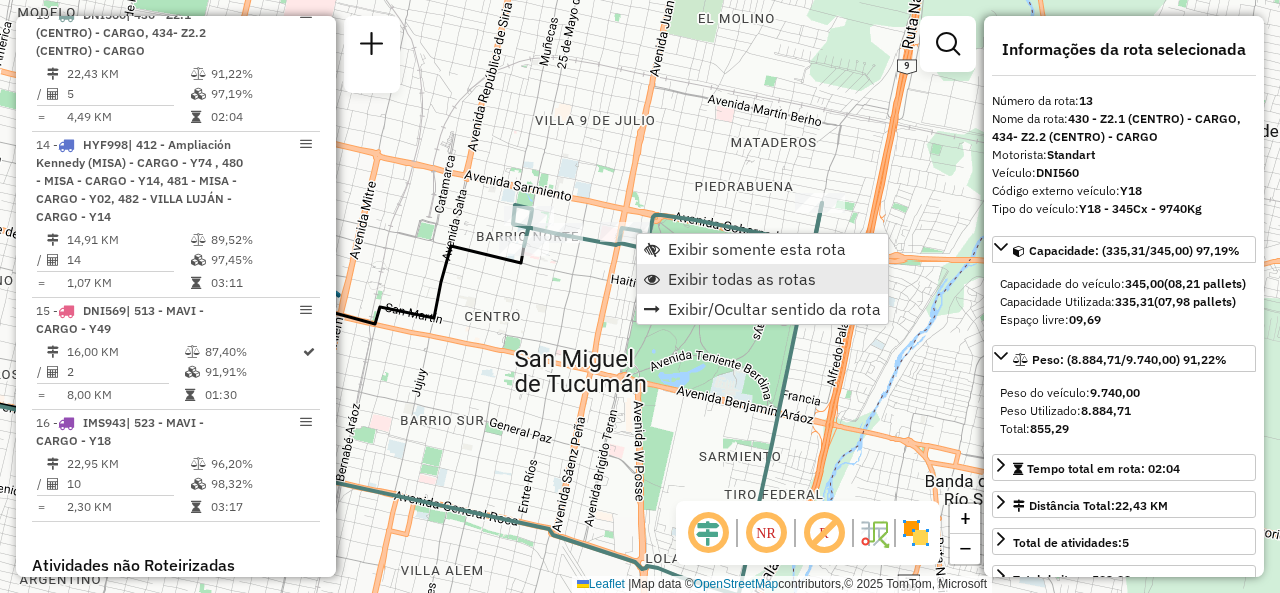 click on "Exibir todas as rotas" at bounding box center (742, 279) 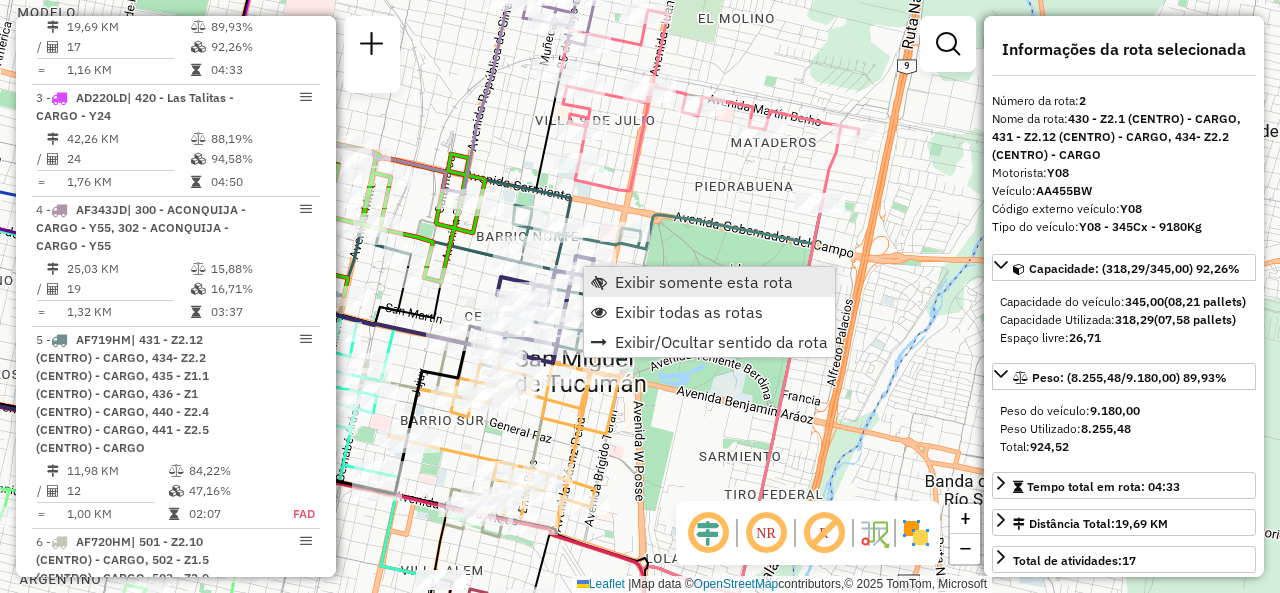 scroll, scrollTop: 809, scrollLeft: 0, axis: vertical 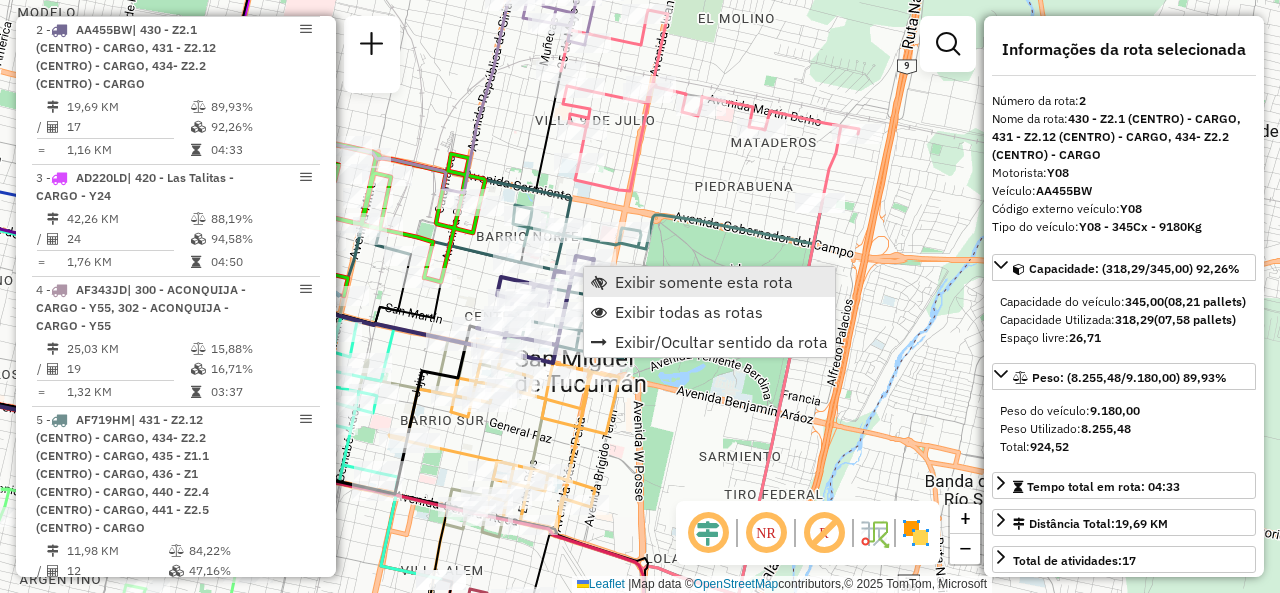 click on "Exibir somente esta rota" at bounding box center (704, 282) 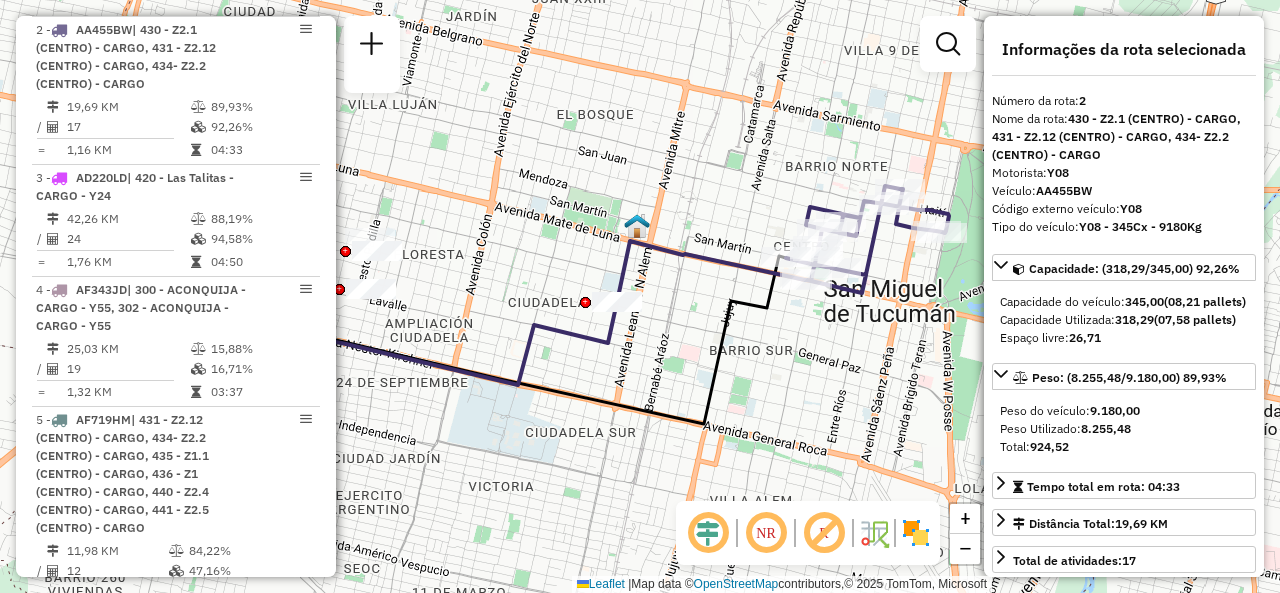 drag, startPoint x: 600, startPoint y: 295, endPoint x: 480, endPoint y: 366, distance: 139.43098 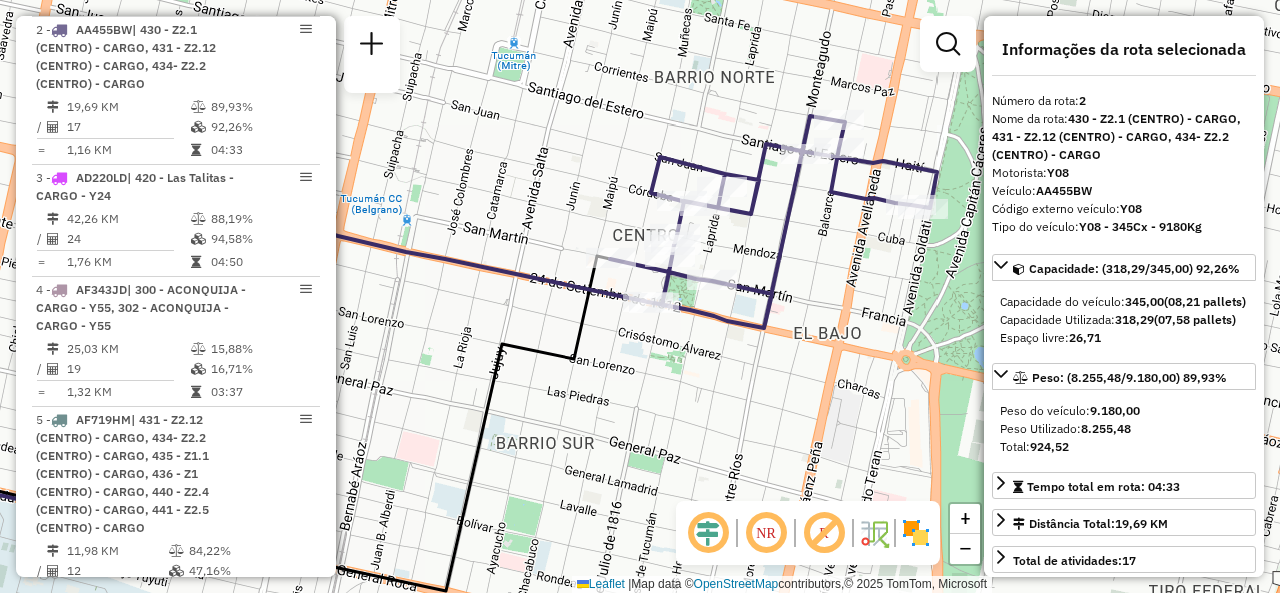 drag, startPoint x: 823, startPoint y: 236, endPoint x: 708, endPoint y: 317, distance: 140.66272 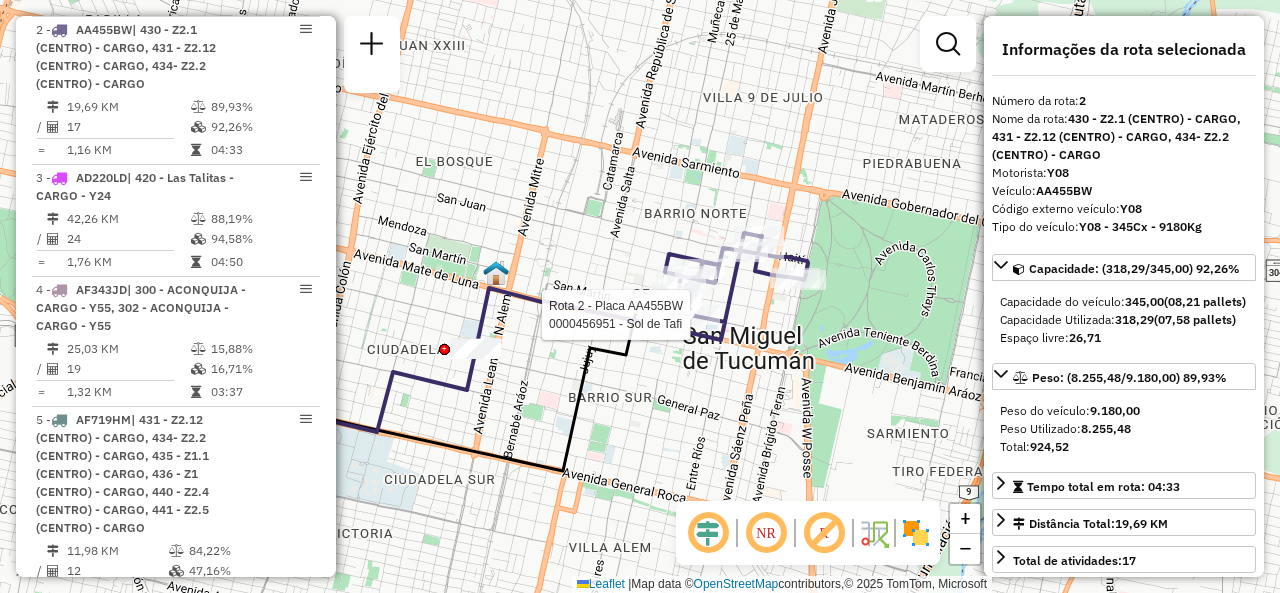 click on "Rota 2 - Placa AA455BW  0000456951 - Sol de Tafi Janela de atendimento Grade de atendimento Capacidade Transportadoras Veículos Cliente Pedidos  Rotas Selecione os dias de semana para filtrar as janelas de atendimento  Seg   Ter   Qua   Qui   Sex   Sáb   Dom  Informe o período da janela de atendimento: De: Até:  Filtrar exatamente a janela do cliente  Considerar janela de atendimento padrão  Selecione os dias de semana para filtrar as grades de atendimento  Seg   Ter   Qua   Qui   Sex   Sáb   Dom   Considerar clientes sem dia de atendimento cadastrado  Clientes fora do dia de atendimento selecionado Filtrar as atividades entre os valores definidos abaixo:  Peso mínimo:   Peso máximo:   Cubagem mínima:   Cubagem máxima:   De:   Até:  Filtrar as atividades entre o tempo de atendimento definido abaixo:  De:   Até:   Considerar capacidade total dos clientes não roteirizados Transportadora: Selecione um ou mais itens Tipo de veículo: Selecione um ou mais itens Veículo: Selecione um ou mais itens De:" 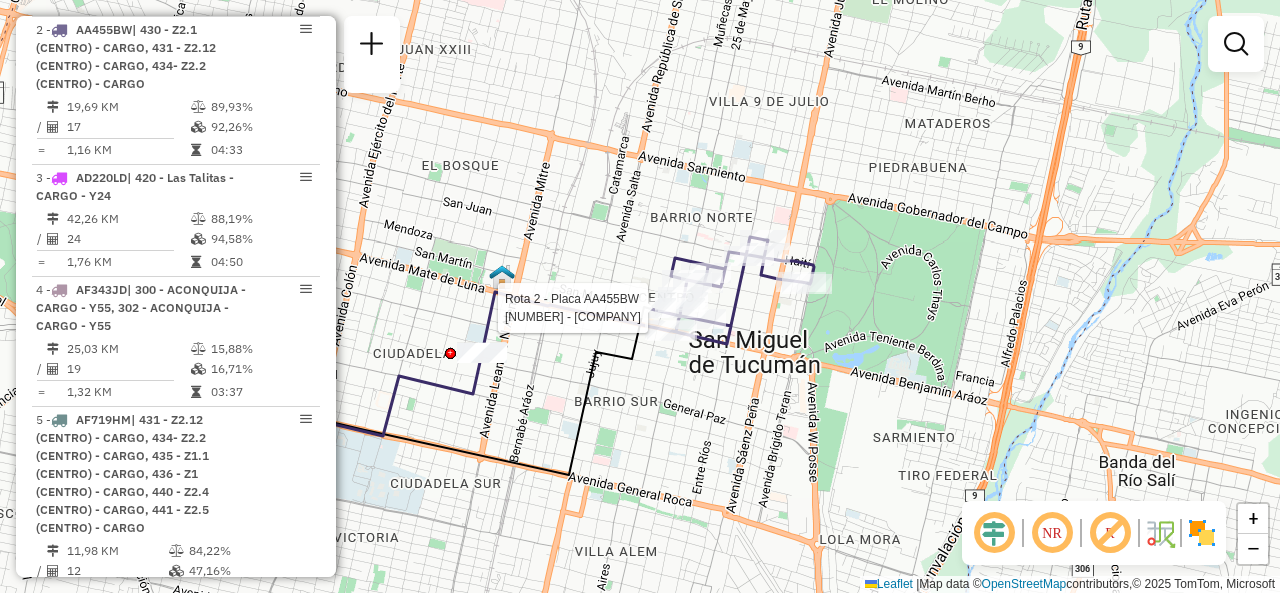 select on "**********" 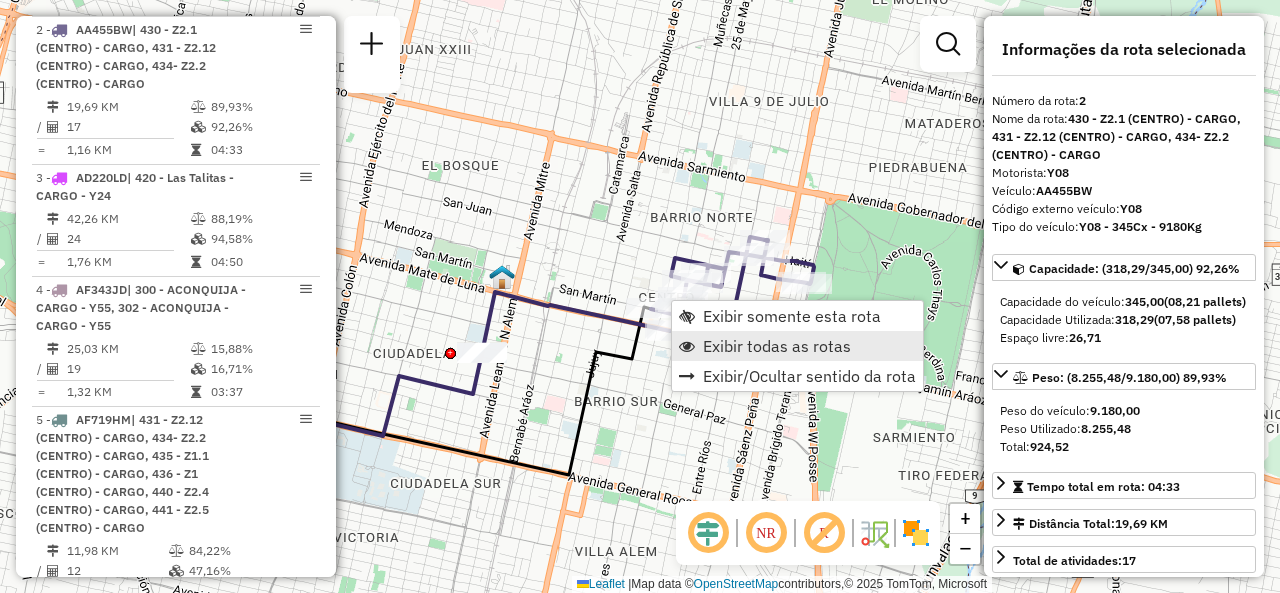 click on "Exibir todas as rotas" at bounding box center (797, 346) 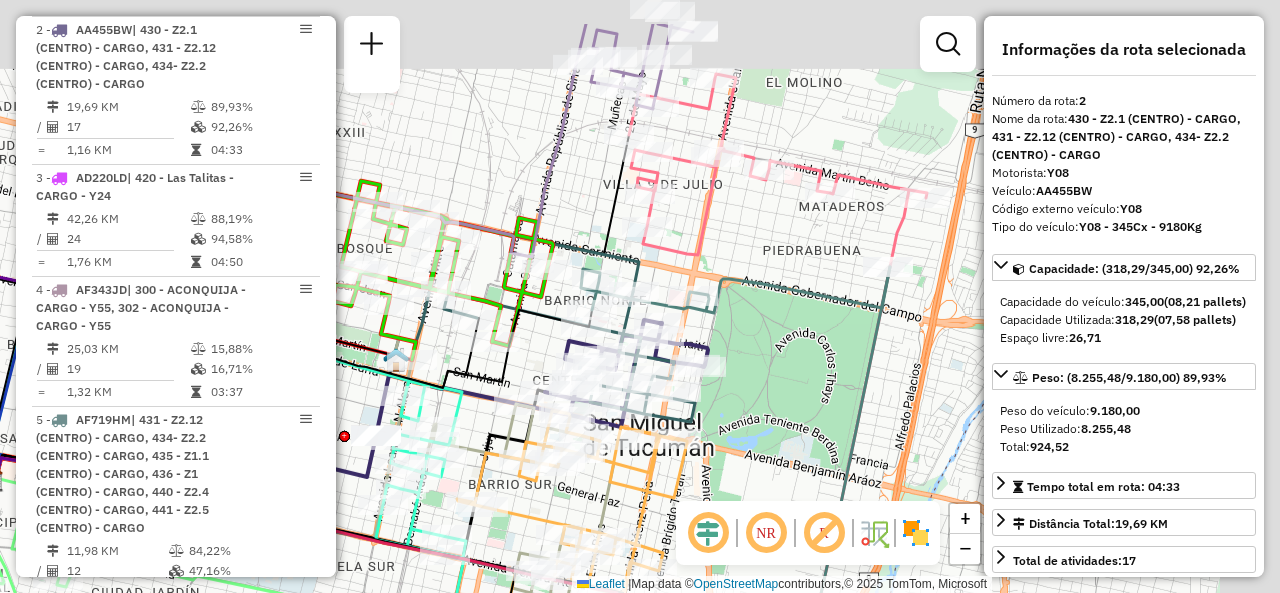 drag, startPoint x: 686, startPoint y: 213, endPoint x: 602, endPoint y: 319, distance: 135.24792 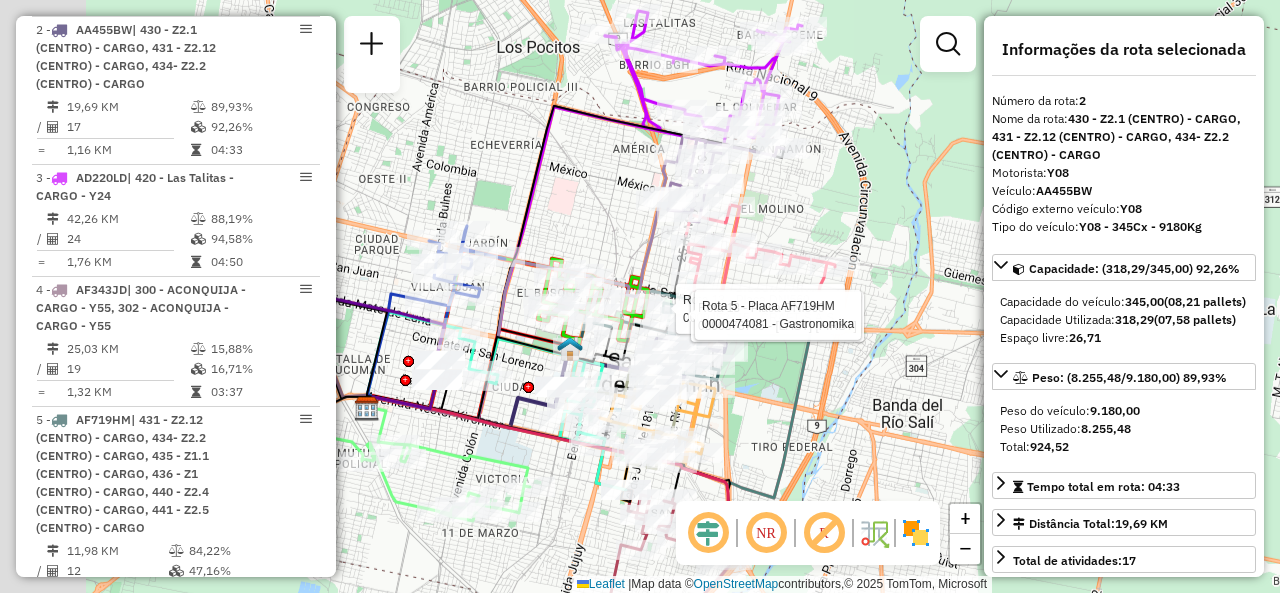 drag, startPoint x: 467, startPoint y: 217, endPoint x: 663, endPoint y: 234, distance: 196.73587 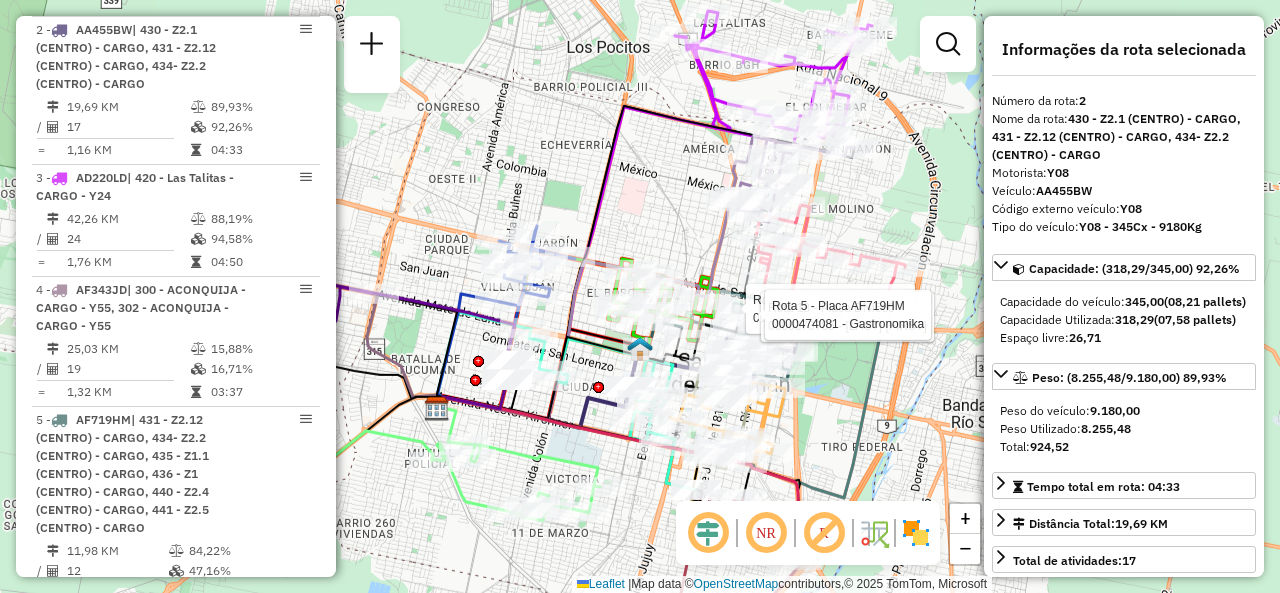 click on "Rota 13 - Placa DNI560  0000452715 - CRAFT S.A.S. Rota 13 - Placa DNI560  0000373785 - SALUSTROS MANUEL Rota 5 - Placa AF719HM  0000474081 - Gastronomika Janela de atendimento Grade de atendimento Capacidade Transportadoras Veículos Cliente Pedidos  Rotas Selecione os dias de semana para filtrar as janelas de atendimento  Seg   Ter   Qua   Qui   Sex   Sáb   Dom  Informe o período da janela de atendimento: De: Até:  Filtrar exatamente a janela do cliente  Considerar janela de atendimento padrão  Selecione os dias de semana para filtrar as grades de atendimento  Seg   Ter   Qua   Qui   Sex   Sáb   Dom   Considerar clientes sem dia de atendimento cadastrado  Clientes fora do dia de atendimento selecionado Filtrar as atividades entre os valores definidos abaixo:  Peso mínimo:   Peso máximo:   Cubagem mínima:   Cubagem máxima:   De:   Até:  Filtrar as atividades entre o tempo de atendimento definido abaixo:  De:   Até:   Considerar capacidade total dos clientes não roteirizados Transportadora: Nome: +" 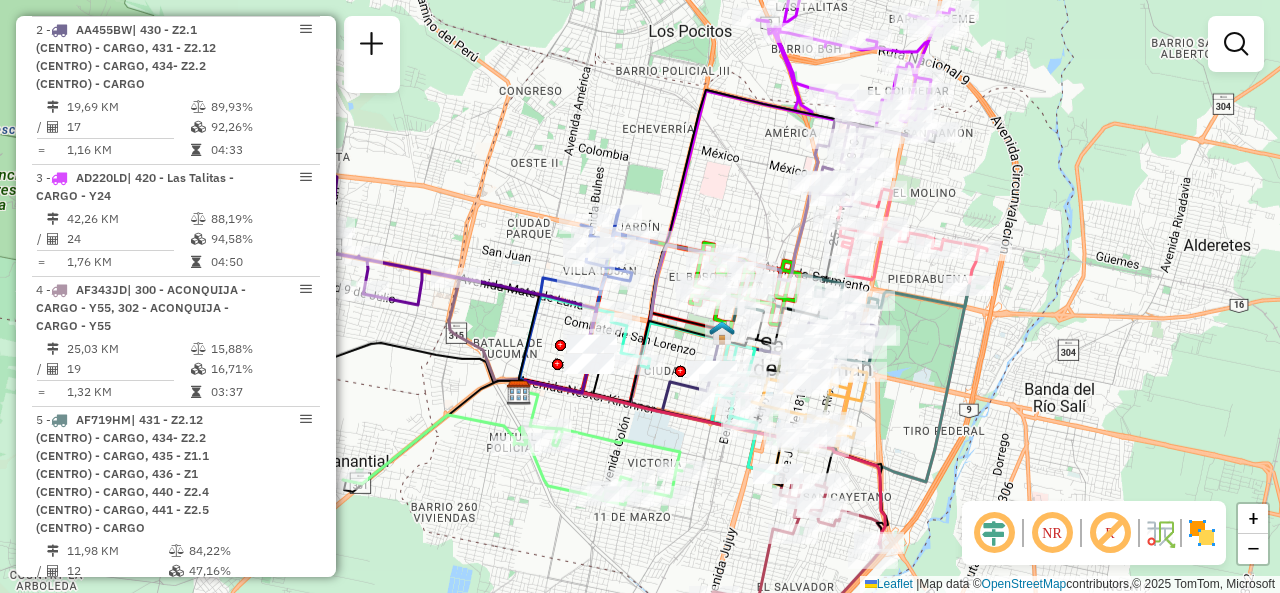 drag, startPoint x: 623, startPoint y: 225, endPoint x: 705, endPoint y: 209, distance: 83.546394 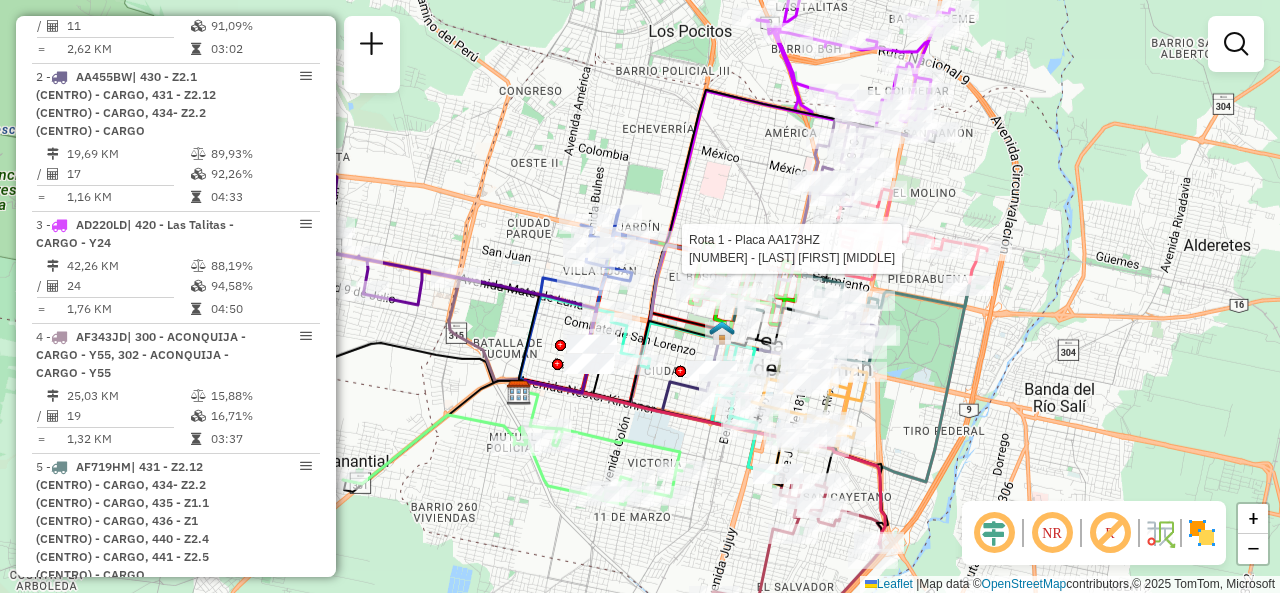 select on "**********" 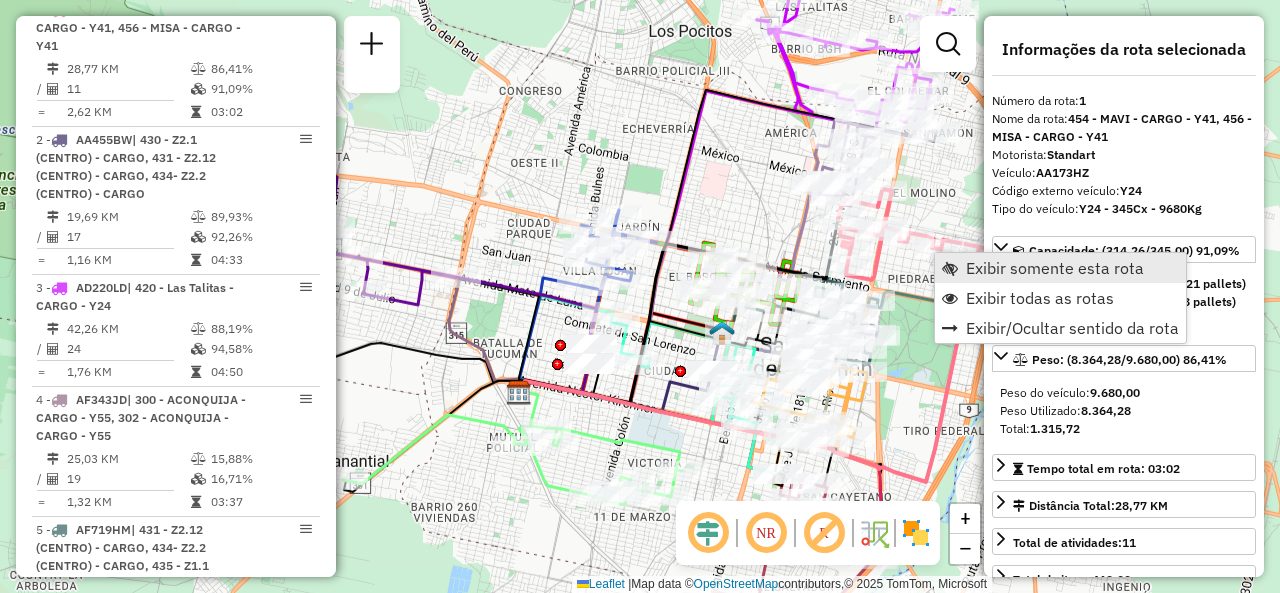 scroll, scrollTop: 680, scrollLeft: 0, axis: vertical 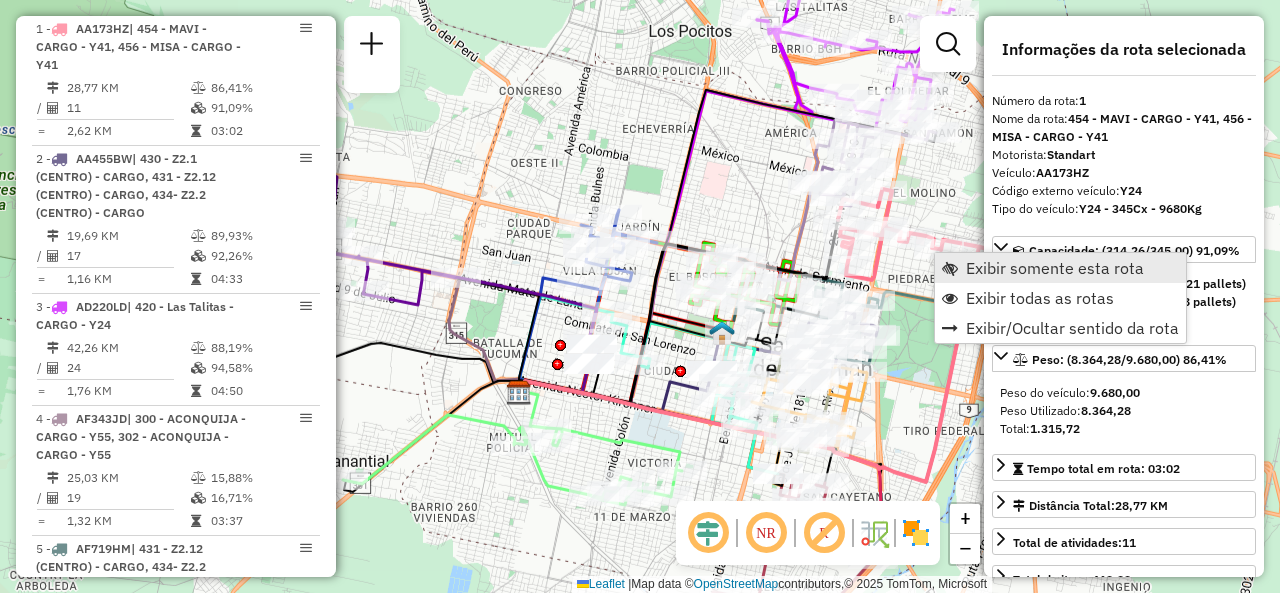 click on "Exibir somente esta rota" at bounding box center [1060, 268] 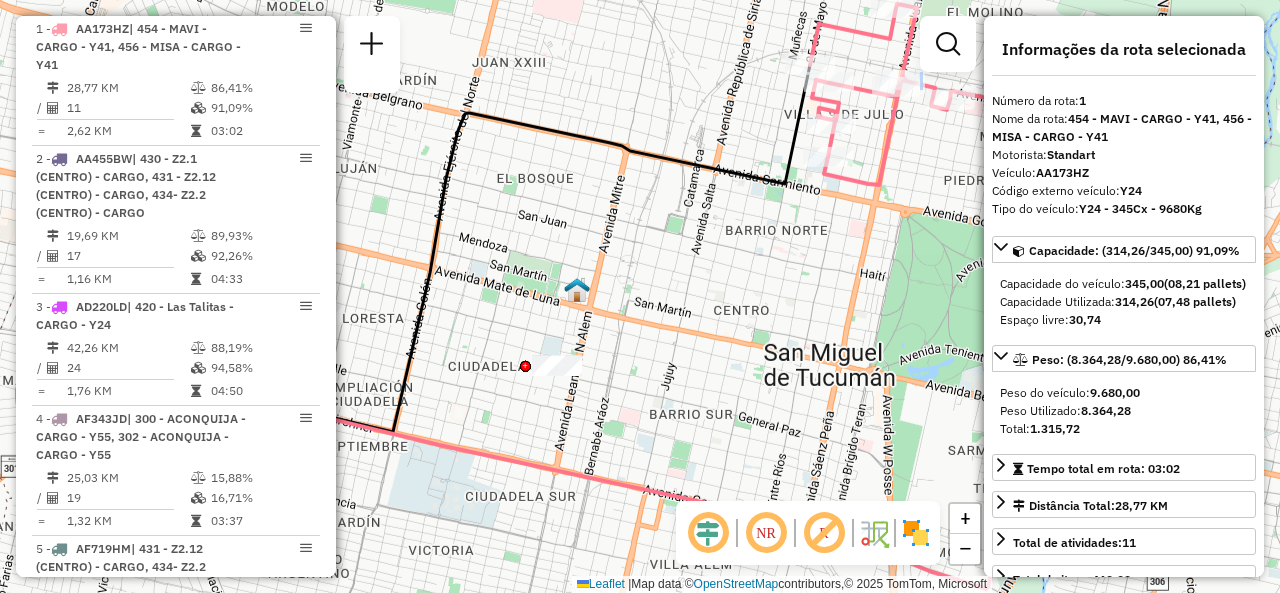 drag, startPoint x: 847, startPoint y: 270, endPoint x: 614, endPoint y: 304, distance: 235.46762 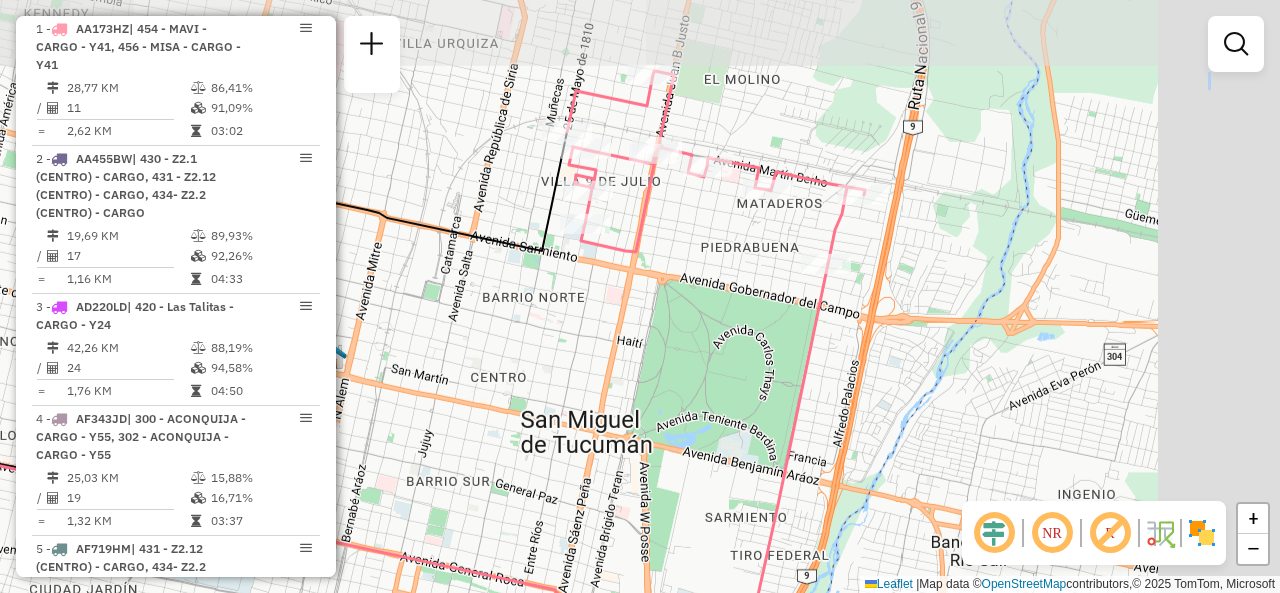 drag, startPoint x: 786, startPoint y: 281, endPoint x: 542, endPoint y: 351, distance: 253.84247 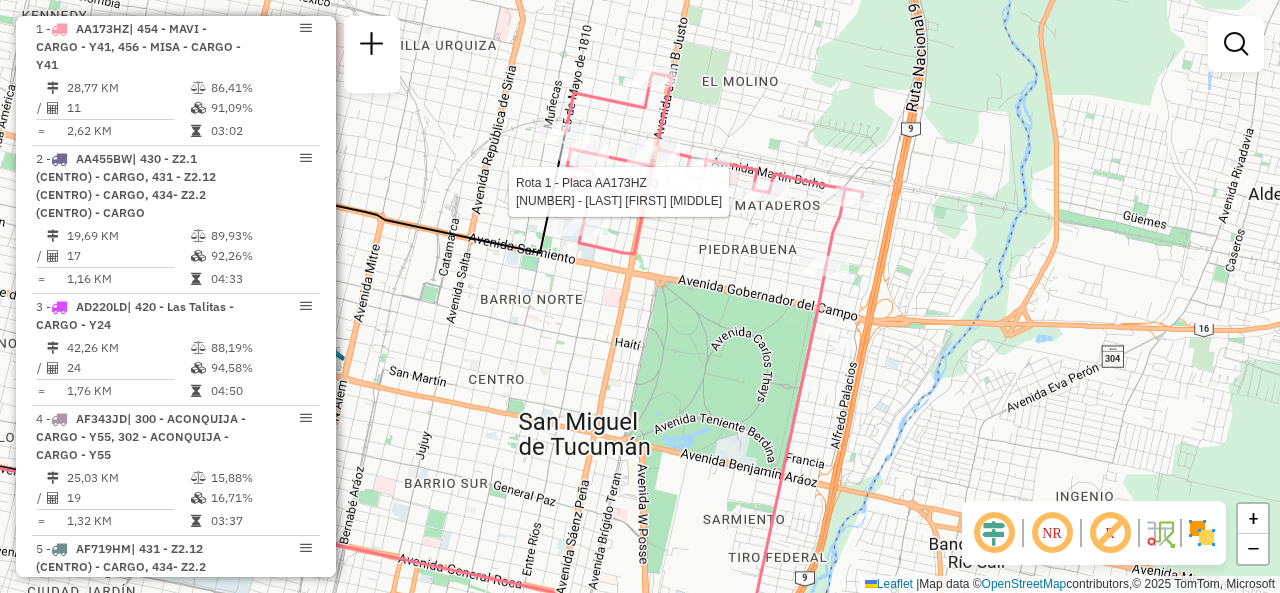 select on "**********" 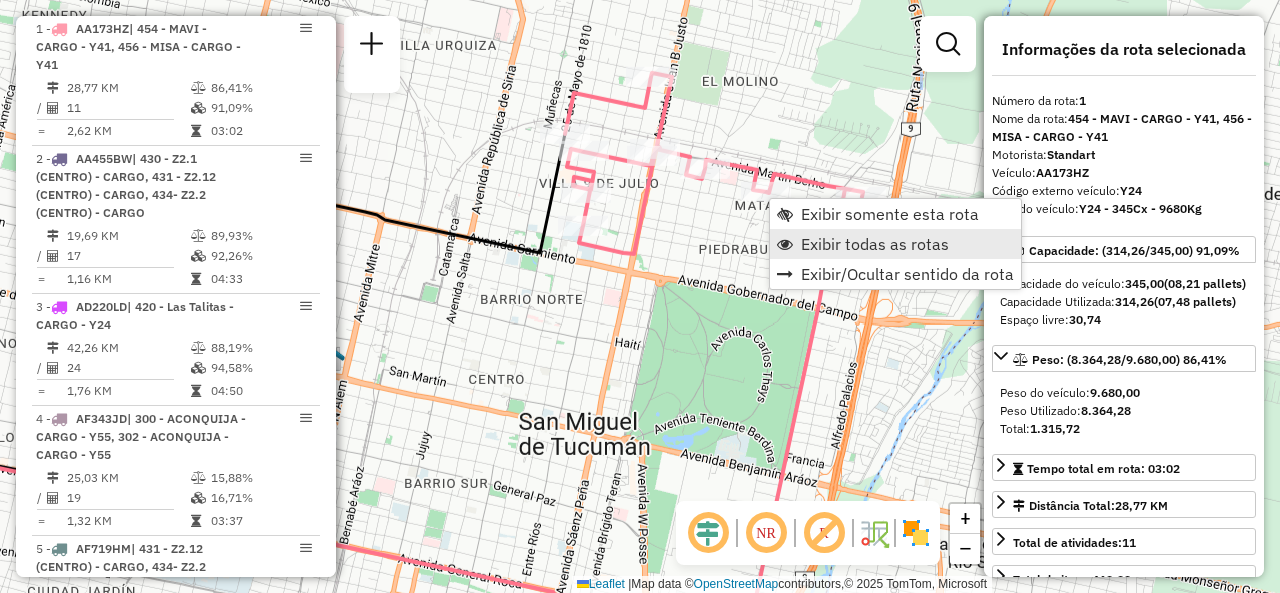 click on "Exibir todas as rotas" at bounding box center (895, 244) 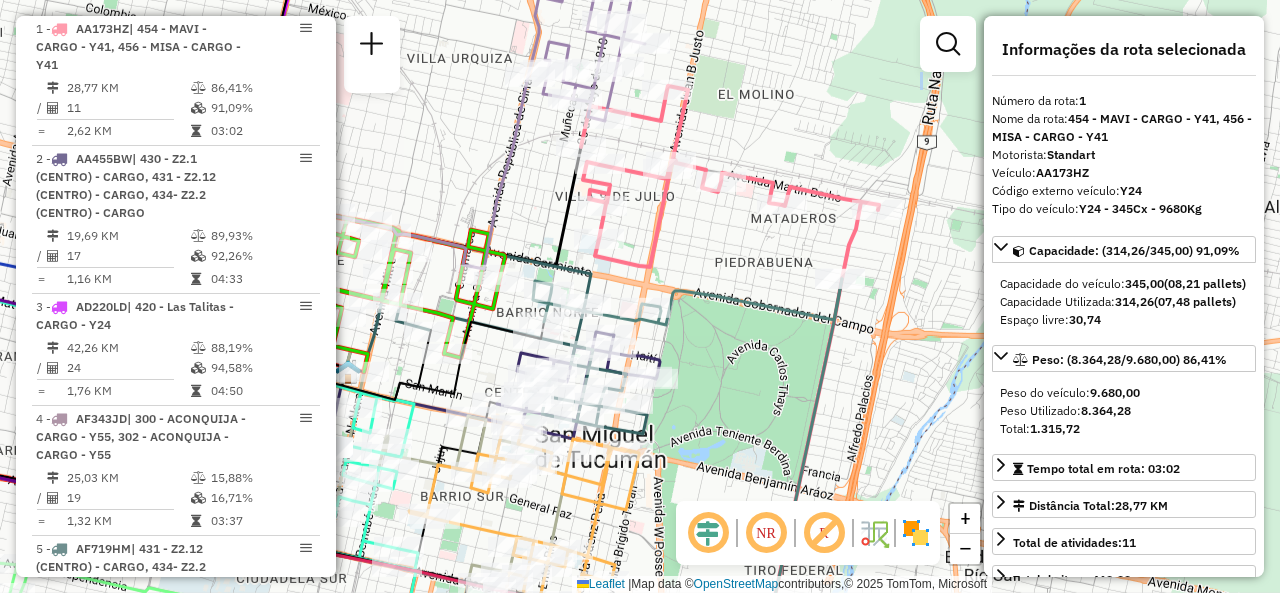 drag, startPoint x: 471, startPoint y: 353, endPoint x: 487, endPoint y: 366, distance: 20.615528 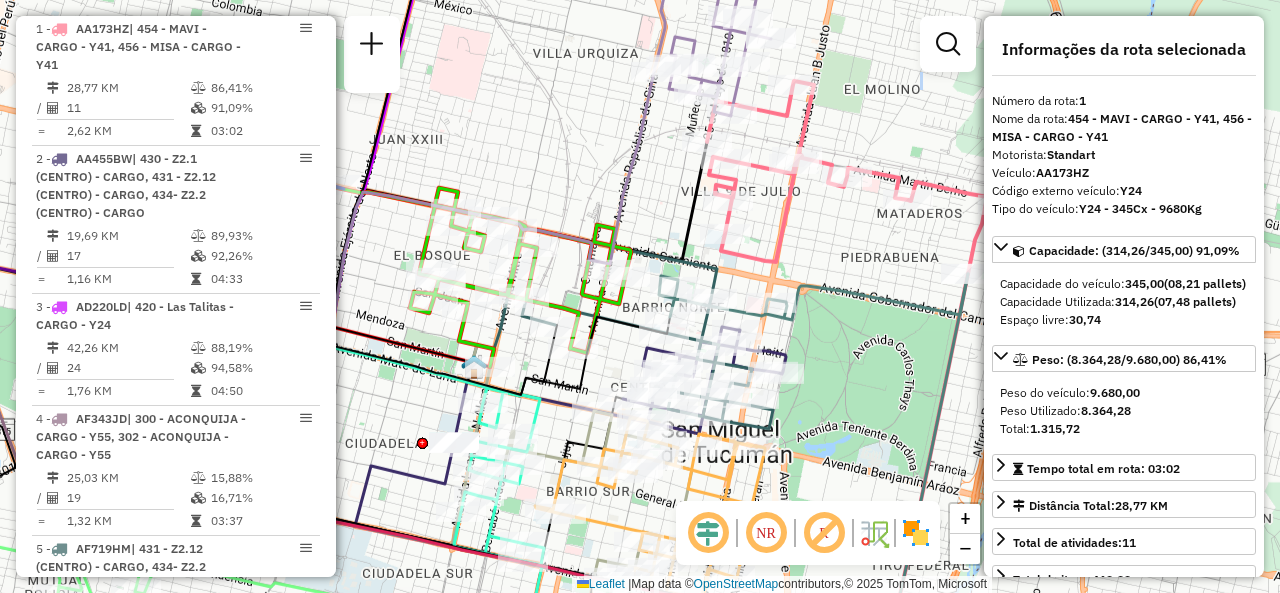 drag, startPoint x: 526, startPoint y: 216, endPoint x: 775, endPoint y: 161, distance: 255.00197 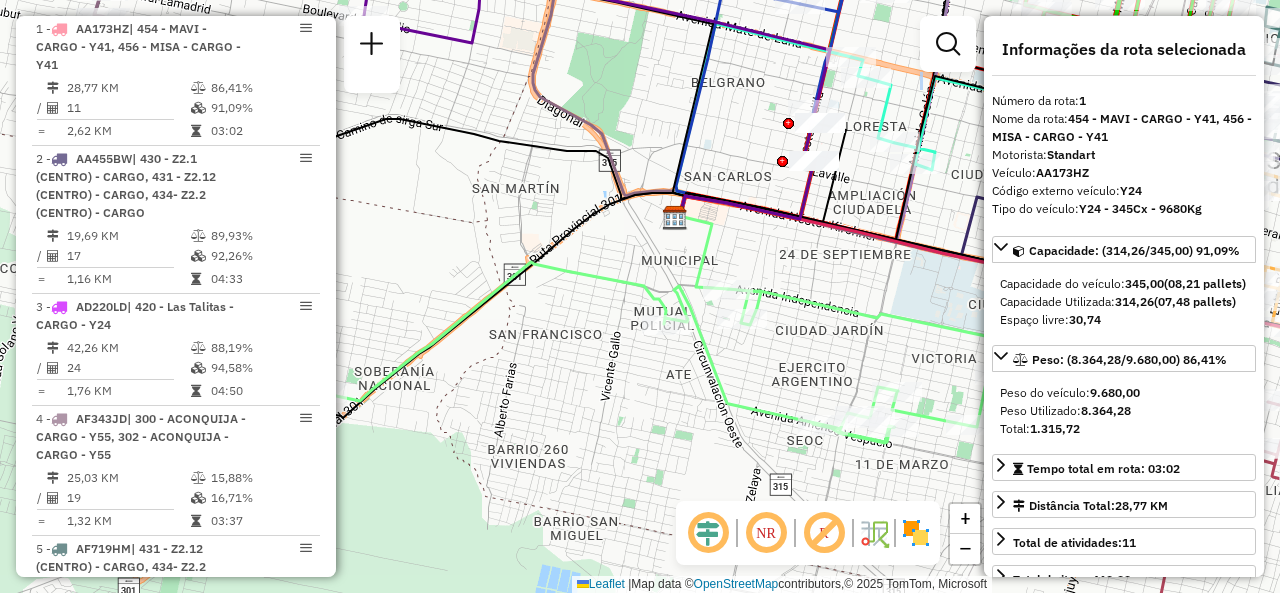click on "Janela de atendimento Grade de atendimento Capacidade Transportadoras Veículos Cliente Pedidos  Rotas Selecione os dias de semana para filtrar as janelas de atendimento  Seg   Ter   Qua   Qui   Sex   Sáb   Dom  Informe o período da janela de atendimento: De: Até:  Filtrar exatamente a janela do cliente  Considerar janela de atendimento padrão  Selecione os dias de semana para filtrar as grades de atendimento  Seg   Ter   Qua   Qui   Sex   Sáb   Dom   Considerar clientes sem dia de atendimento cadastrado  Clientes fora do dia de atendimento selecionado Filtrar as atividades entre os valores definidos abaixo:  Peso mínimo:   Peso máximo:   Cubagem mínima:   Cubagem máxima:   De:   Até:  Filtrar as atividades entre o tempo de atendimento definido abaixo:  De:   Até:   Considerar capacidade total dos clientes não roteirizados Transportadora: Selecione um ou mais itens Tipo de veículo: Selecione um ou mais itens Veículo: Selecione um ou mais itens Motorista: Selecione um ou mais itens Nome: Rótulo:" 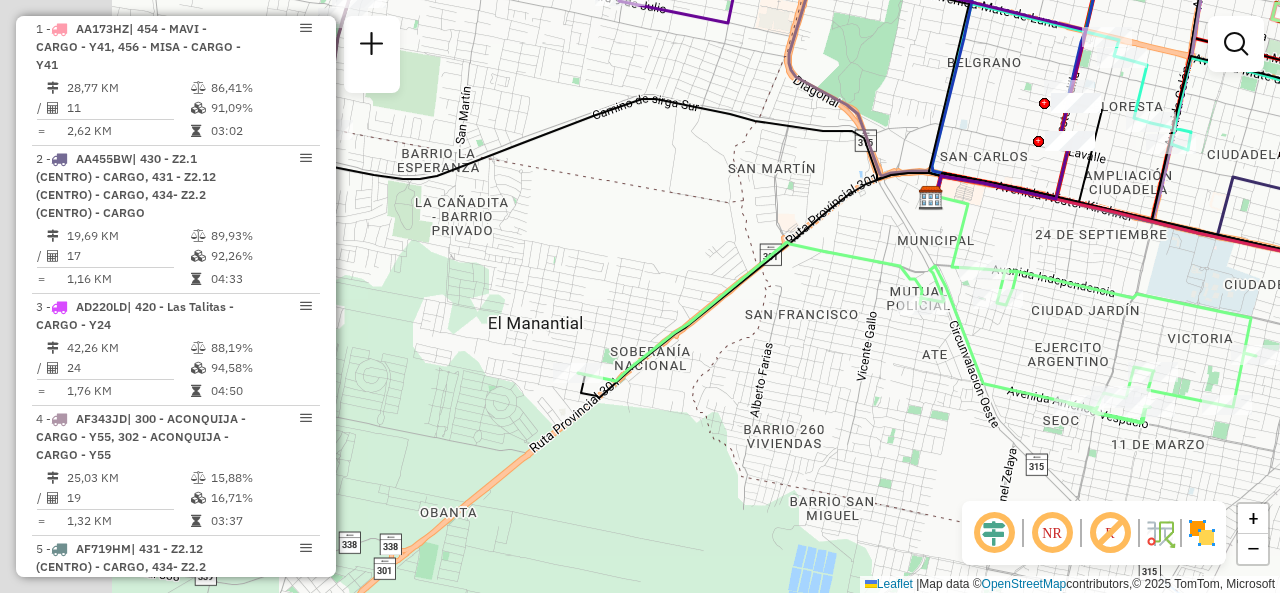 drag, startPoint x: 614, startPoint y: 390, endPoint x: 870, endPoint y: 369, distance: 256.8599 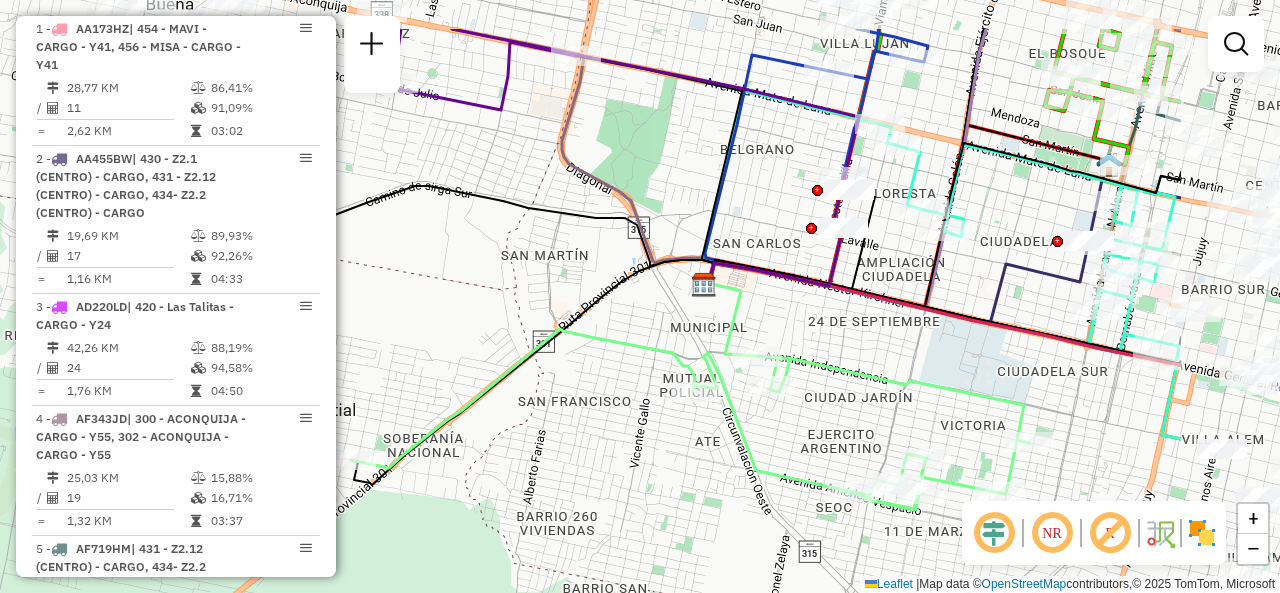 drag, startPoint x: 813, startPoint y: 339, endPoint x: 580, endPoint y: 419, distance: 246.35138 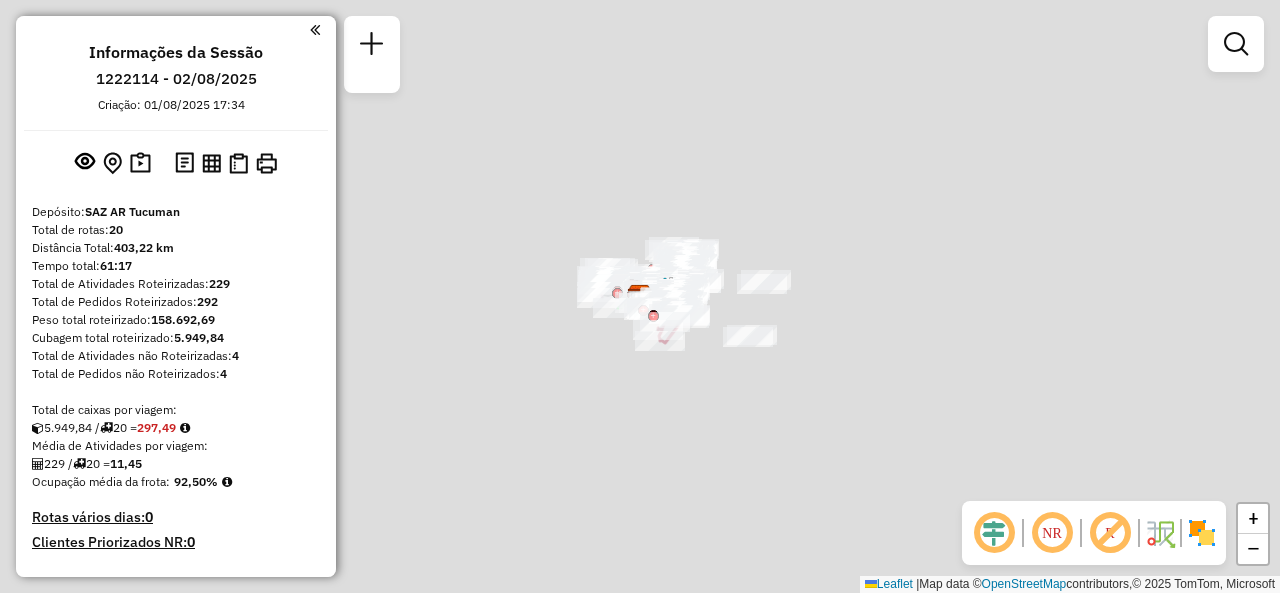 scroll, scrollTop: 0, scrollLeft: 0, axis: both 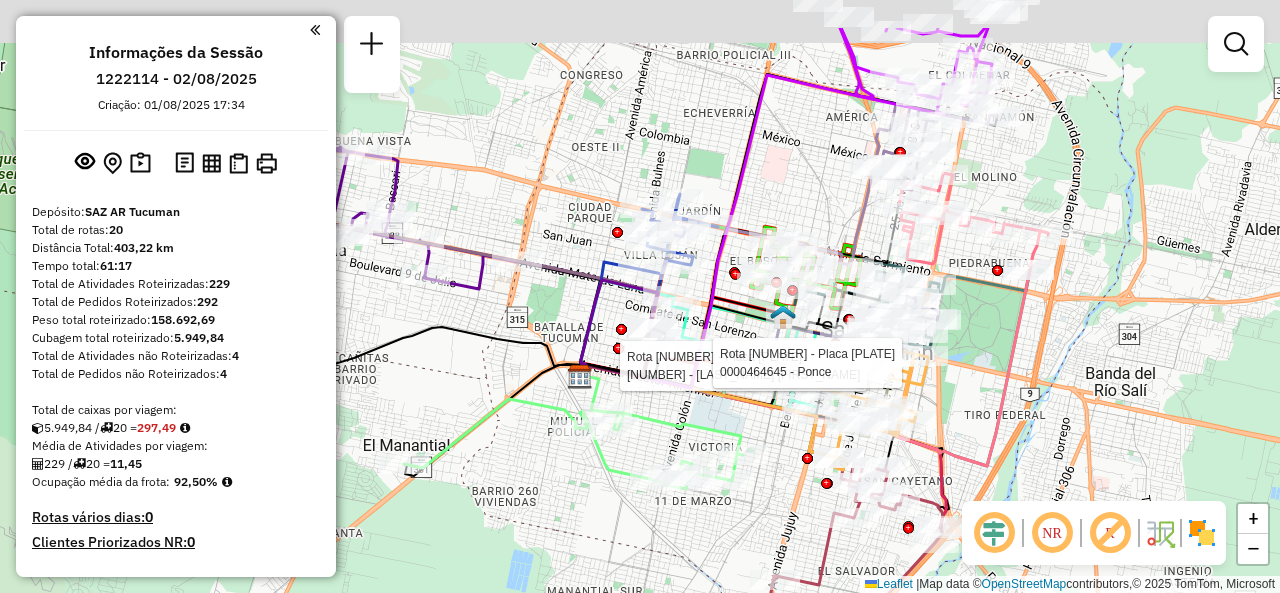 drag, startPoint x: 580, startPoint y: 292, endPoint x: 535, endPoint y: 379, distance: 97.94897 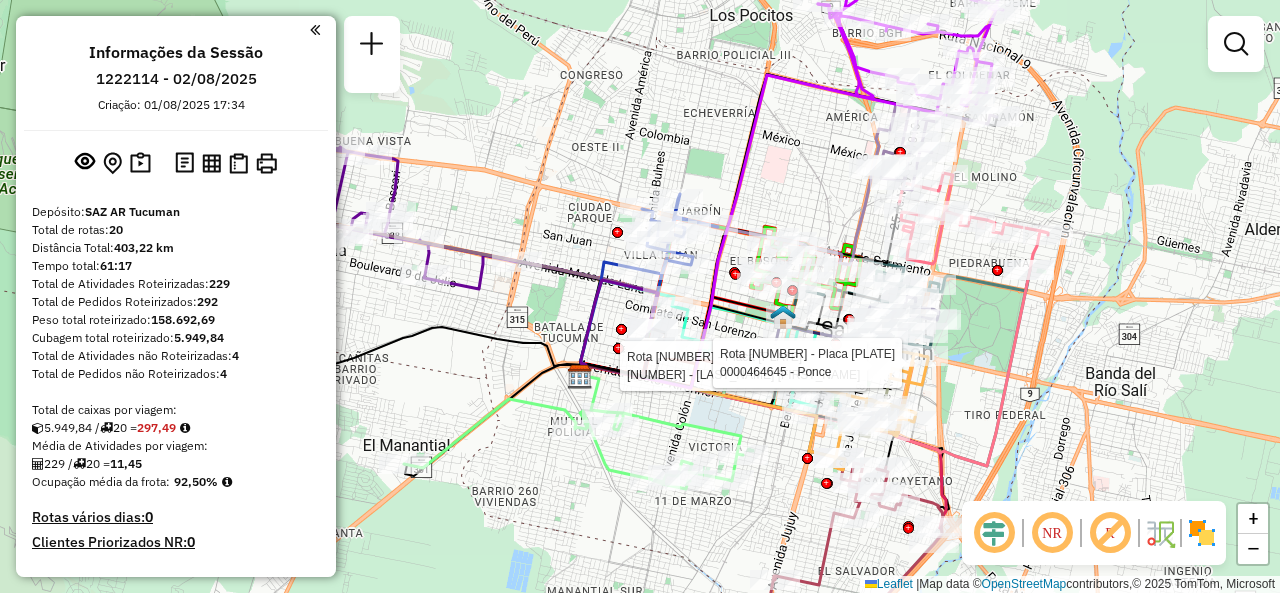click on "Rota [NUMBER] - Placa [PLATE_NUMBER] [NUMBER] - [LAST] [FIRST] Rota [NUMBER] - Placa [PLATE_NUMBER] [NUMBER] - [LAST] [FIRST] Janela de atendimento Grade de atendimento Capacidade Transportadoras Veículos Cliente Pedidos Rotas Selecione os dias de semana para filtrar as janelas de atendimento Seg Ter Qua Qui Sex Sáb Dom Informe o período da janela de atendimento: De: Até: Filtrar exatamente a janela do cliente Considerar janela de atendimento padrão Selecione os dias de semana para filtrar as grades de atendimento Seg Ter Qua Qui Sex Sáb Dom Considerar clientes sem dia de atendimento cadastrado Clientes fora do dia de atendimento selecionado Filtrar as atividades entre os valores definidos abaixo: Peso mínimo: Peso máximo: Cubagem mínima: Cubagem máxima: De: Até: Filtrar as atividades entre o tempo de atendimento definido abaixo: De: Até: Considerar capacidade total dos clientes não roteirizados Transportadora: Selecione um ou mais itens Tipo de veículo: Veículo: Nome:" 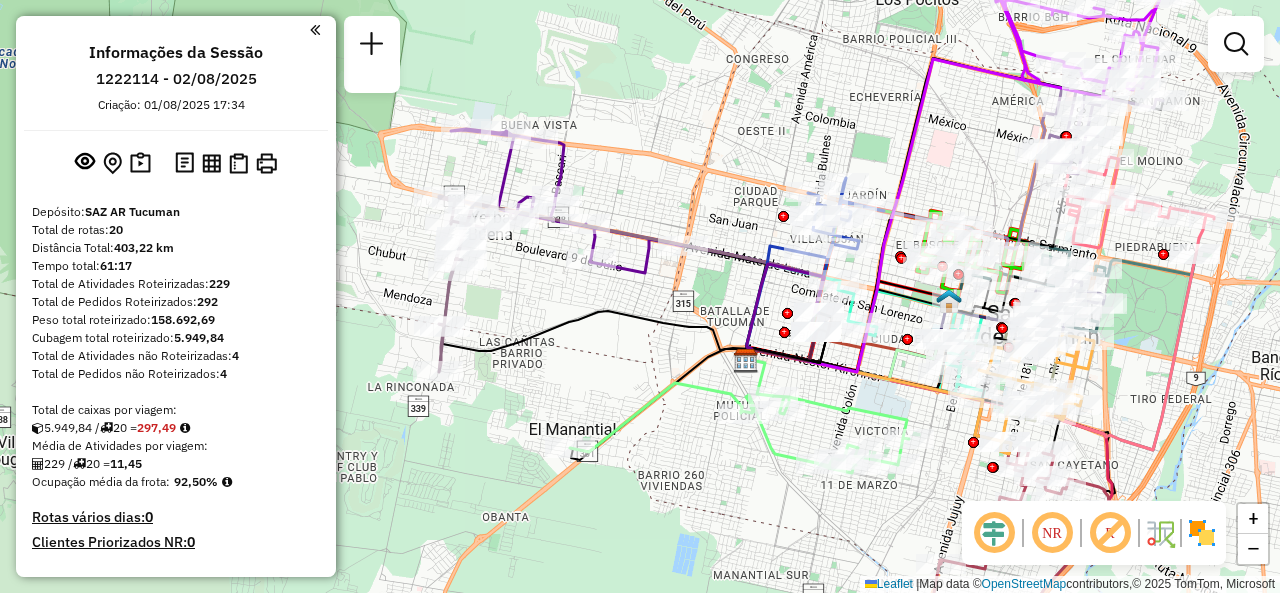 drag, startPoint x: 556, startPoint y: 320, endPoint x: 700, endPoint y: 304, distance: 144.88617 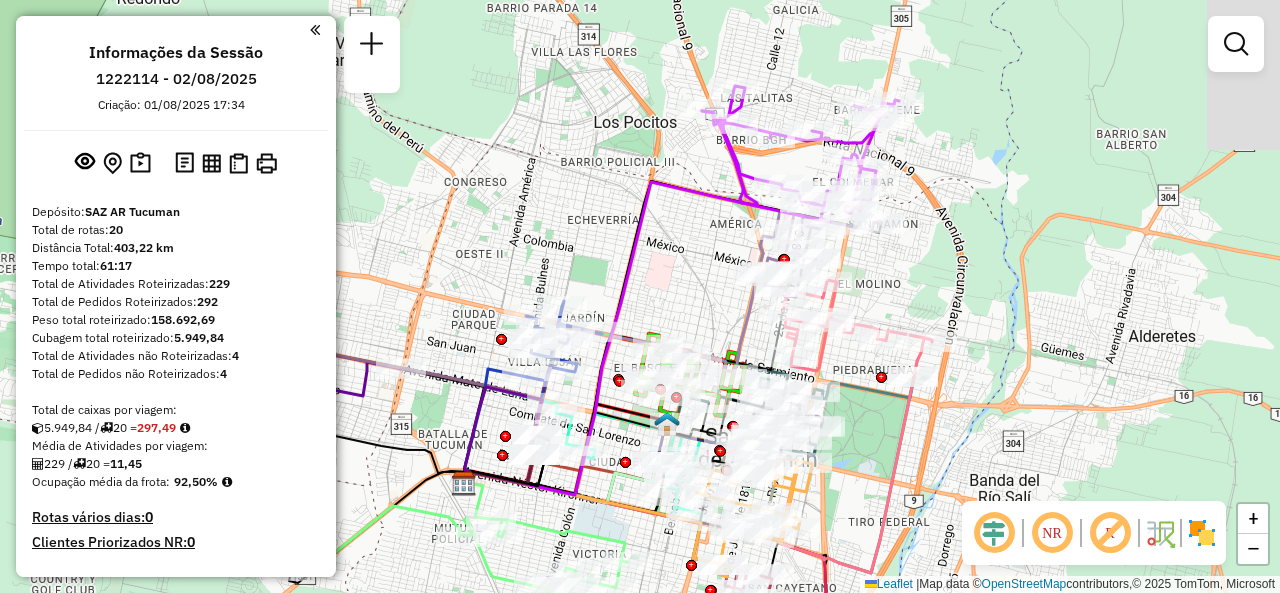 drag, startPoint x: 878, startPoint y: 92, endPoint x: 574, endPoint y: 244, distance: 339.88232 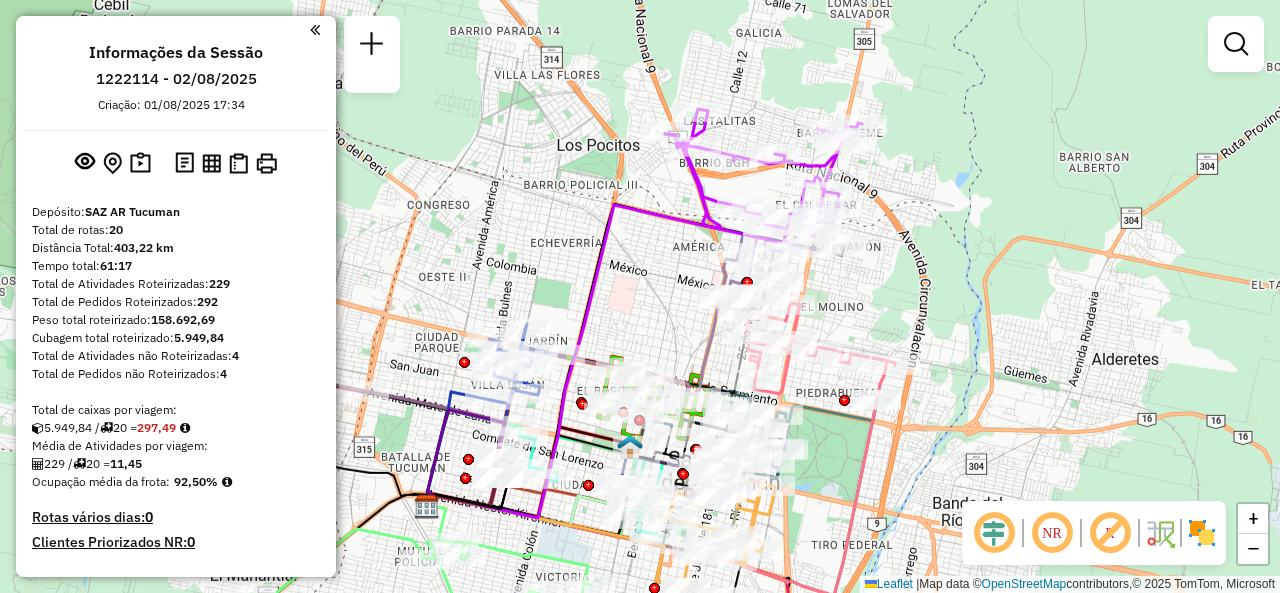 click on "Janela de atendimento Grade de atendimento Capacidade Transportadoras Veículos Cliente Pedidos  Rotas Selecione os dias de semana para filtrar as janelas de atendimento  Seg   Ter   Qua   Qui   Sex   Sáb   Dom  Informe o período da janela de atendimento: De: Até:  Filtrar exatamente a janela do cliente  Considerar janela de atendimento padrão  Selecione os dias de semana para filtrar as grades de atendimento  Seg   Ter   Qua   Qui   Sex   Sáb   Dom   Considerar clientes sem dia de atendimento cadastrado  Clientes fora do dia de atendimento selecionado Filtrar as atividades entre os valores definidos abaixo:  Peso mínimo:   Peso máximo:   Cubagem mínima:   Cubagem máxima:   De:   Até:  Filtrar as atividades entre o tempo de atendimento definido abaixo:  De:   Até:   Considerar capacidade total dos clientes não roteirizados Transportadora: Selecione um ou mais itens Tipo de veículo: Selecione um ou mais itens Veículo: Selecione um ou mais itens Motorista: Selecione um ou mais itens Nome: Rótulo:" 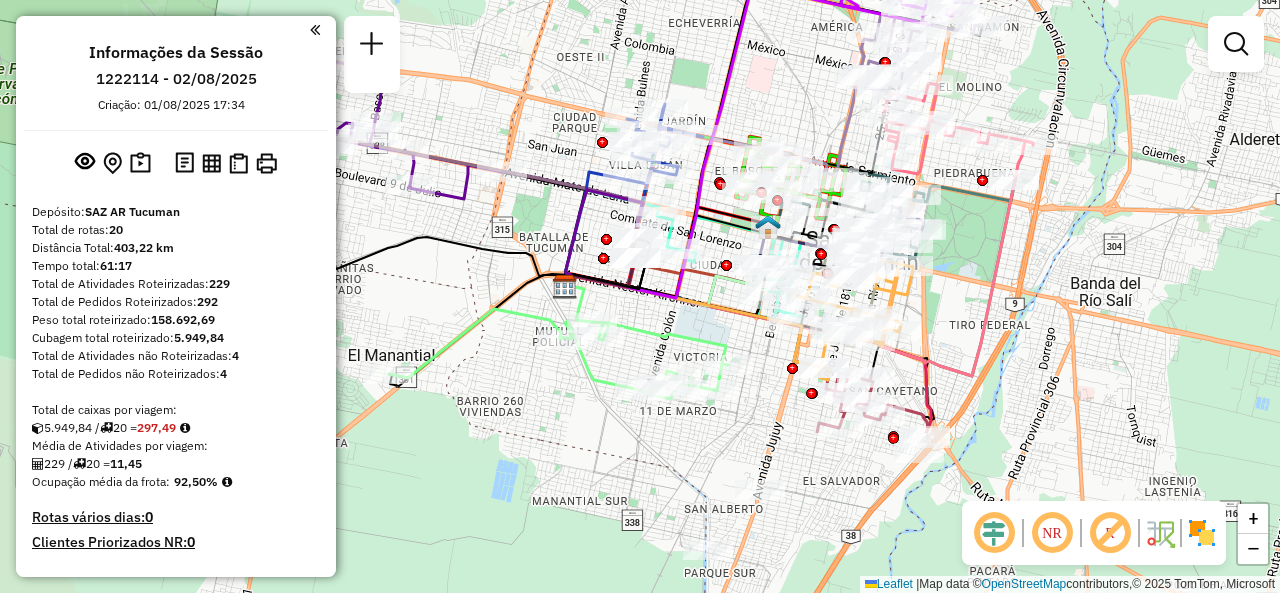 drag, startPoint x: 680, startPoint y: 298, endPoint x: 780, endPoint y: 91, distance: 229.8891 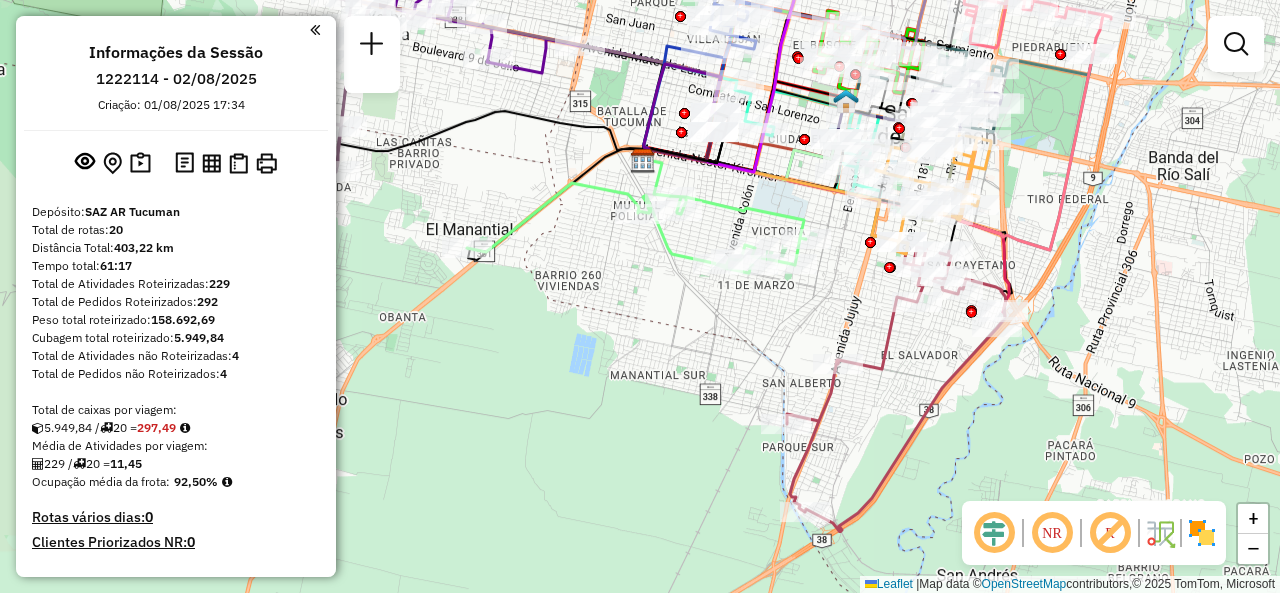 drag, startPoint x: 571, startPoint y: 442, endPoint x: 644, endPoint y: 323, distance: 139.60658 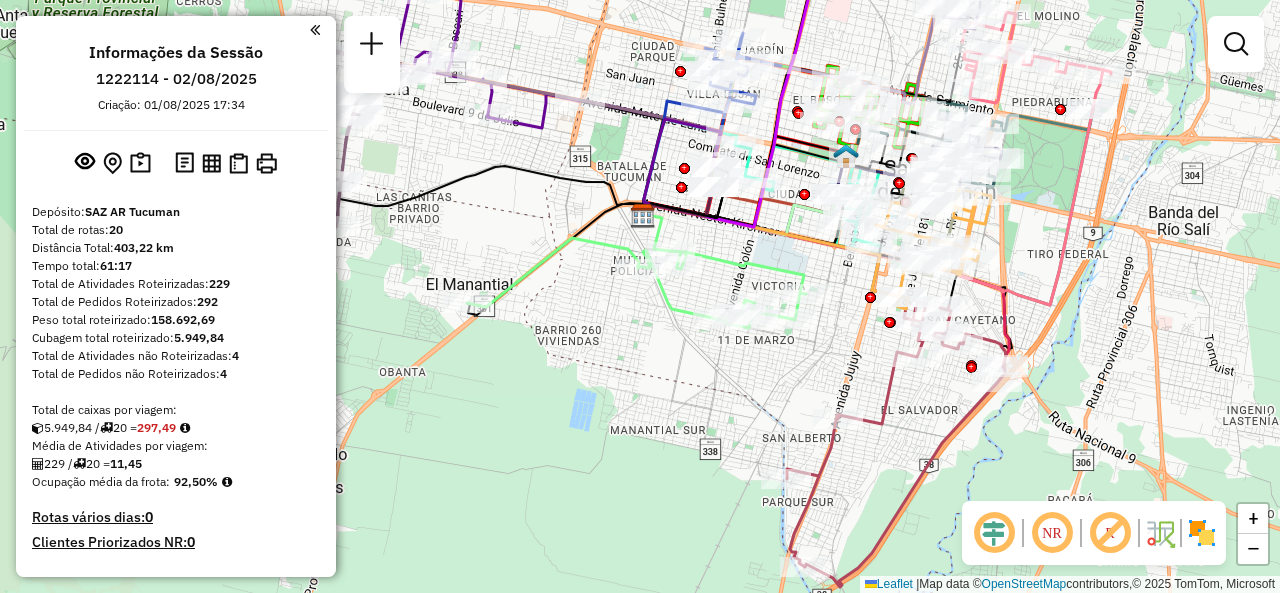 drag, startPoint x: 852, startPoint y: 288, endPoint x: 896, endPoint y: 420, distance: 139.14021 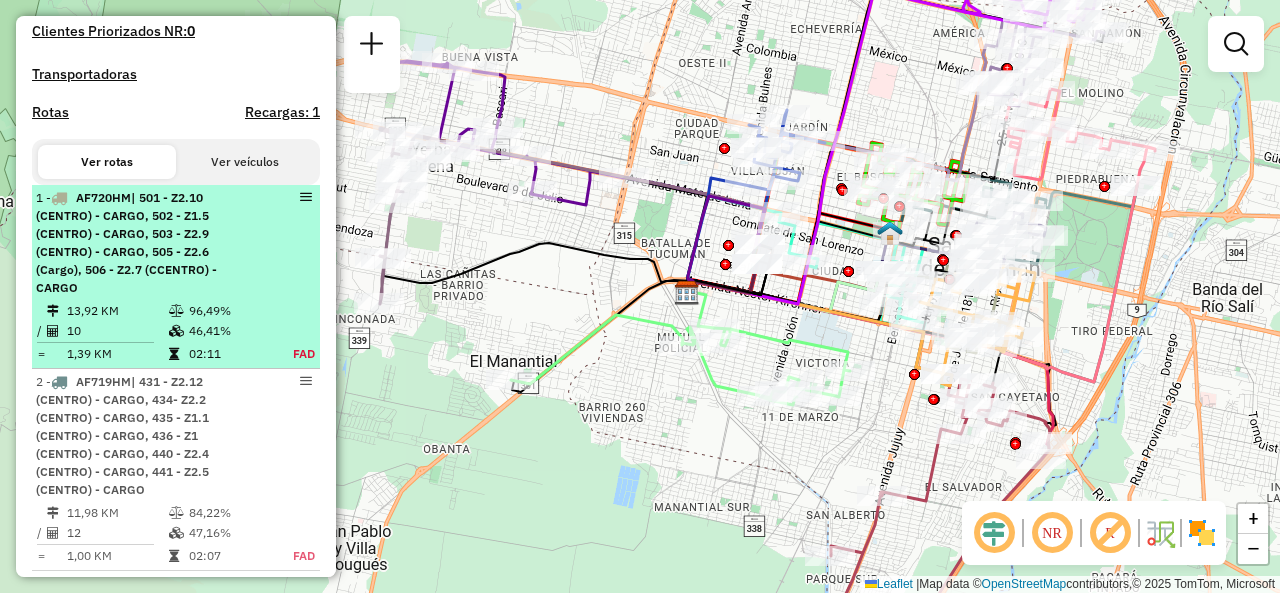 scroll, scrollTop: 600, scrollLeft: 0, axis: vertical 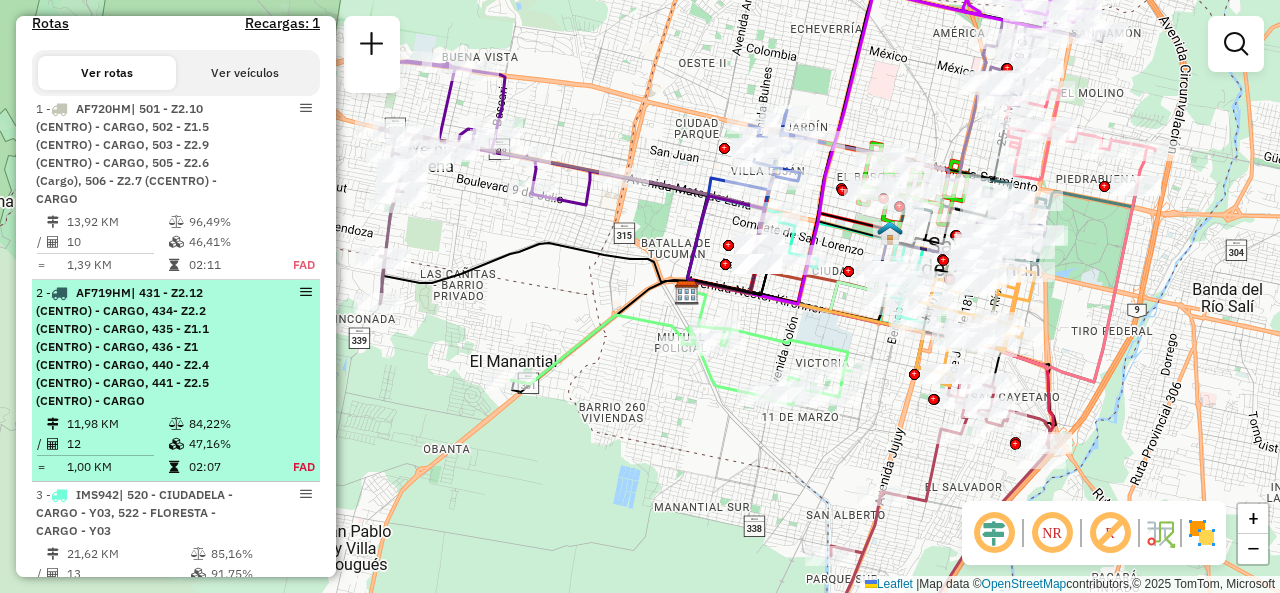 click on "| 431 - Z2.12 (CENTRO)  - CARGO, 434- Z2.2 (CENTRO) - CARGO, 435 - Z1.1 (CENTRO) - CARGO, 436 - Z1 (CENTRO) - CARGO, 440 - Z2.4 (CENTRO) - CARGO, 441 - Z2.5 (CENTRO) - CARGO" at bounding box center [122, 346] 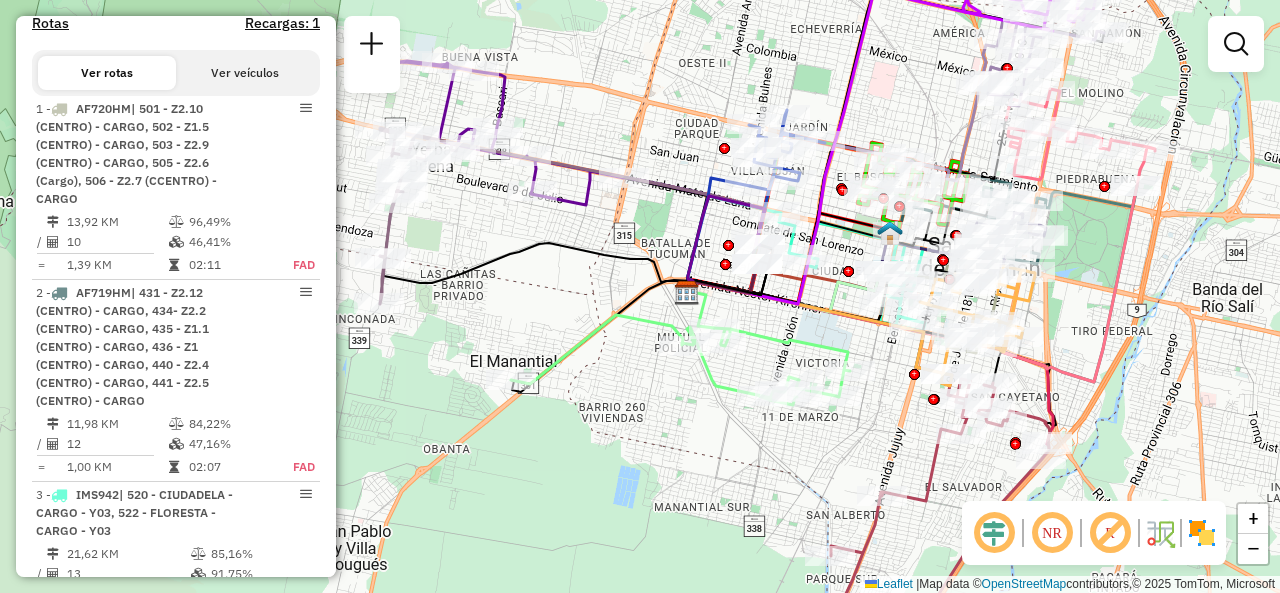 select on "**********" 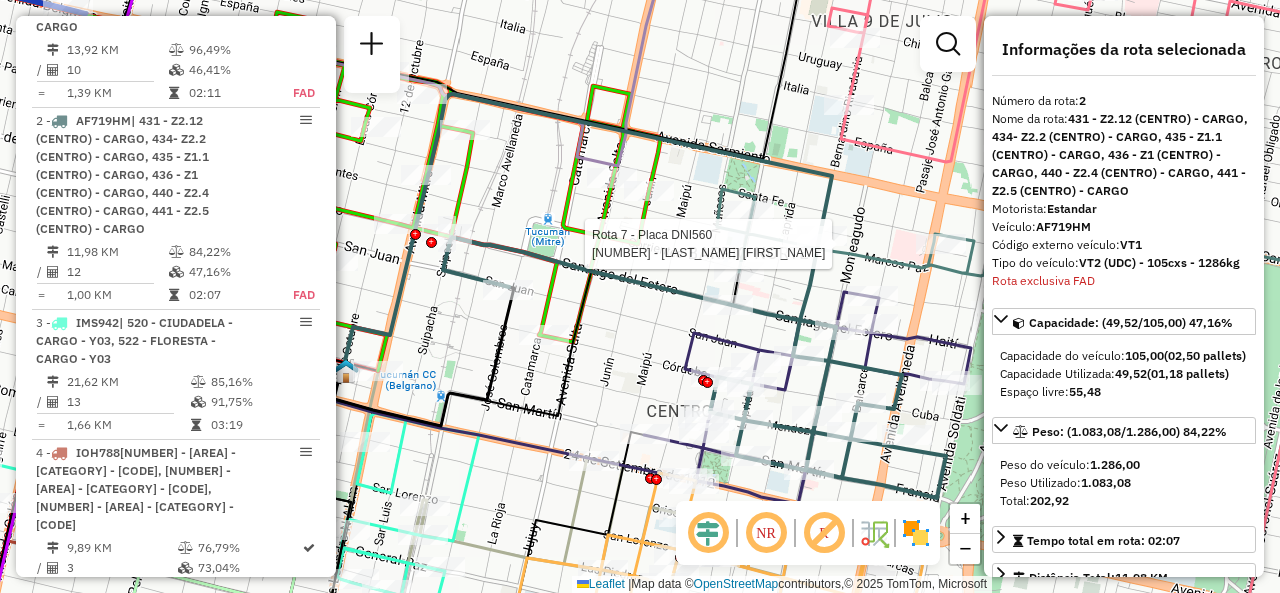 scroll, scrollTop: 863, scrollLeft: 0, axis: vertical 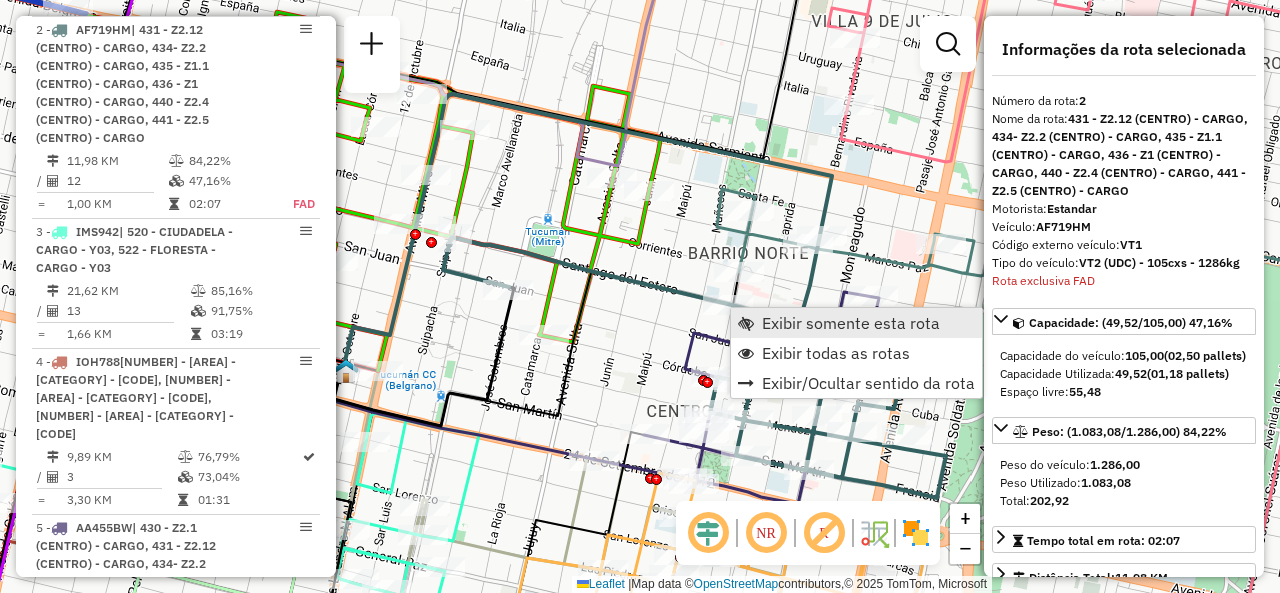 click on "Exibir somente esta rota" at bounding box center (856, 323) 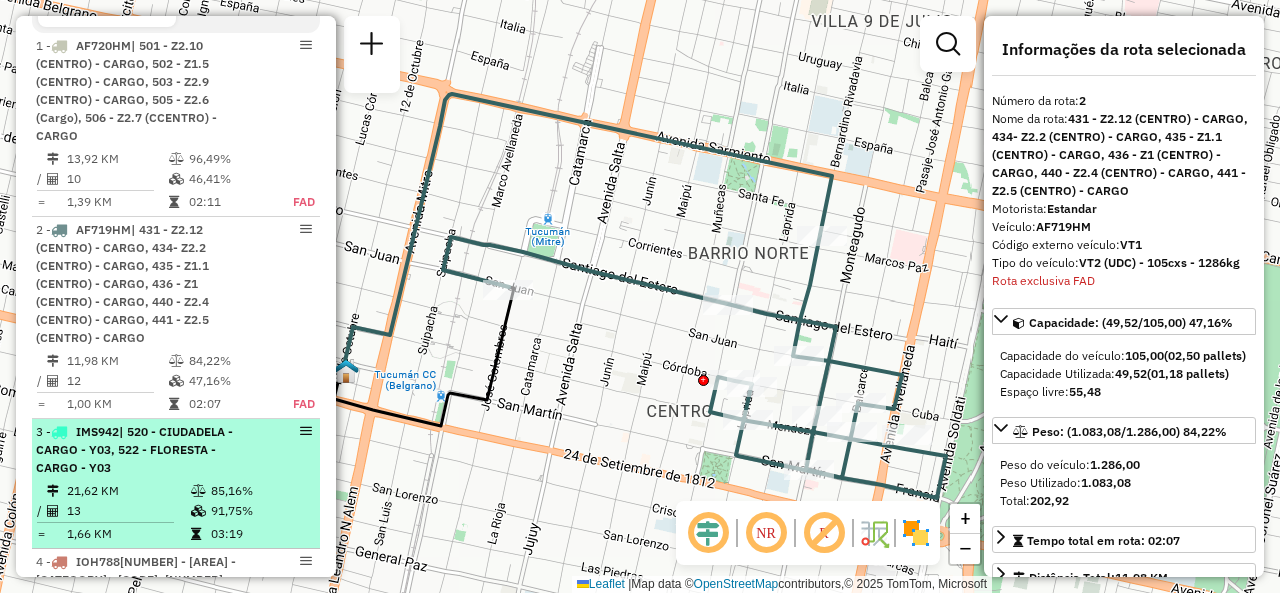 scroll, scrollTop: 763, scrollLeft: 0, axis: vertical 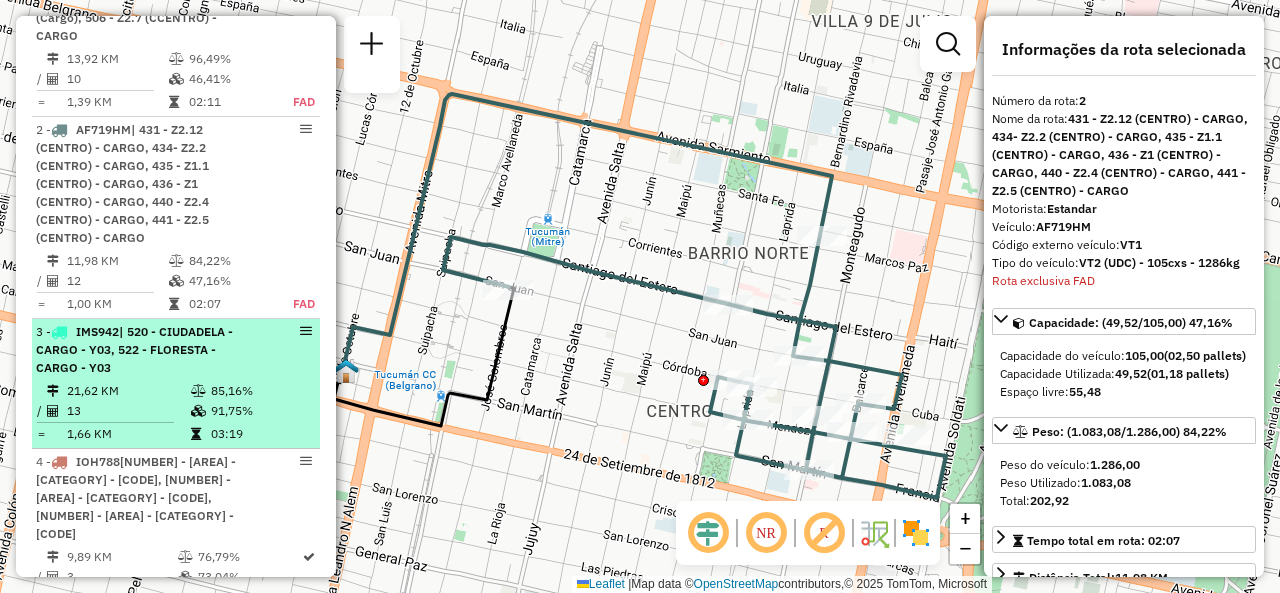click on "IMS942" at bounding box center [97, 331] 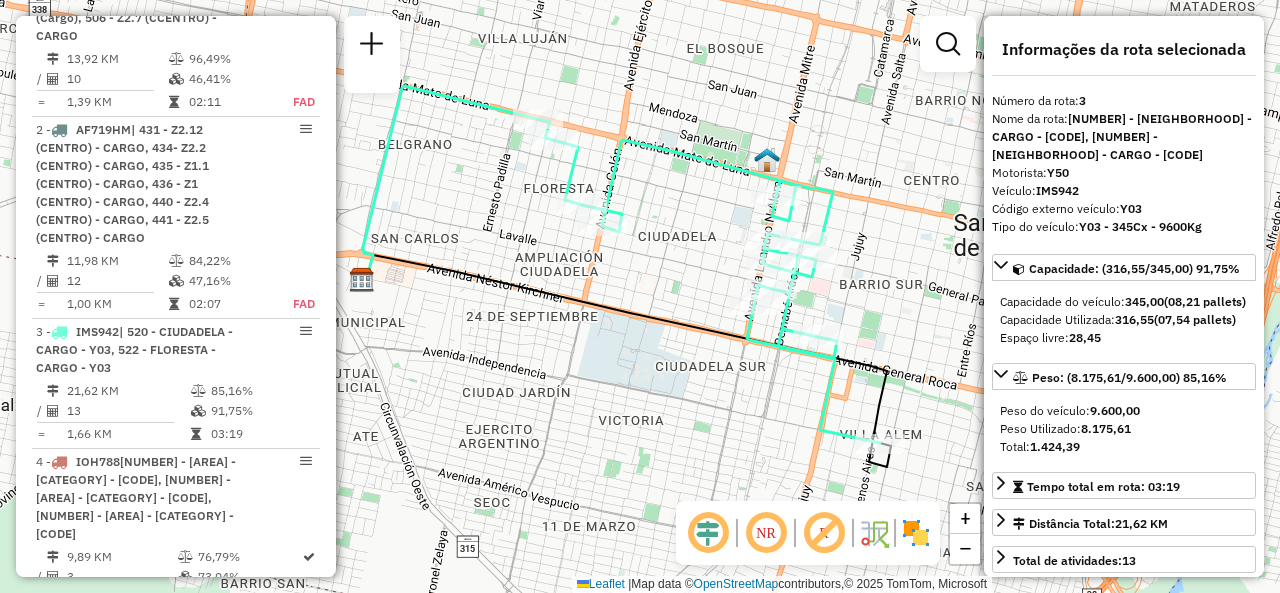 drag, startPoint x: 682, startPoint y: 281, endPoint x: 619, endPoint y: 285, distance: 63.126858 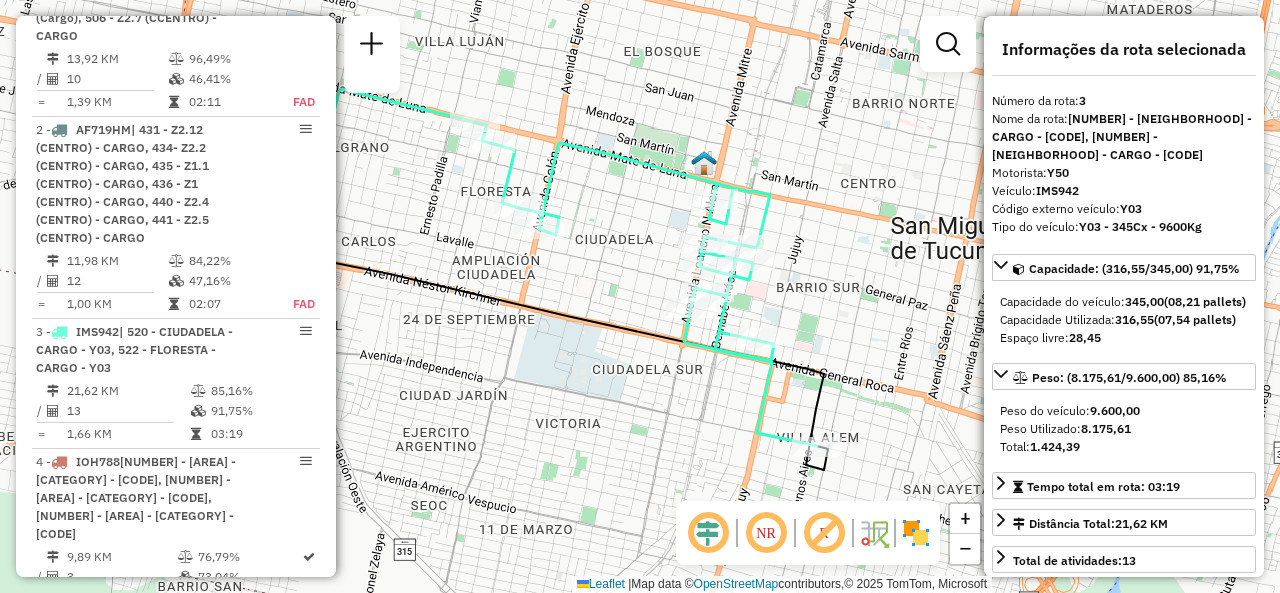 click on "Janela de atendimento Grade de atendimento Capacidade Transportadoras Veículos Cliente Pedidos  Rotas Selecione os dias de semana para filtrar as janelas de atendimento  Seg   Ter   Qua   Qui   Sex   Sáb   Dom  Informe o período da janela de atendimento: De: Até:  Filtrar exatamente a janela do cliente  Considerar janela de atendimento padrão  Selecione os dias de semana para filtrar as grades de atendimento  Seg   Ter   Qua   Qui   Sex   Sáb   Dom   Considerar clientes sem dia de atendimento cadastrado  Clientes fora do dia de atendimento selecionado Filtrar as atividades entre os valores definidos abaixo:  Peso mínimo:   Peso máximo:   Cubagem mínima:   Cubagem máxima:   De:   Até:  Filtrar as atividades entre o tempo de atendimento definido abaixo:  De:   Até:   Considerar capacidade total dos clientes não roteirizados Transportadora: Selecione um ou mais itens Tipo de veículo: Selecione um ou mais itens Veículo: Selecione um ou mais itens Motorista: Selecione um ou mais itens Nome: Rótulo:" 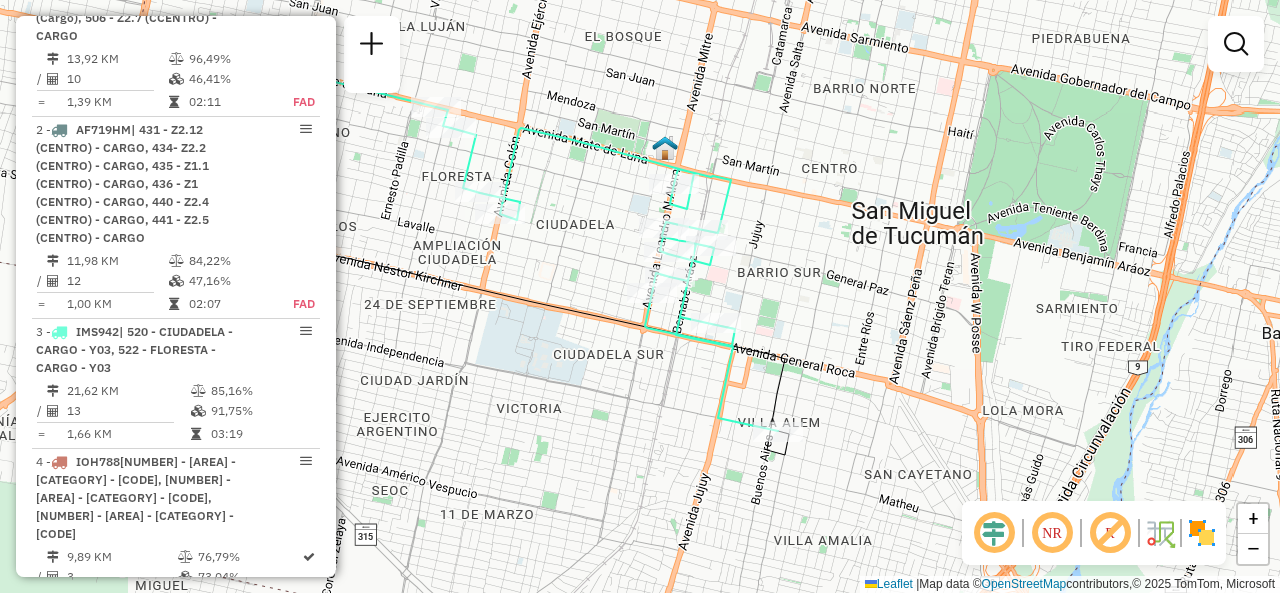 drag, startPoint x: 622, startPoint y: 276, endPoint x: 583, endPoint y: 261, distance: 41.785164 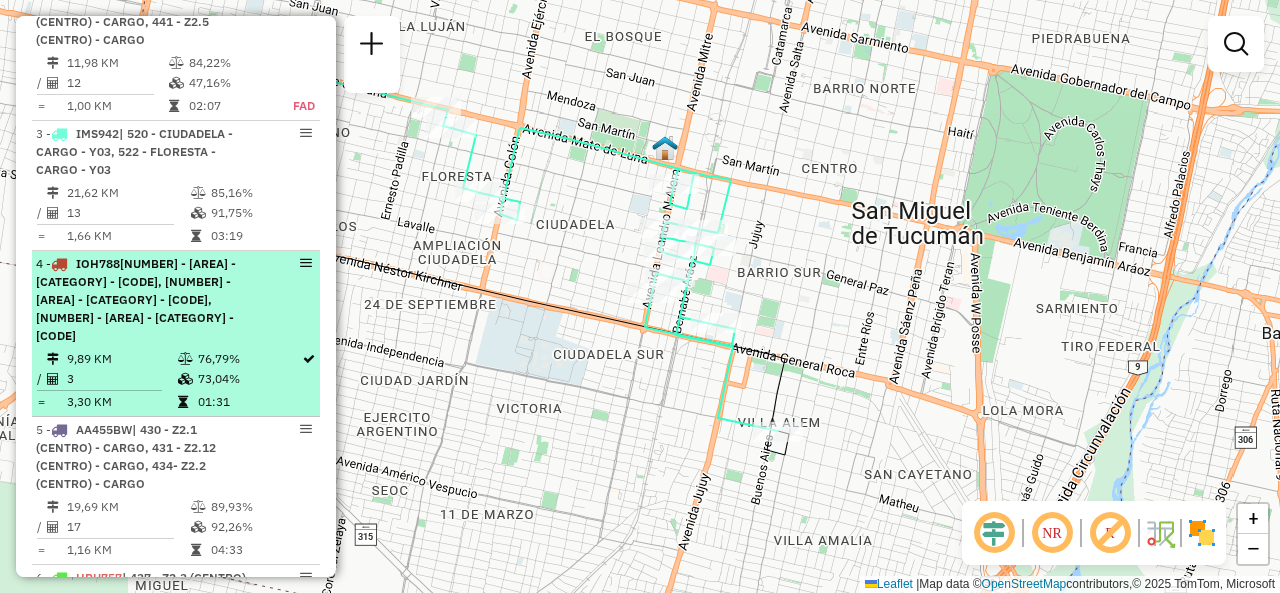 scroll, scrollTop: 963, scrollLeft: 0, axis: vertical 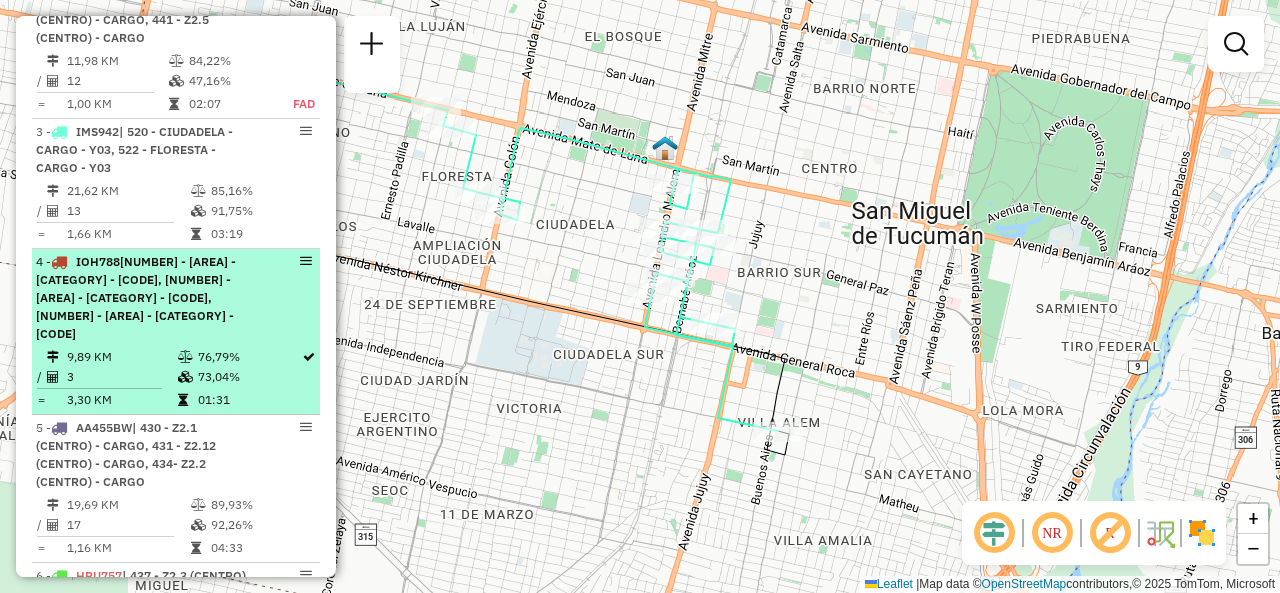 click on "[NUMBER] - [PLATE] | [NUMBER] - [AREA] - [CATEGORY] - [CODE], [NUMBER] - [AREA] - [CATEGORY] - [CODE]" at bounding box center (142, 298) 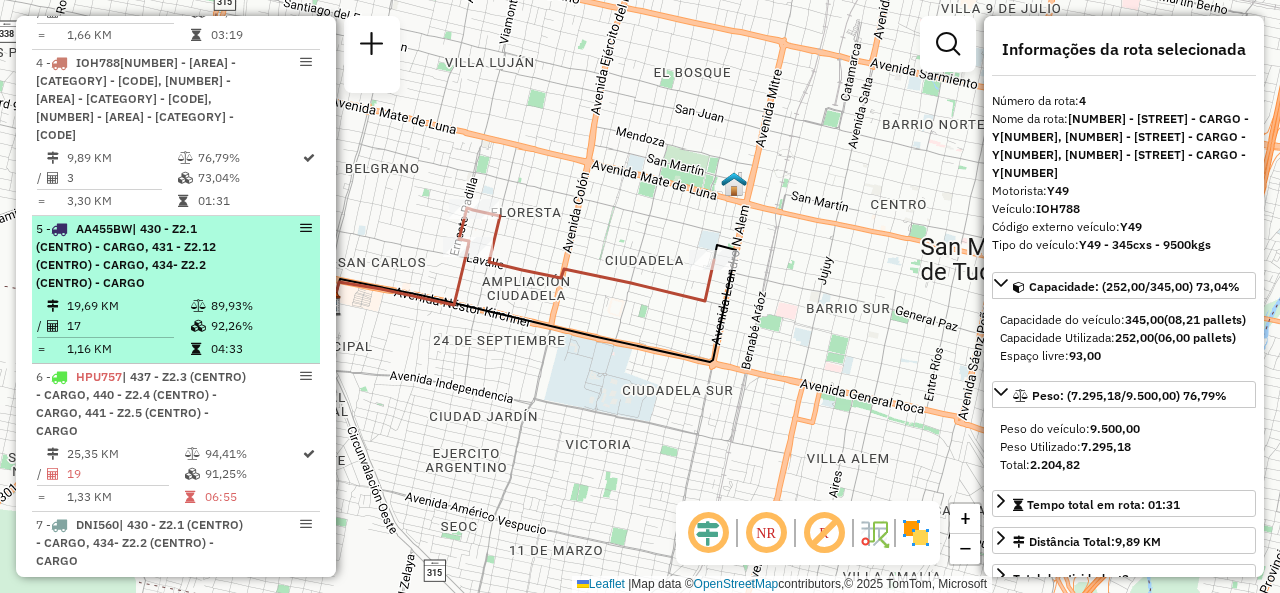 scroll, scrollTop: 1163, scrollLeft: 0, axis: vertical 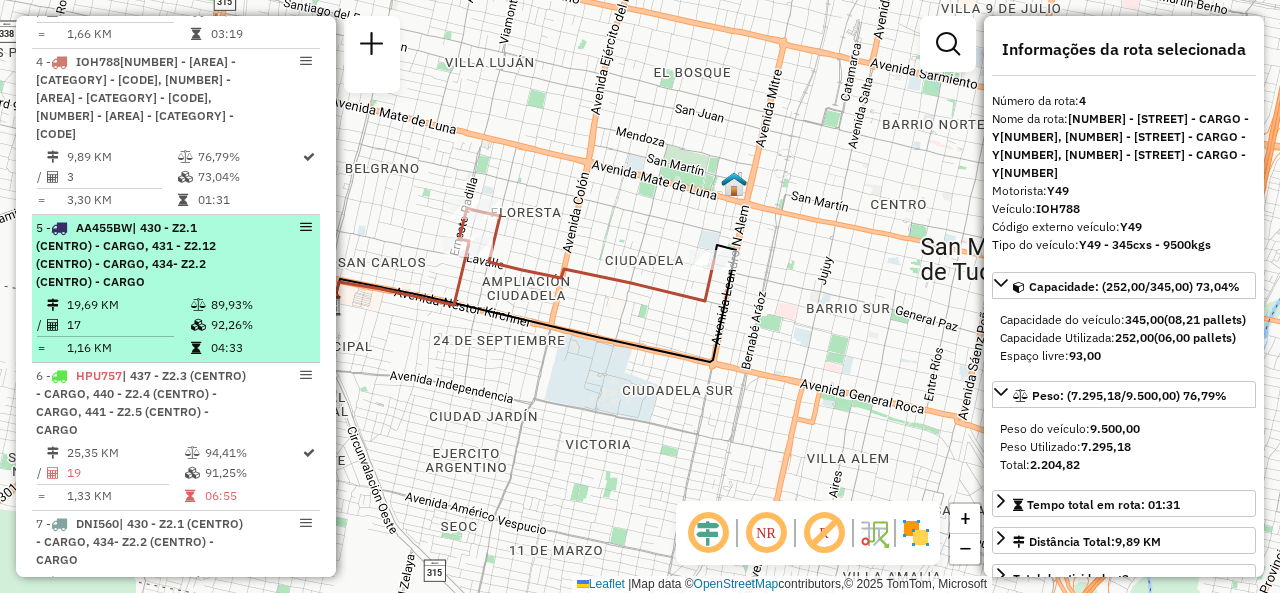 click on "[NUMBER] - [PLATE] | [NUMBER] - [AREA] - [CATEGORY] - [CODE], [NUMBER] - [AREA] - [CATEGORY] - [CODE]" at bounding box center [142, 255] 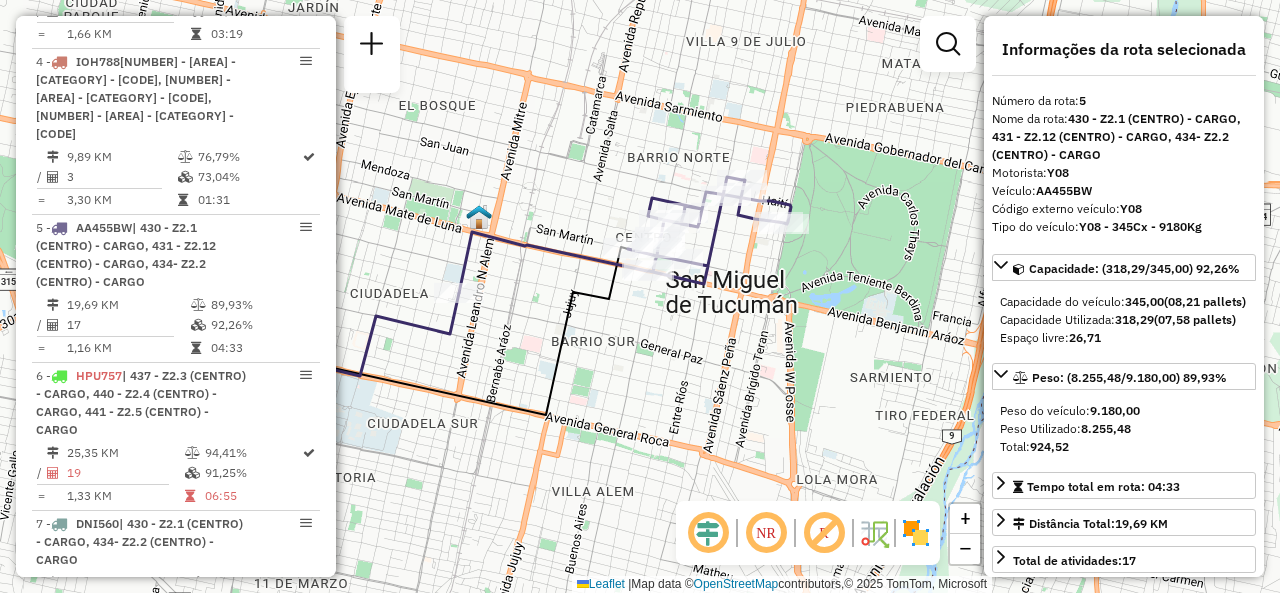 drag, startPoint x: 534, startPoint y: 221, endPoint x: 567, endPoint y: 229, distance: 33.955853 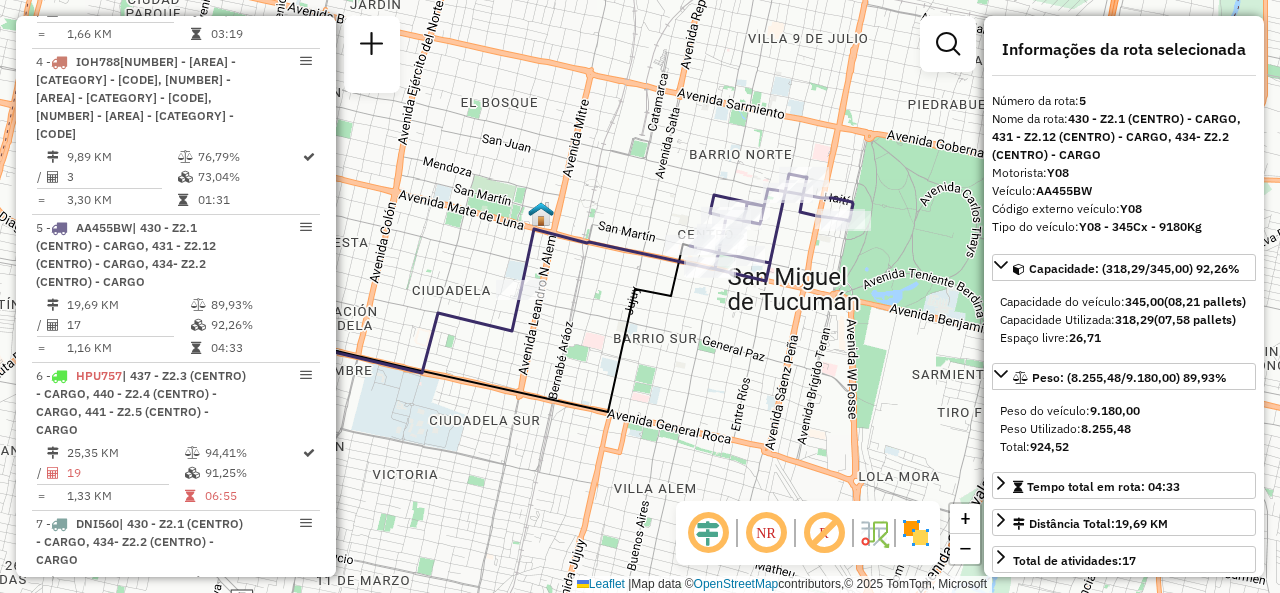 drag, startPoint x: 595, startPoint y: 170, endPoint x: 588, endPoint y: 237, distance: 67.36468 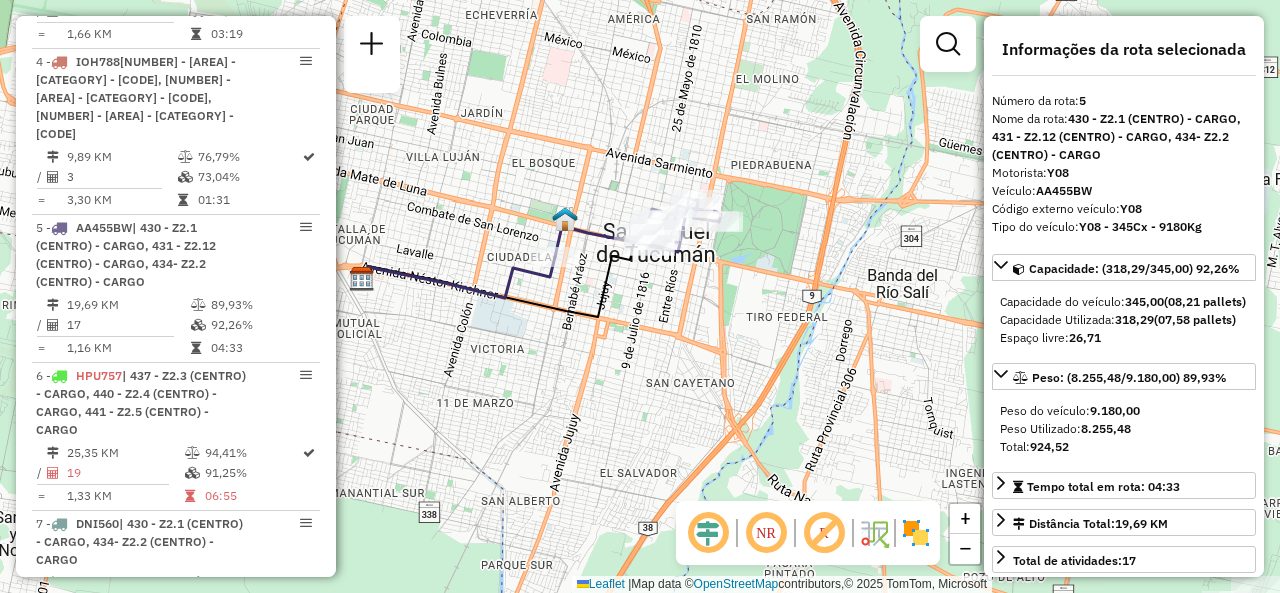 drag, startPoint x: 575, startPoint y: 225, endPoint x: 602, endPoint y: 197, distance: 38.8973 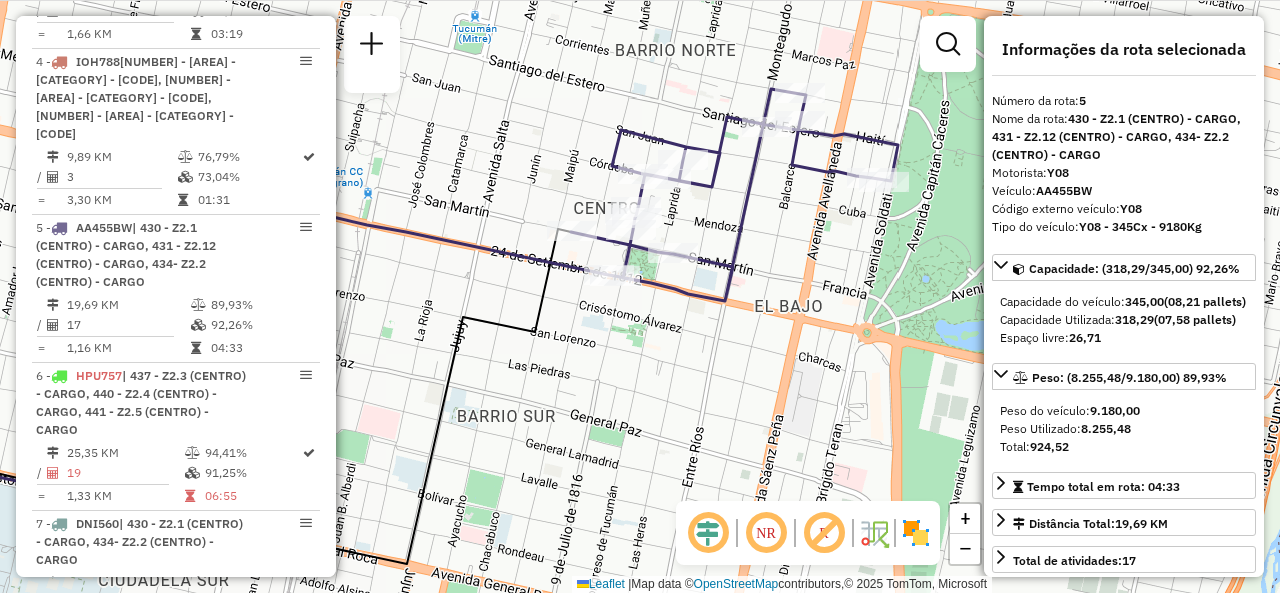 drag, startPoint x: 754, startPoint y: 199, endPoint x: 727, endPoint y: 222, distance: 35.468296 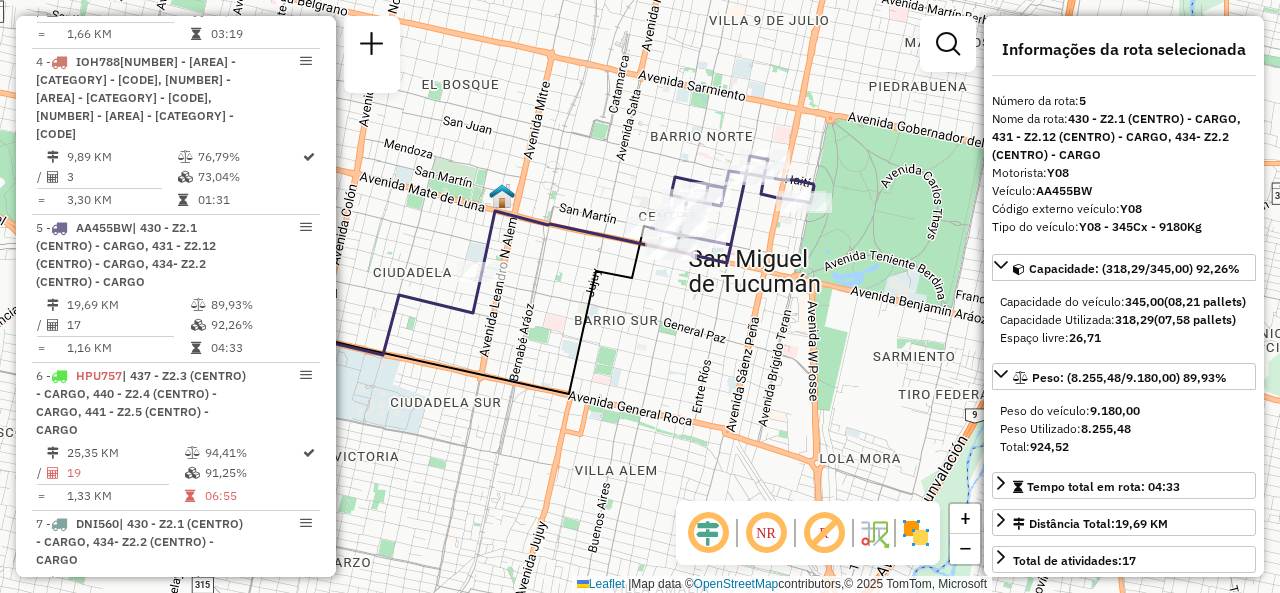 drag, startPoint x: 621, startPoint y: 182, endPoint x: 565, endPoint y: 199, distance: 58.5235 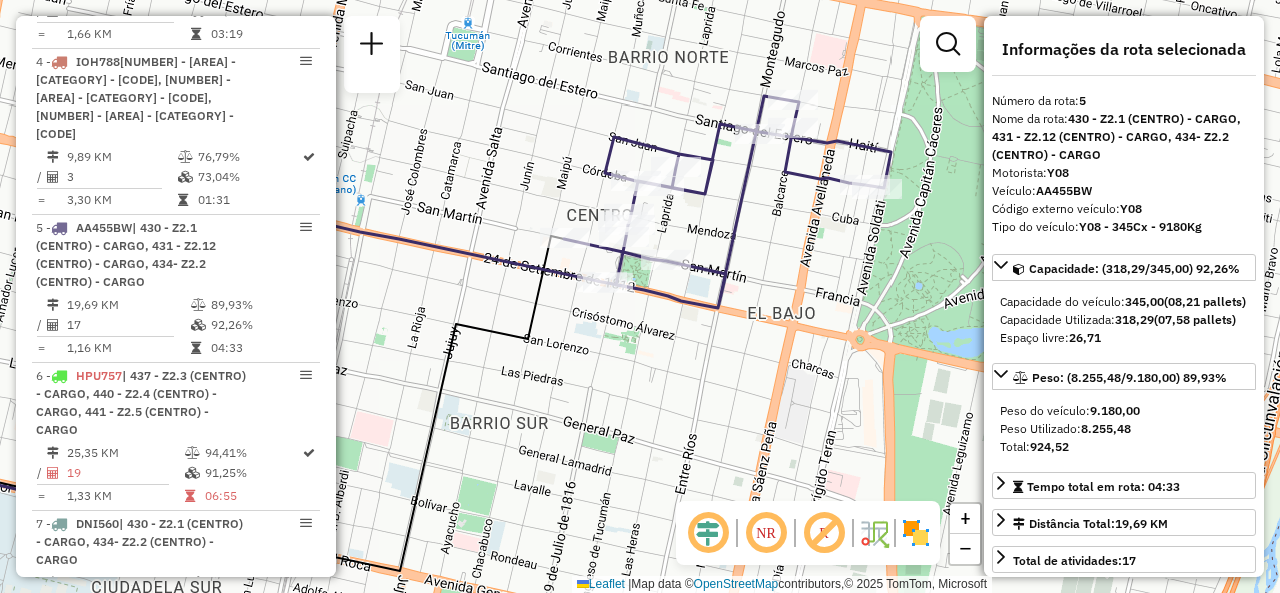drag, startPoint x: 600, startPoint y: 209, endPoint x: 554, endPoint y: 171, distance: 59.665737 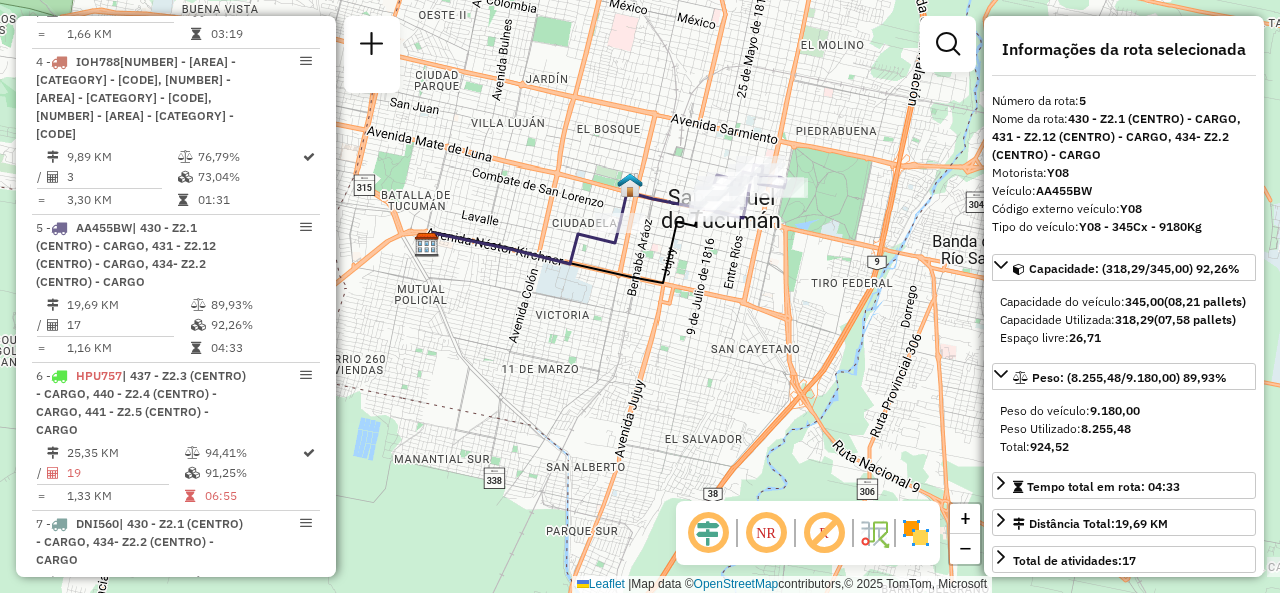 drag, startPoint x: 580, startPoint y: 207, endPoint x: 683, endPoint y: 165, distance: 111.233986 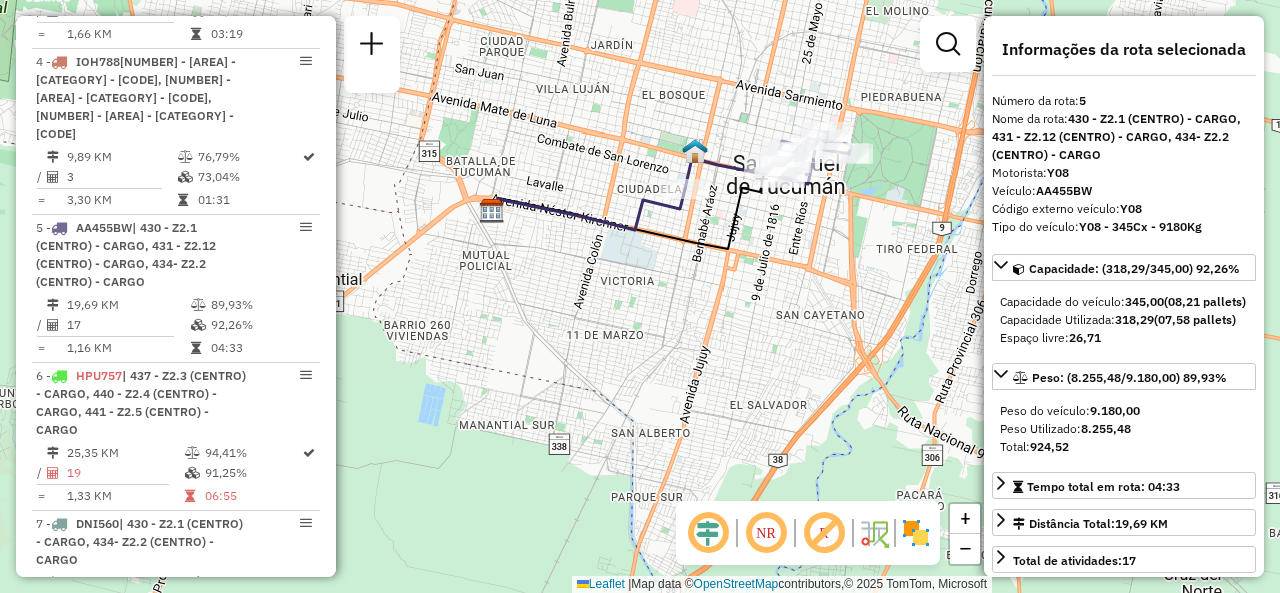 drag, startPoint x: 790, startPoint y: 211, endPoint x: 620, endPoint y: 227, distance: 170.75128 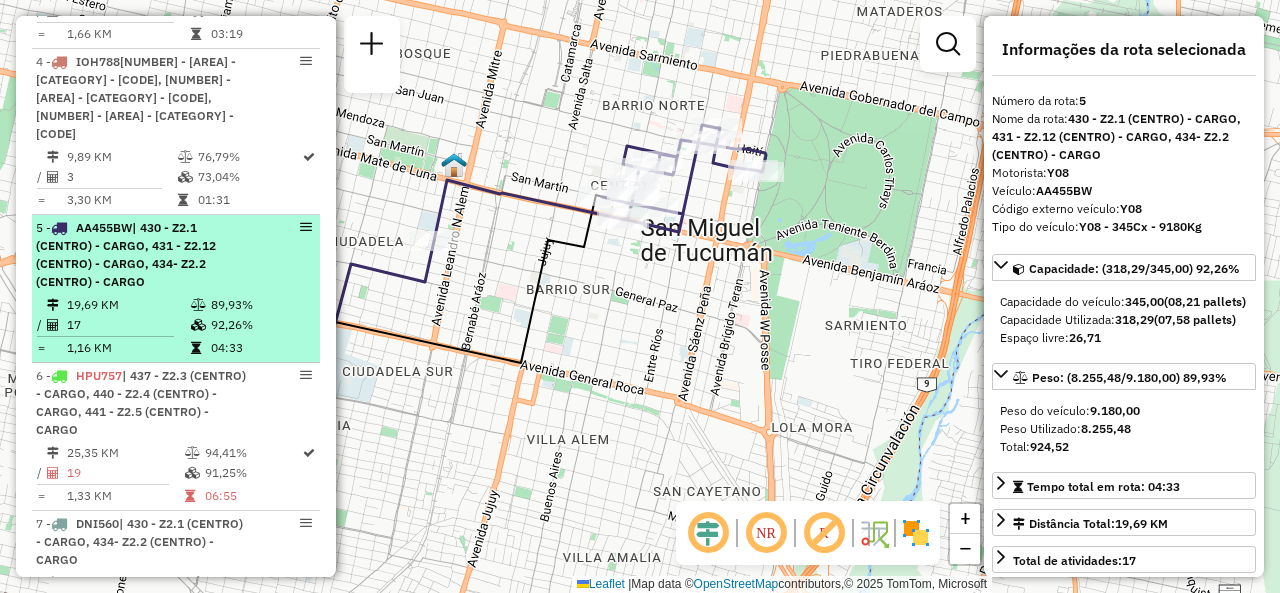 scroll, scrollTop: 1263, scrollLeft: 0, axis: vertical 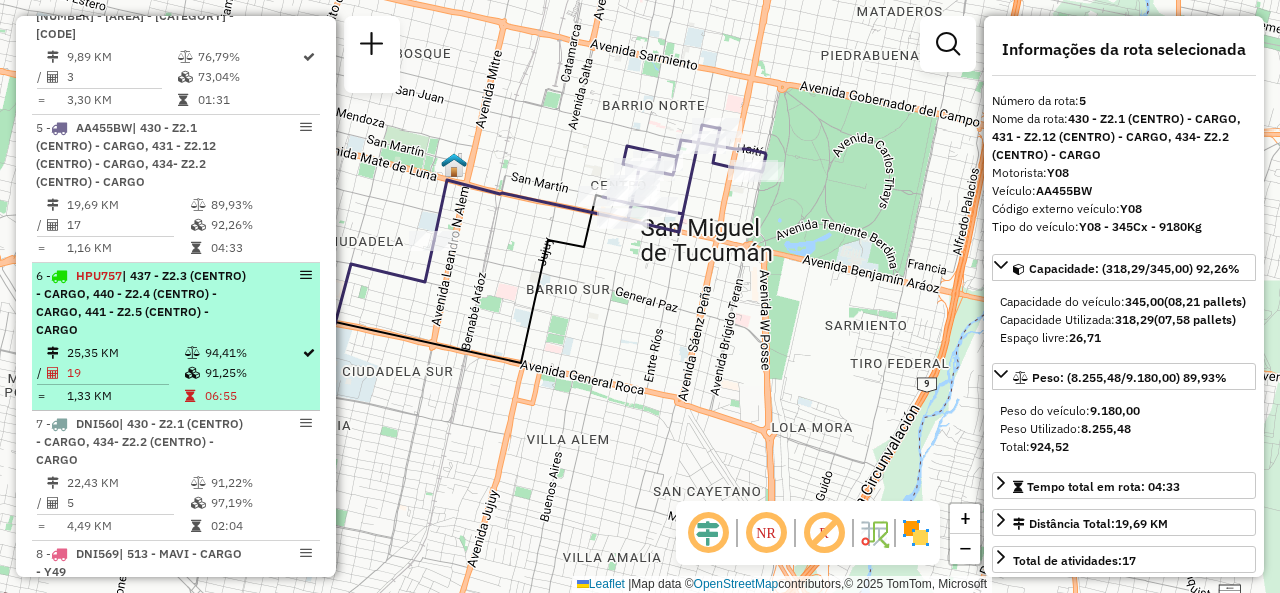 click on "| 437 - Z2.3 (CENTRO) -  CARGO, 440 - Z2.4 (CENTRO) - CARGO, 441 - Z2.5 (CENTRO) - CARGO" at bounding box center [141, 302] 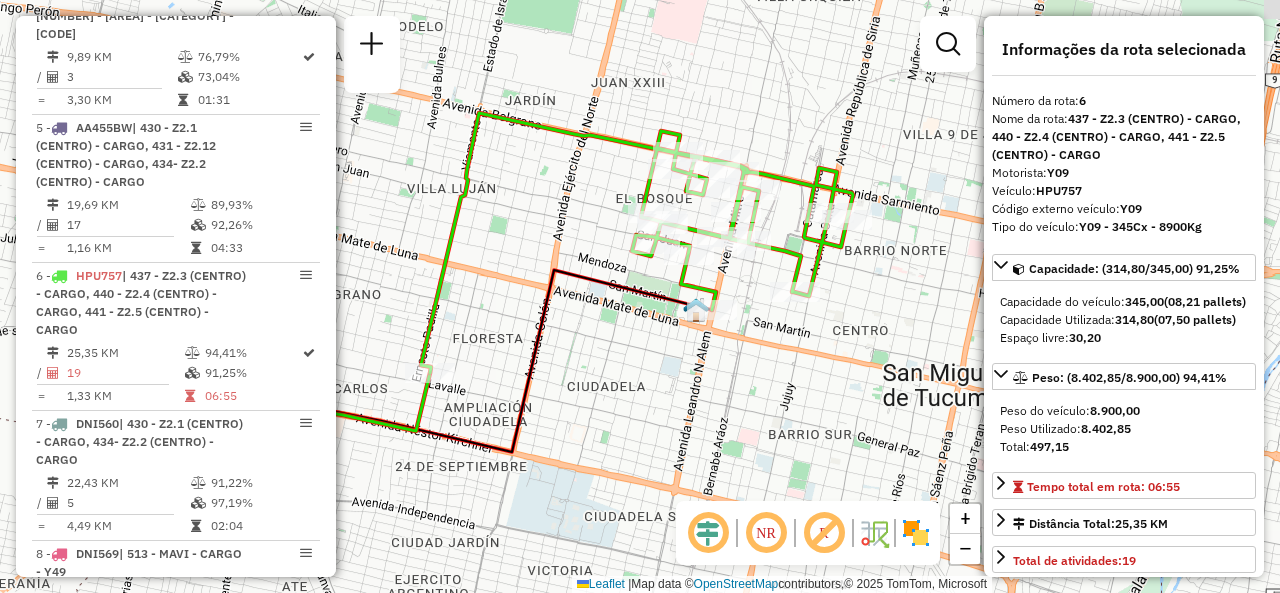 drag, startPoint x: 637, startPoint y: 257, endPoint x: 518, endPoint y: 237, distance: 120.66897 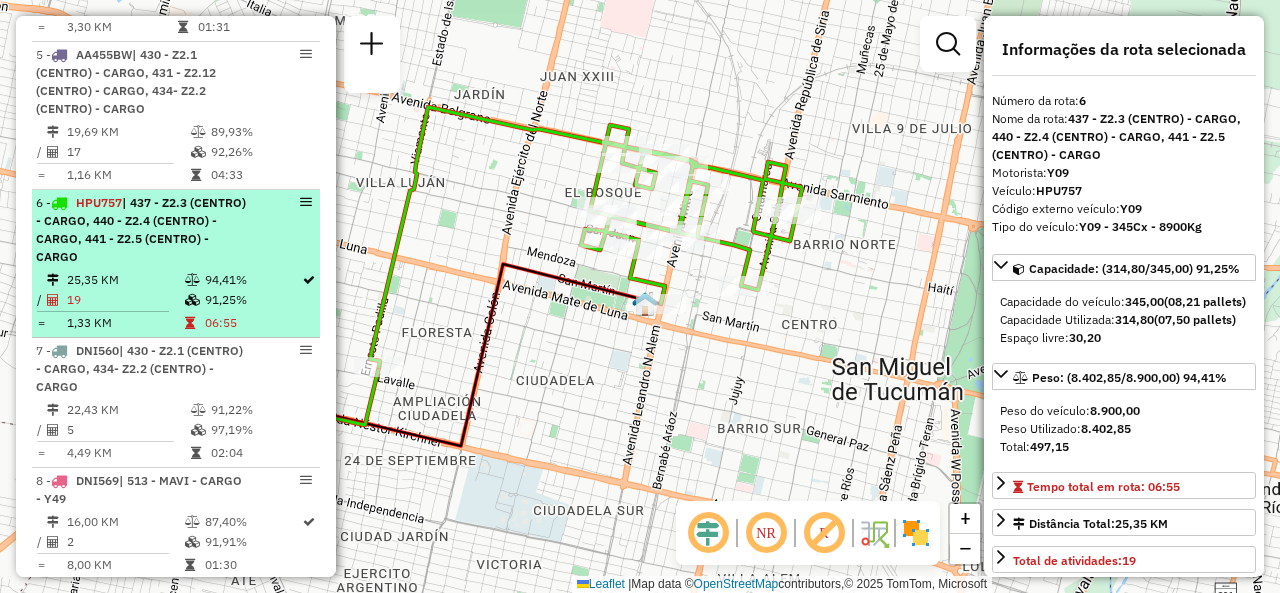 scroll, scrollTop: 1363, scrollLeft: 0, axis: vertical 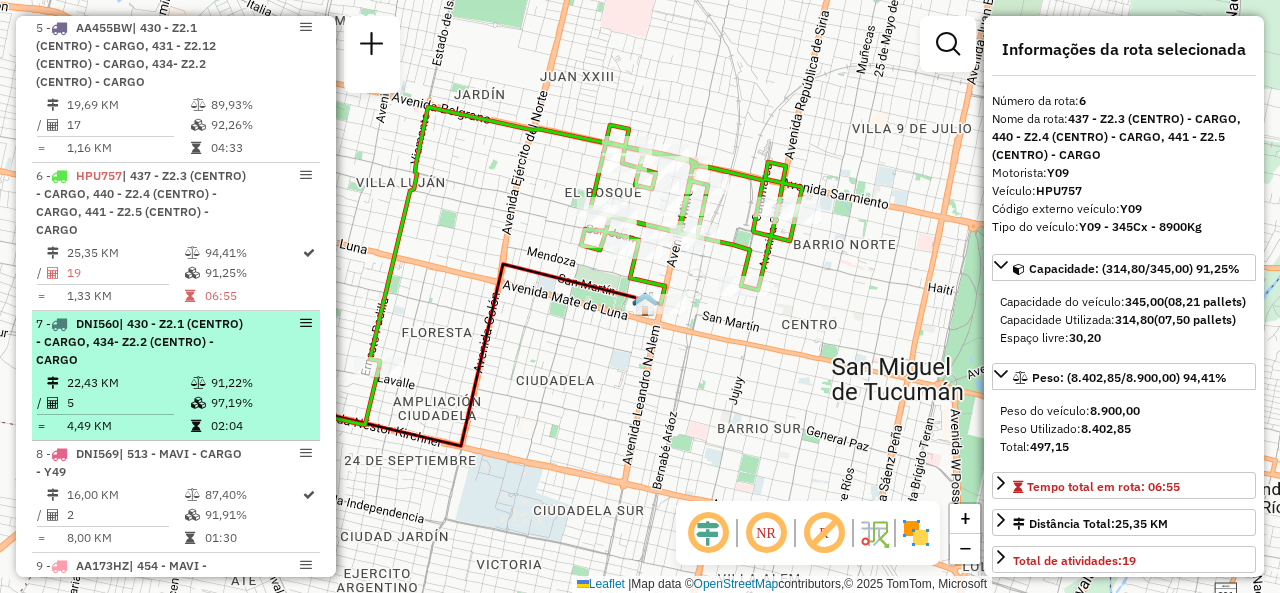 click on "[NUMBER] - [CODE] | [NUMBER] - [NEIGHBORHOOD] - CARGO" at bounding box center (142, 342) 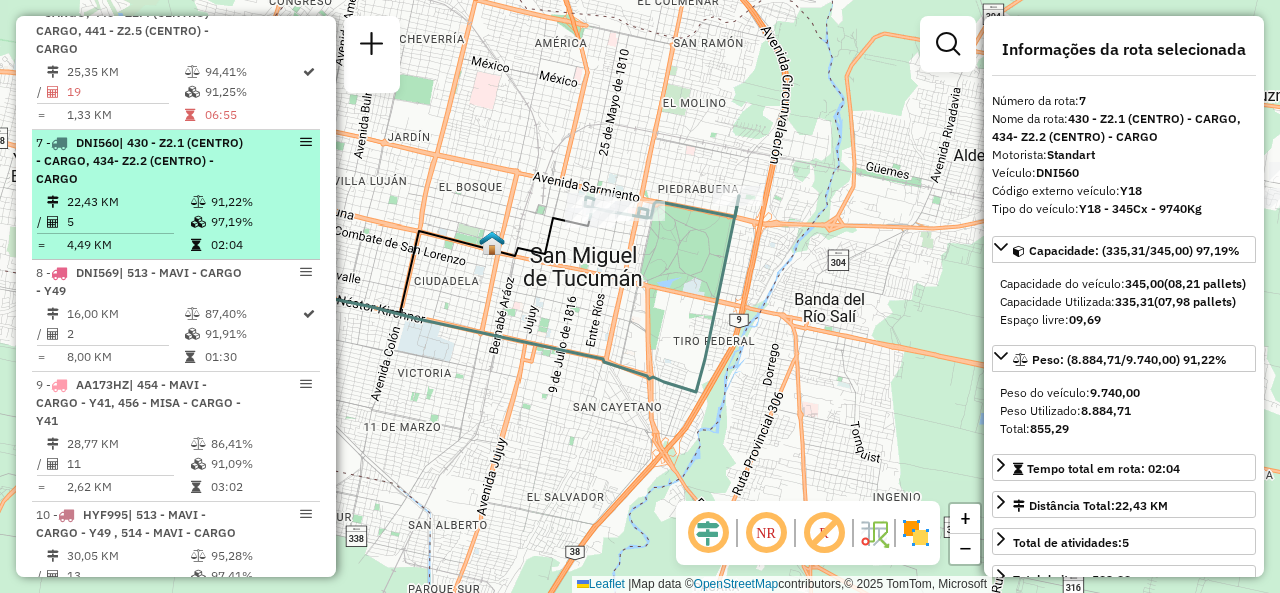 scroll, scrollTop: 1563, scrollLeft: 0, axis: vertical 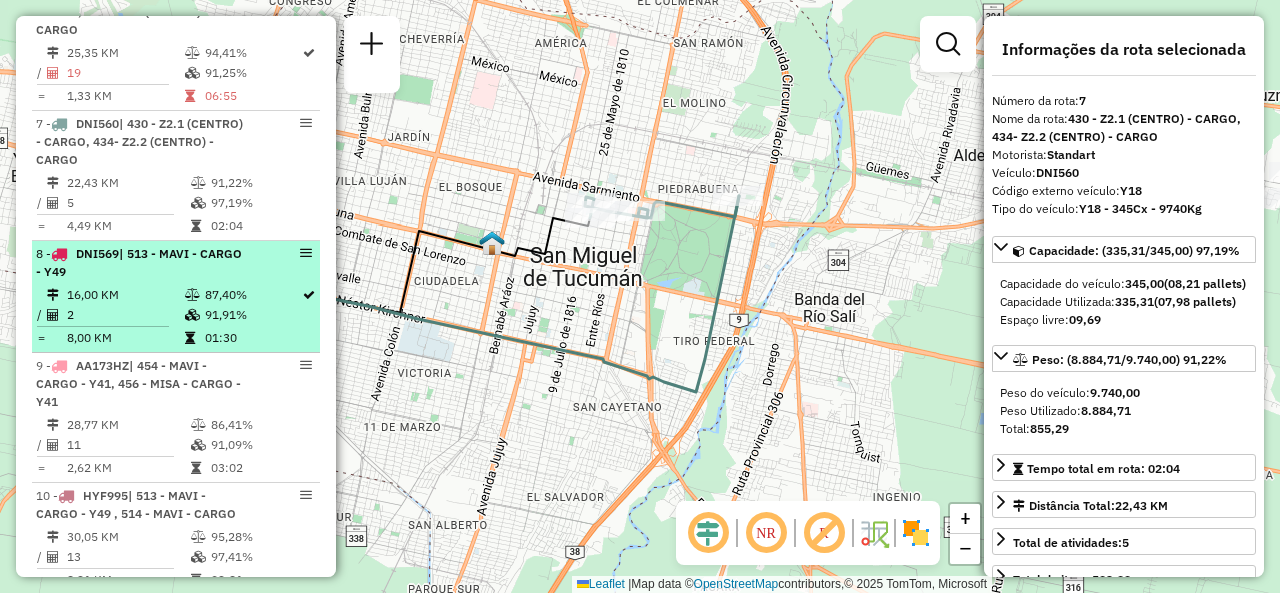click on "91,91%" at bounding box center (252, 315) 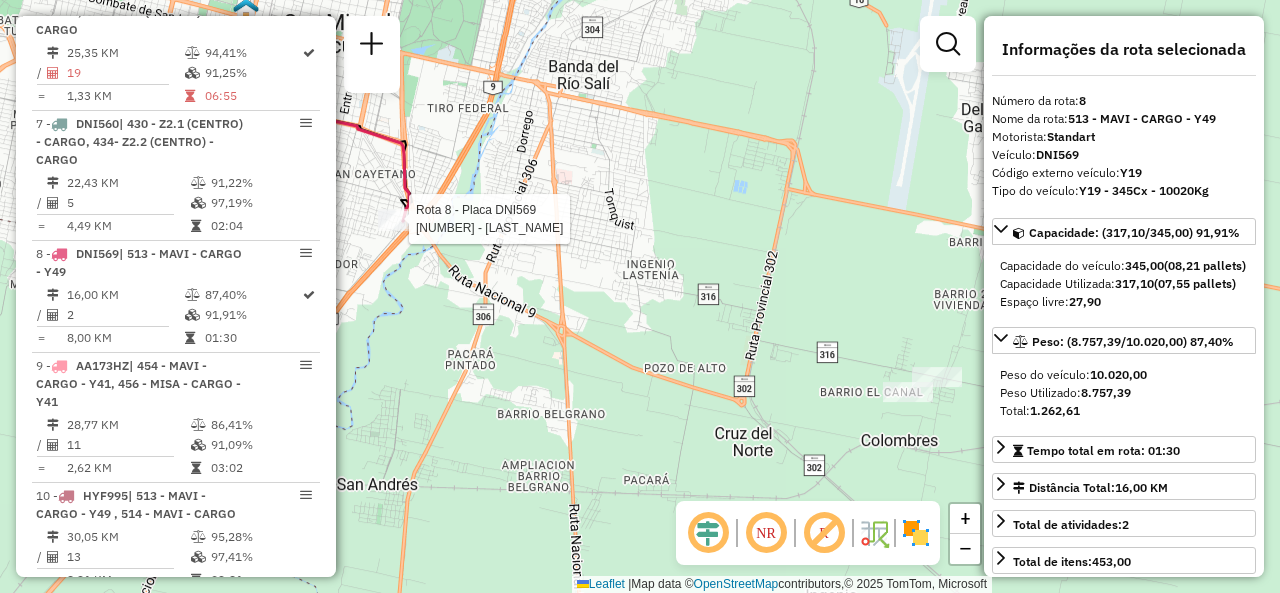 drag, startPoint x: 748, startPoint y: 375, endPoint x: 566, endPoint y: 307, distance: 194.28845 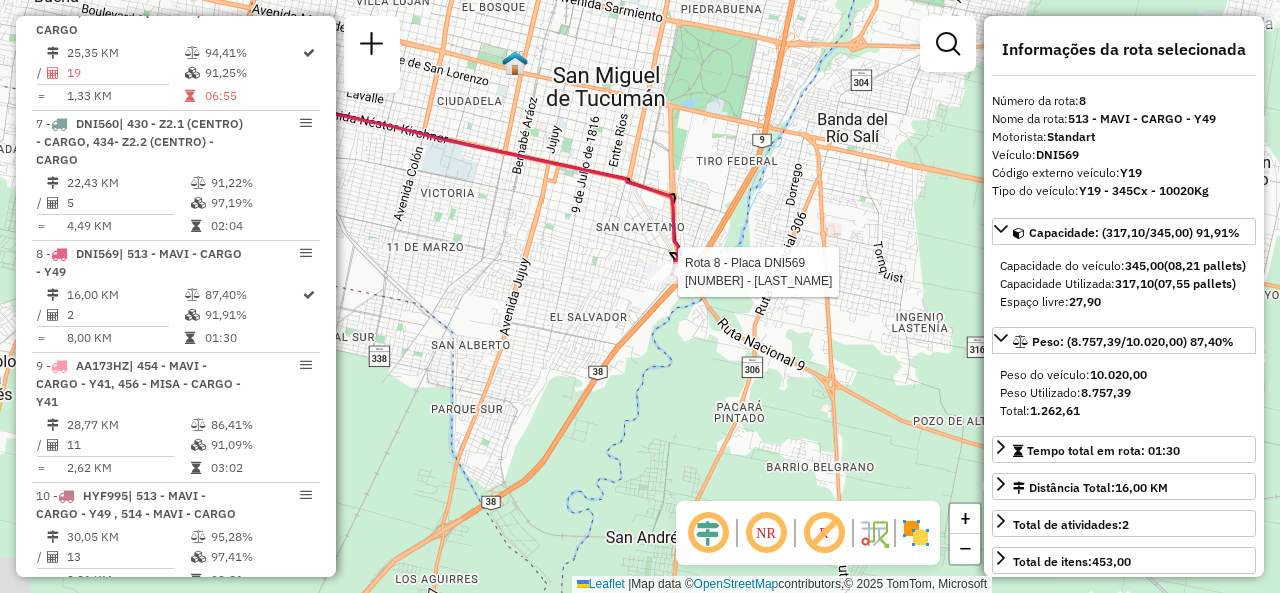 drag, startPoint x: 682, startPoint y: 342, endPoint x: 974, endPoint y: 401, distance: 297.901 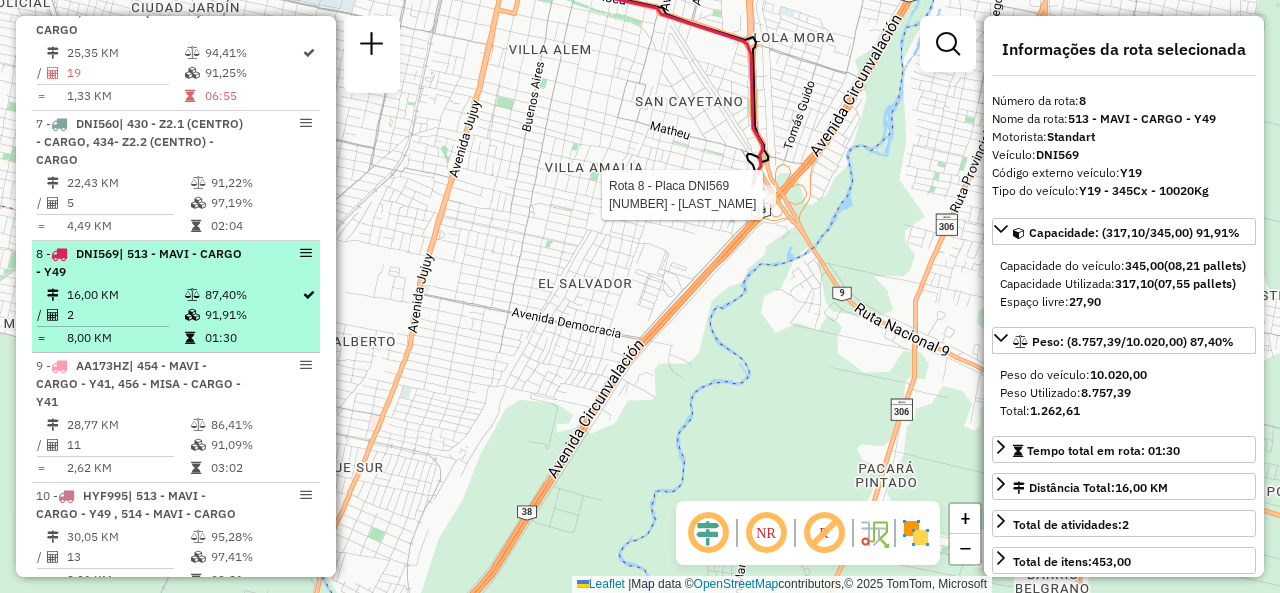 click on "[NUMBER] - [CODE] | [NUMBER] - [NEIGHBORHOOD] - CARGO - [CODE]" at bounding box center (142, 263) 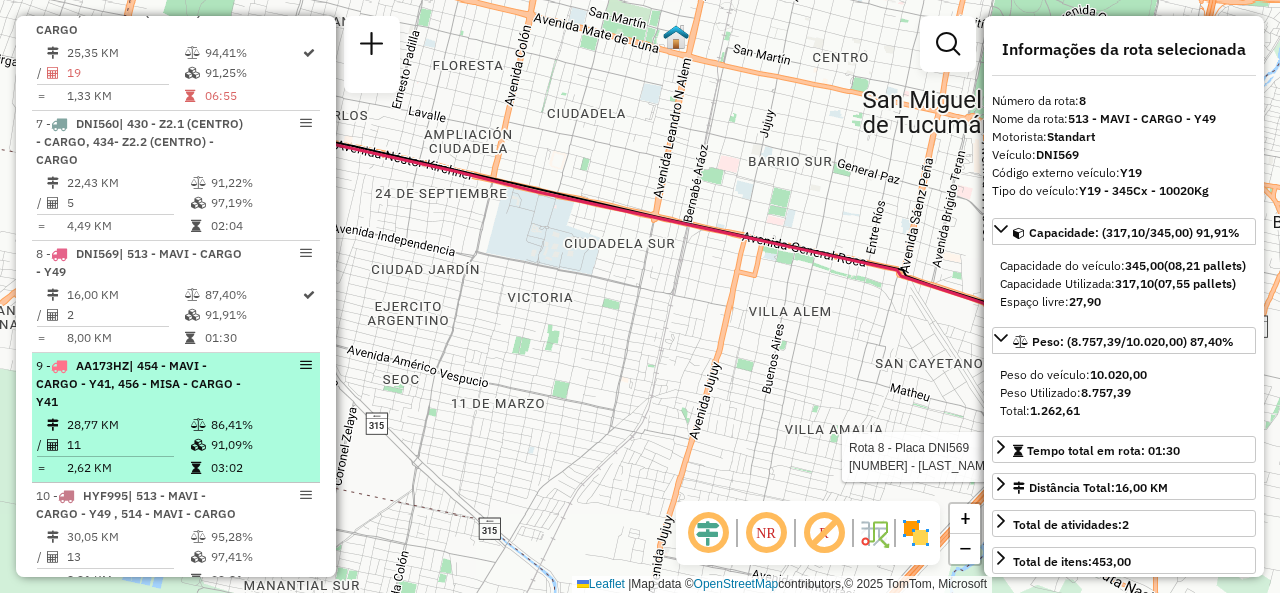 click on "[NUMBER] - [PLATE] | [NUMBER] - [AREA] - [CATEGORY] - [CODE], [NUMBER] - [AREA] - [CATEGORY] - [CODE]" at bounding box center [142, 384] 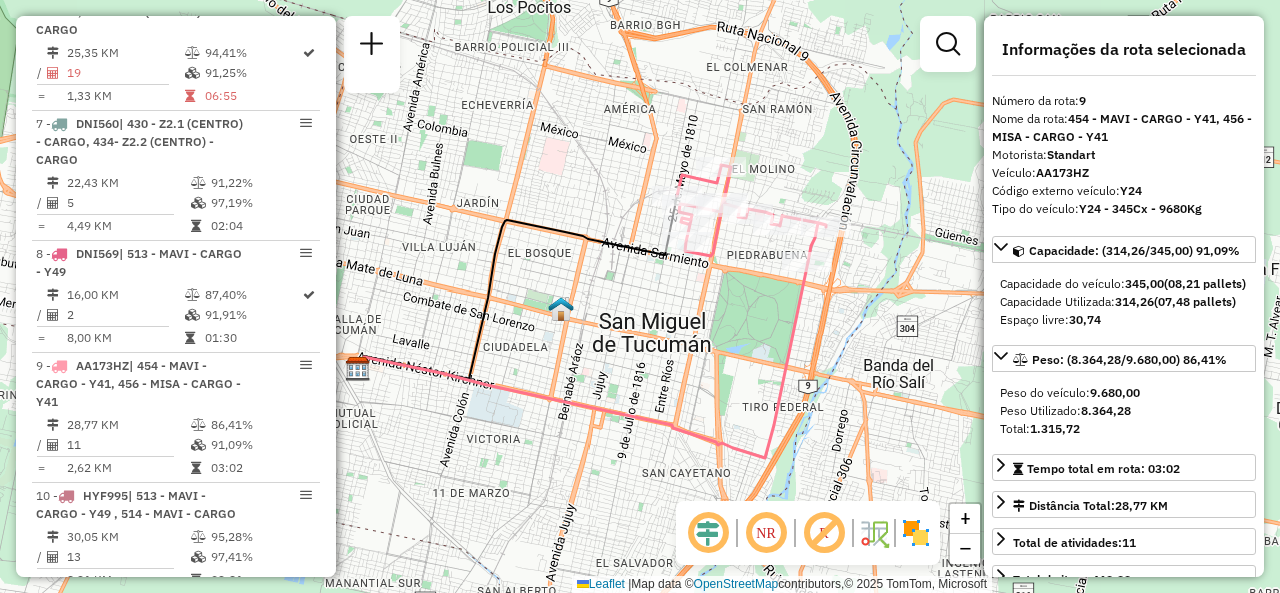 drag, startPoint x: 673, startPoint y: 259, endPoint x: 605, endPoint y: 264, distance: 68.18358 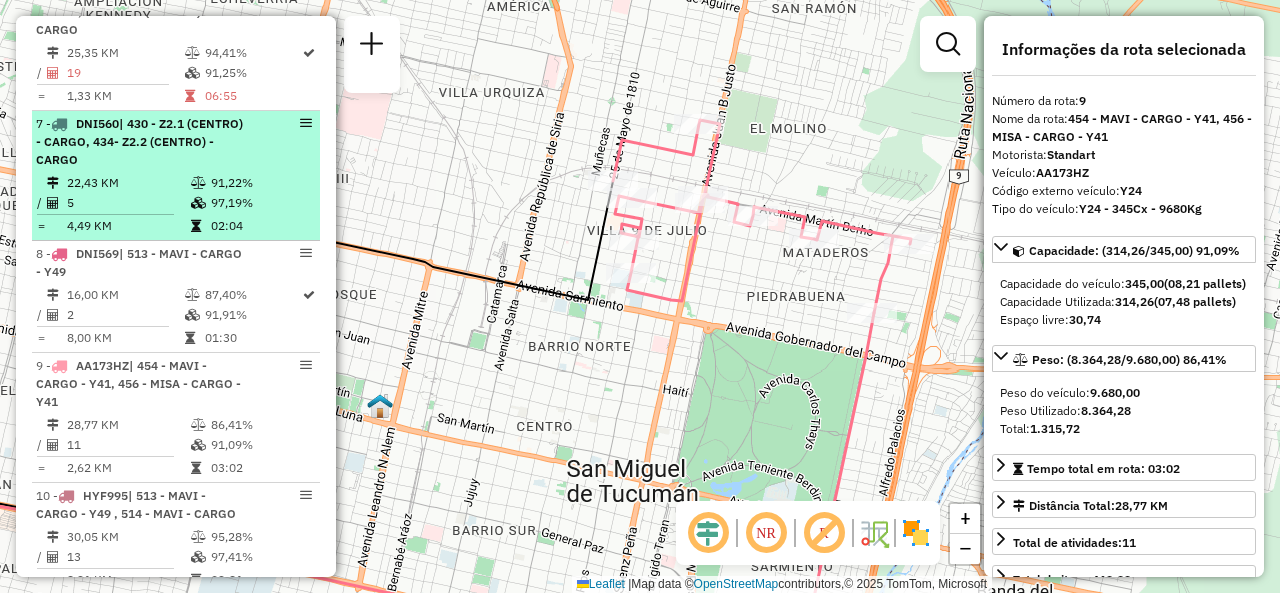 click at bounding box center (198, 183) 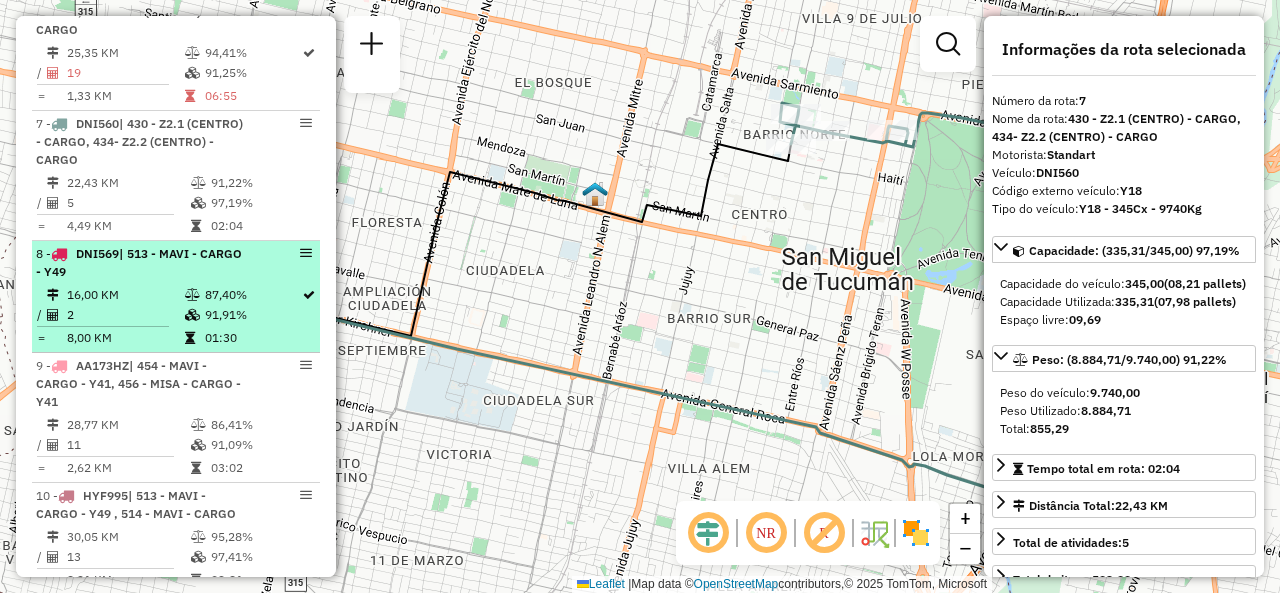 click on "[NUMBER] - [CODE] | [NUMBER] - [NEIGHBORHOOD] - CARGO - [CODE]" at bounding box center [142, 263] 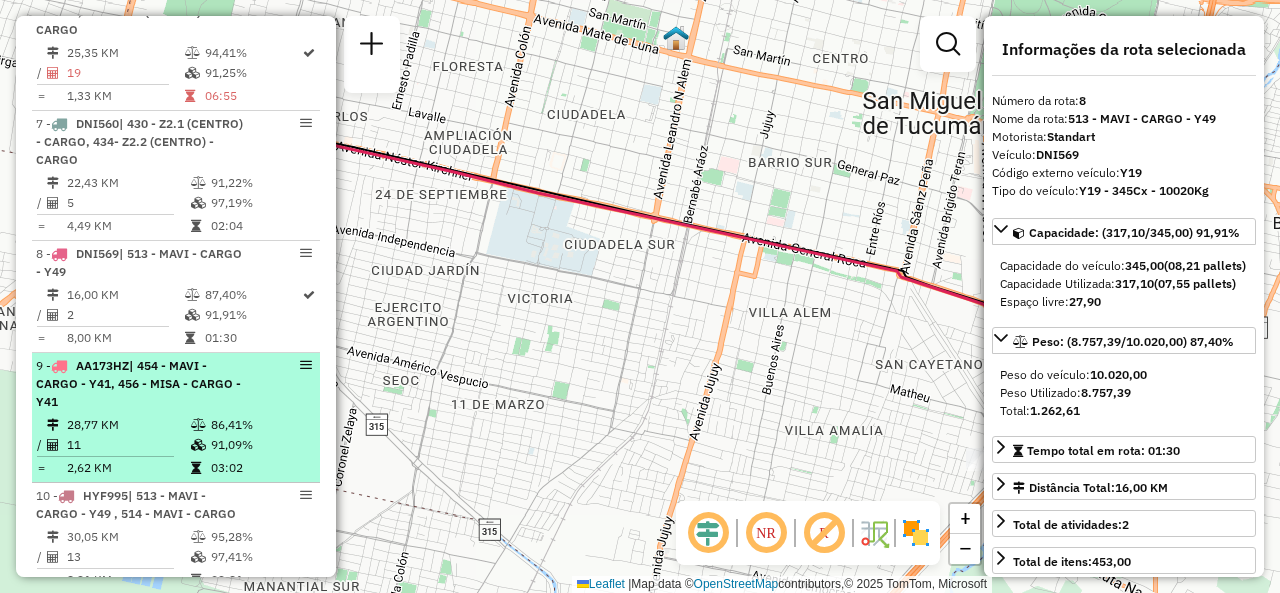 click on "[NUMBER] - [PLATE] | [NUMBER] - [AREA] - [CATEGORY] - [CODE], [NUMBER] - [AREA] - [CATEGORY] - [CODE]" at bounding box center (142, 384) 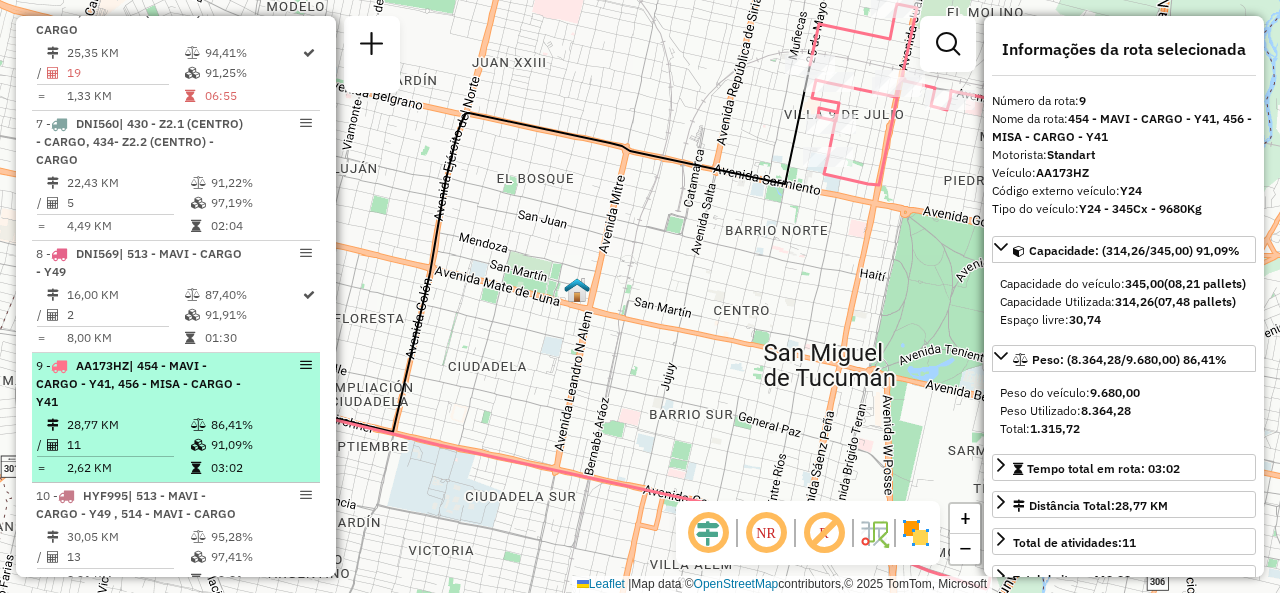 scroll, scrollTop: 1763, scrollLeft: 0, axis: vertical 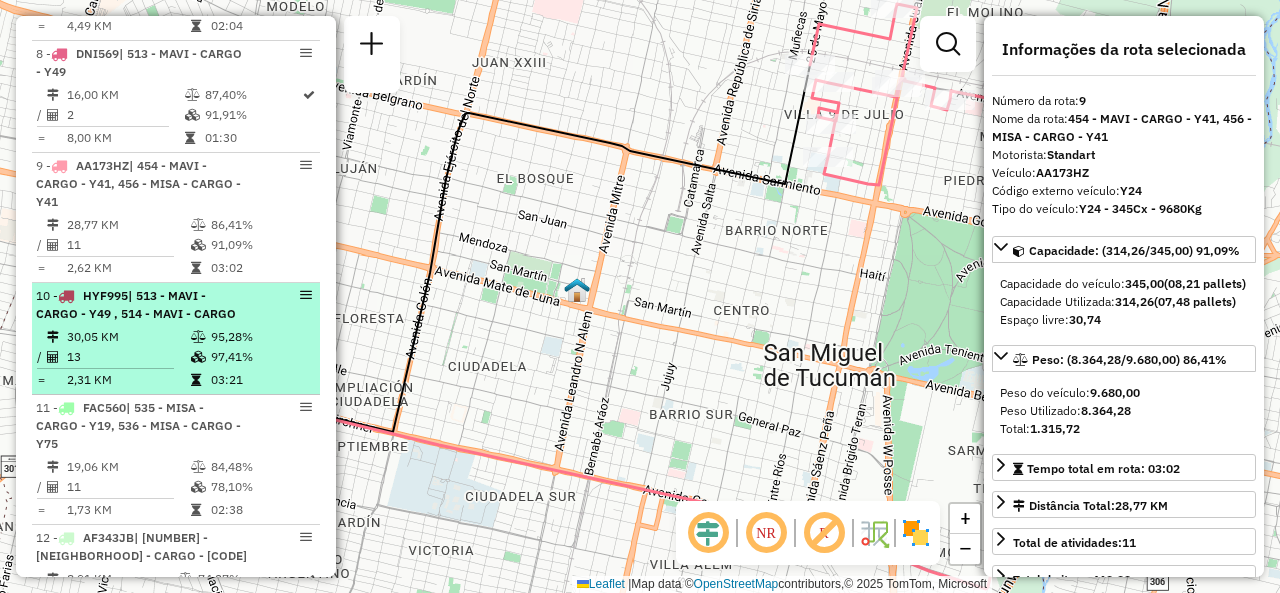 click at bounding box center (200, 337) 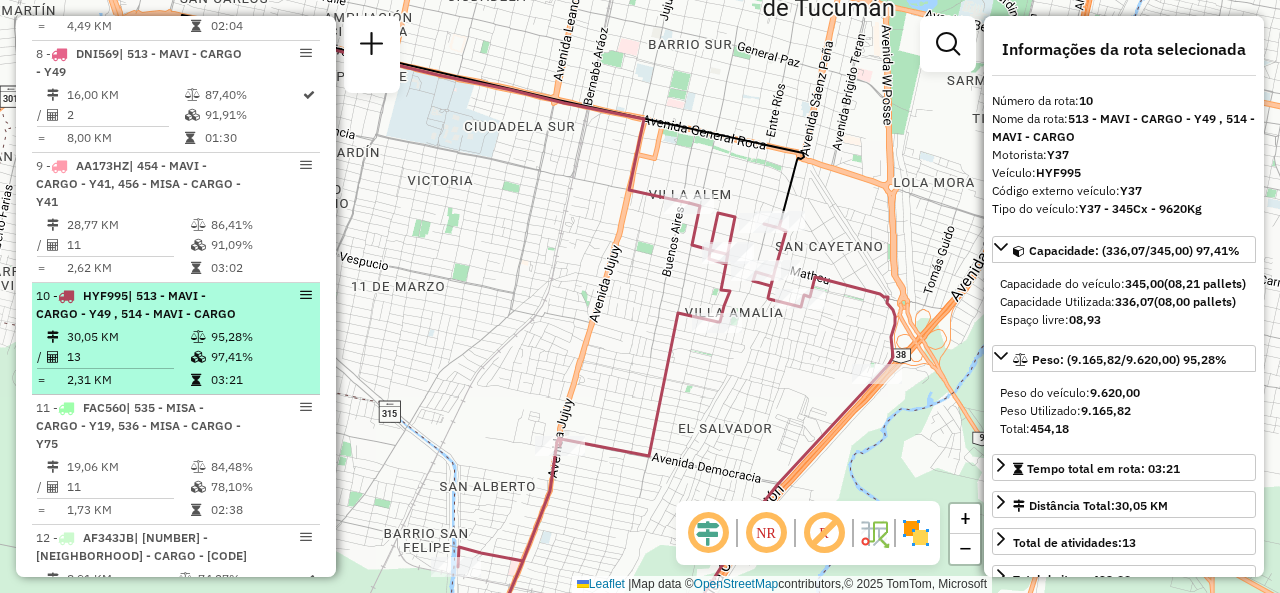 click on "30,05 KM" at bounding box center [128, 337] 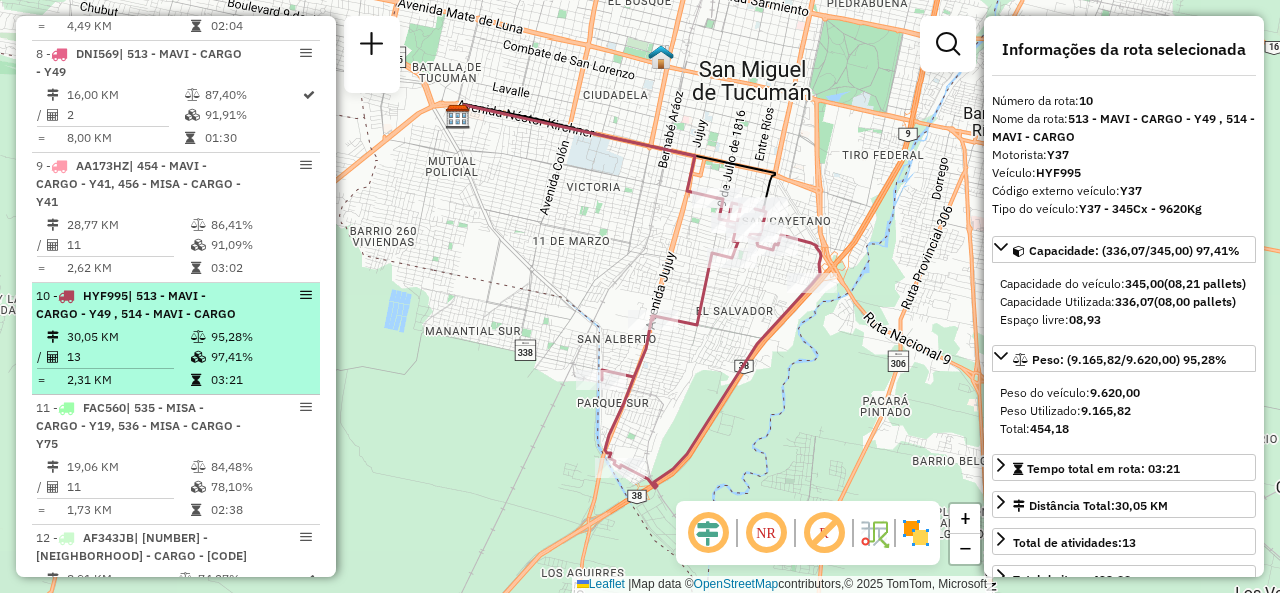 scroll, scrollTop: 1863, scrollLeft: 0, axis: vertical 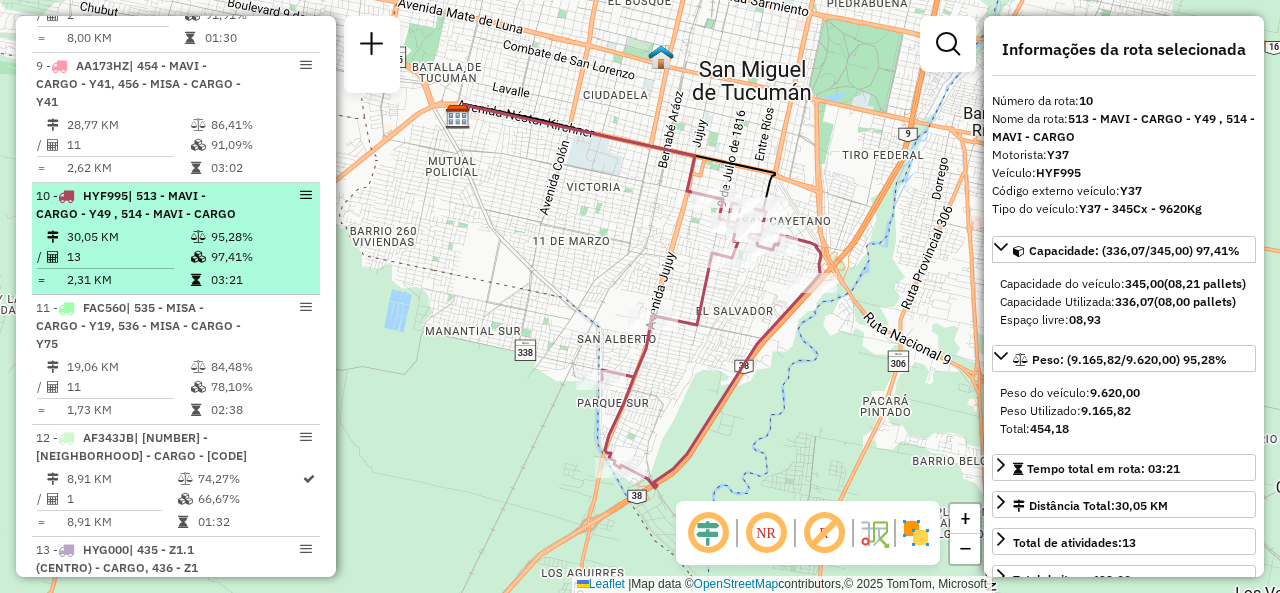 click on "| 535 - MISA - CARGO -  Y19, 536 - MISA - CARGO -  Y75" at bounding box center [138, 325] 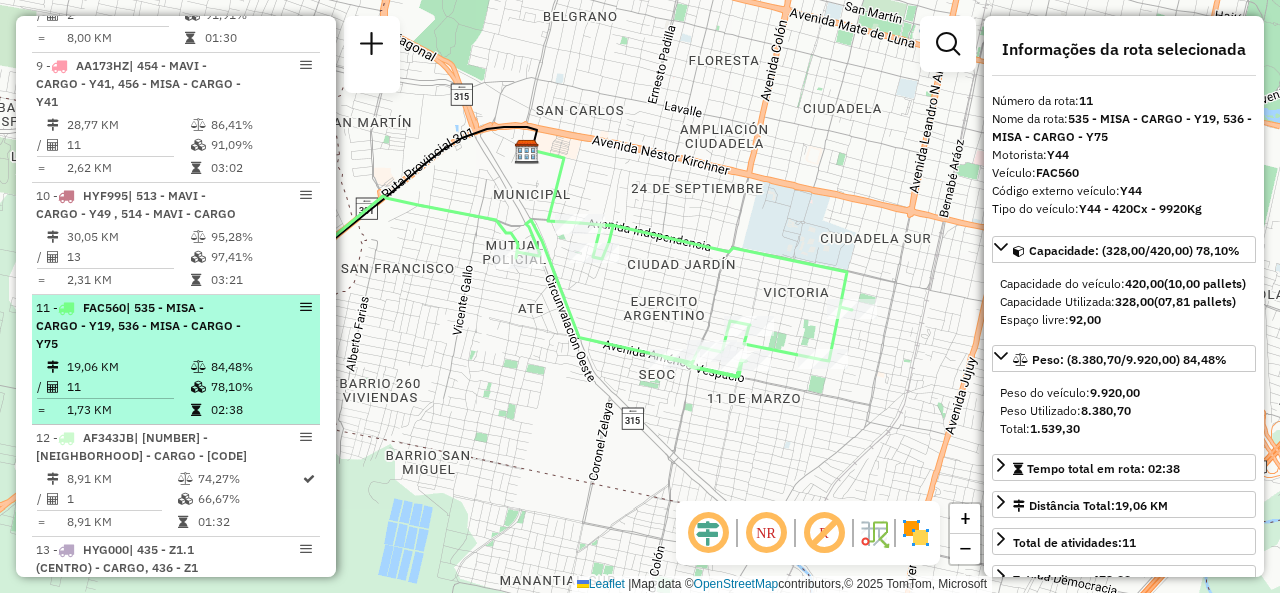 scroll, scrollTop: 1963, scrollLeft: 0, axis: vertical 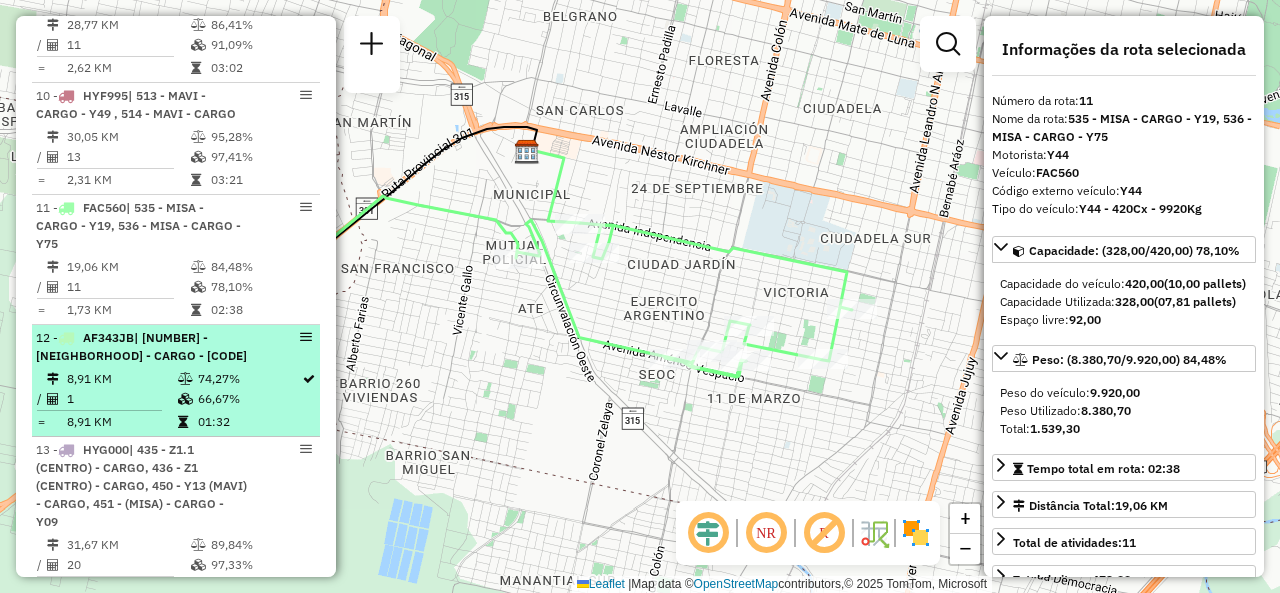 click on "| [NUMBER] - [NEIGHBORHOOD] - CARGO - [CODE]" at bounding box center [141, 346] 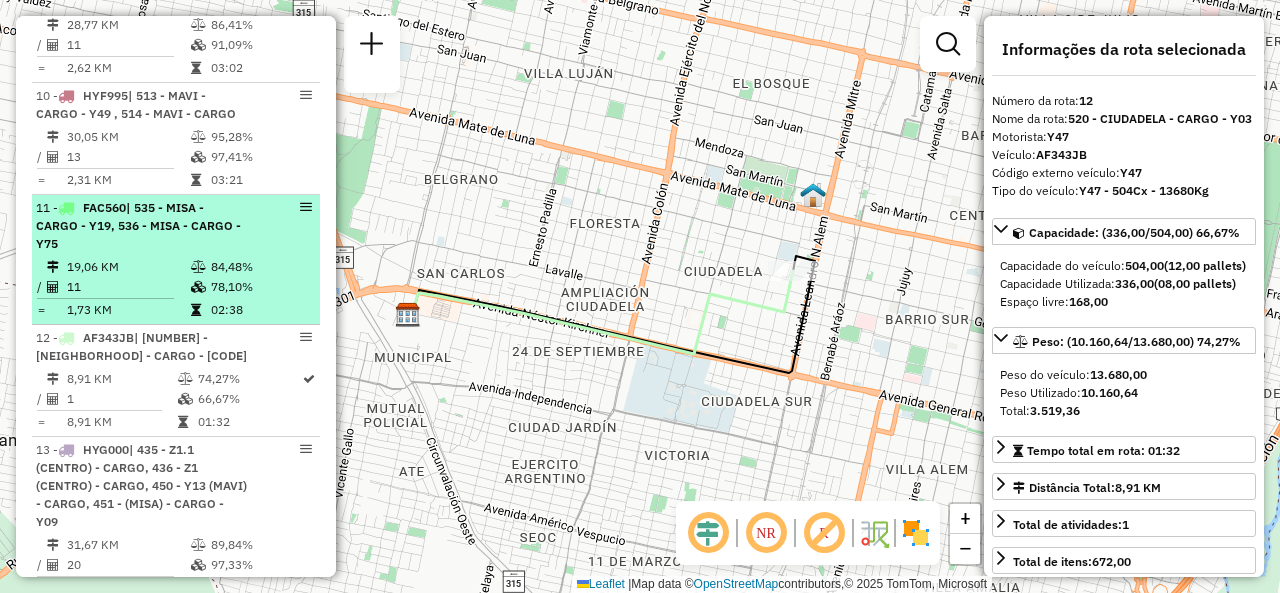 click on "19,06 KM" at bounding box center [128, 267] 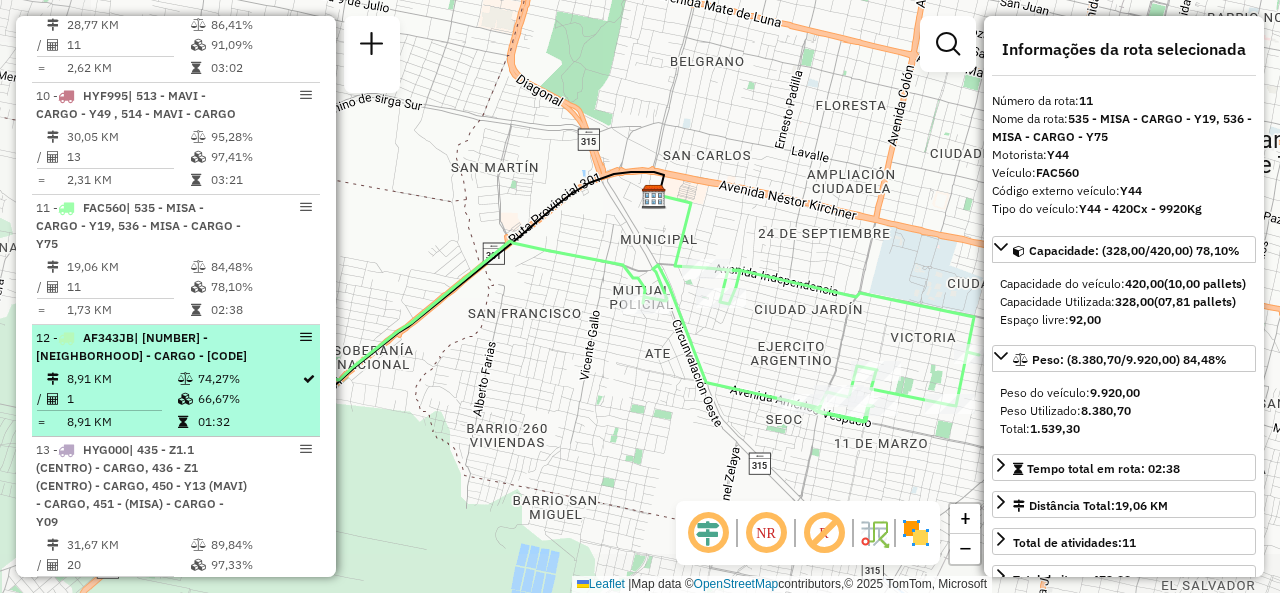 click on "| [NUMBER] - [NEIGHBORHOOD] - CARGO - [CODE]" at bounding box center (141, 346) 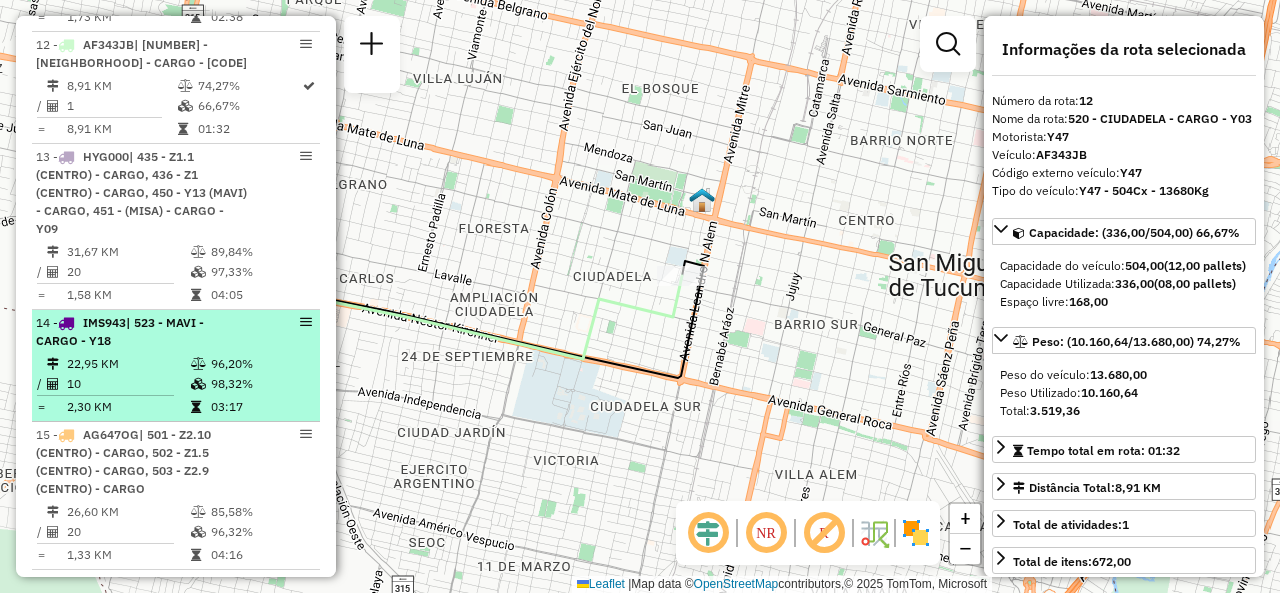 scroll, scrollTop: 2263, scrollLeft: 0, axis: vertical 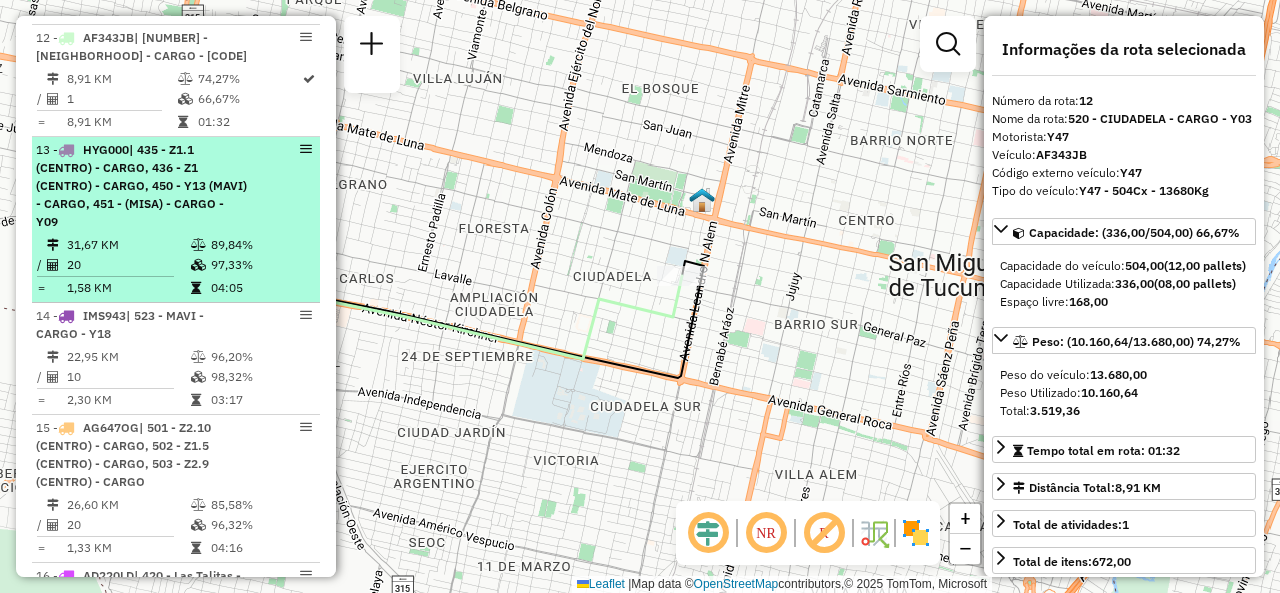 click on "[NUMBER] - [NEIGHBORHOOD] - CARGO - [CODE] | [NUMBER] - [NEIGHBORHOOD] - CARGO - [CODE], [NUMBER] - [NEIGHBORHOOD] - CARGO - [CODE], [NUMBER] - [NEIGHBORHOOD] - CARGO - [CODE]" at bounding box center [142, 186] 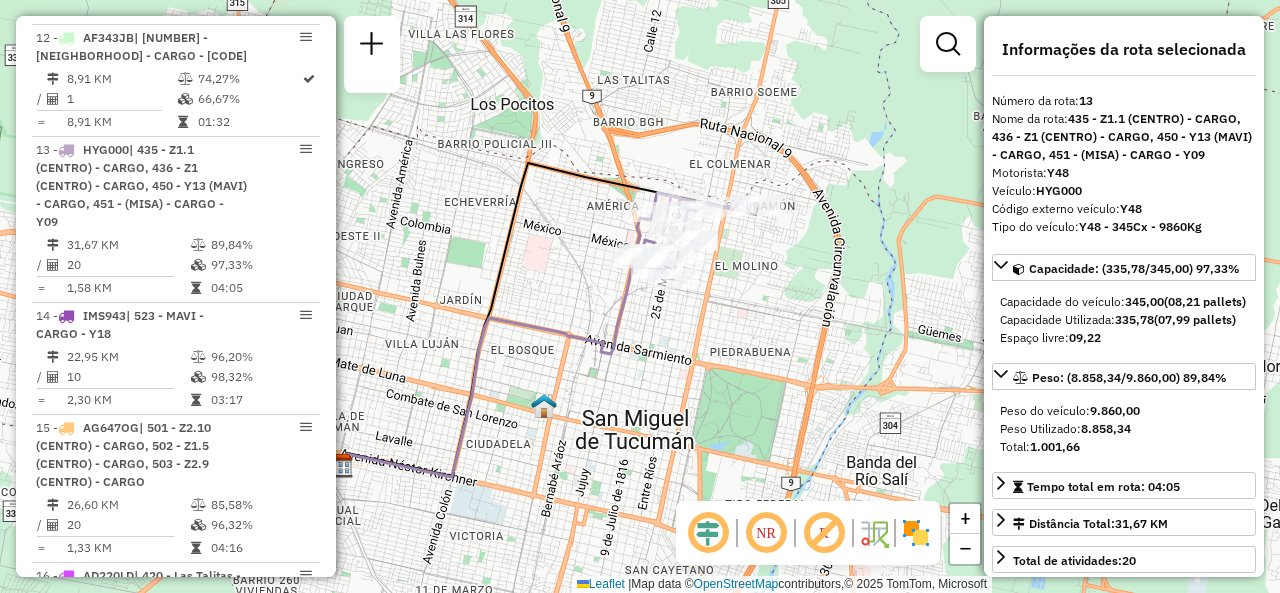 drag, startPoint x: 677, startPoint y: 257, endPoint x: 546, endPoint y: 295, distance: 136.40015 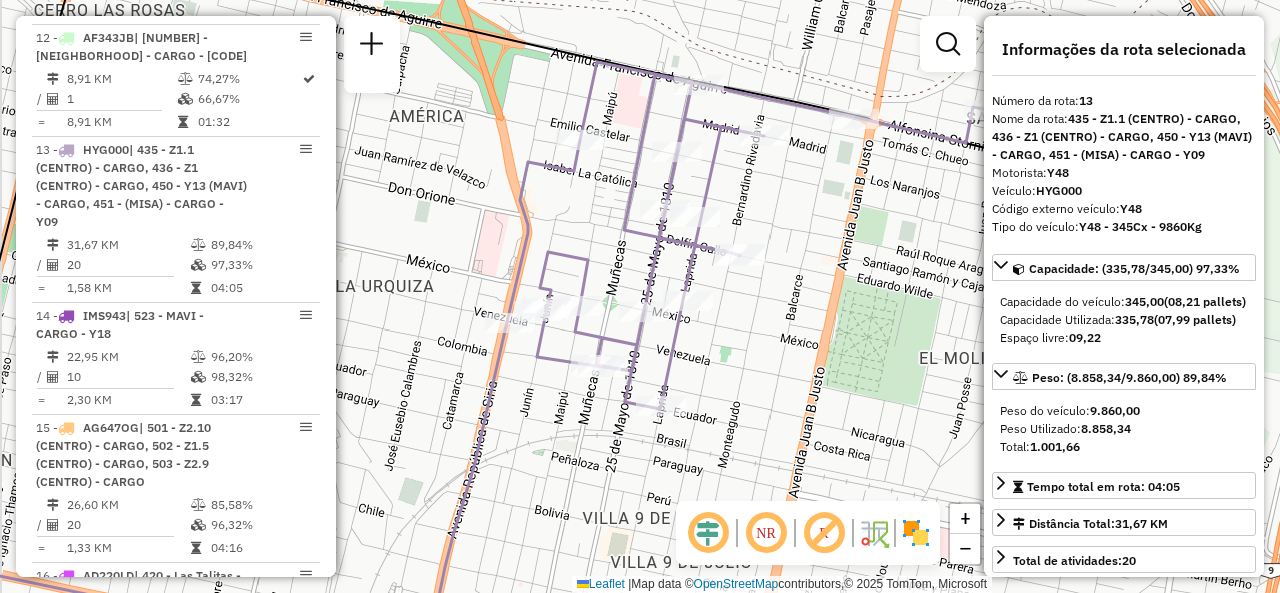 drag, startPoint x: 714, startPoint y: 248, endPoint x: 716, endPoint y: 346, distance: 98.02041 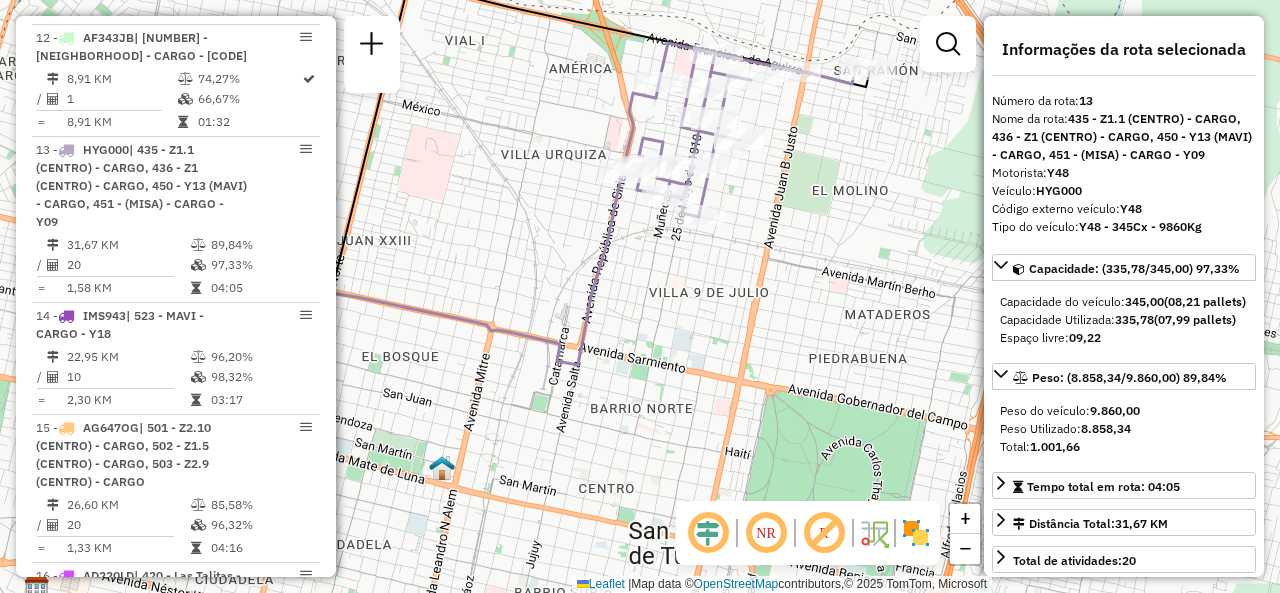 drag, startPoint x: 761, startPoint y: 357, endPoint x: 781, endPoint y: 165, distance: 193.03885 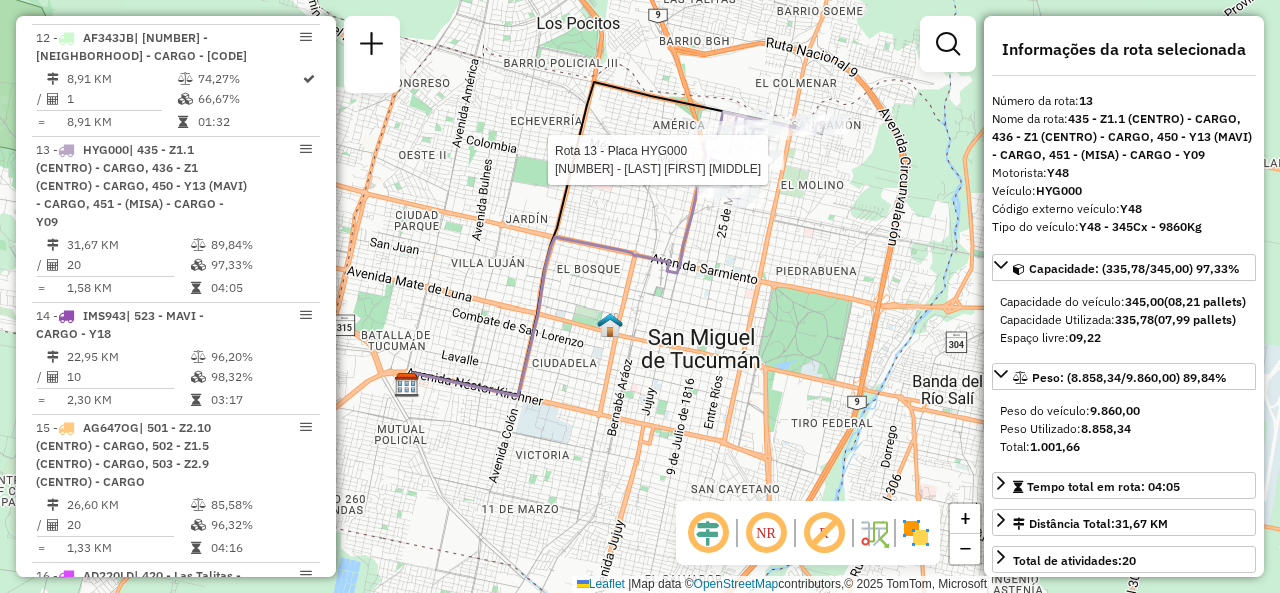 click on "Rota [NUMBER] - Placa [PLATE] [NUMBER] - [BUSINESS_NAME] [TEXT]" 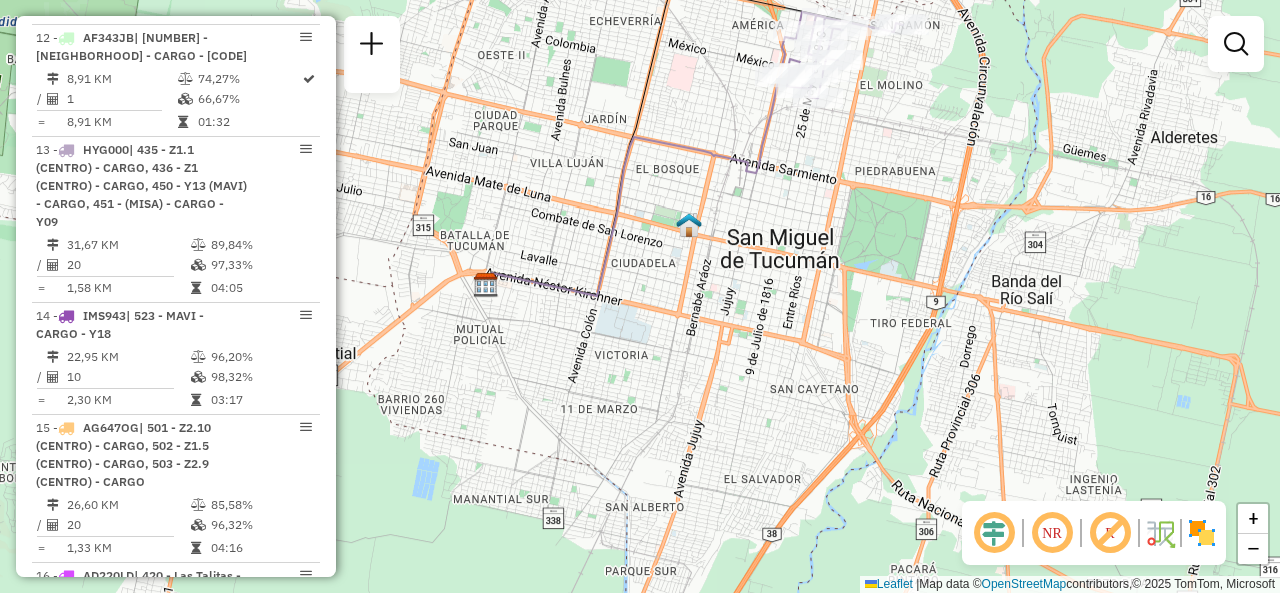 drag, startPoint x: 655, startPoint y: 227, endPoint x: 727, endPoint y: 129, distance: 121.60592 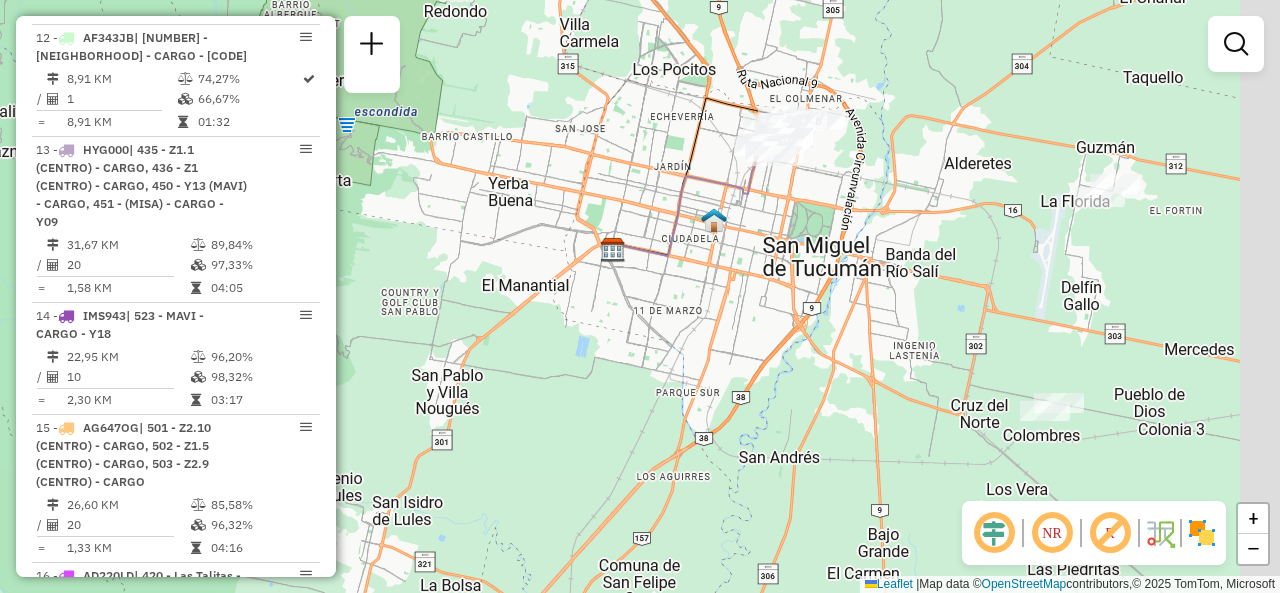 drag, startPoint x: 730, startPoint y: 190, endPoint x: 709, endPoint y: 202, distance: 24.186773 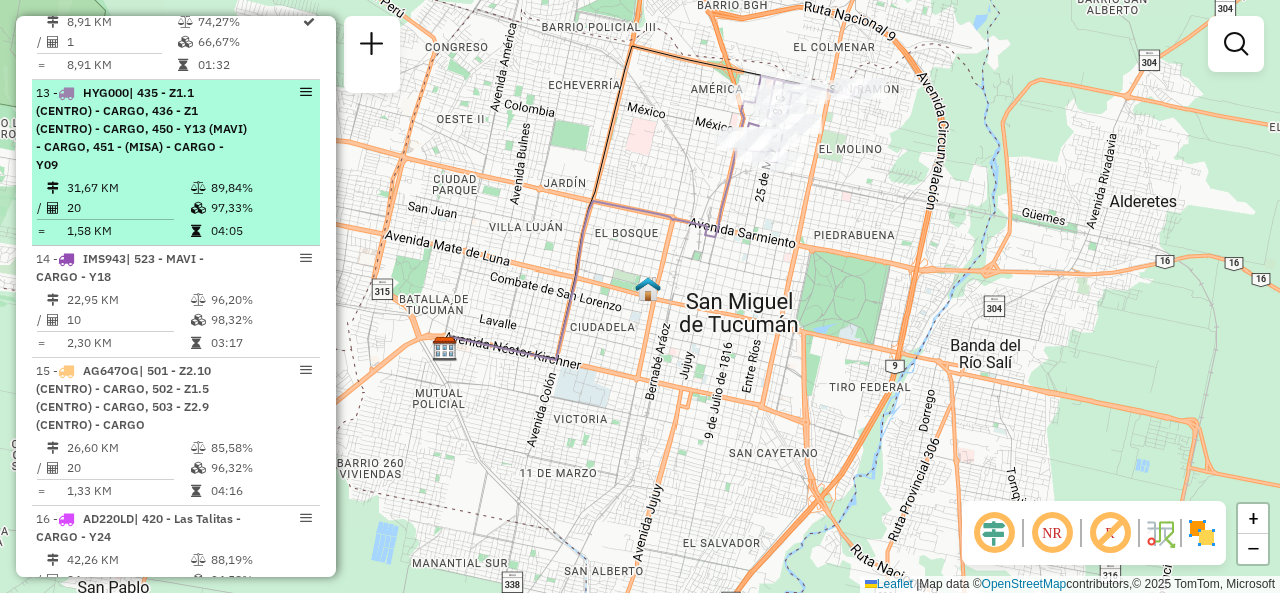 scroll, scrollTop: 2363, scrollLeft: 0, axis: vertical 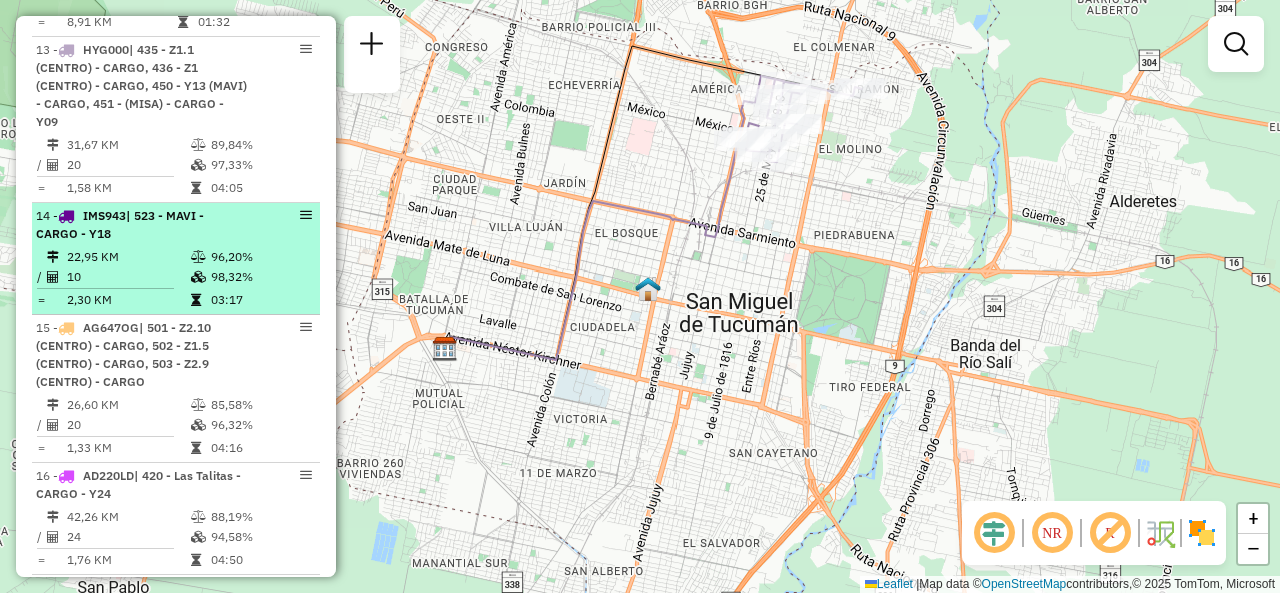 click on "| 523 - MAVI - CARGO - Y18" at bounding box center [120, 224] 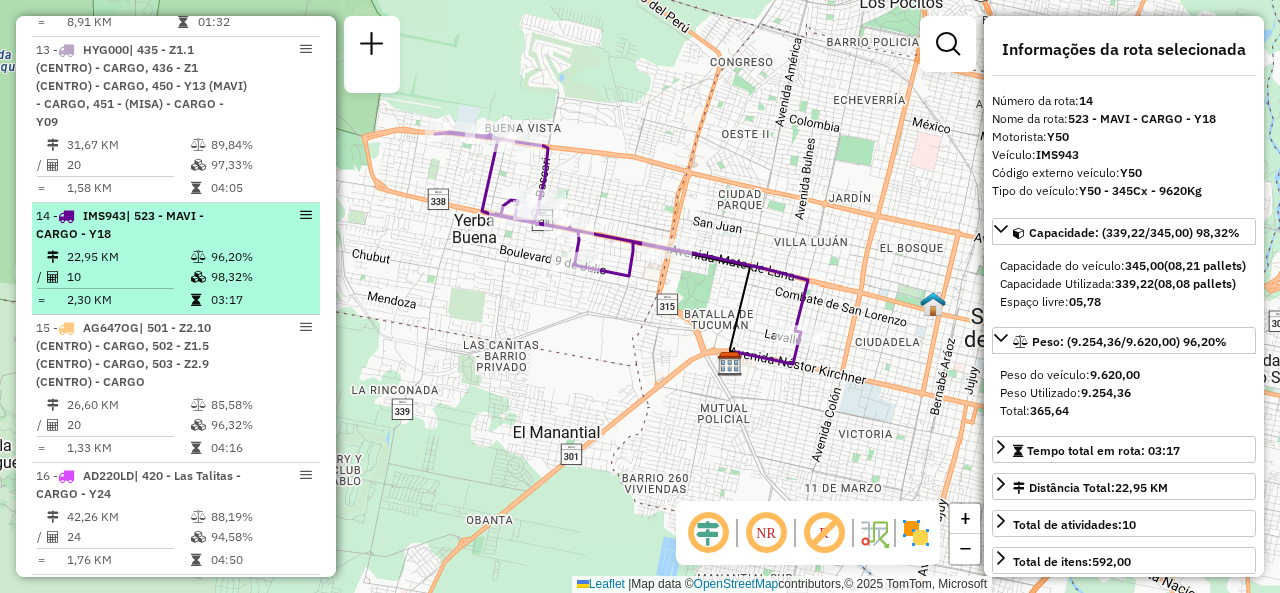 scroll, scrollTop: 2463, scrollLeft: 0, axis: vertical 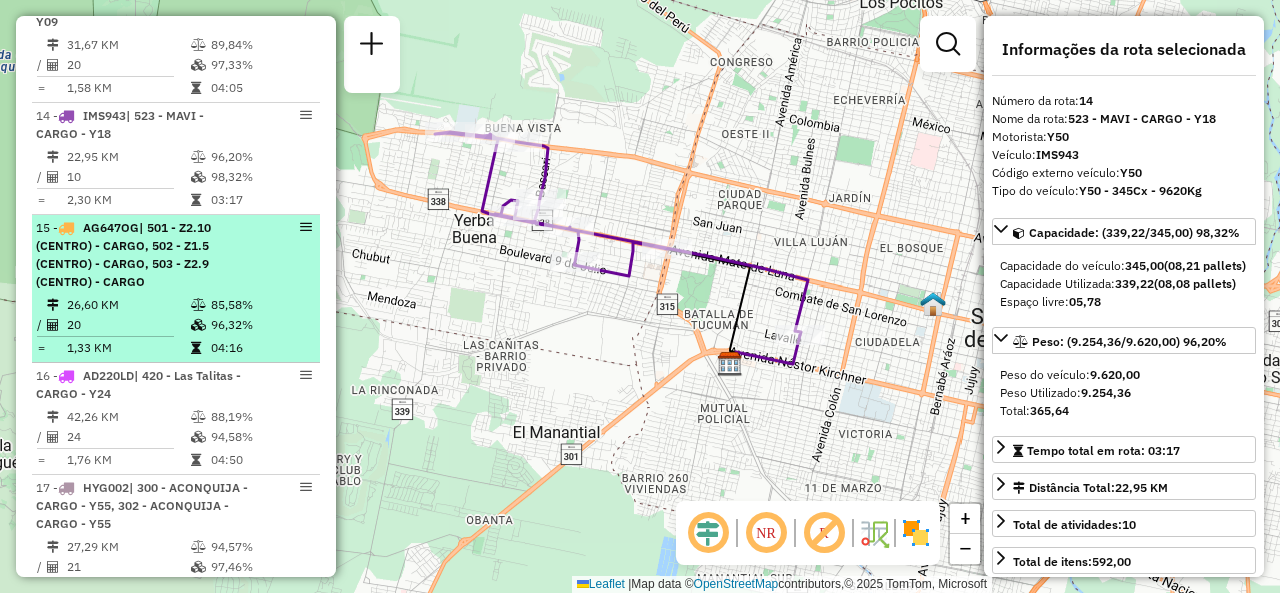 click on "[NUMBER] - [PLATE] | [NUMBER] - [AREA] - [CATEGORY] - [CODE], [NUMBER] - [AREA] - [CATEGORY] - [CODE]" at bounding box center (142, 255) 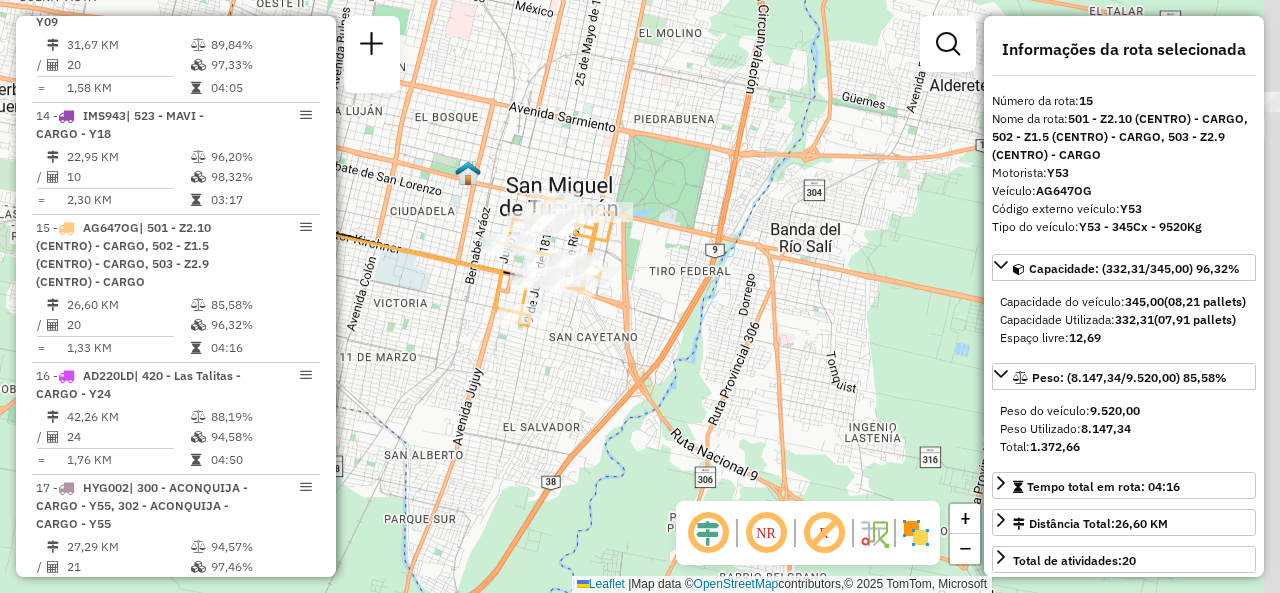 drag, startPoint x: 544, startPoint y: 255, endPoint x: 452, endPoint y: 236, distance: 93.941475 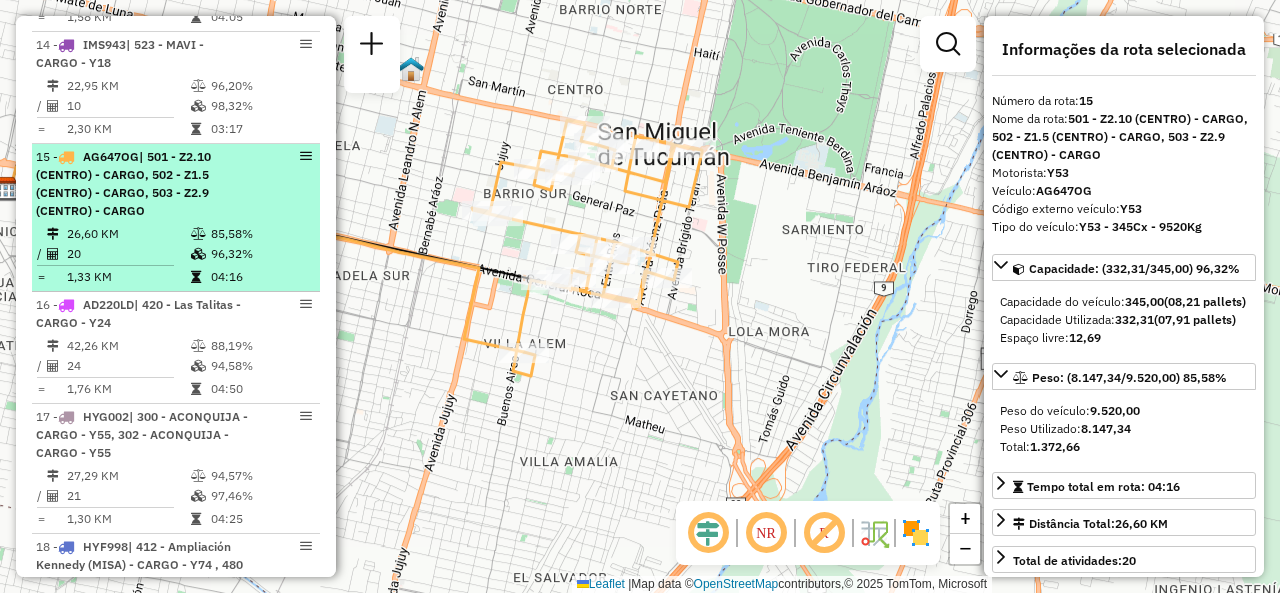 scroll, scrollTop: 2563, scrollLeft: 0, axis: vertical 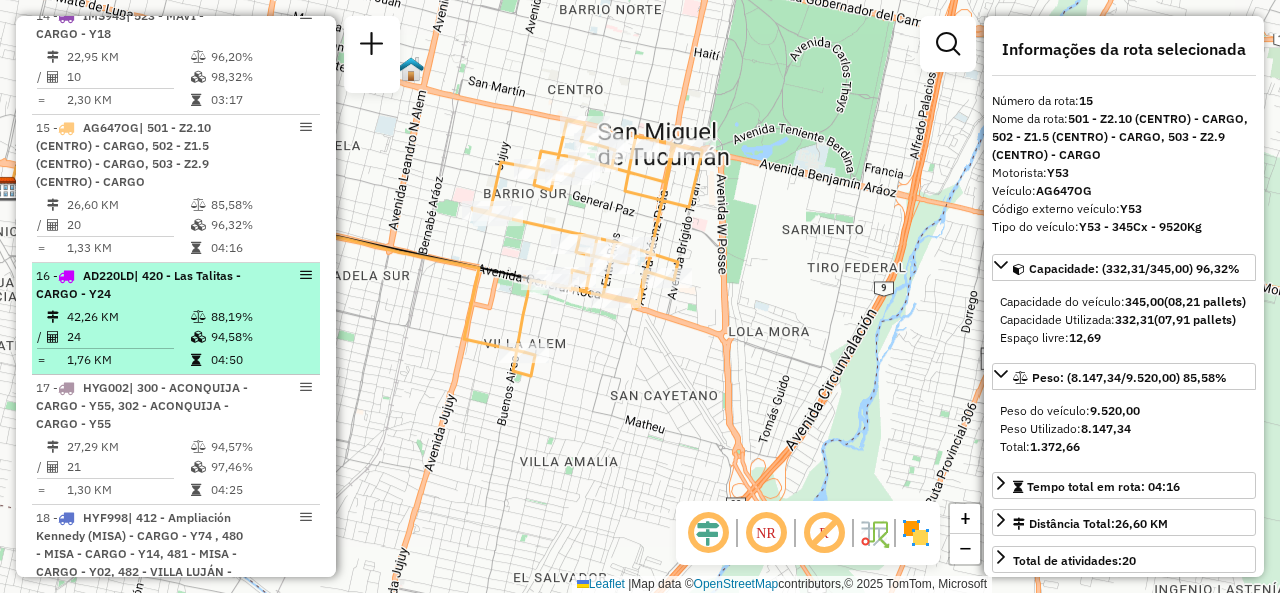 click on "24" at bounding box center [128, 337] 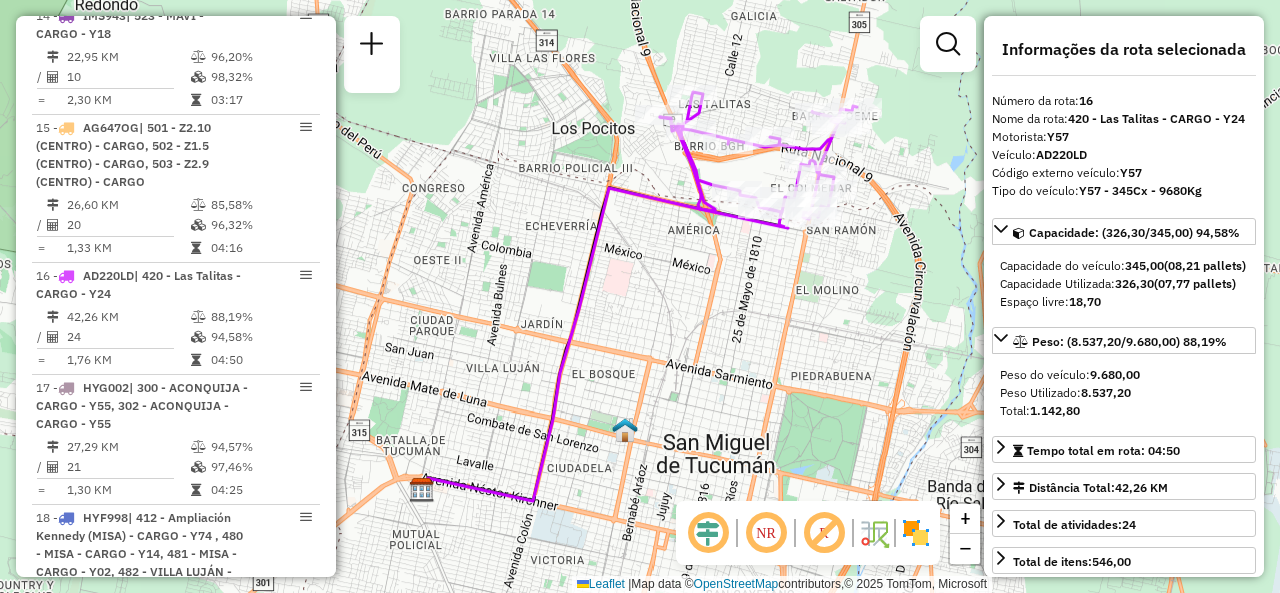 drag, startPoint x: 644, startPoint y: 260, endPoint x: 510, endPoint y: 309, distance: 142.67796 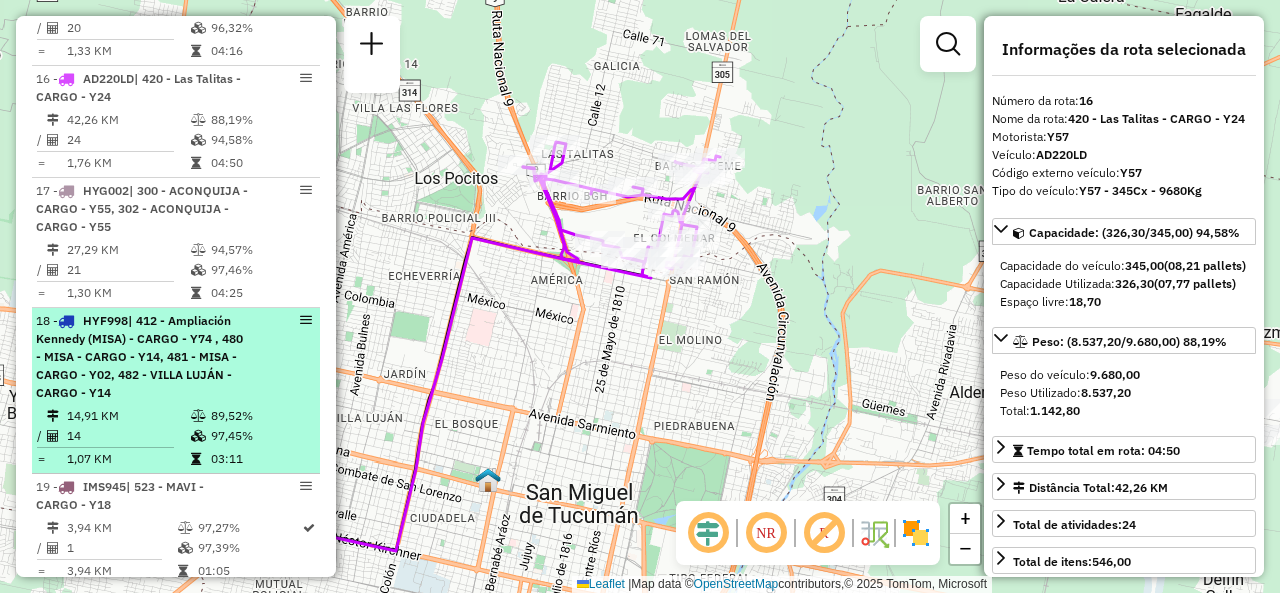 scroll, scrollTop: 2763, scrollLeft: 0, axis: vertical 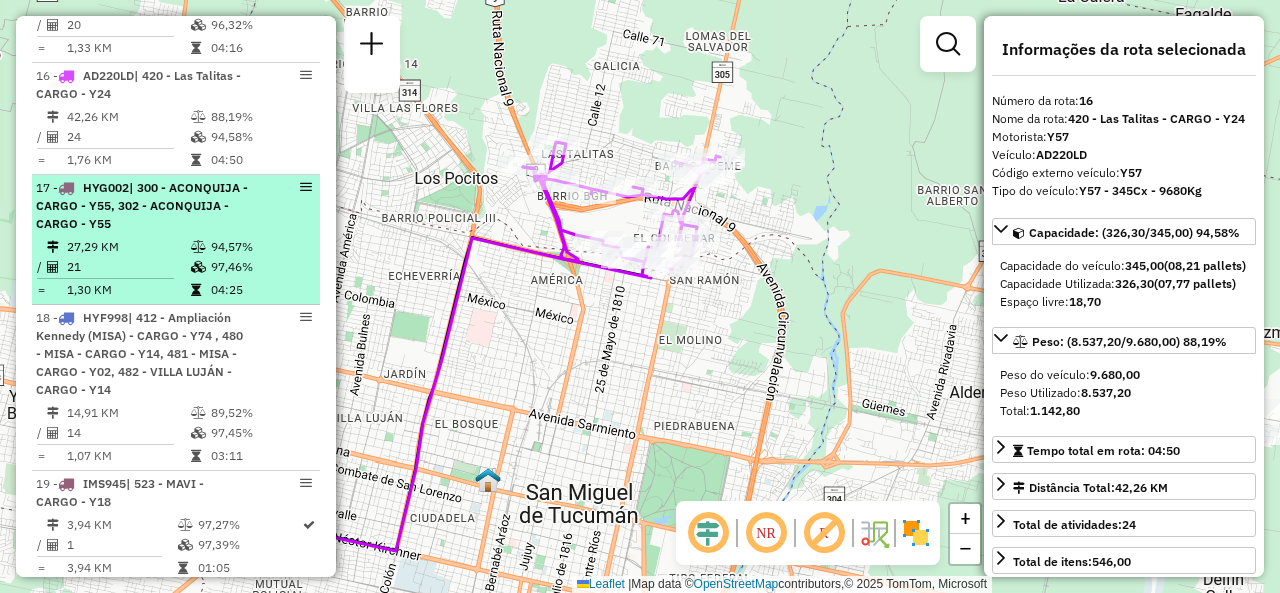 click on "27,29 KM" at bounding box center (128, 247) 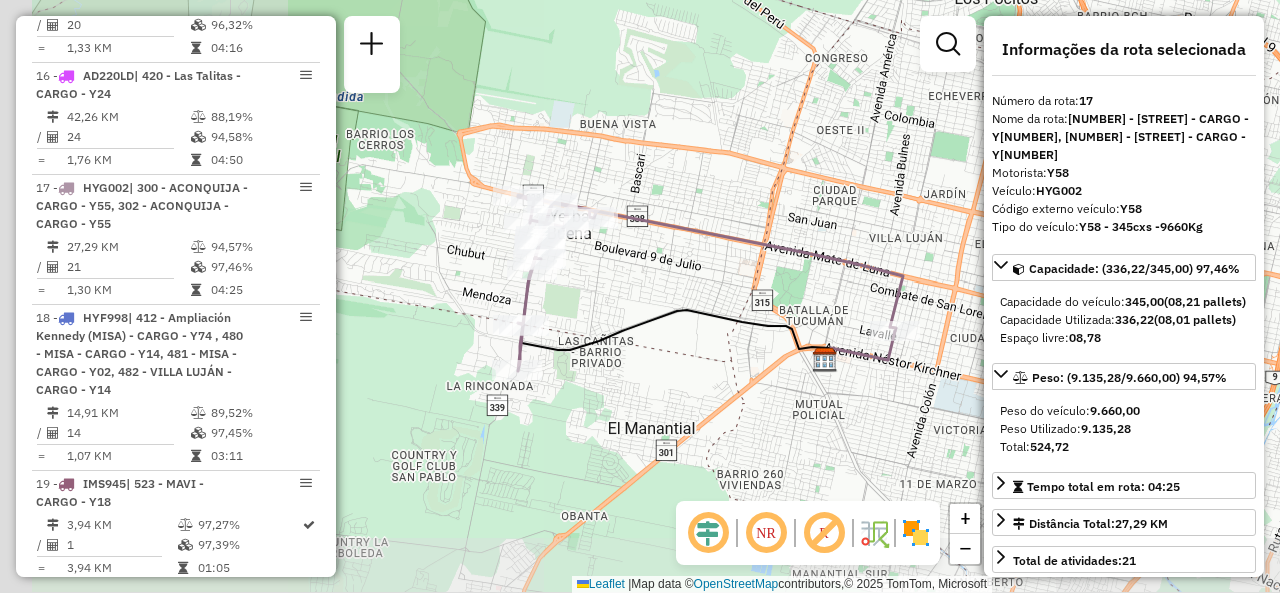 drag, startPoint x: 570, startPoint y: 313, endPoint x: 664, endPoint y: 264, distance: 106.004715 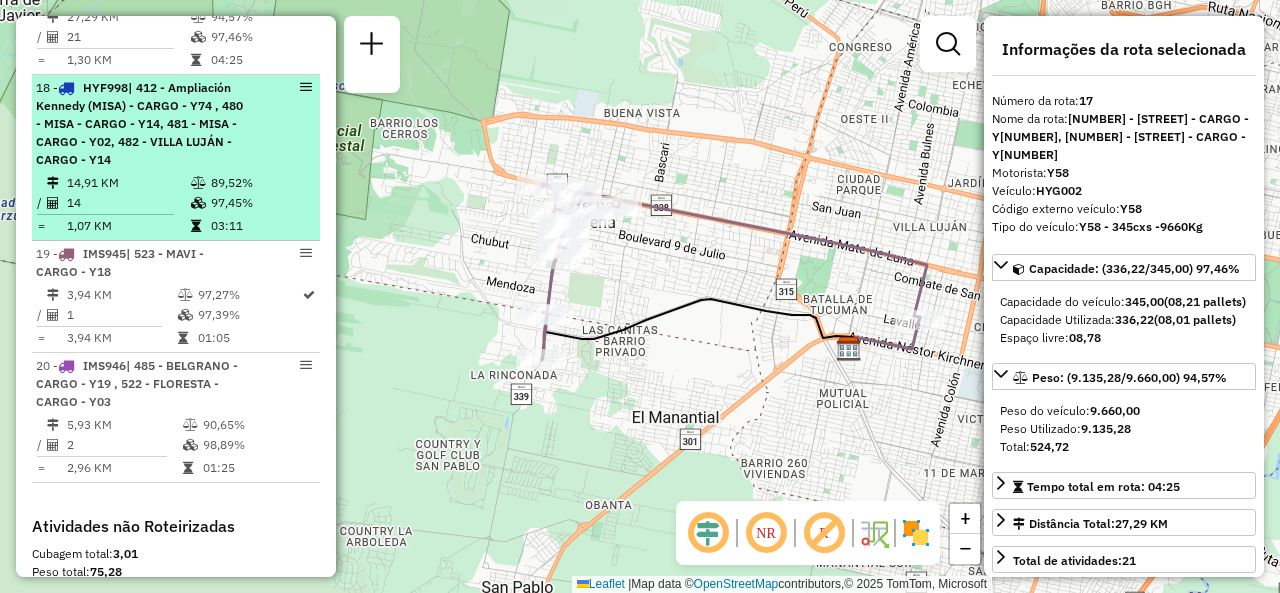 scroll, scrollTop: 3063, scrollLeft: 0, axis: vertical 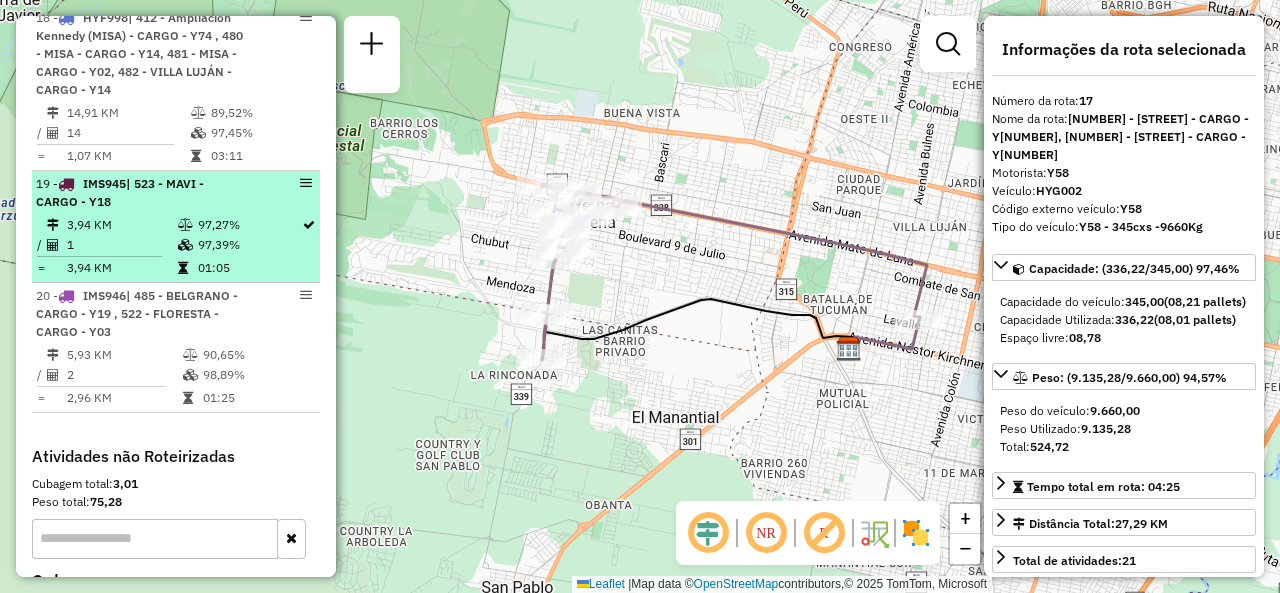 click on "3,94 KM" at bounding box center (121, 268) 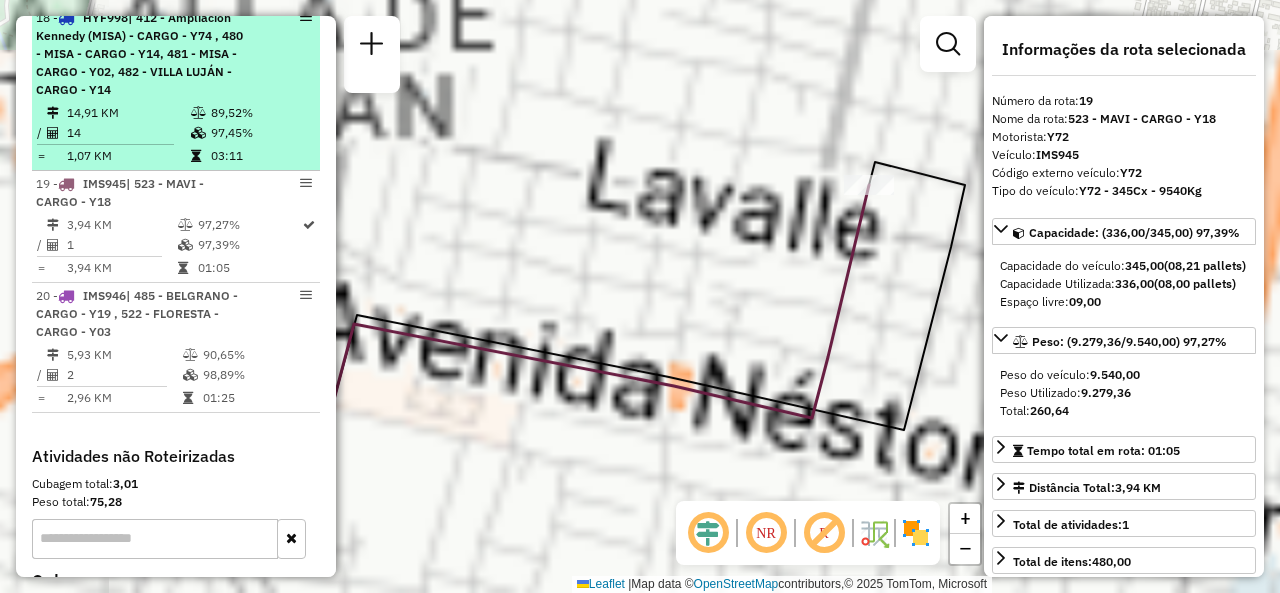 click on "14,91 KM" at bounding box center (128, 113) 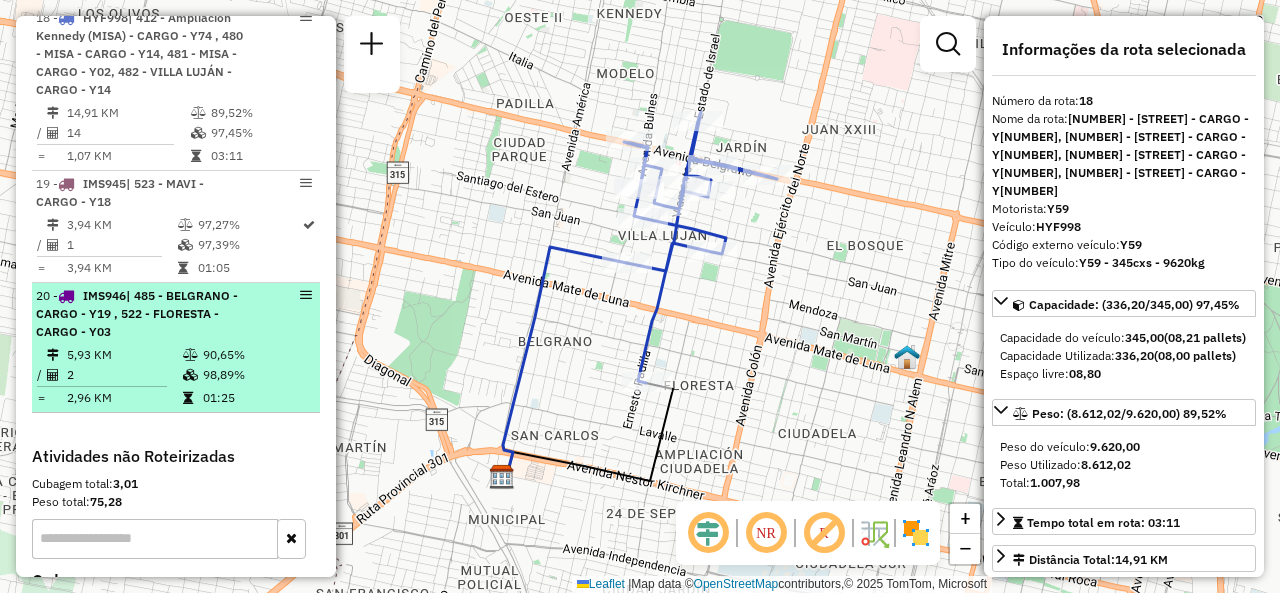 click on "| 485 - BELGRANO - CARGO - Y19 , 522 - FLORESTA - CARGO - Y03" at bounding box center [137, 313] 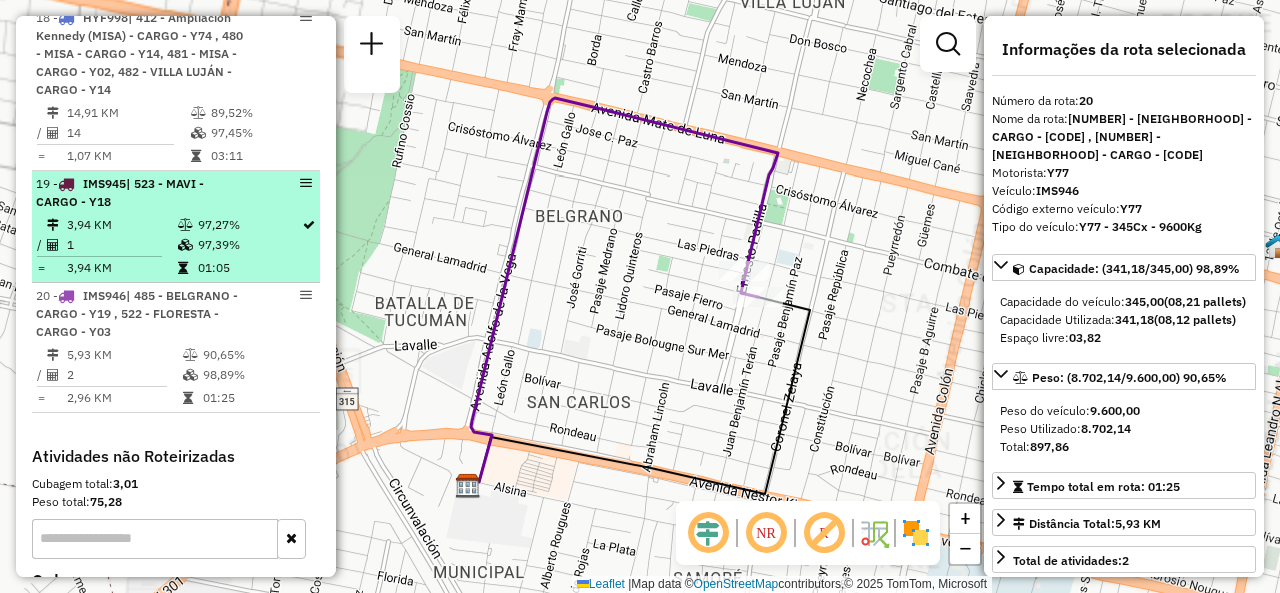 click on "1" at bounding box center (121, 245) 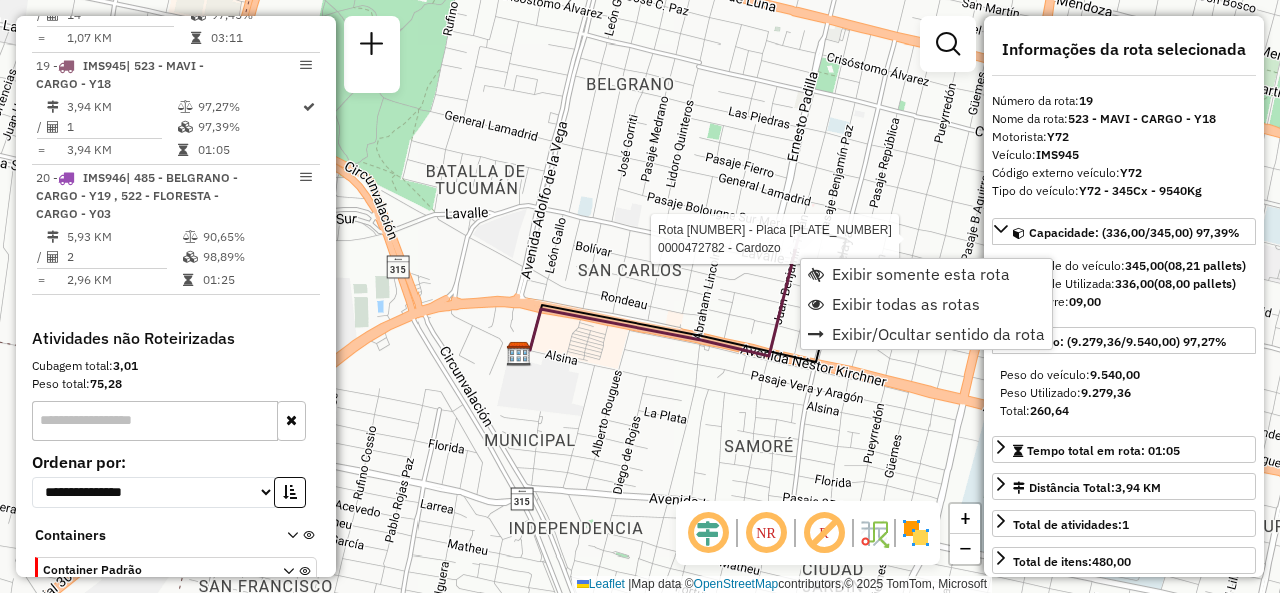 scroll, scrollTop: 3194, scrollLeft: 0, axis: vertical 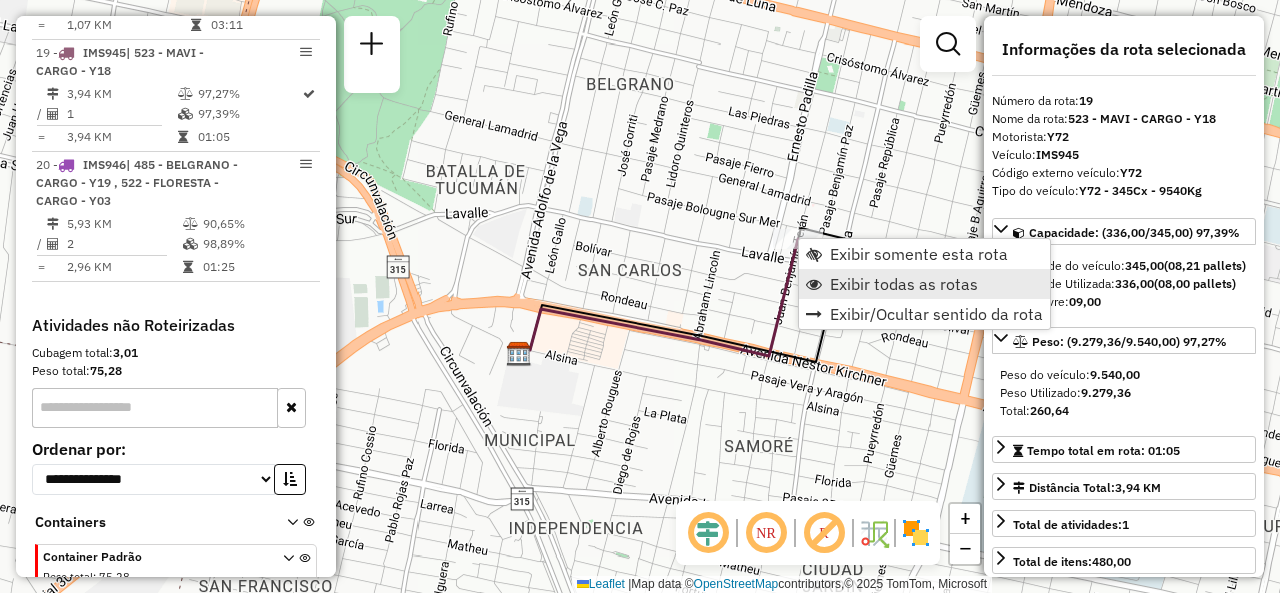 drag, startPoint x: 828, startPoint y: 279, endPoint x: 847, endPoint y: 282, distance: 19.235384 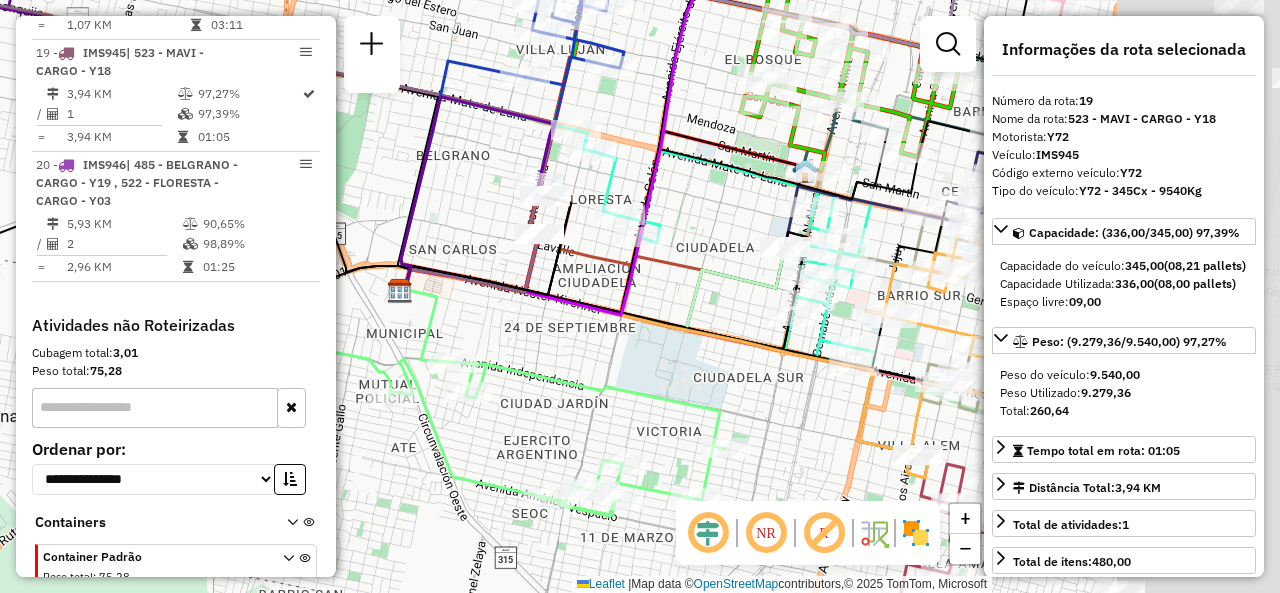 drag, startPoint x: 836, startPoint y: 223, endPoint x: 451, endPoint y: 269, distance: 387.7383 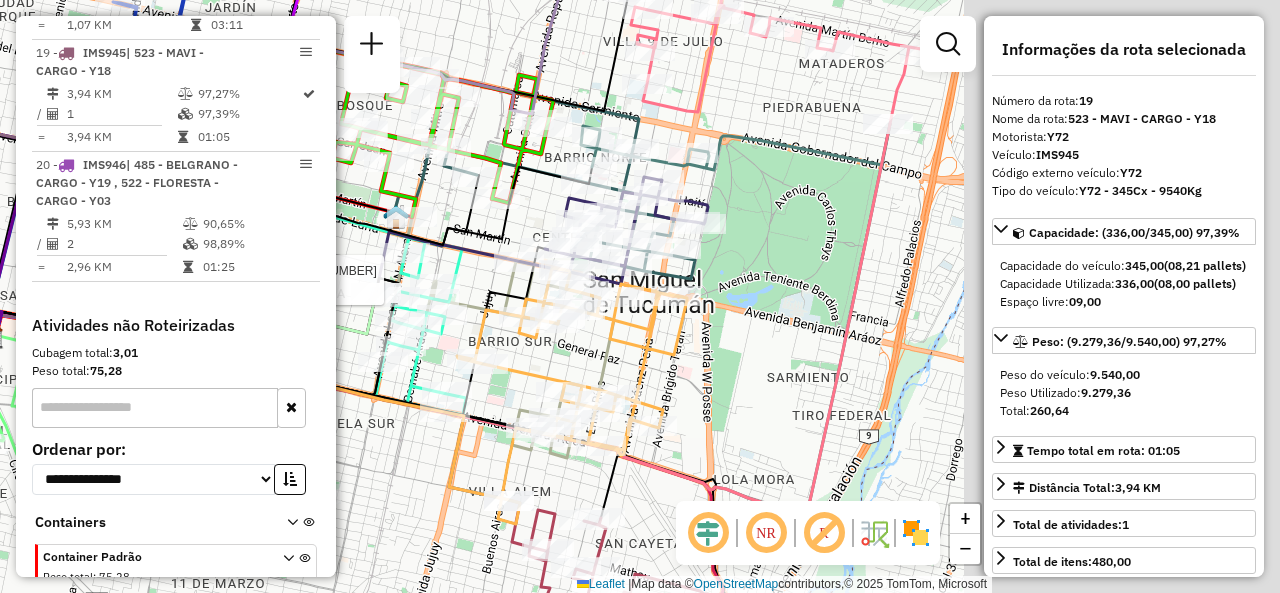 drag, startPoint x: 832, startPoint y: 207, endPoint x: 451, endPoint y: 265, distance: 385.3894 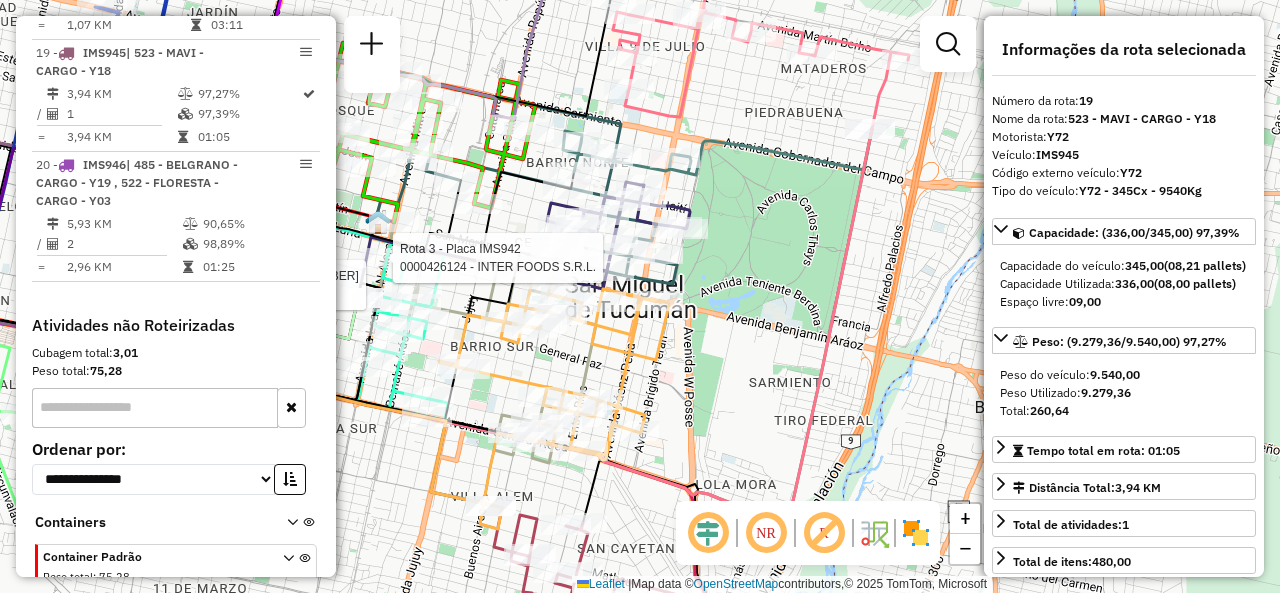 click on "Rota 17 - Placa HYG002  0000472782 - Cardozo Rota 3 - Placa IMS942  0000426124 - INTER FOODS S.R.L. Rota 6 - Placa HPU757  0000705220 - DI MANNO ANGEL LORENZO Janela de atendimento Grade de atendimento Capacidade Transportadoras Veículos Cliente Pedidos  Rotas Selecione os dias de semana para filtrar as janelas de atendimento  Seg   Ter   Qua   Qui   Sex   Sáb   Dom  Informe o período da janela de atendimento: De: Até:  Filtrar exatamente a janela do cliente  Considerar janela de atendimento padrão  Selecione os dias de semana para filtrar as grades de atendimento  Seg   Ter   Qua   Qui   Sex   Sáb   Dom   Considerar clientes sem dia de atendimento cadastrado  Clientes fora do dia de atendimento selecionado Filtrar as atividades entre os valores definidos abaixo:  Peso mínimo:   Peso máximo:   Cubagem mínima:   Cubagem máxima:   De:   Até:  Filtrar as atividades entre o tempo de atendimento definido abaixo:  De:   Até:   Considerar capacidade total dos clientes não roteirizados Transportadora: +" 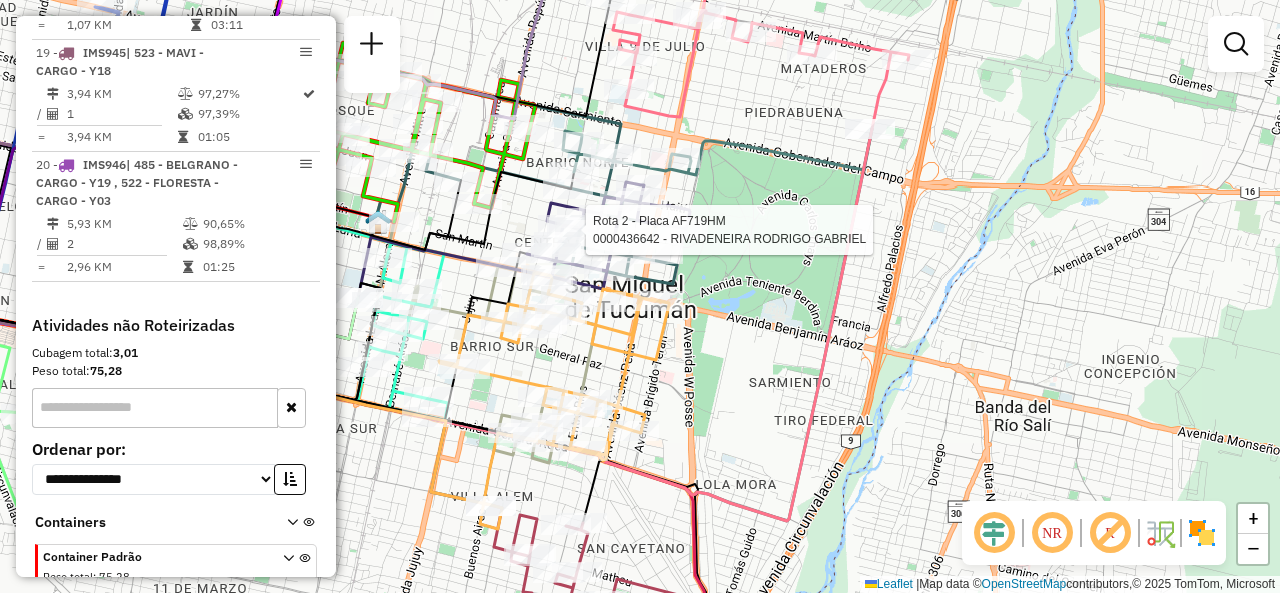 select on "**********" 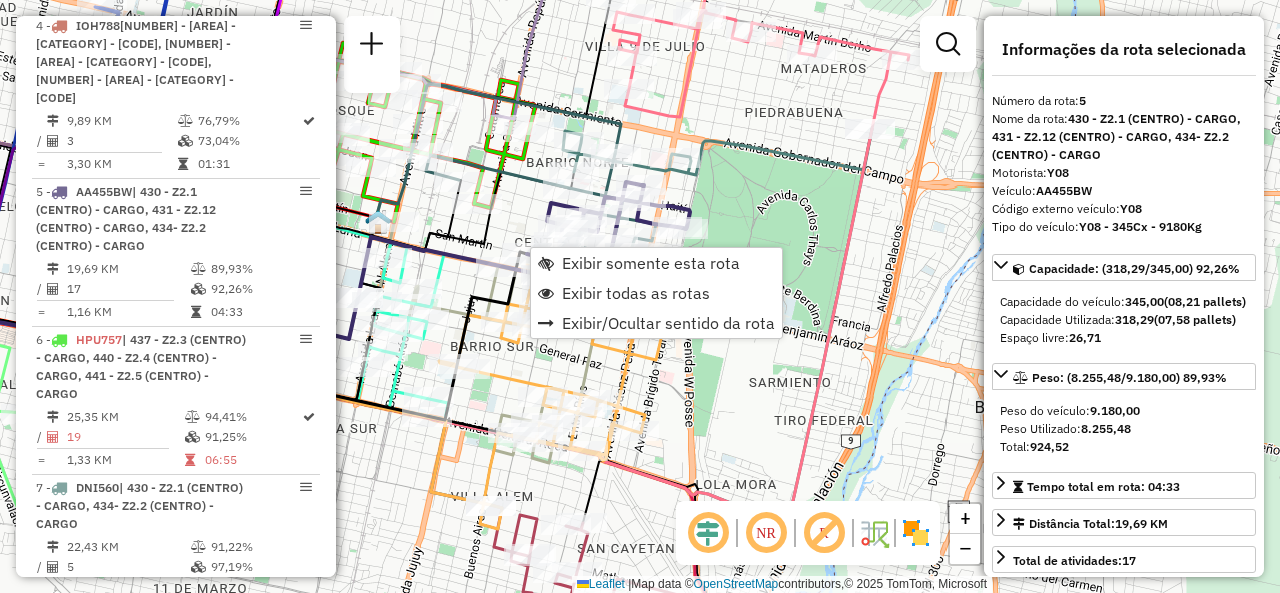 scroll, scrollTop: 1342, scrollLeft: 0, axis: vertical 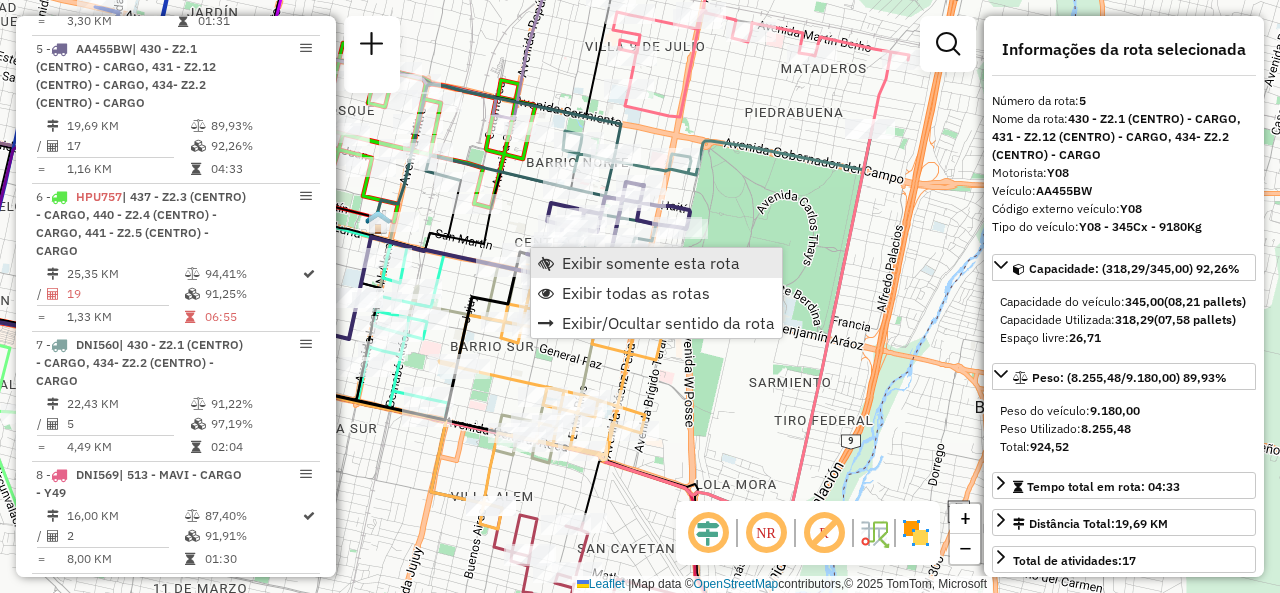 click on "Exibir somente esta rota" at bounding box center (651, 263) 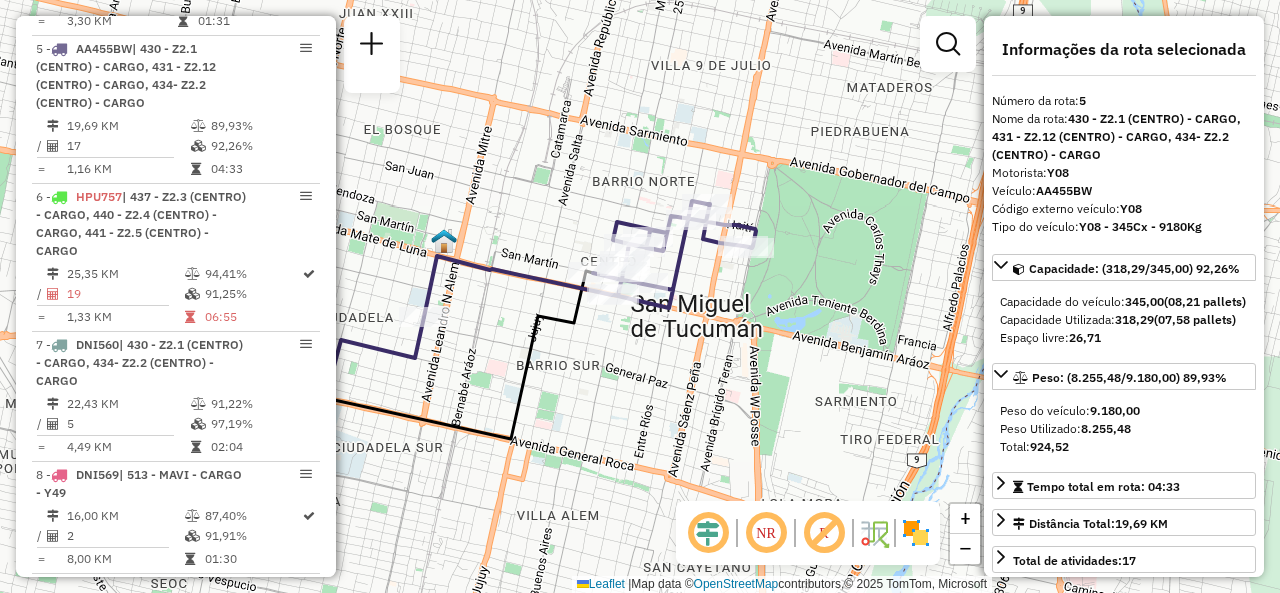 drag, startPoint x: 846, startPoint y: 302, endPoint x: 602, endPoint y: 325, distance: 245.08162 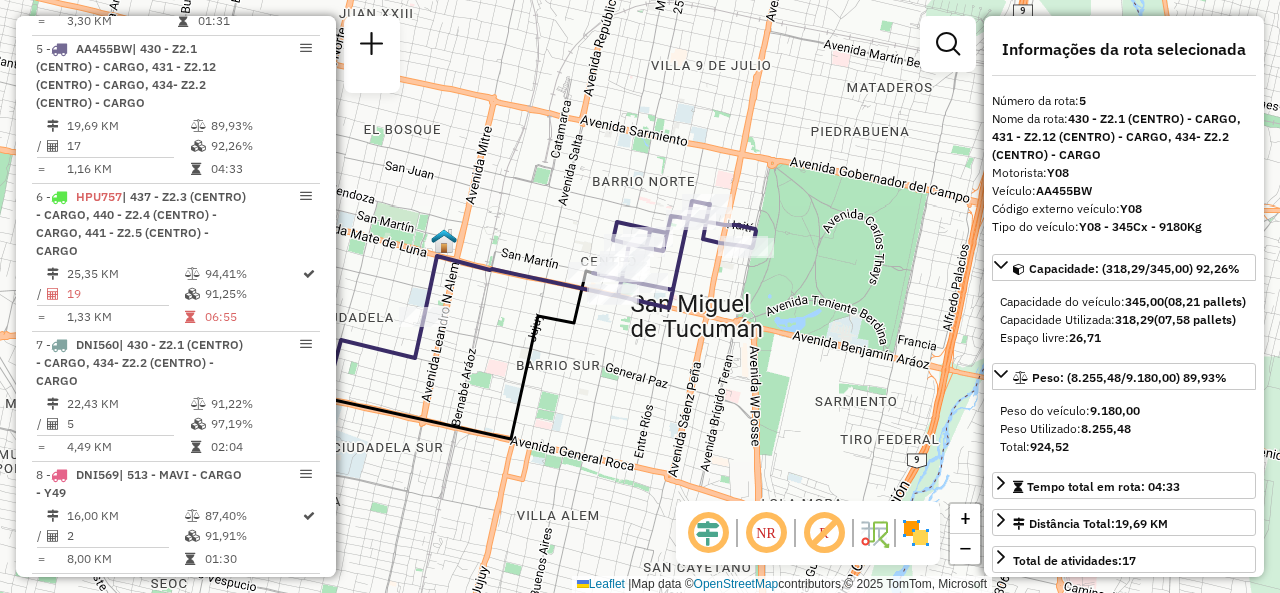 click on "Janela de atendimento Grade de atendimento Capacidade Transportadoras Veículos Cliente Pedidos  Rotas Selecione os dias de semana para filtrar as janelas de atendimento  Seg   Ter   Qua   Qui   Sex   Sáb   Dom  Informe o período da janela de atendimento: De: Até:  Filtrar exatamente a janela do cliente  Considerar janela de atendimento padrão  Selecione os dias de semana para filtrar as grades de atendimento  Seg   Ter   Qua   Qui   Sex   Sáb   Dom   Considerar clientes sem dia de atendimento cadastrado  Clientes fora do dia de atendimento selecionado Filtrar as atividades entre os valores definidos abaixo:  Peso mínimo:   Peso máximo:   Cubagem mínima:   Cubagem máxima:   De:   Até:  Filtrar as atividades entre o tempo de atendimento definido abaixo:  De:   Até:   Considerar capacidade total dos clientes não roteirizados Transportadora: Selecione um ou mais itens Tipo de veículo: Selecione um ou mais itens Veículo: Selecione um ou mais itens Motorista: Selecione um ou mais itens Nome: Rótulo:" 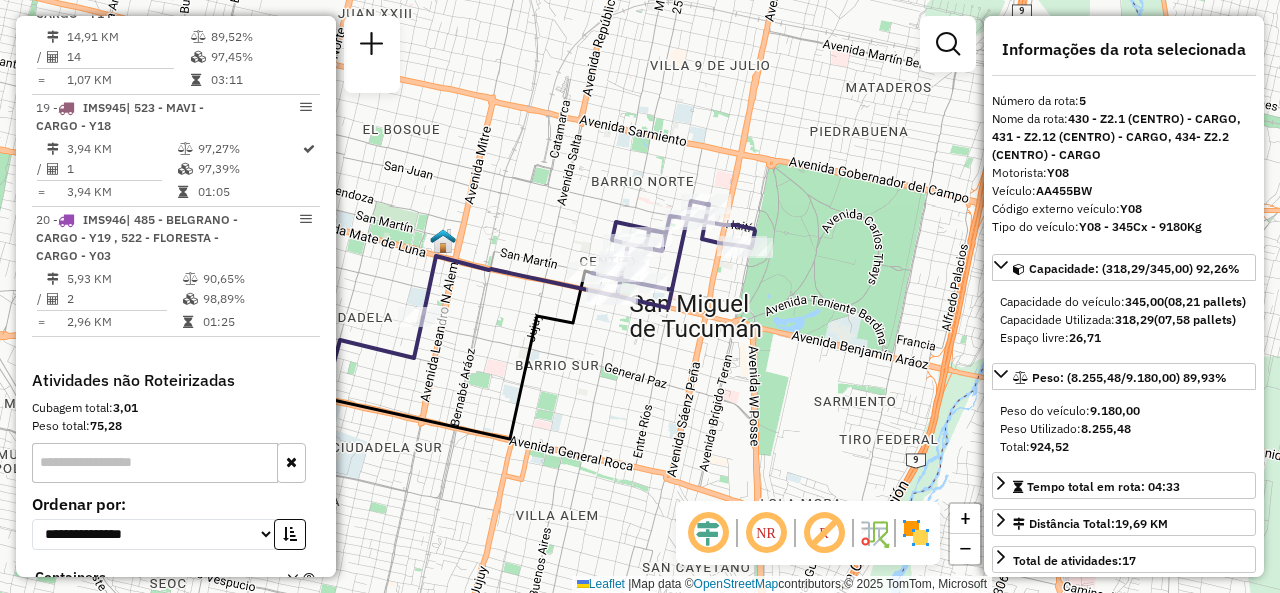 scroll, scrollTop: 3142, scrollLeft: 0, axis: vertical 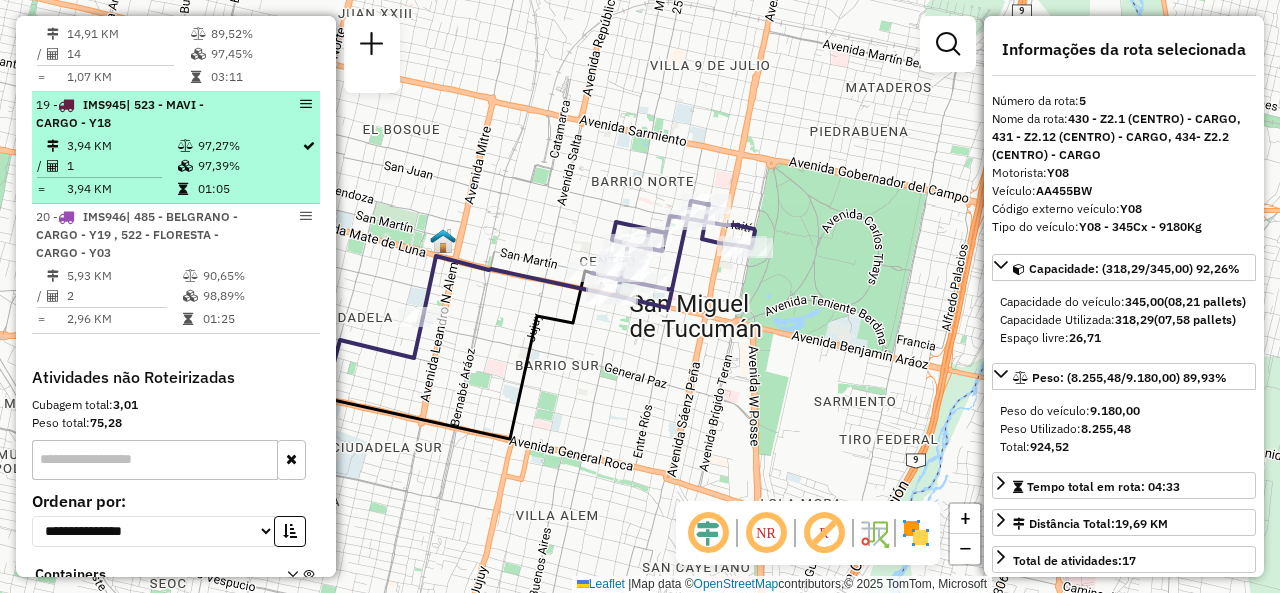 click on "3,94 KM" at bounding box center (121, 189) 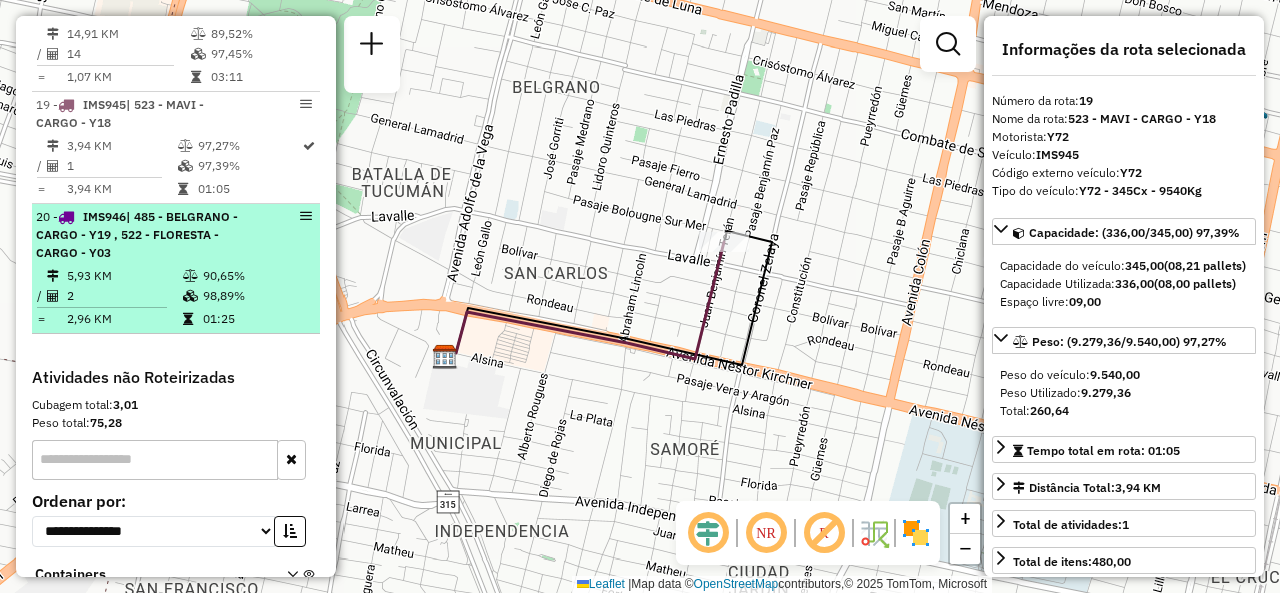click at bounding box center (190, 276) 